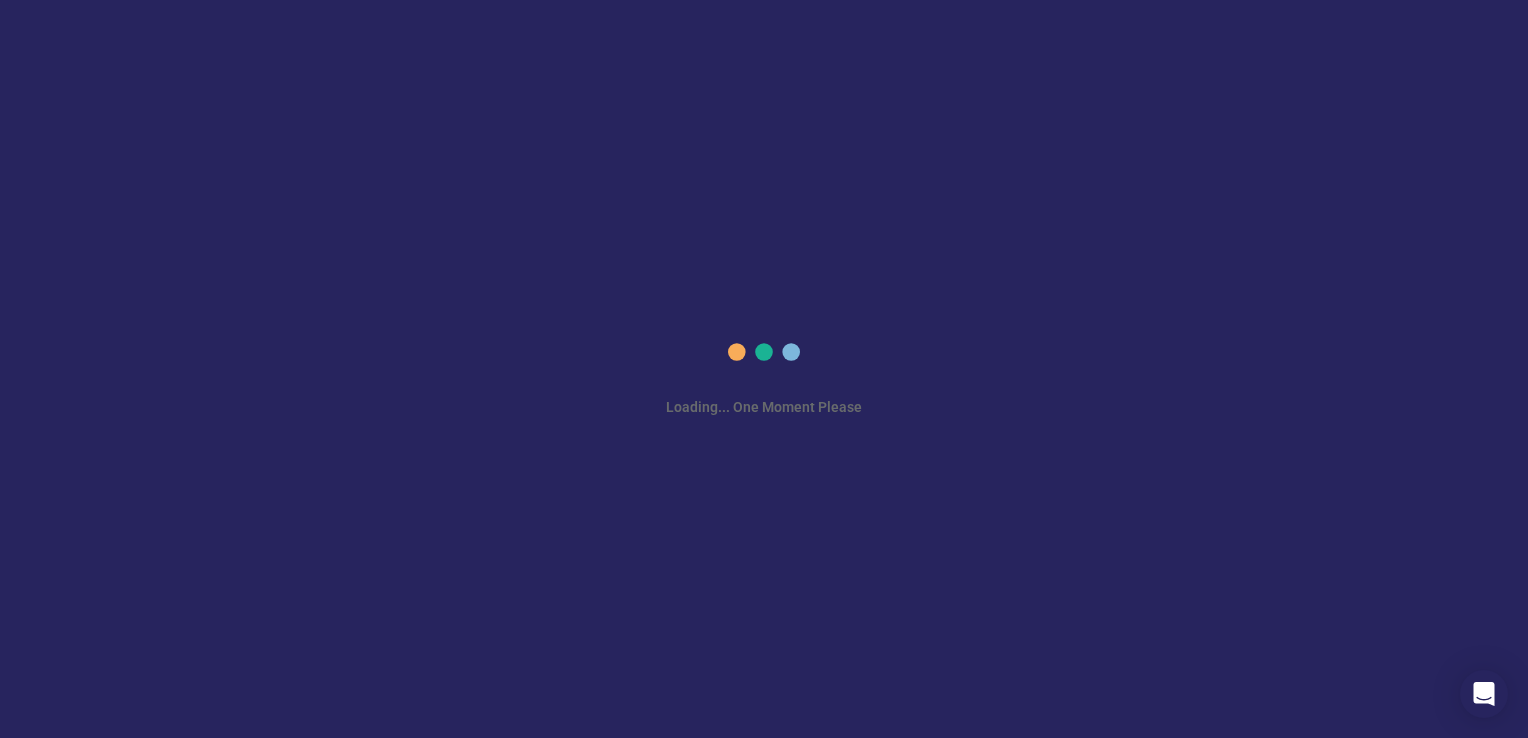 scroll, scrollTop: 0, scrollLeft: 0, axis: both 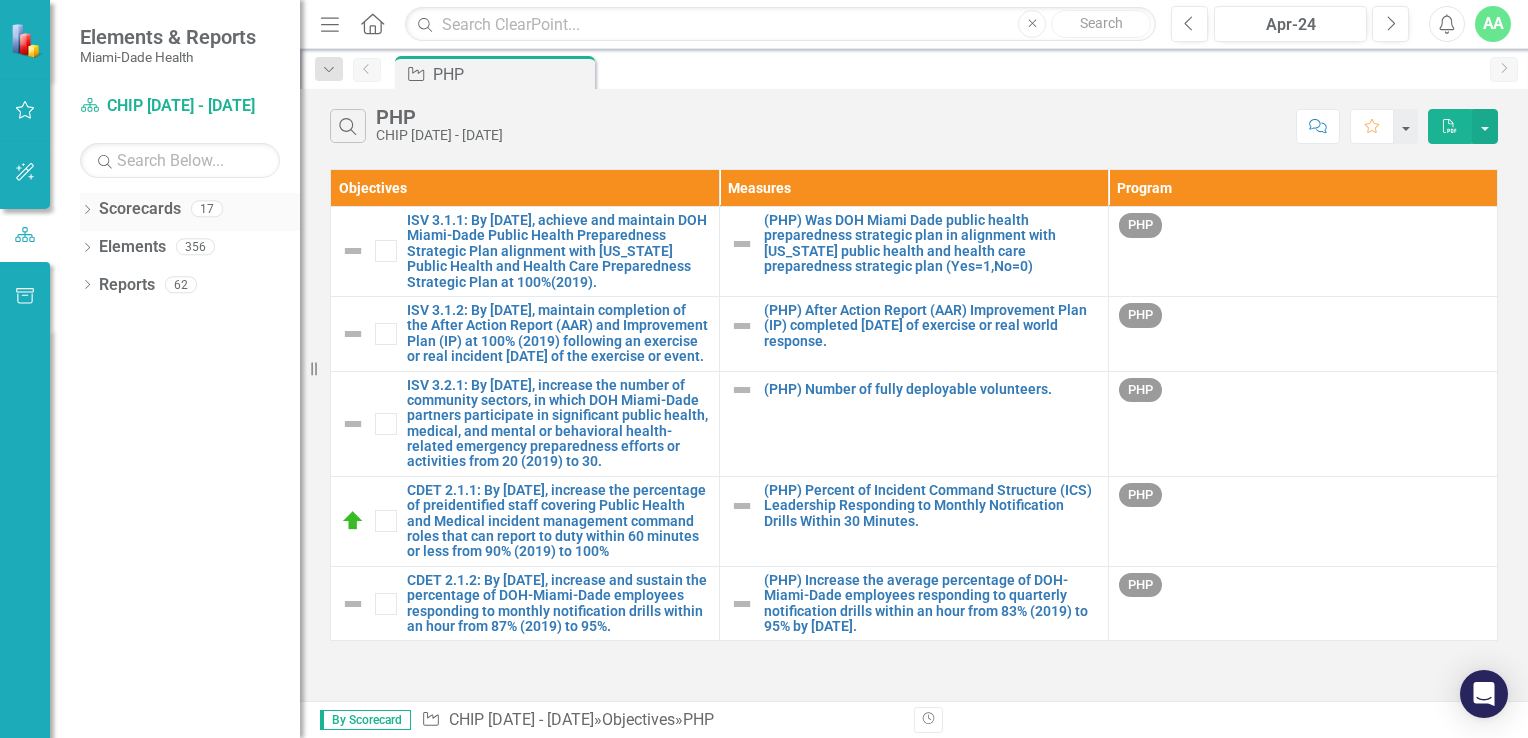 click on "Dropdown" 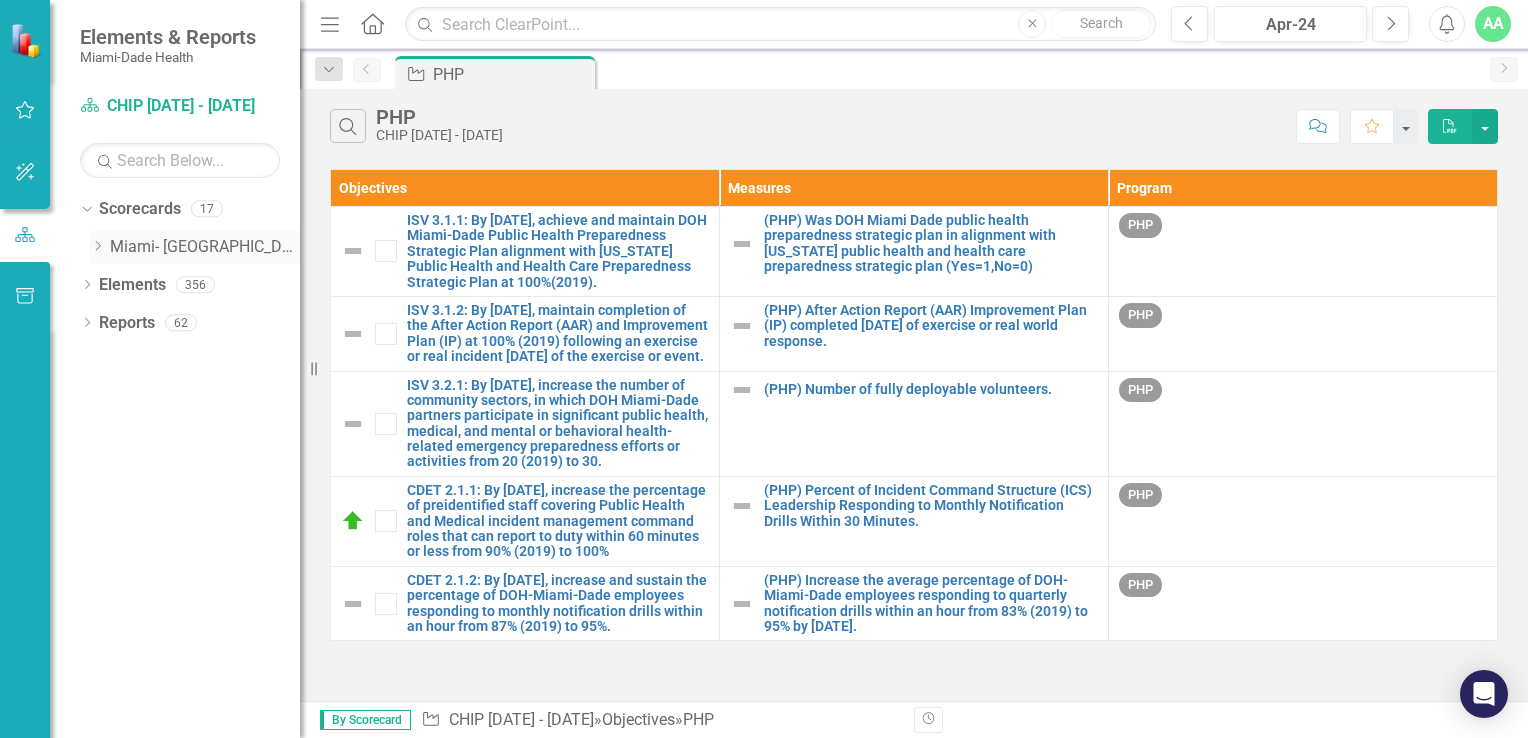 click 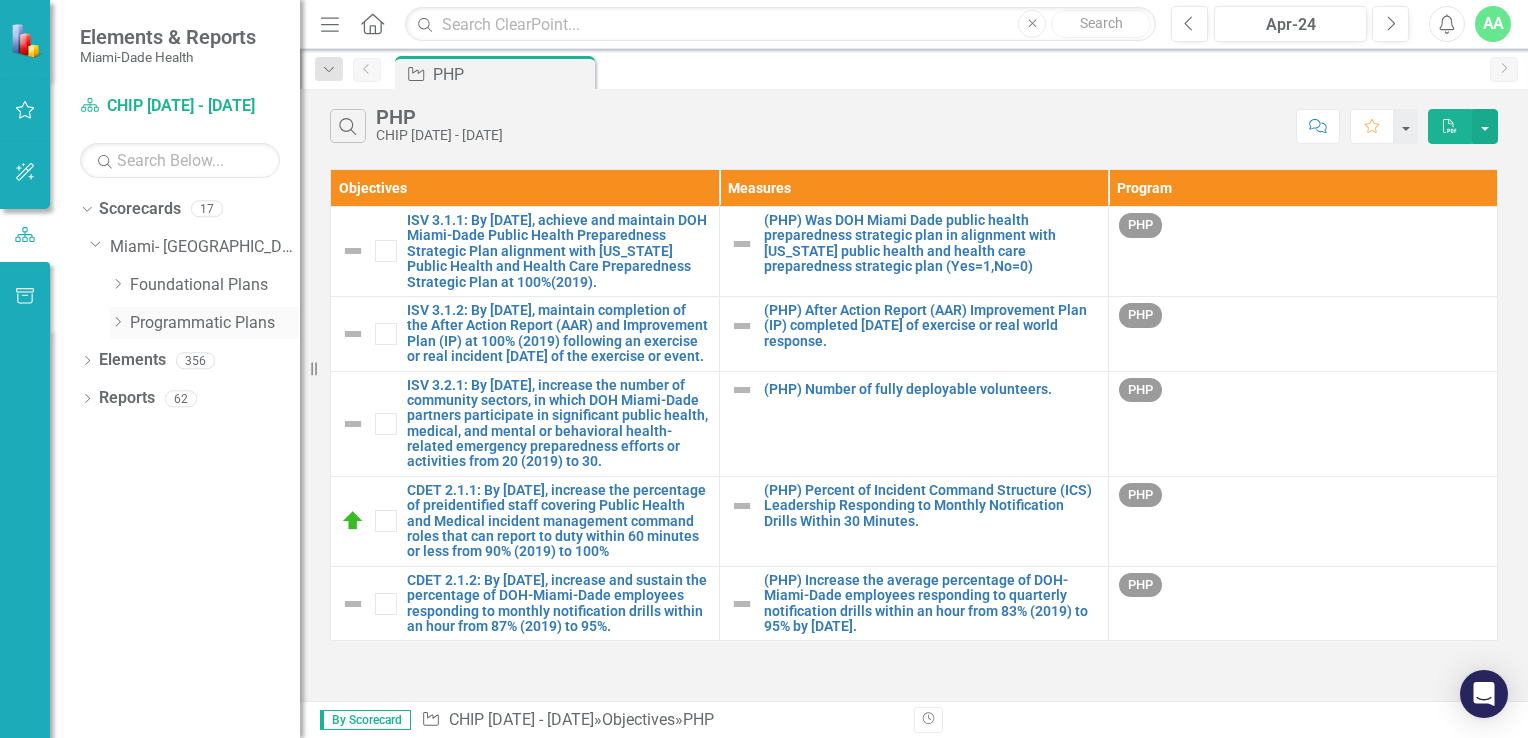 click 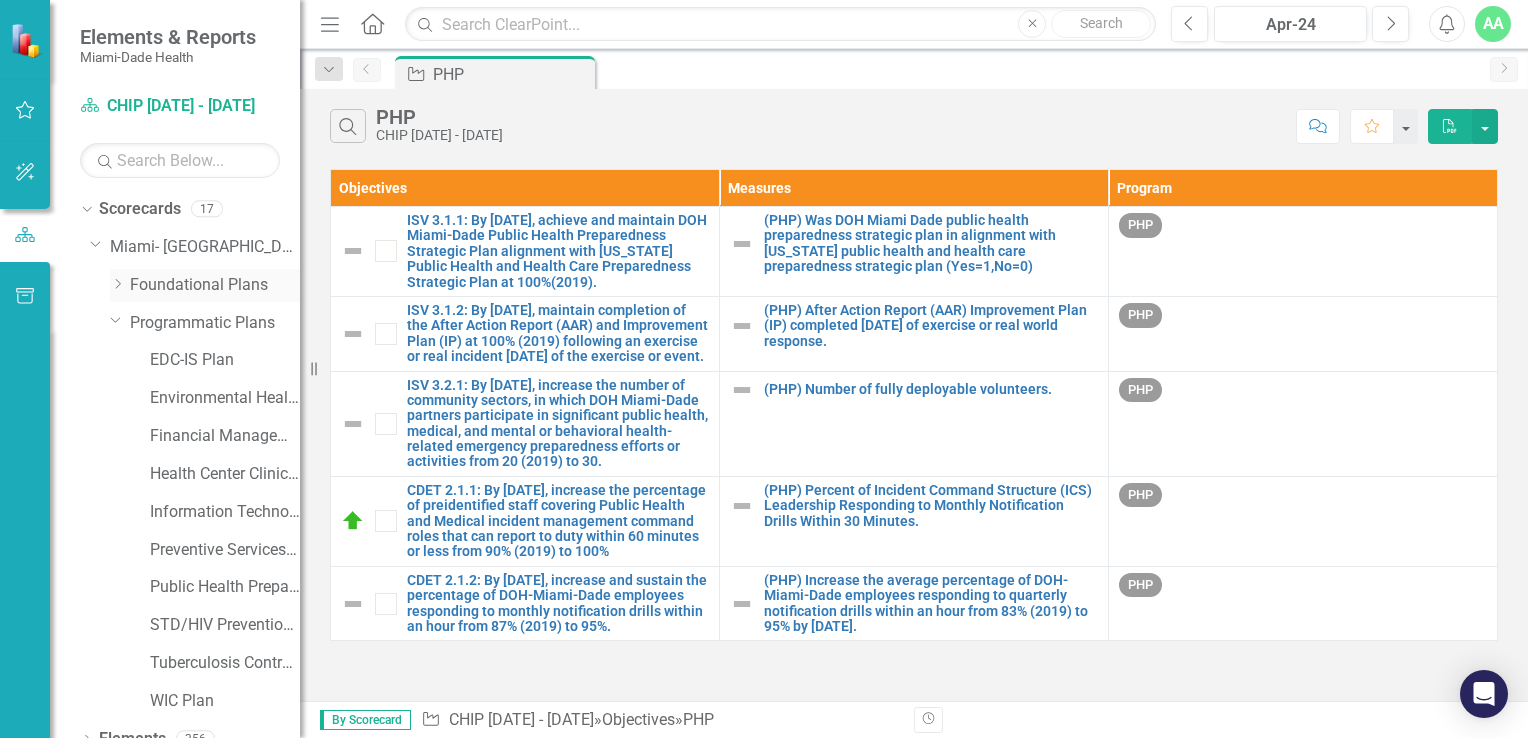 click on "Dropdown" 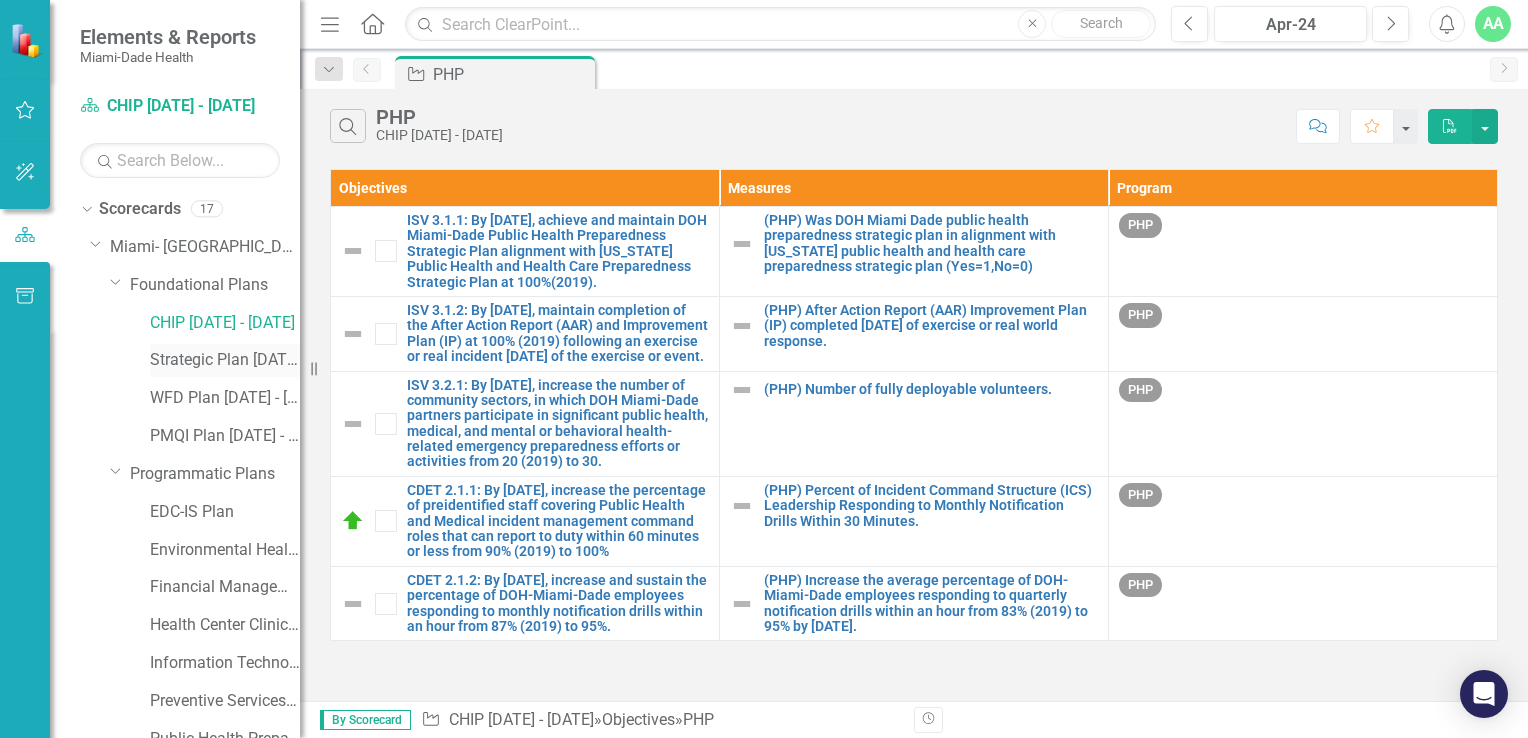 click on "Strategic Plan [DATE] - [DATE]" at bounding box center (225, 360) 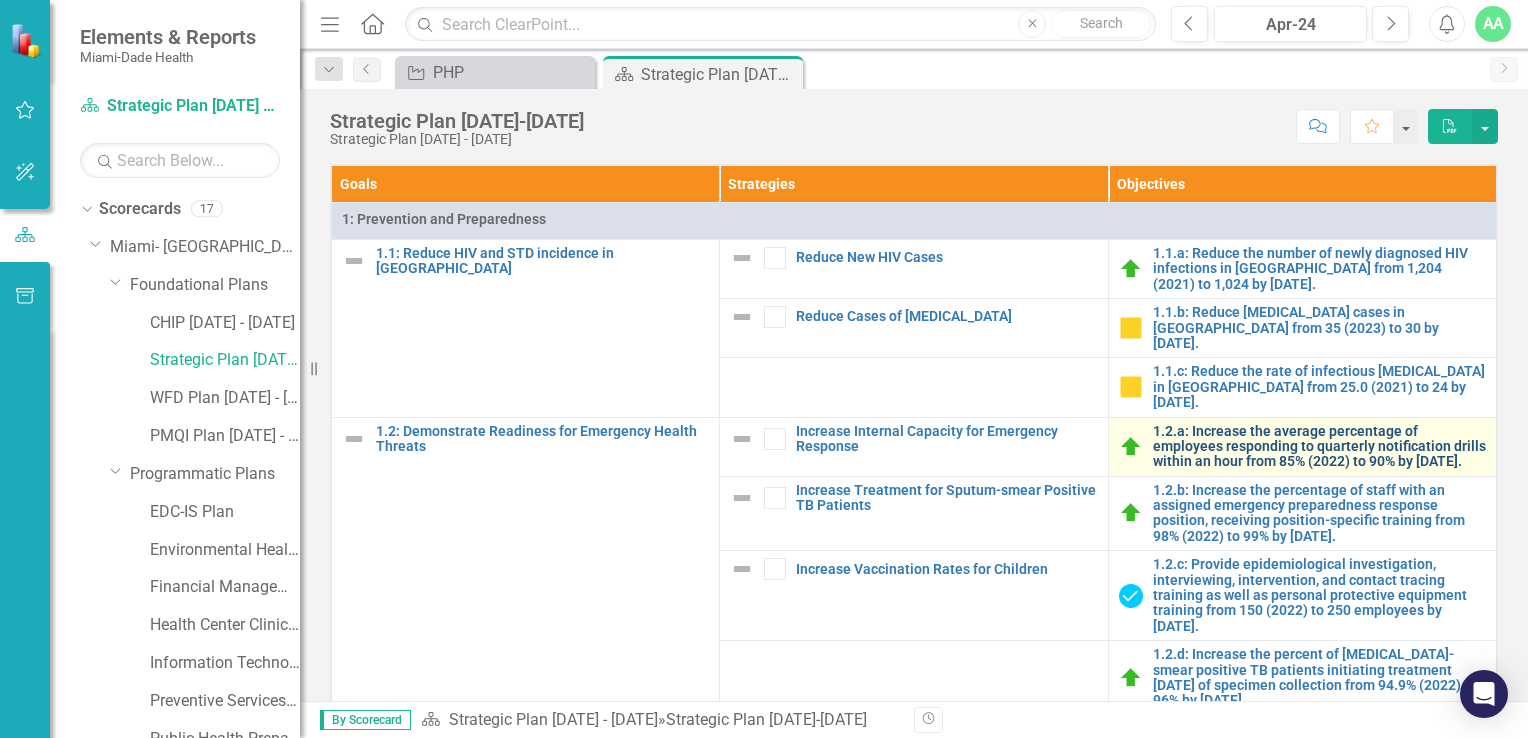 click on "1.2.a: Increase the average percentage of employees responding to quarterly notification drills within an hour from 85% (2022) to 90% by [DATE]." at bounding box center (1319, 447) 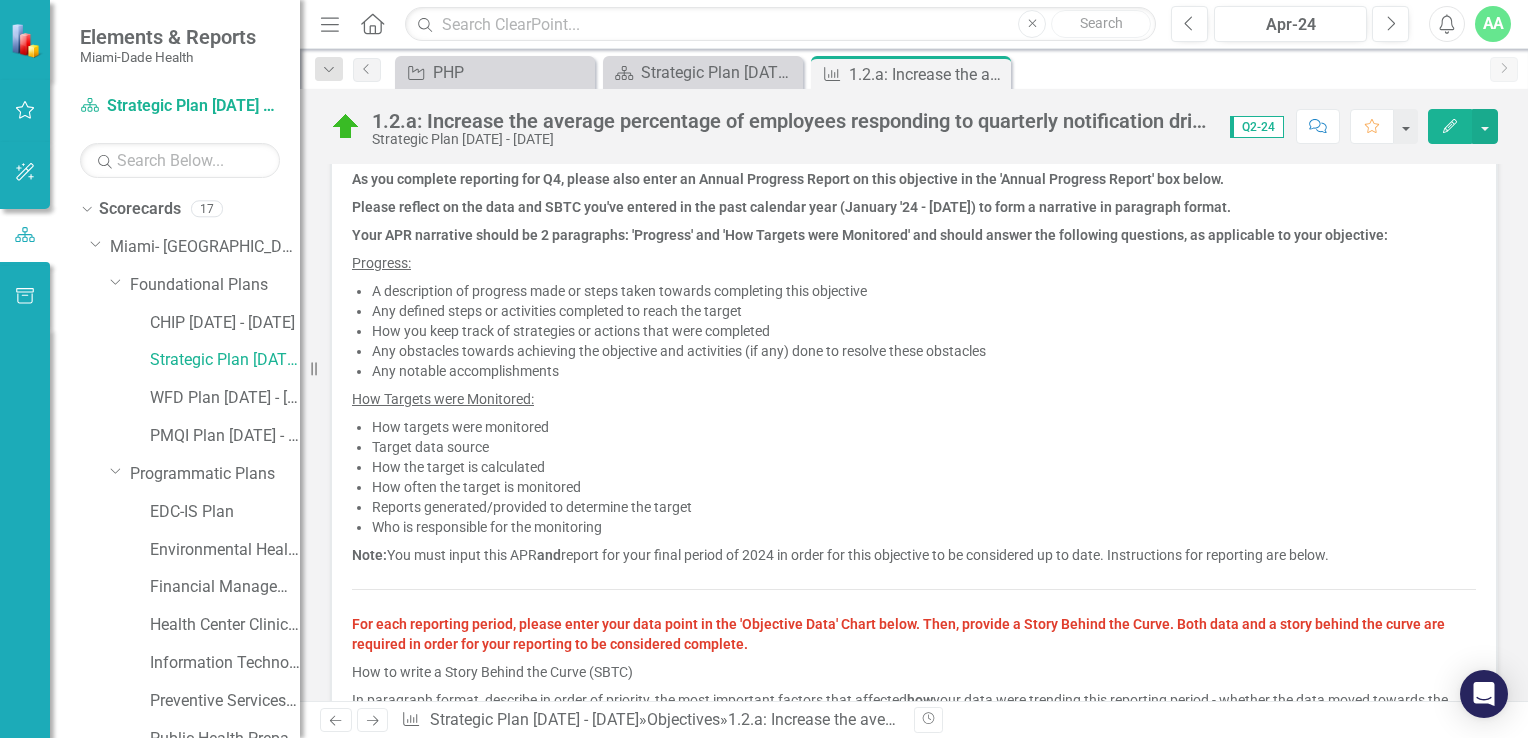 scroll, scrollTop: 0, scrollLeft: 0, axis: both 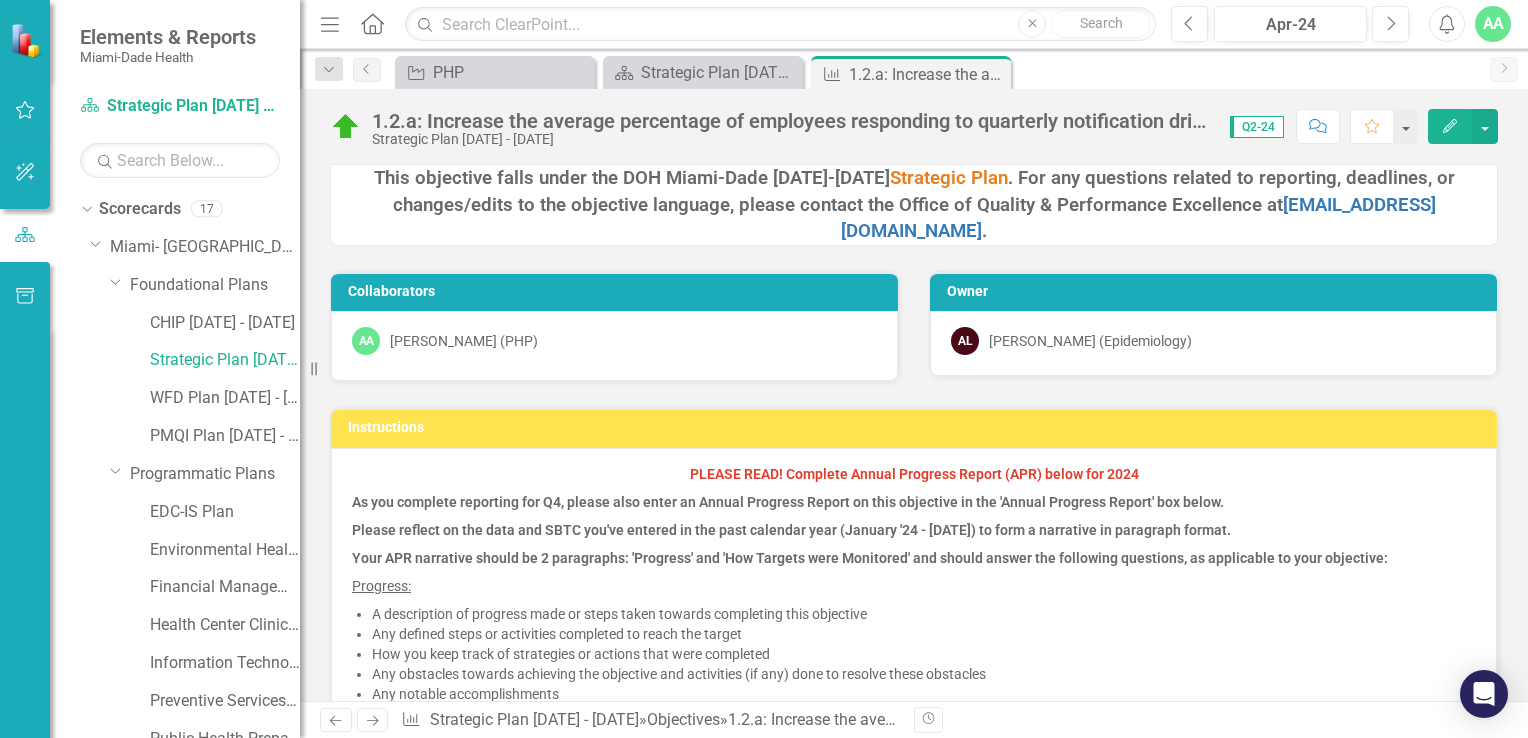 click on "Edit" 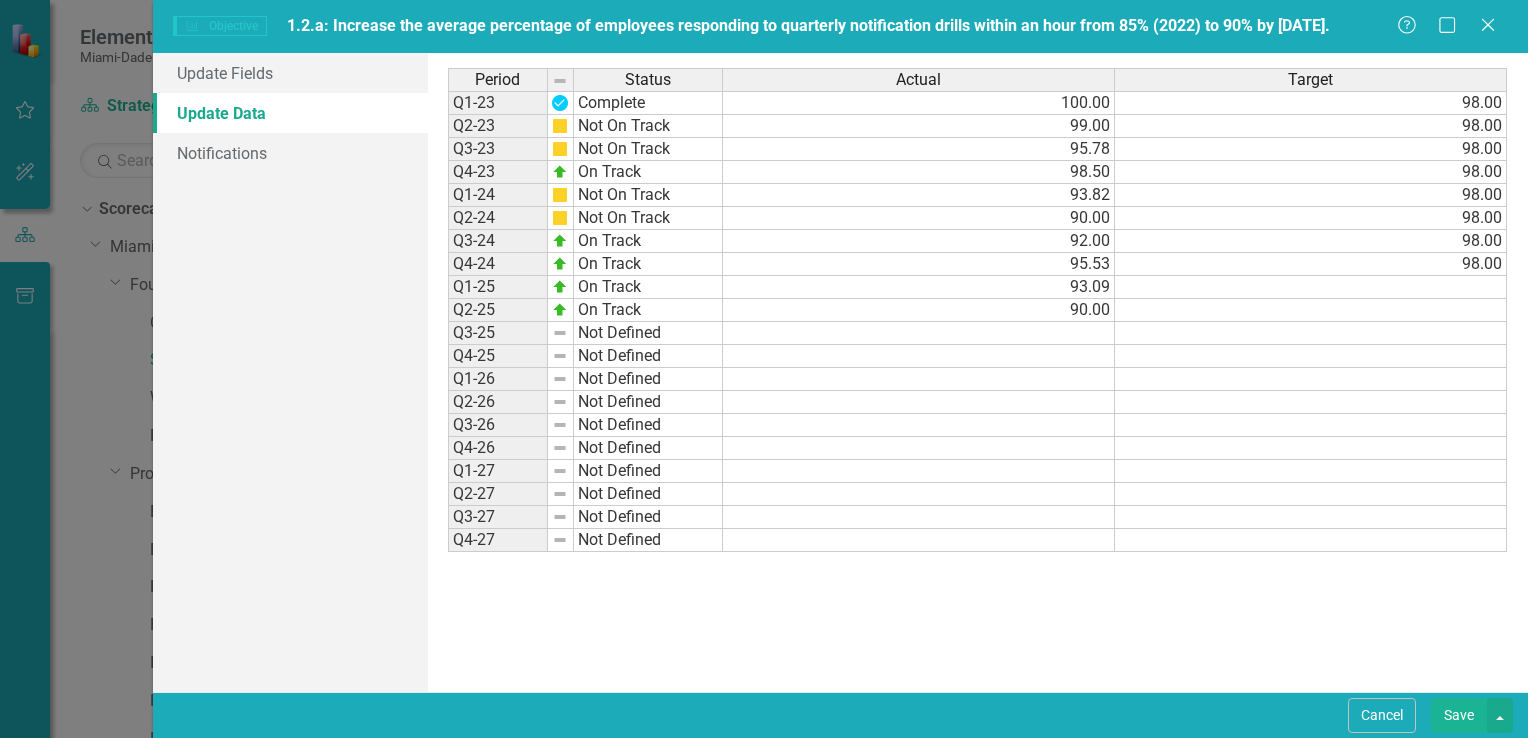 scroll, scrollTop: 0, scrollLeft: 0, axis: both 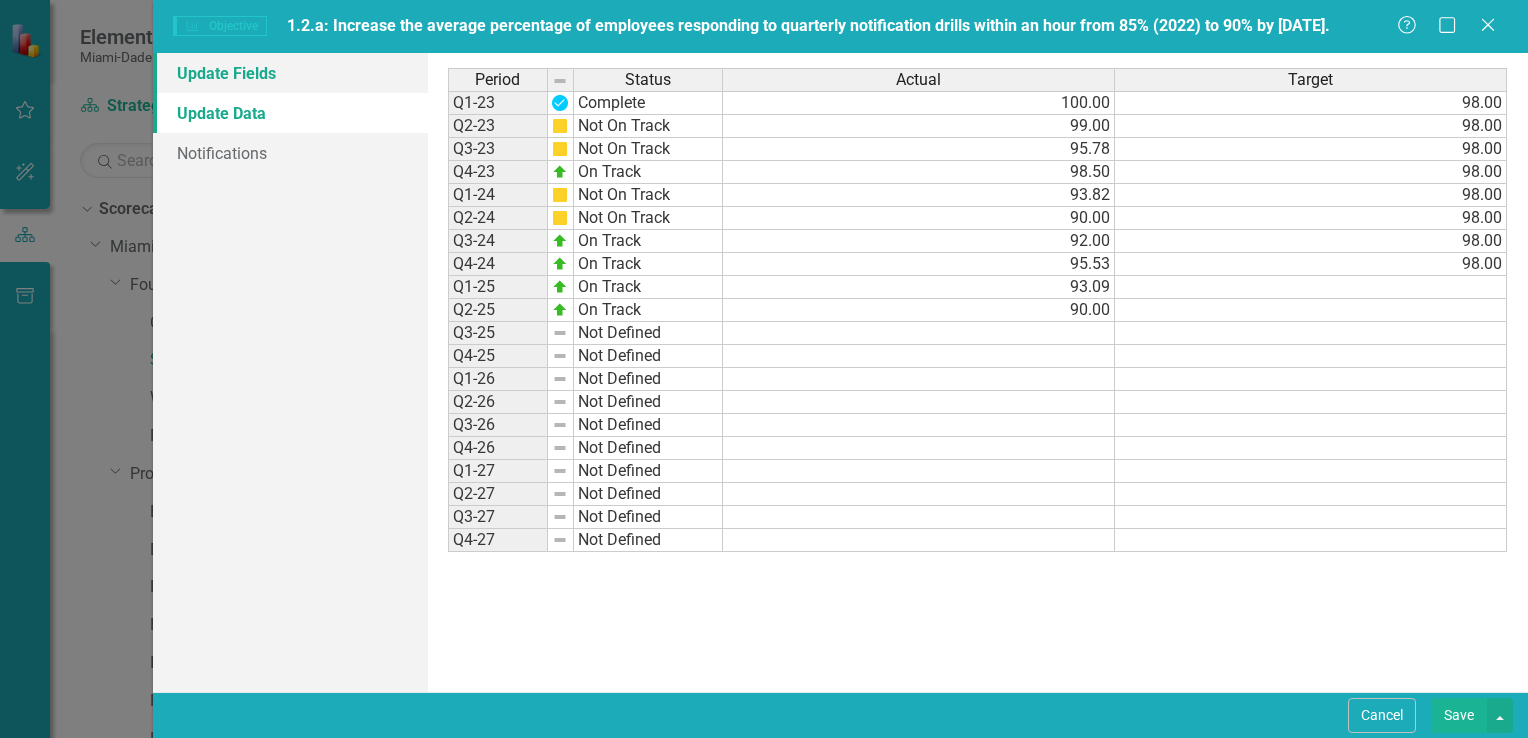 click on "Update Fields" at bounding box center [290, 73] 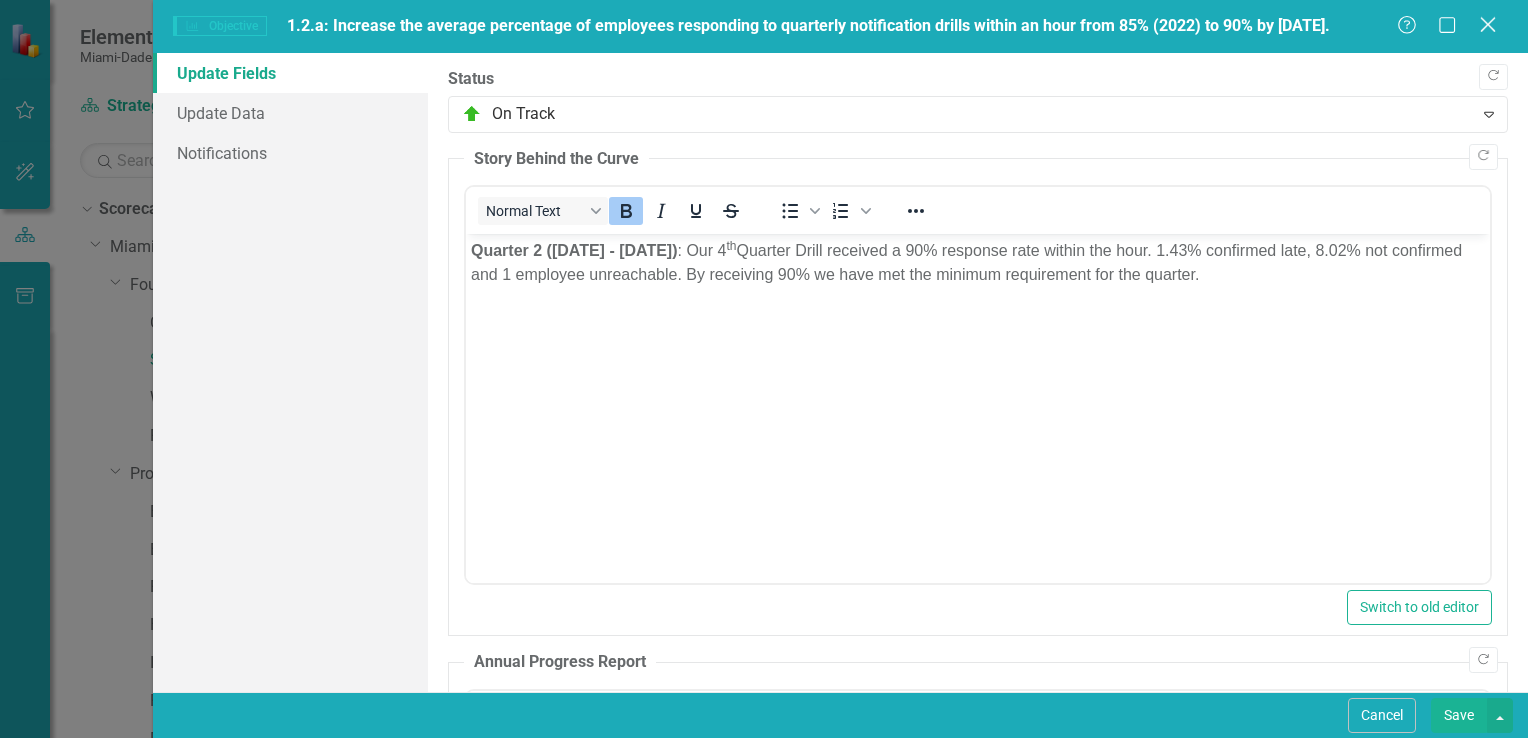 click on "Close" 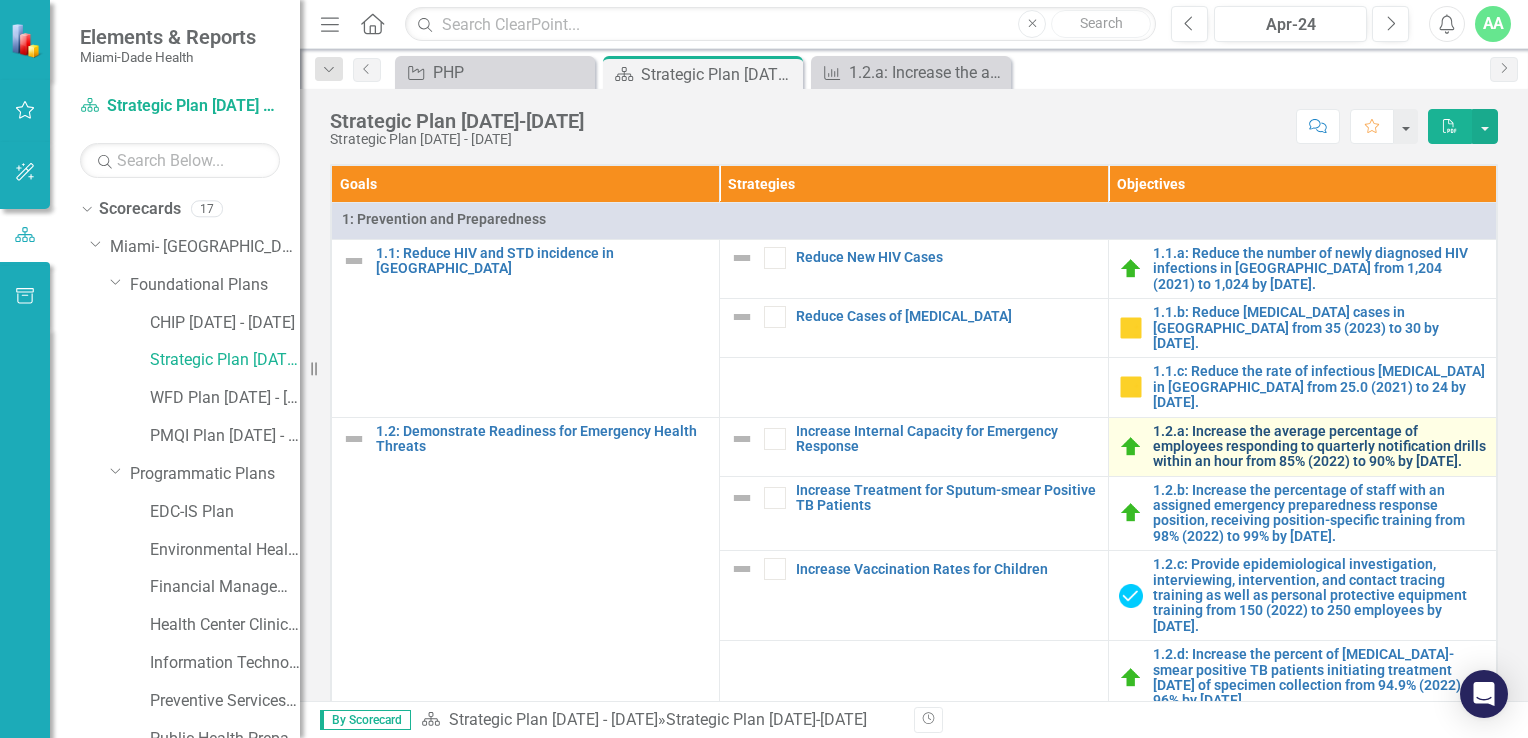 click on "1.2.a: Increase the average percentage of employees responding to quarterly notification drills within an hour from 85% (2022) to 90% by [DATE]." at bounding box center [1319, 447] 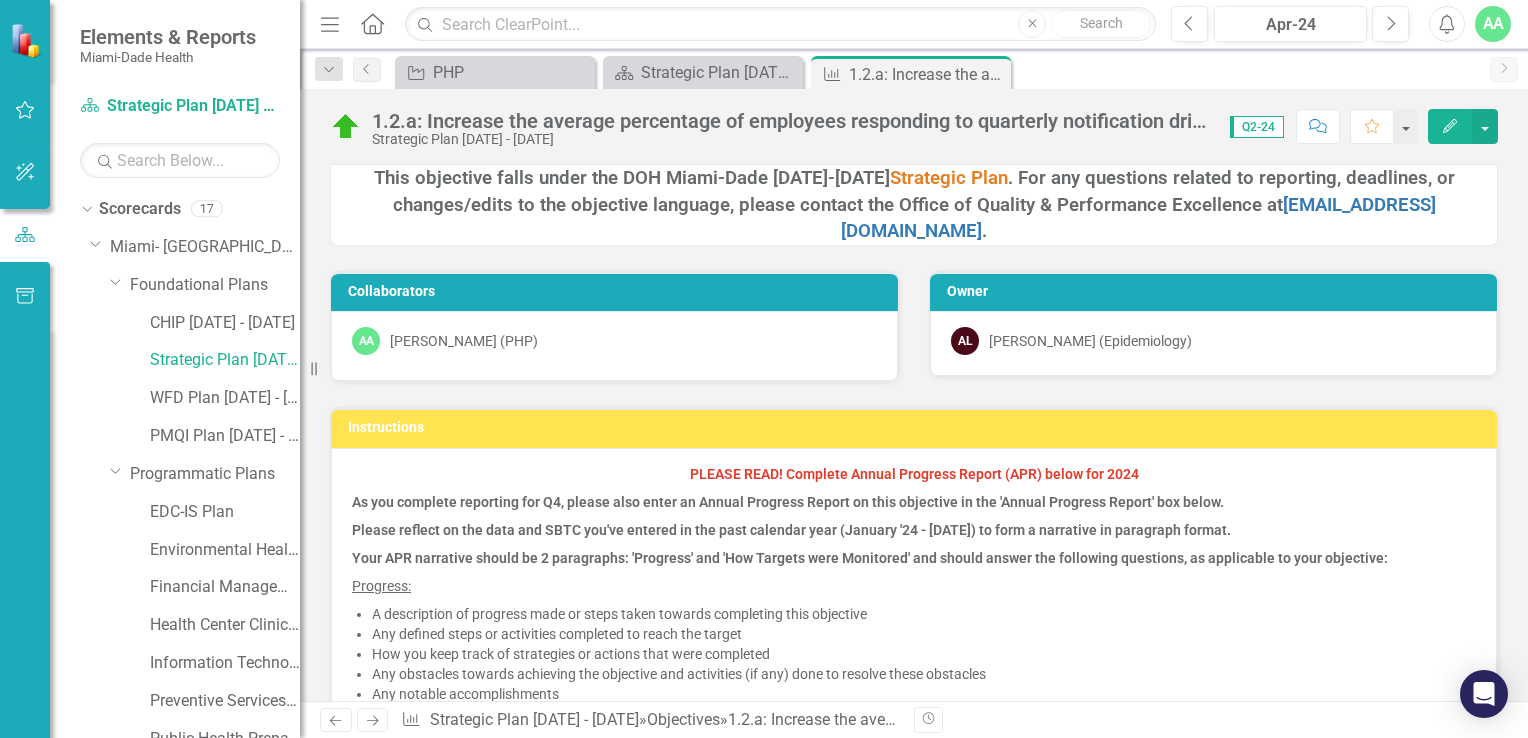 click on "Edit" 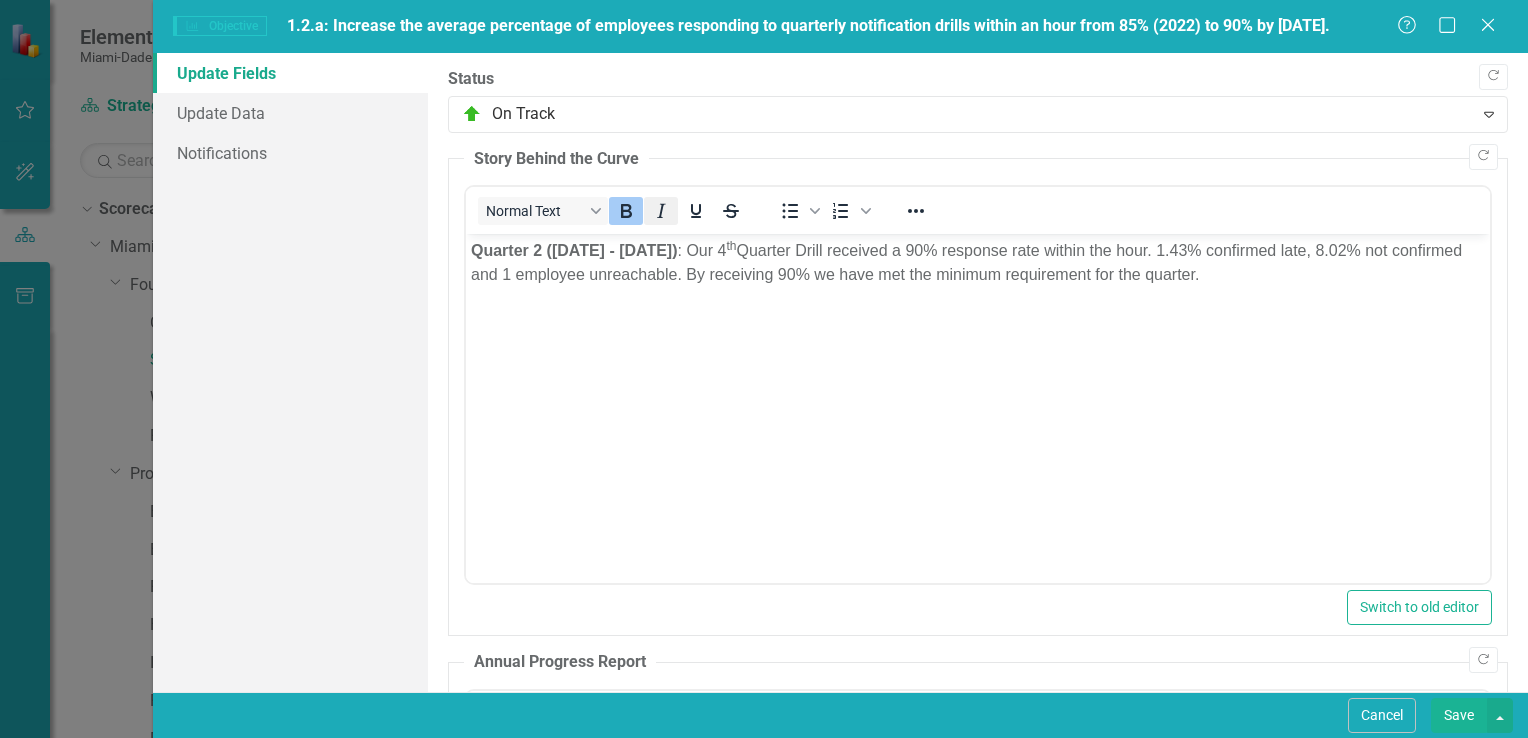 scroll, scrollTop: 0, scrollLeft: 0, axis: both 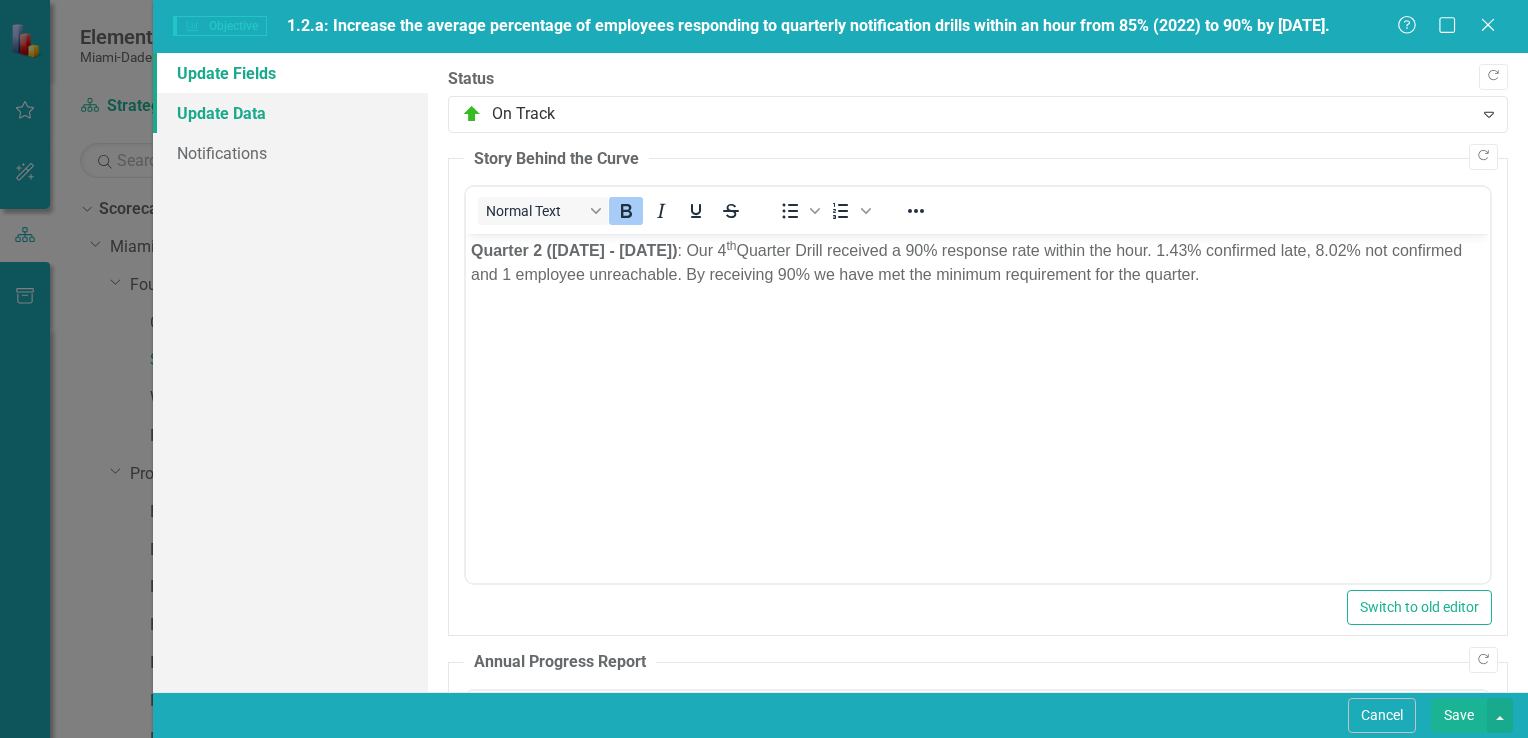 click on "Update  Data" at bounding box center [290, 113] 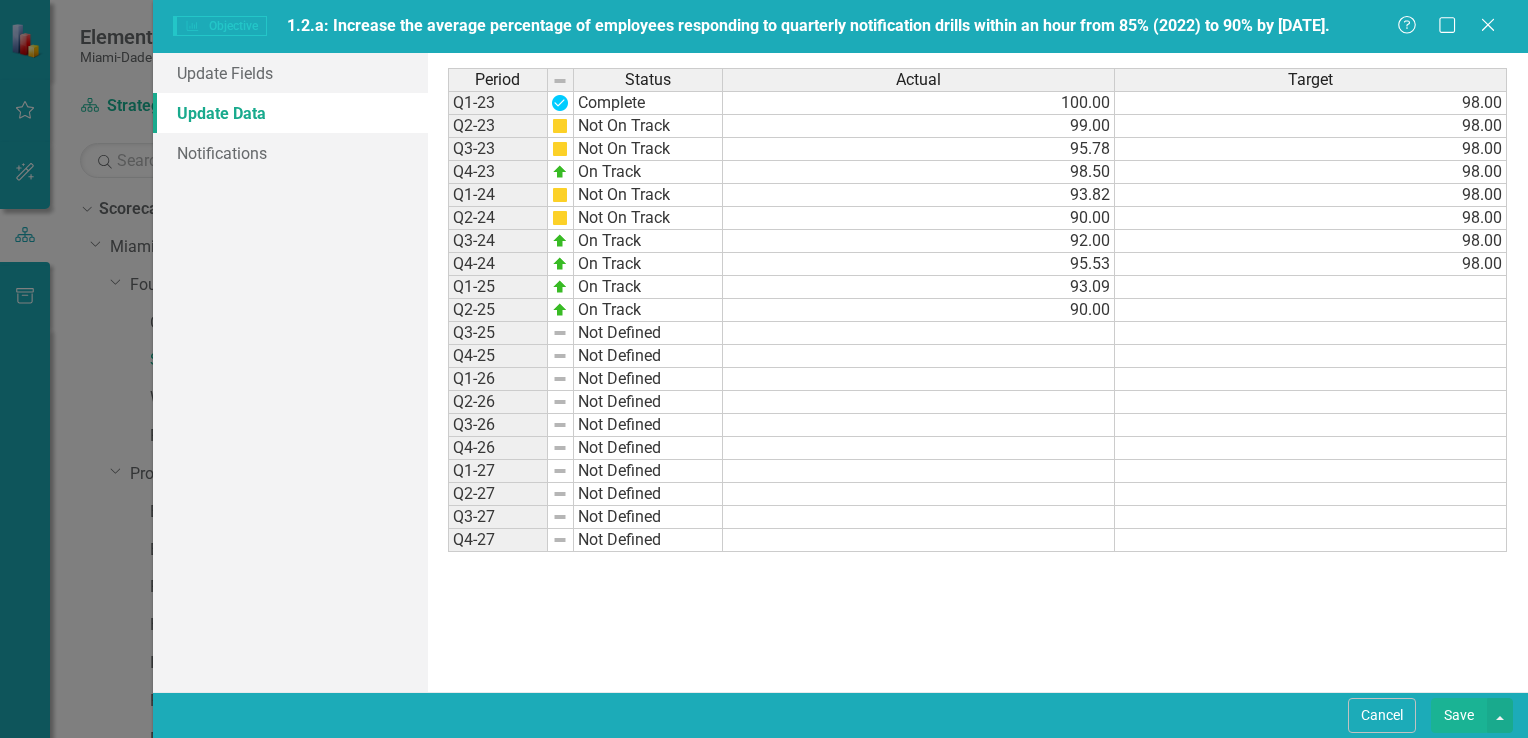 click on "Help Maximize Close" at bounding box center [1452, 26] 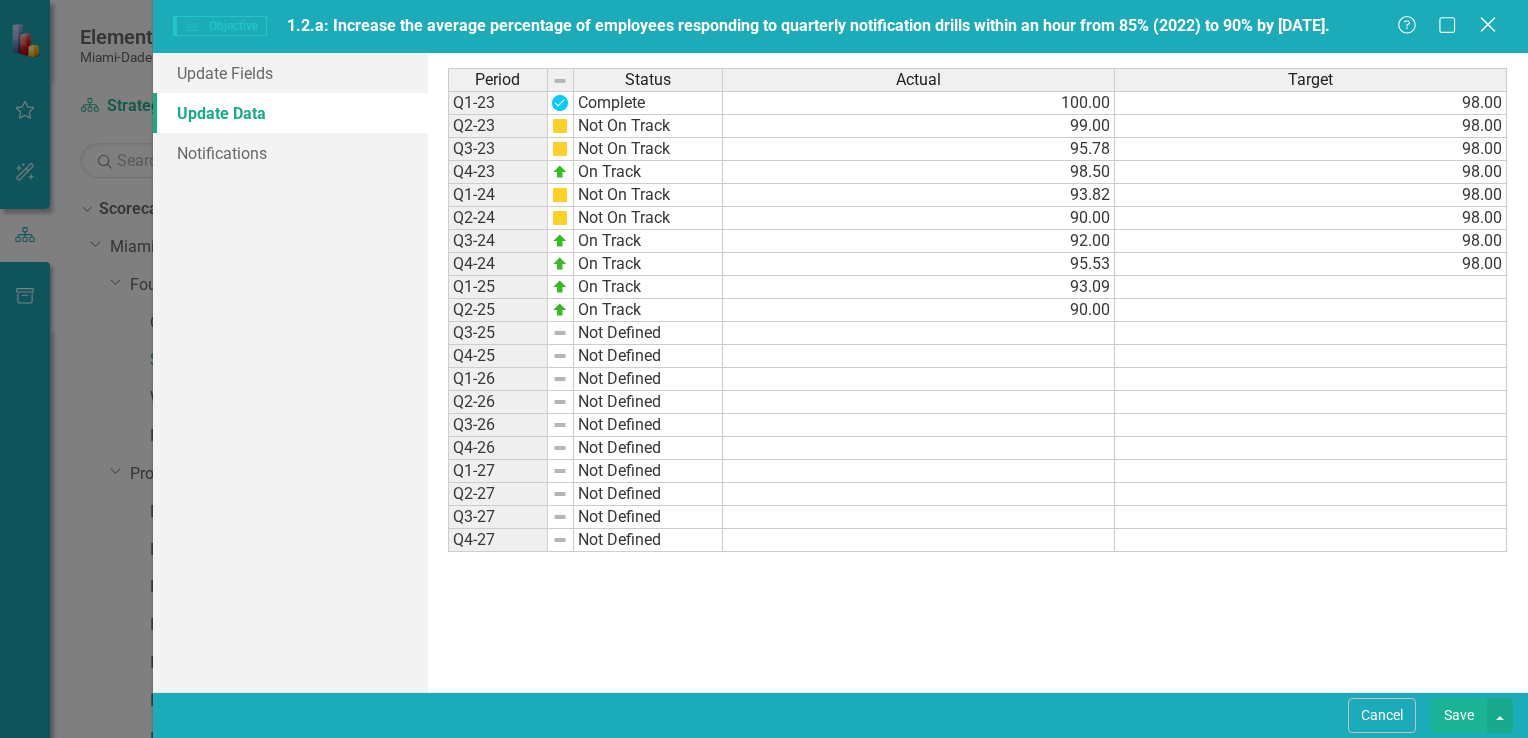 click on "Close" 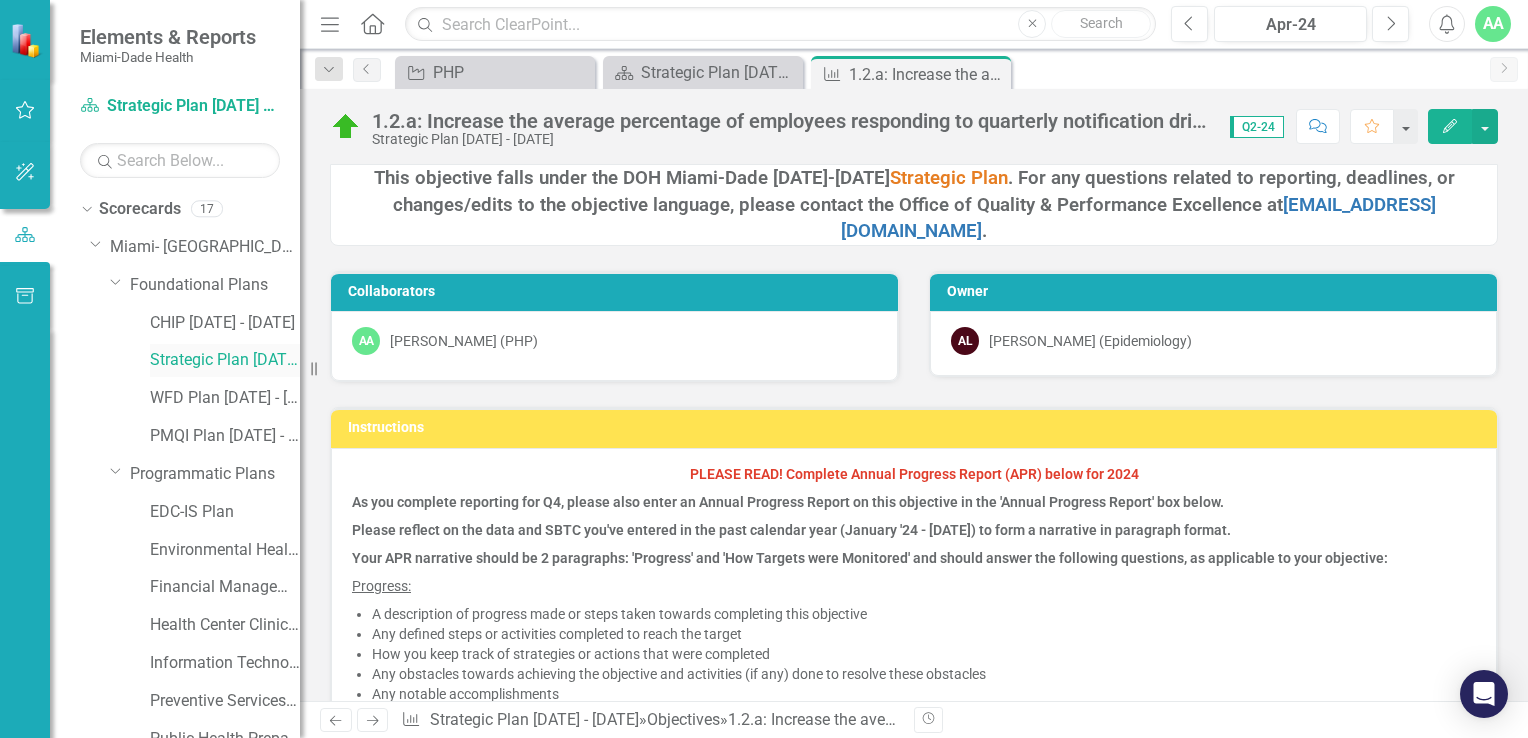 click on "Strategic Plan [DATE] - [DATE]" at bounding box center [225, 360] 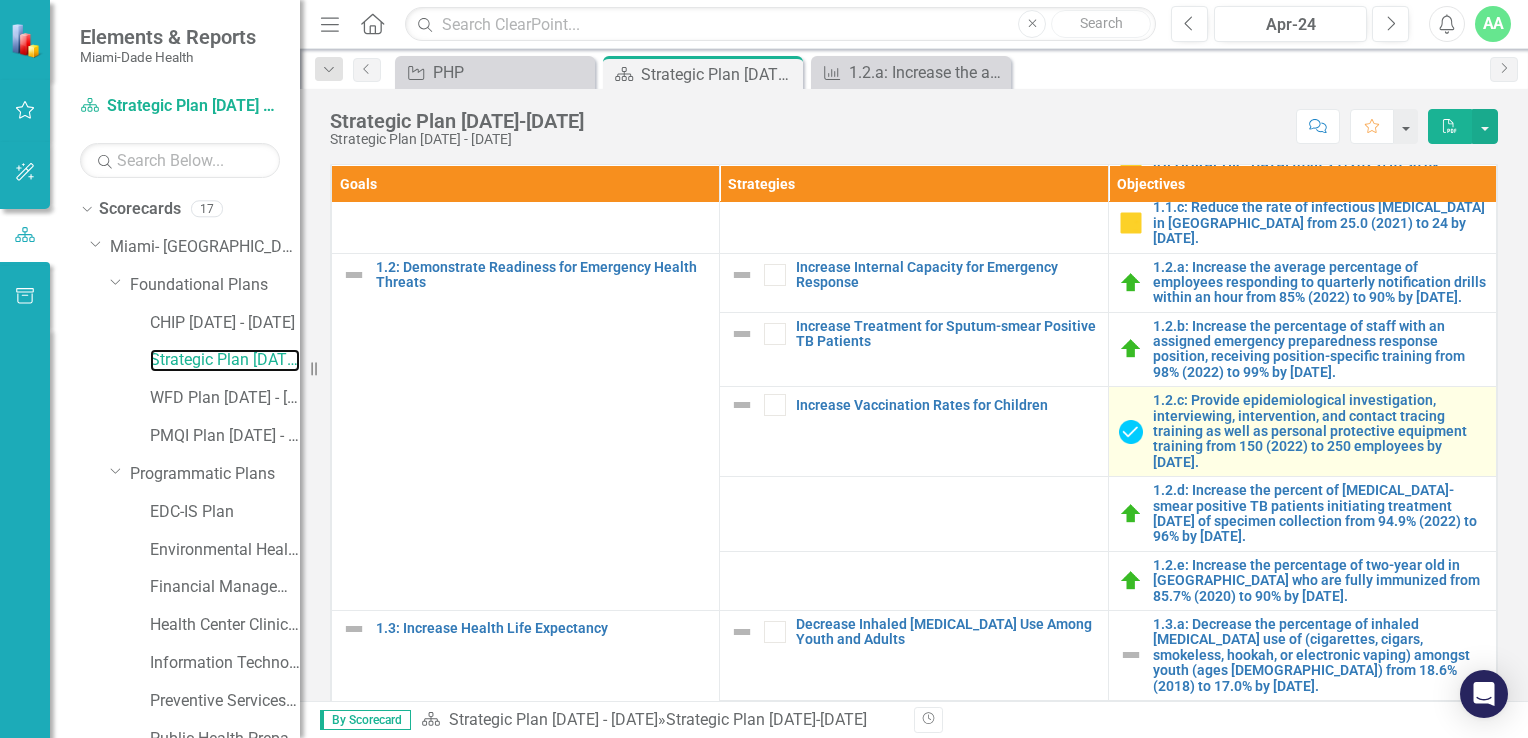 scroll, scrollTop: 200, scrollLeft: 0, axis: vertical 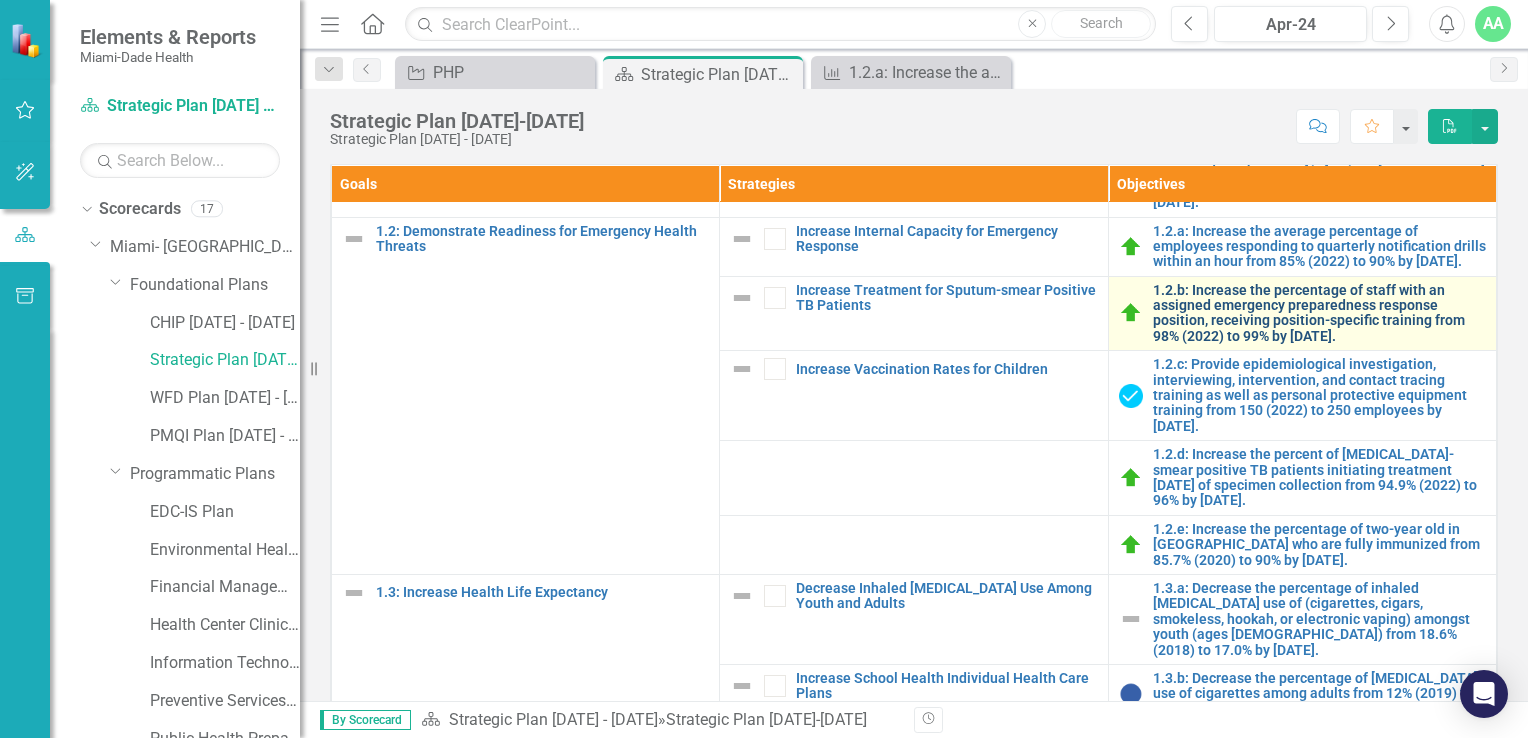 click on "1.2.b: Increase the percentage of staff with an assigned emergency preparedness response position, receiving position-specific training from 98% (2022) to 99% by [DATE]." at bounding box center [1319, 314] 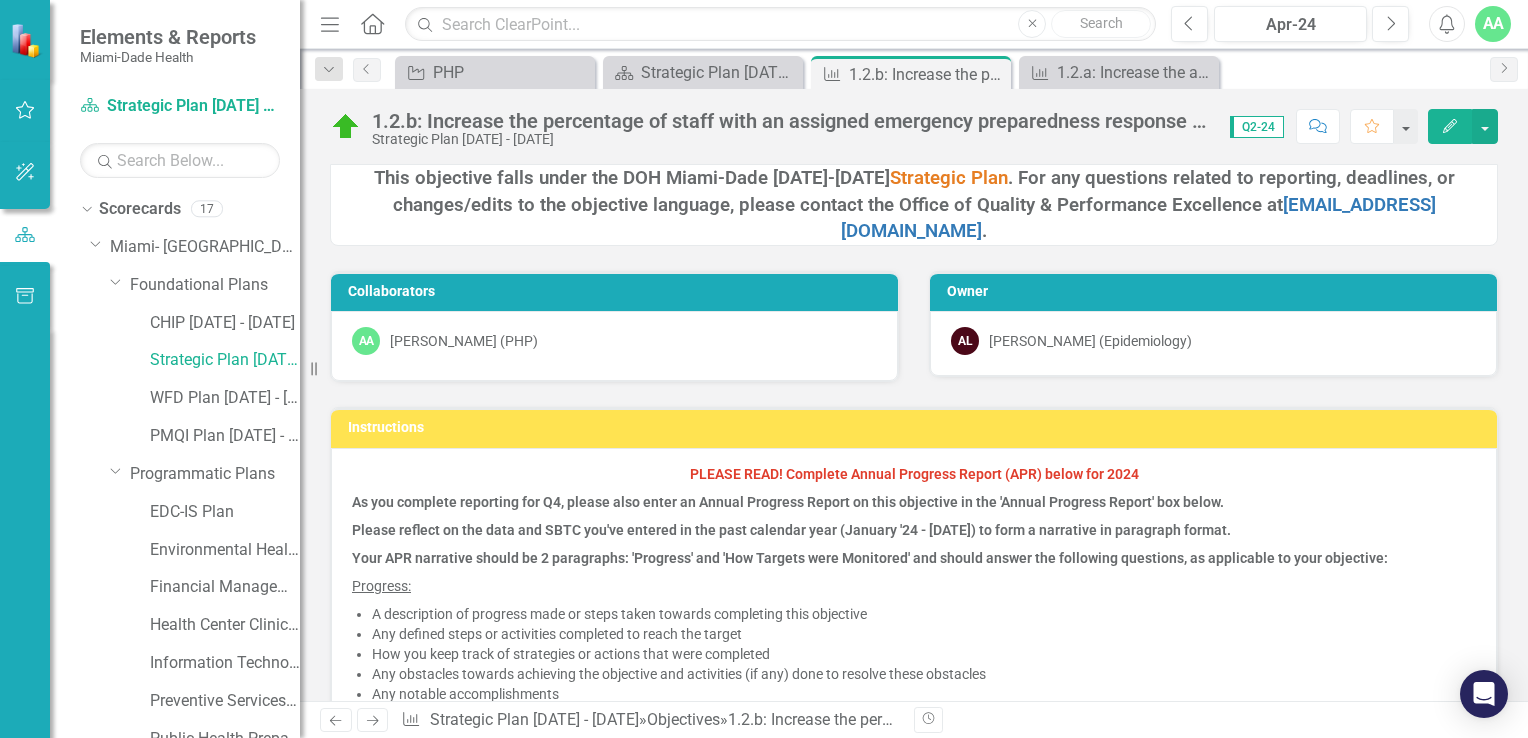 click on "Edit" 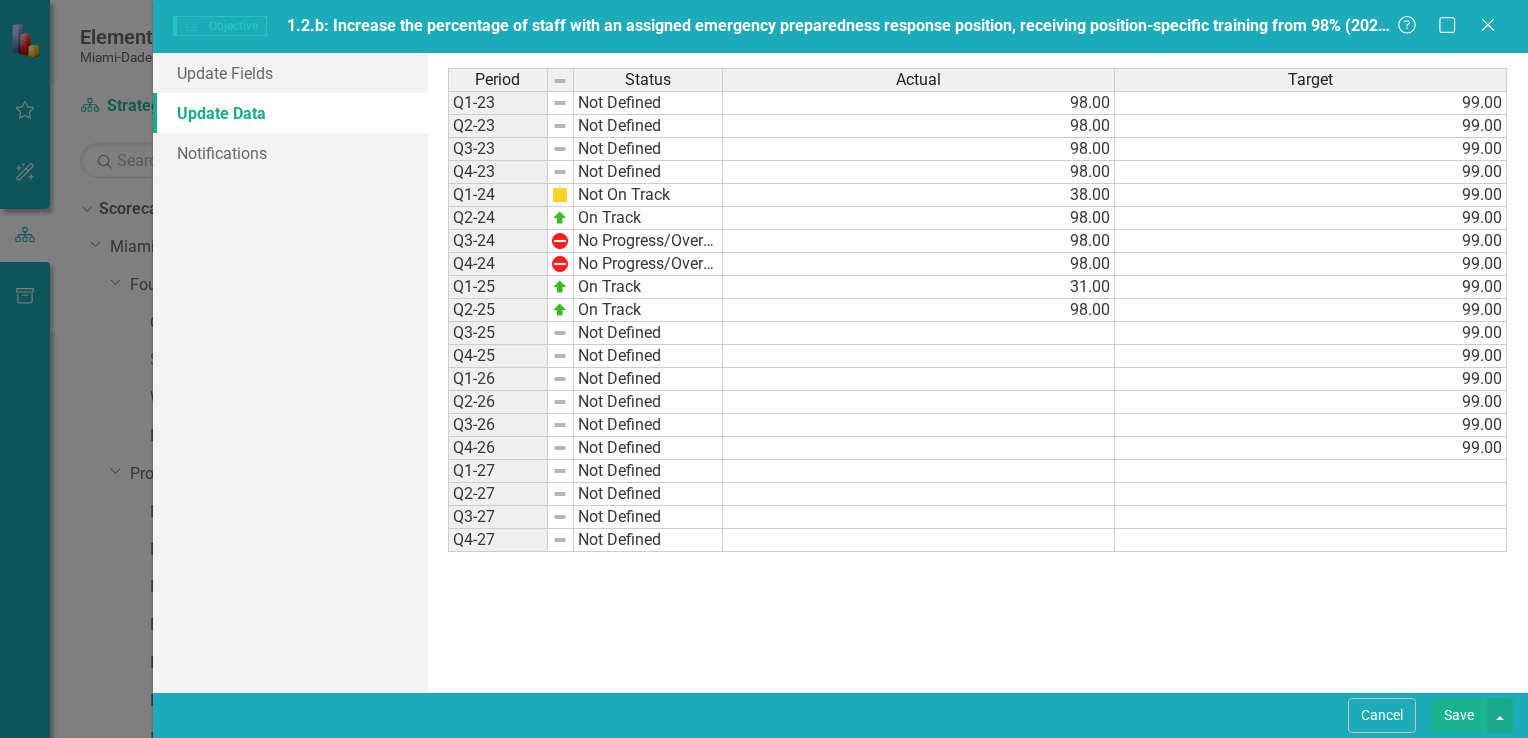 scroll, scrollTop: 0, scrollLeft: 0, axis: both 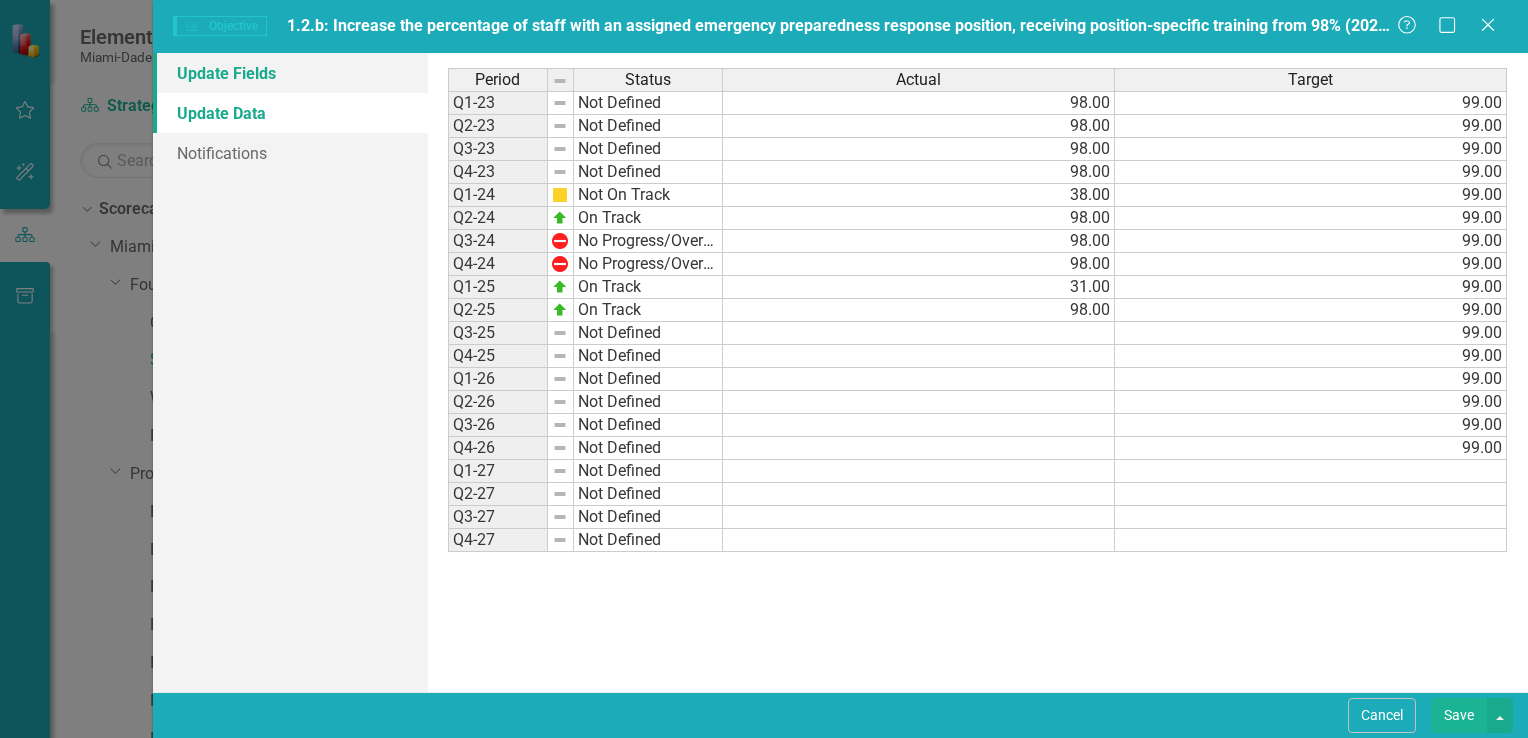 click on "Update Fields" at bounding box center [290, 73] 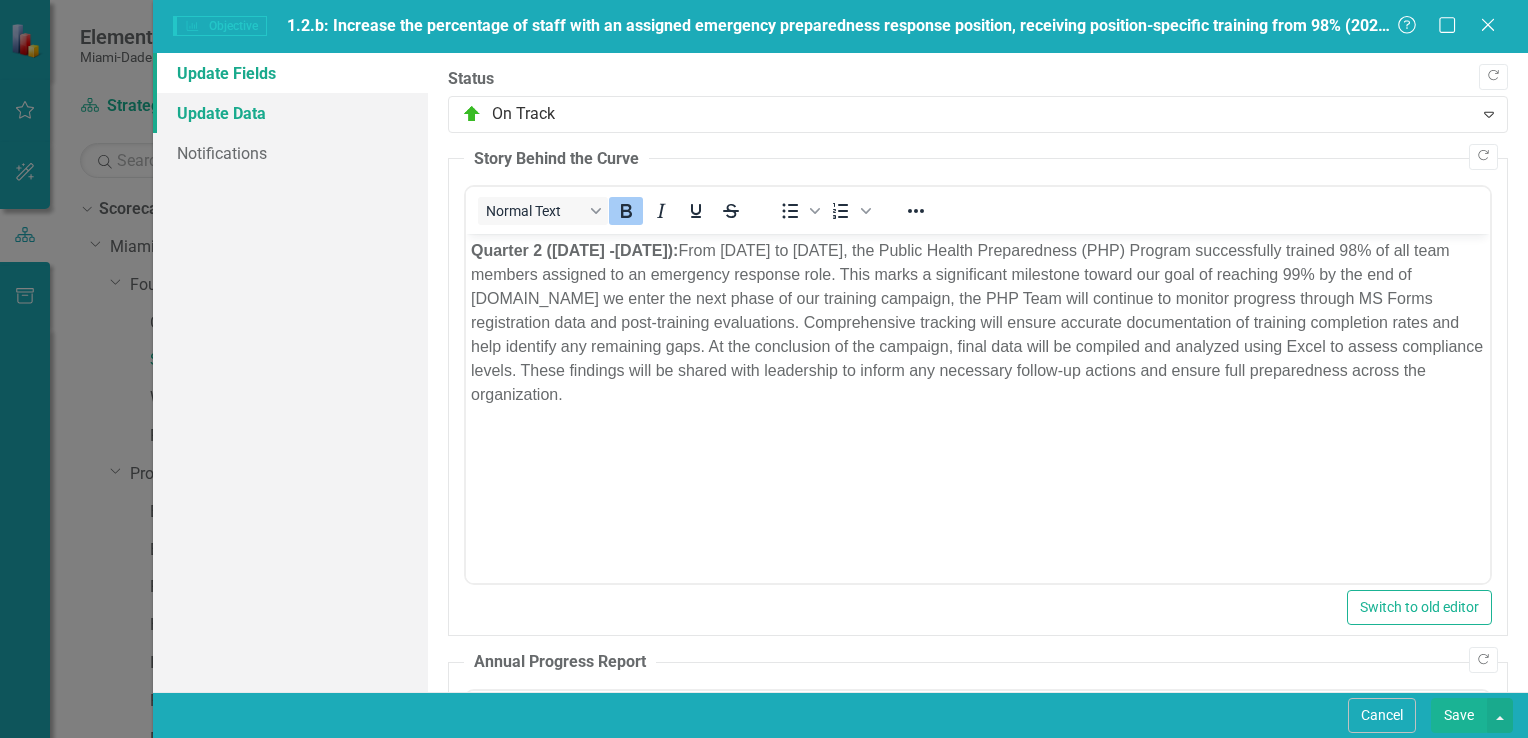 click on "Update  Data" at bounding box center [290, 113] 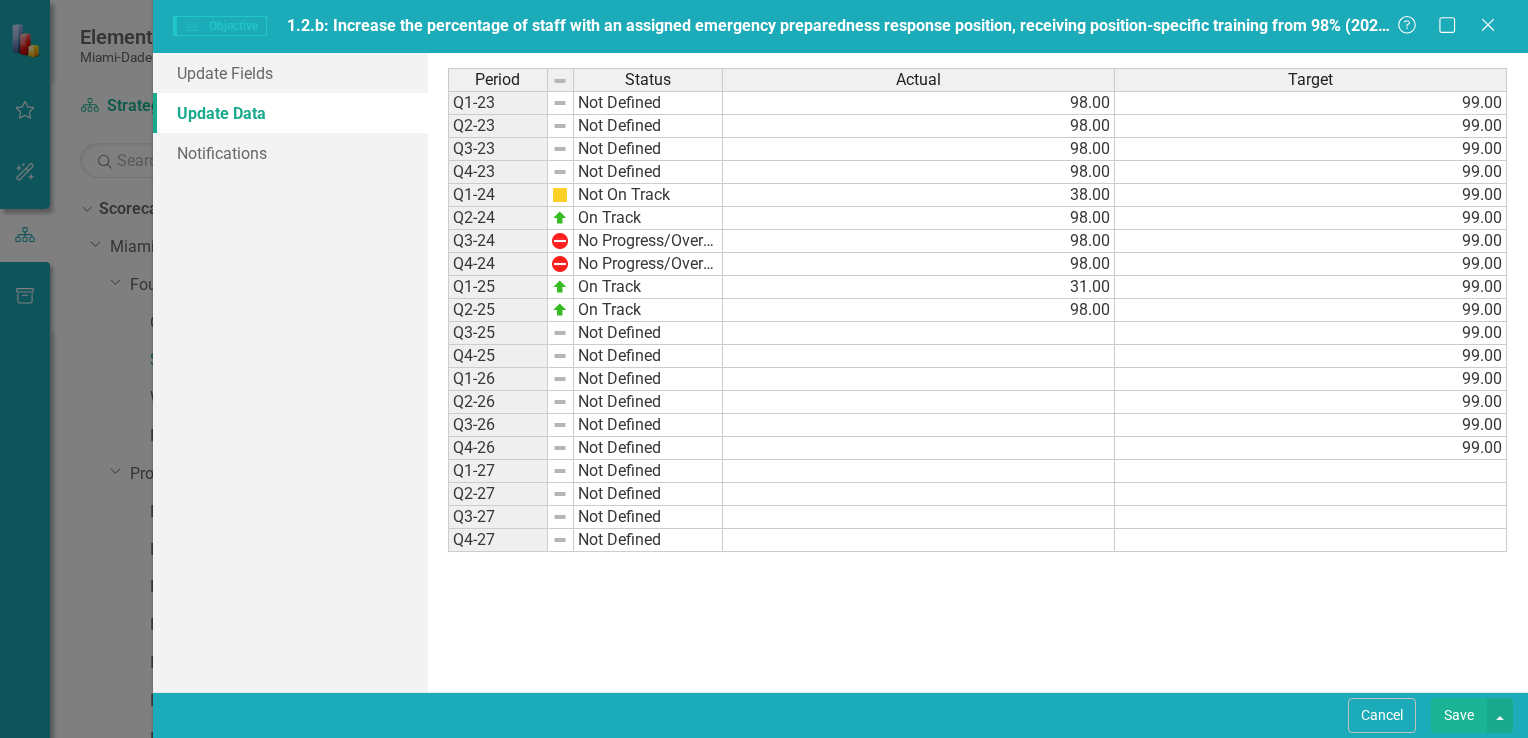 drag, startPoint x: 1485, startPoint y: 23, endPoint x: 1465, endPoint y: 22, distance: 20.024984 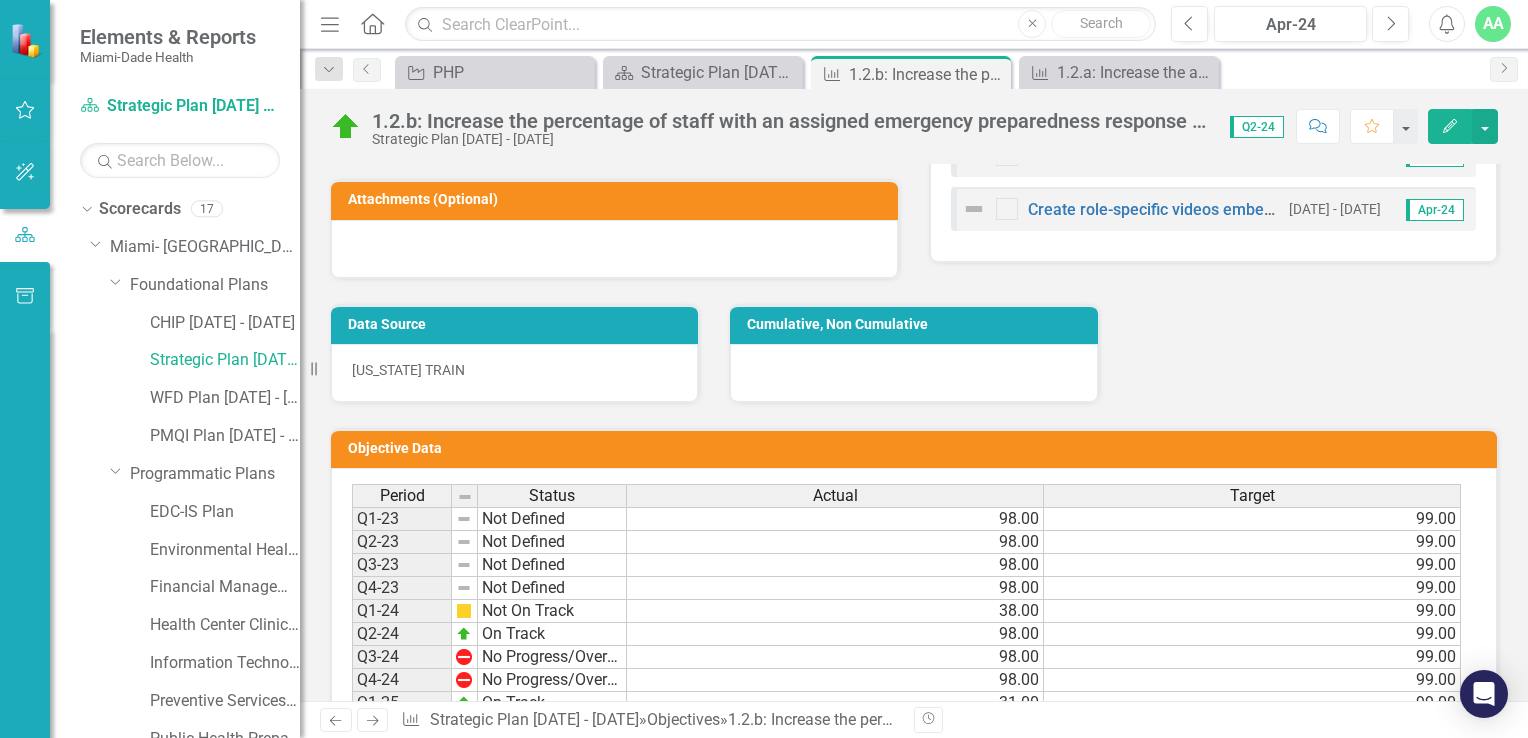 scroll, scrollTop: 1600, scrollLeft: 0, axis: vertical 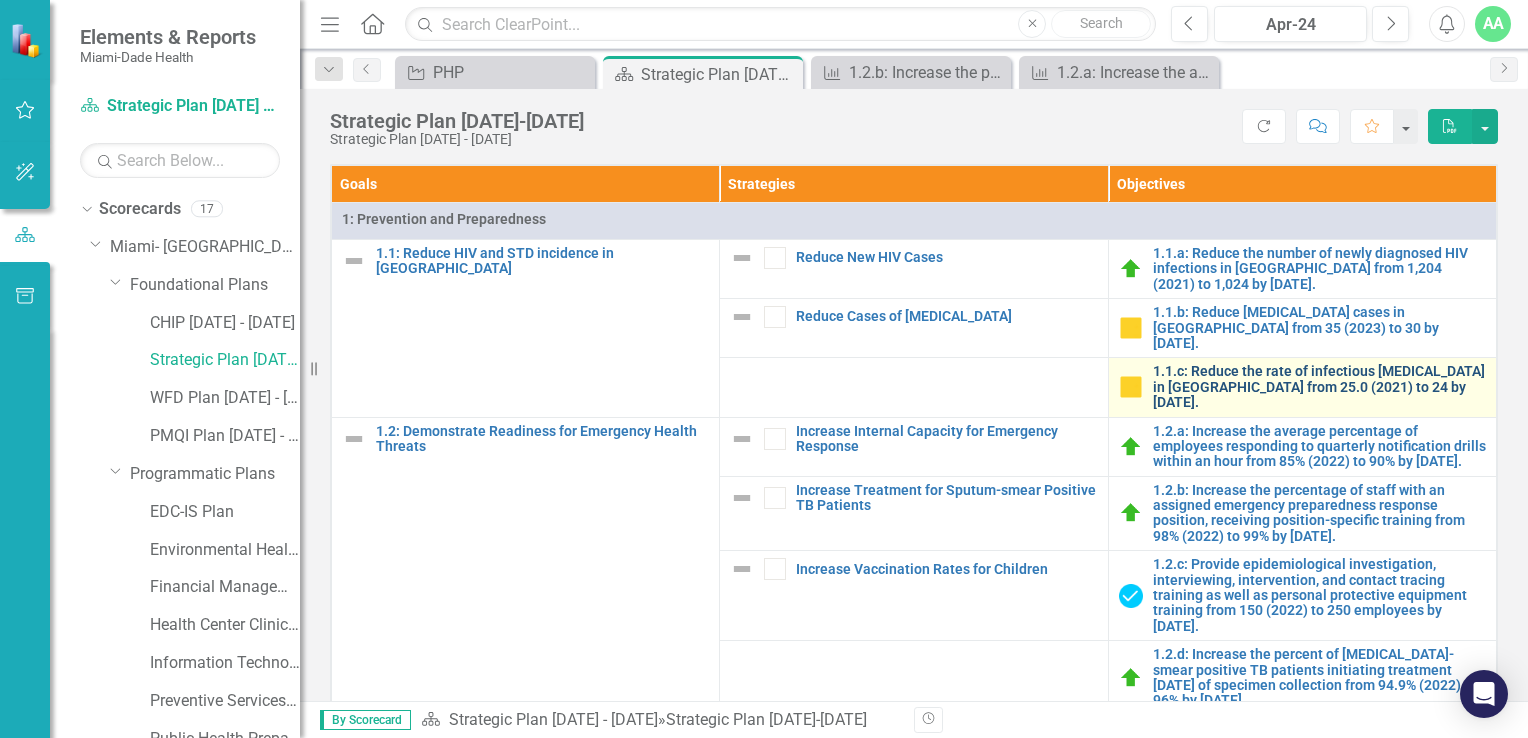 click on "1.2.a: Increase the average percentage of employees responding to quarterly notification drills within an hour from 85% (2022) to 90% by [DATE]." at bounding box center [1319, 447] 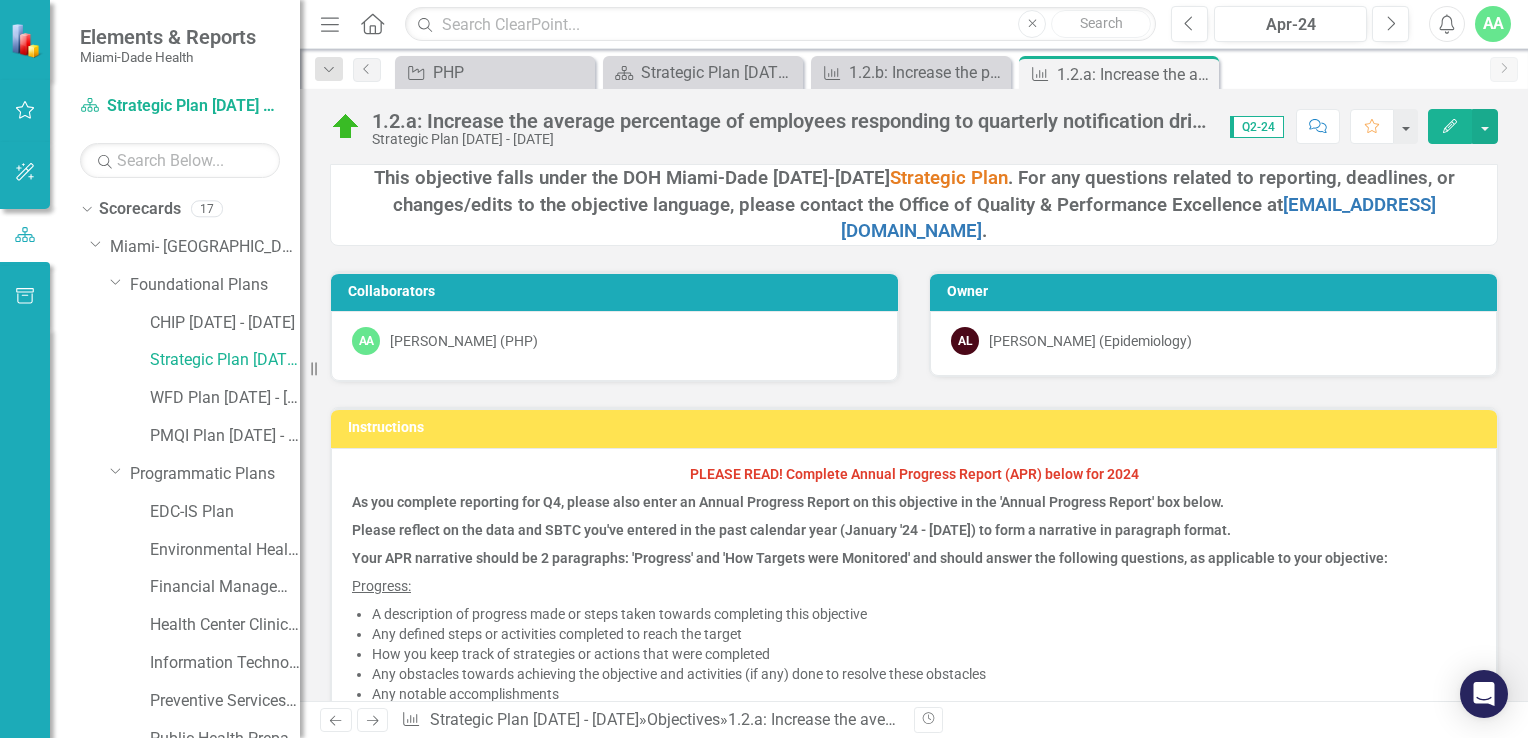click 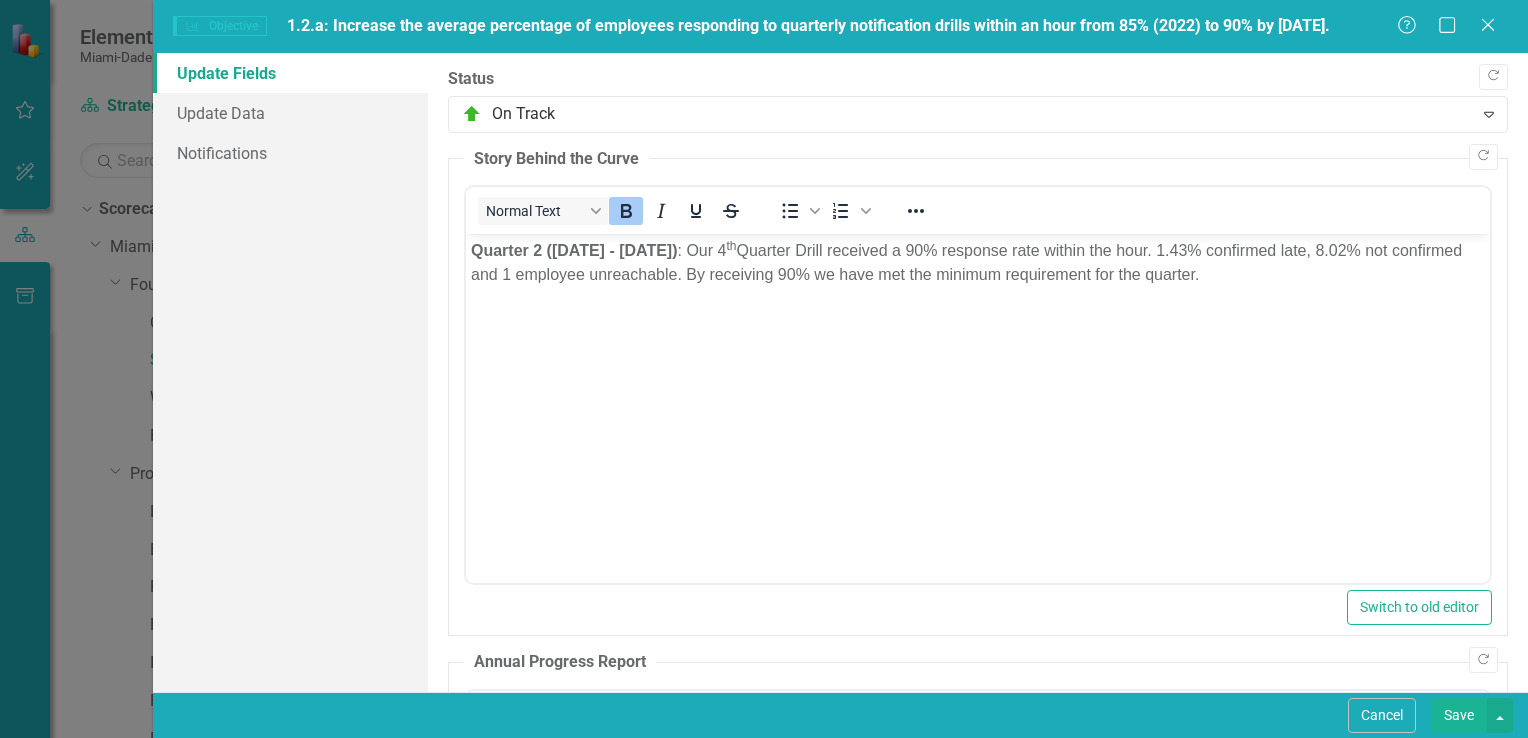 scroll, scrollTop: 0, scrollLeft: 0, axis: both 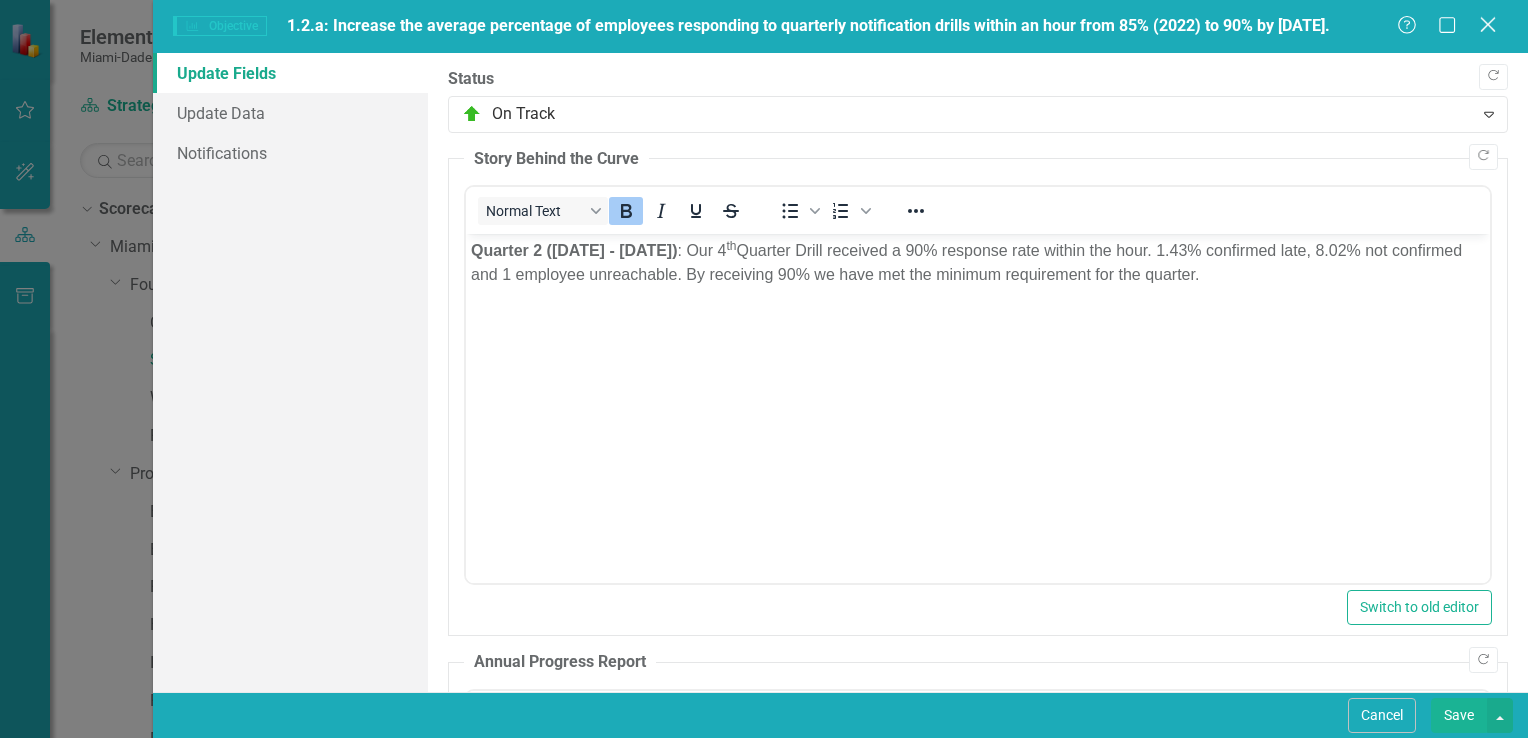 click on "Close" 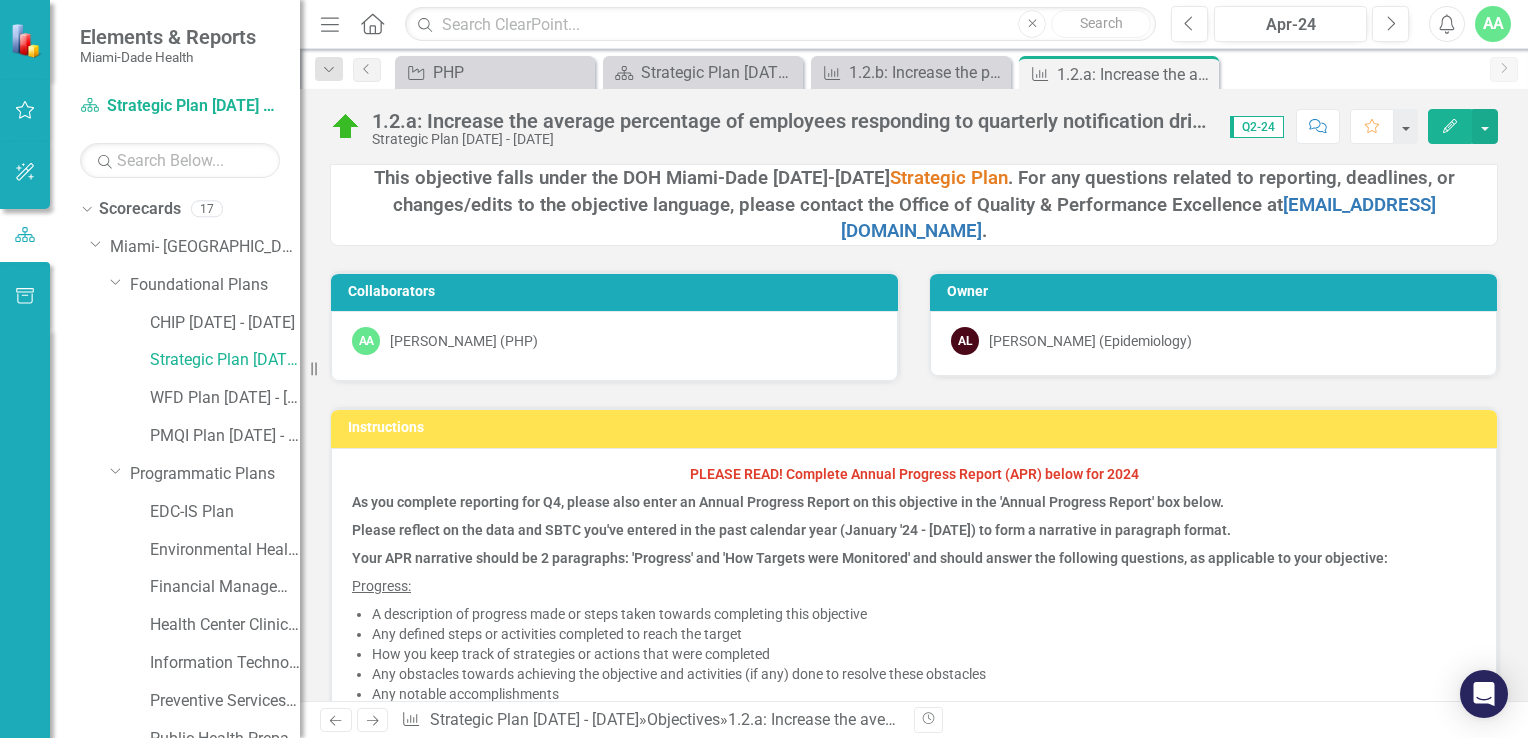click on "Edit" 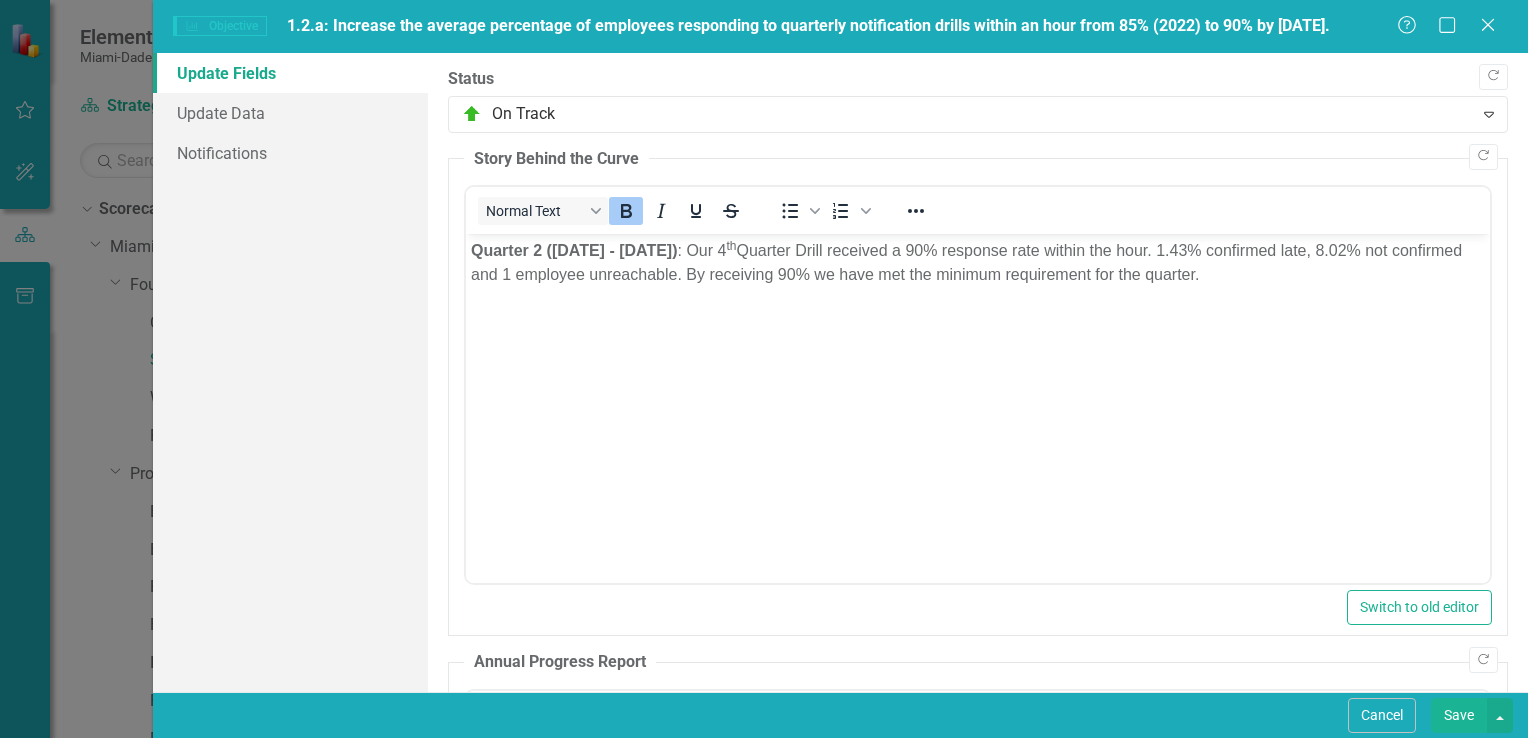 scroll, scrollTop: 0, scrollLeft: 0, axis: both 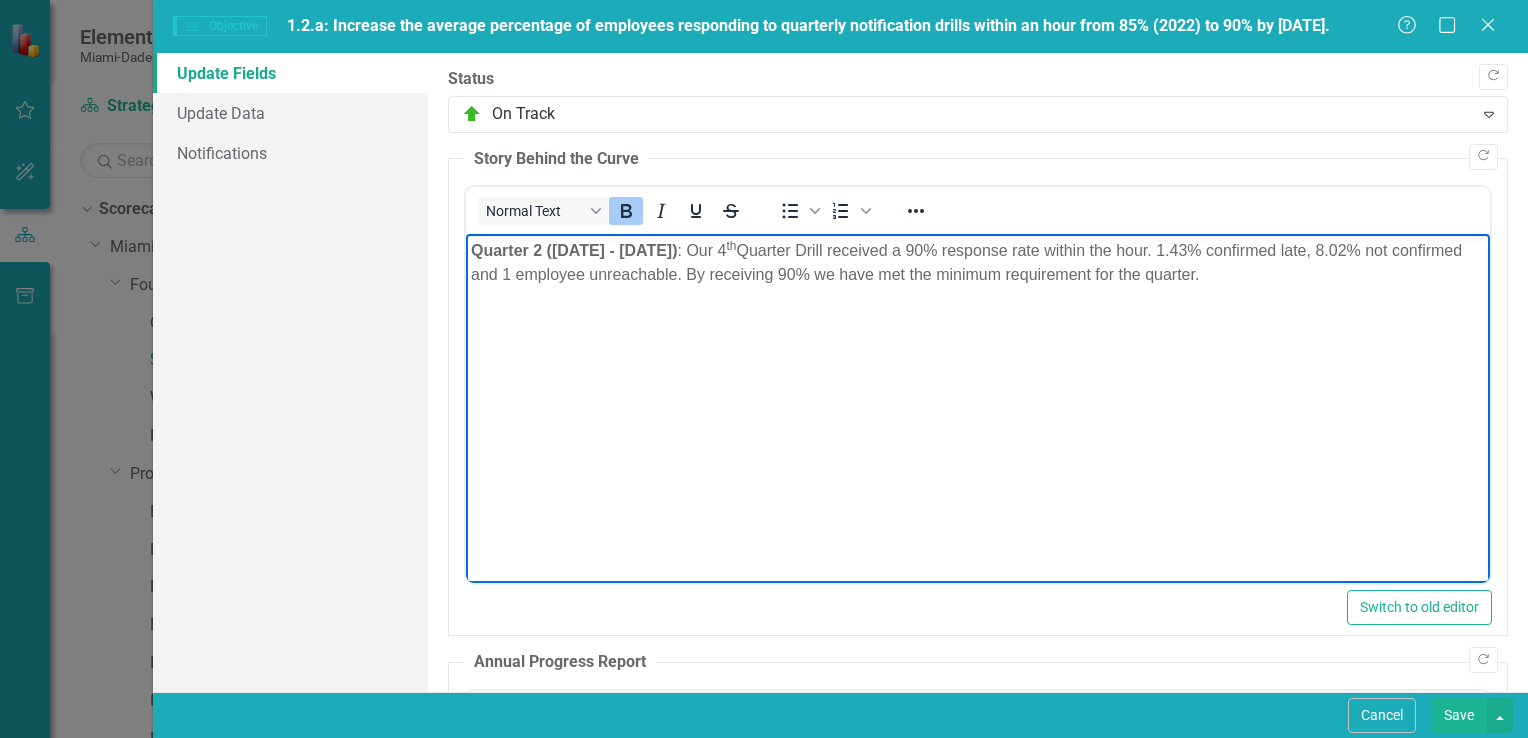 drag, startPoint x: 467, startPoint y: 255, endPoint x: 1251, endPoint y: 273, distance: 784.2066 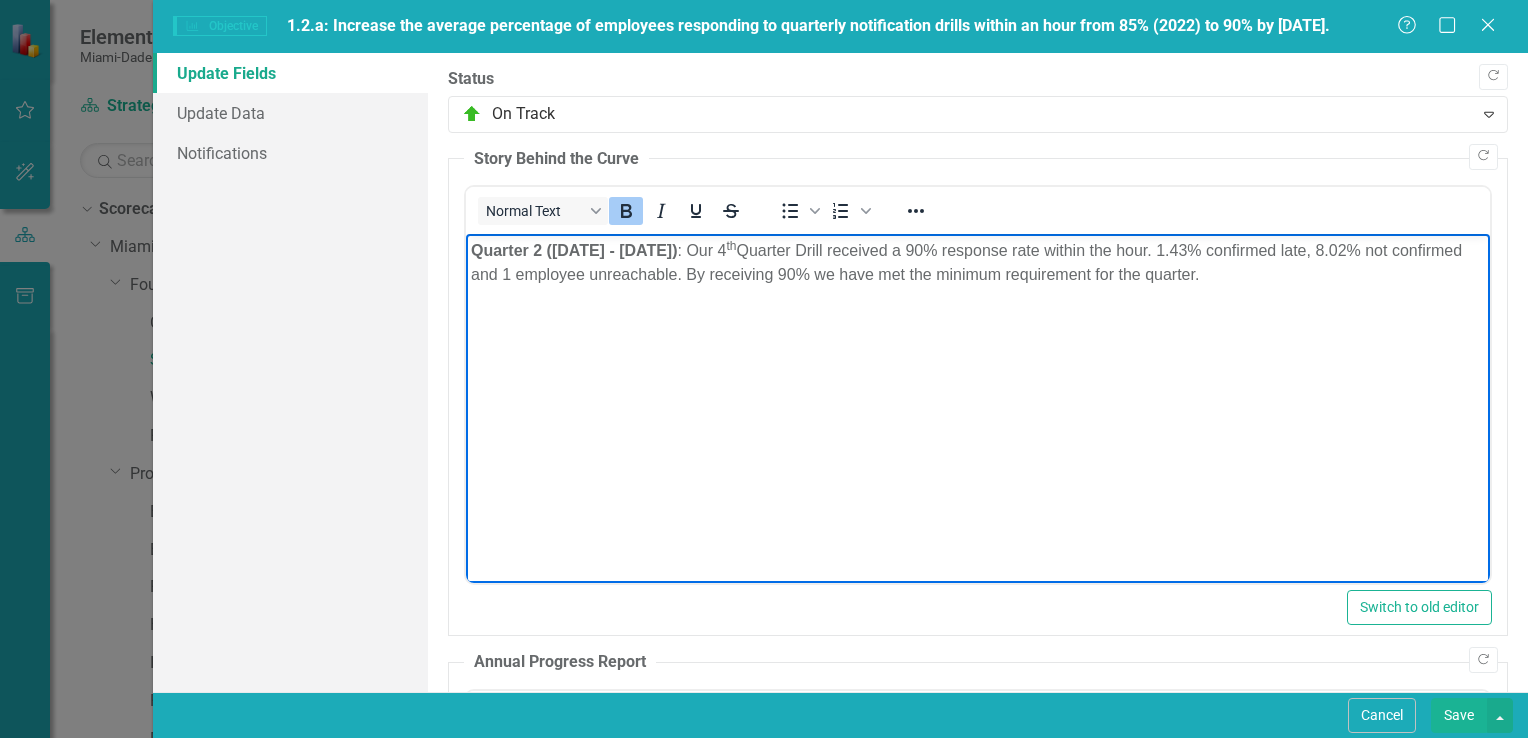 copy on "Quarter 2 ([DATE] - [DATE]) : Our 4 th  Quarter Drill received a 90% response rate within the hour. 1.43% confirmed late, 8.02% not confirmed and 1 employee unreachable. By receiving 90% we have met the minimum requirement for the quarter." 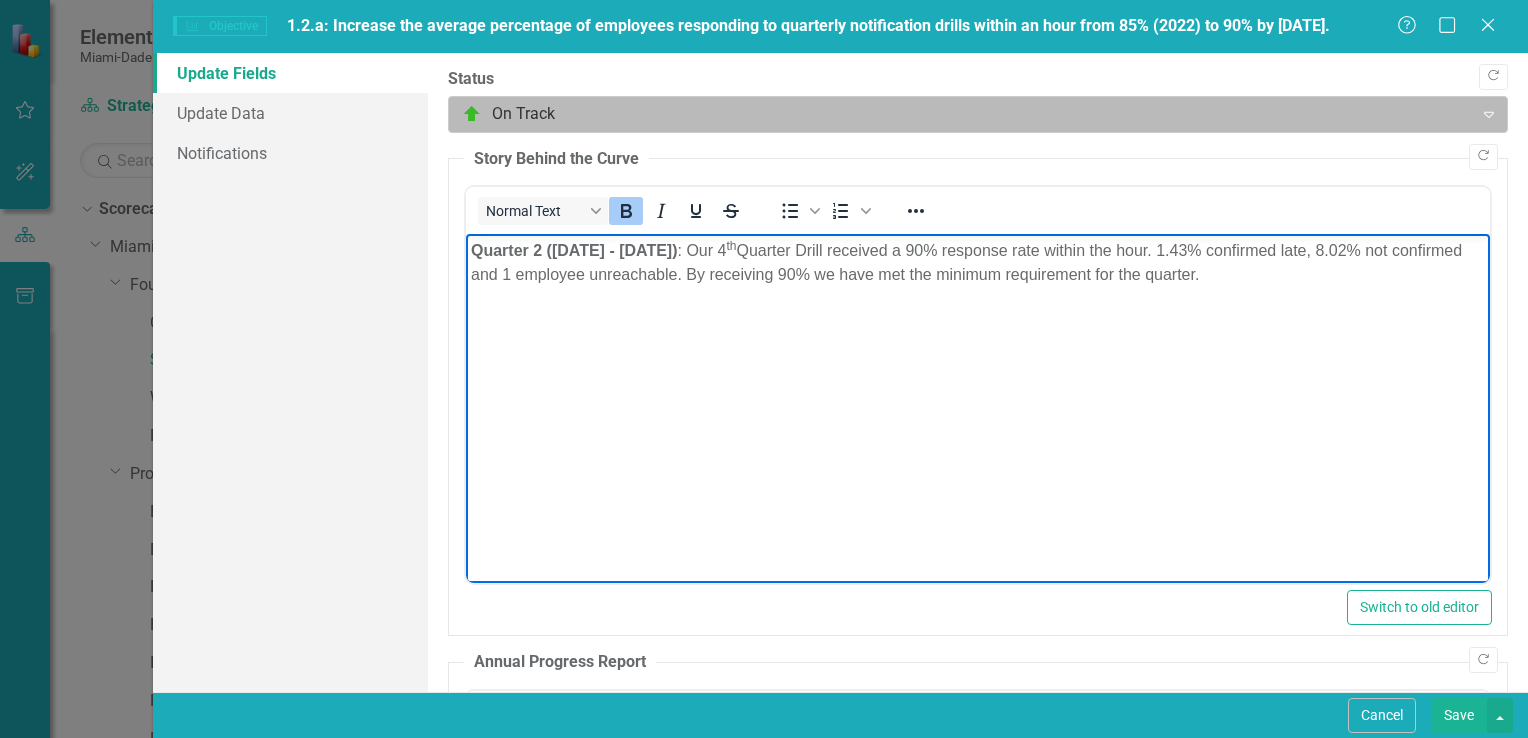 drag, startPoint x: 1484, startPoint y: 22, endPoint x: 1397, endPoint y: 98, distance: 115.52056 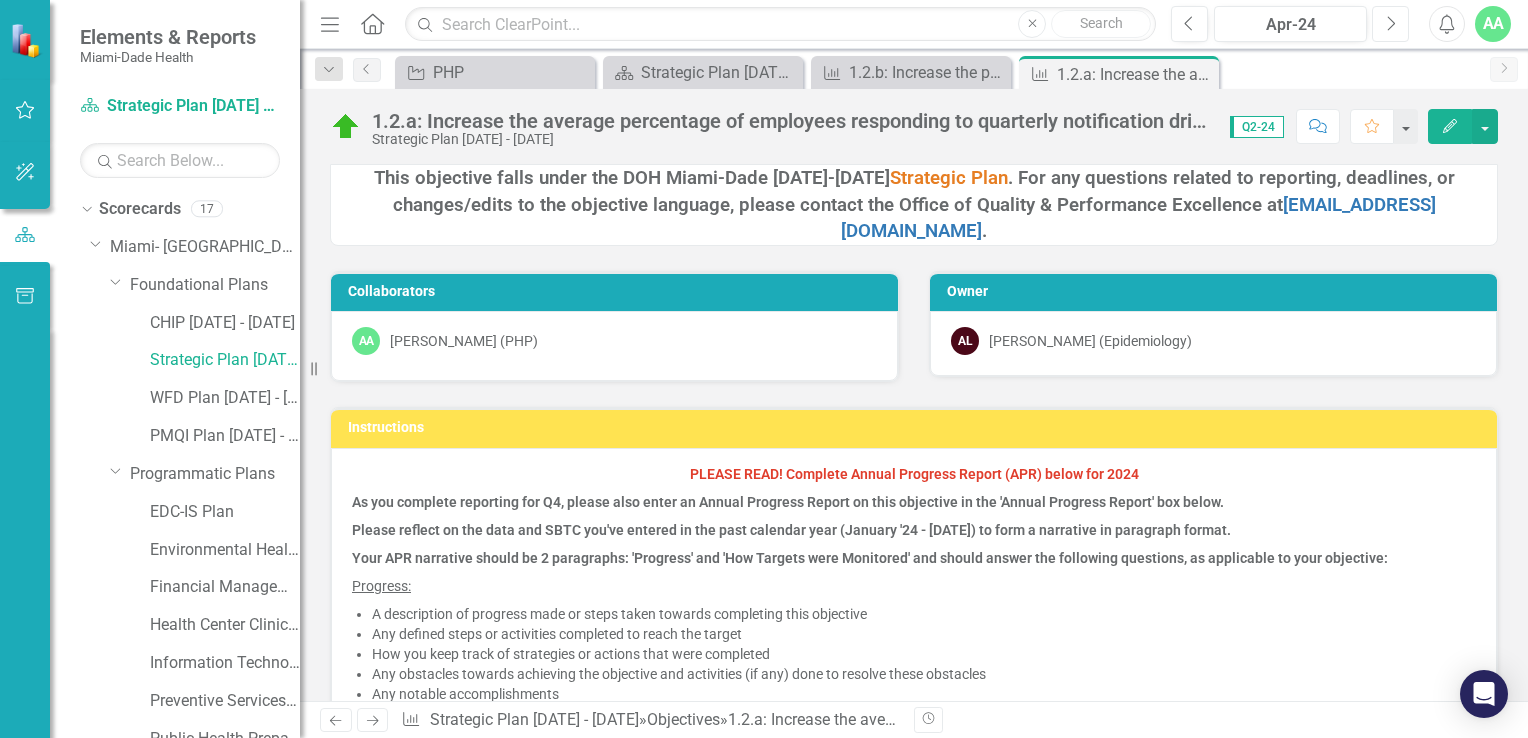 click on "Next" 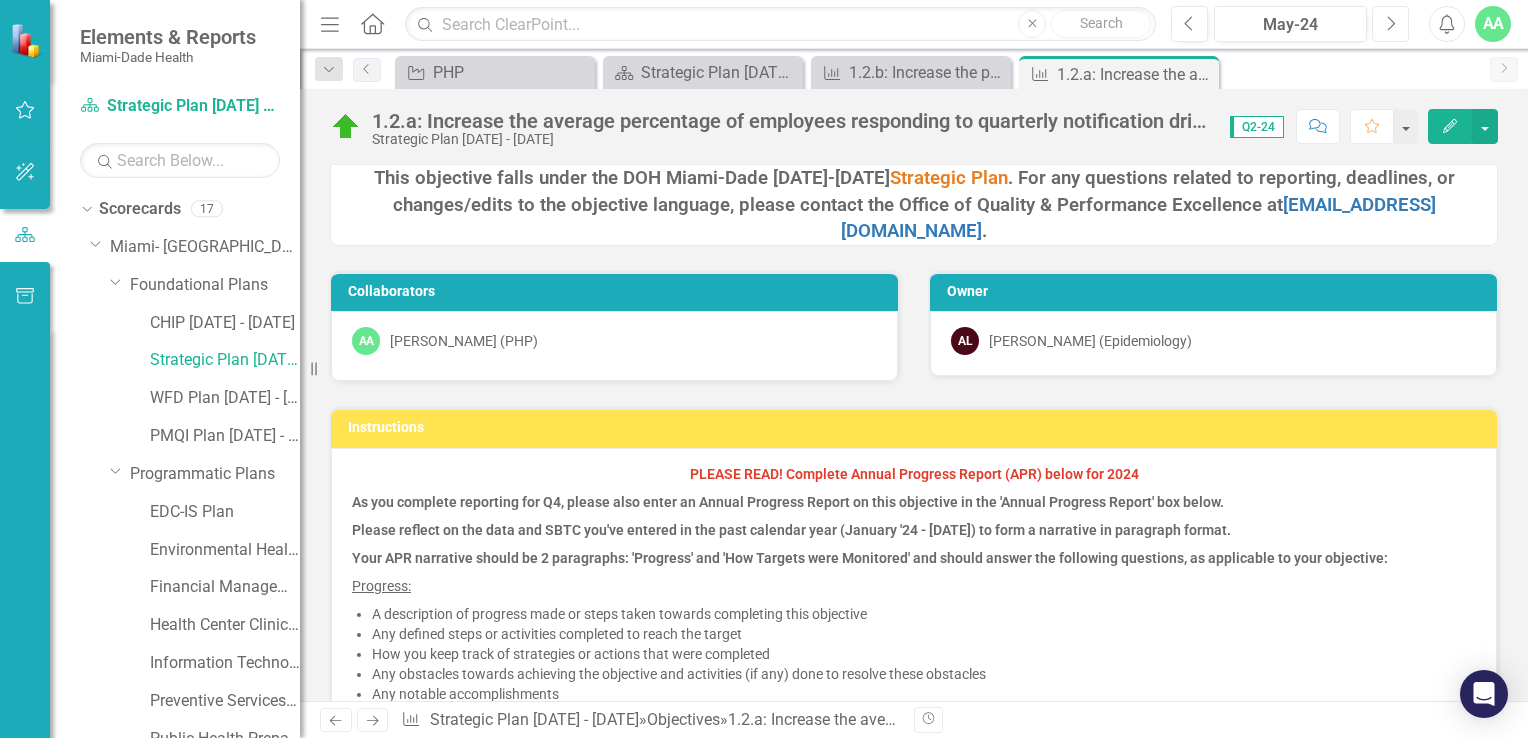 click on "Next" 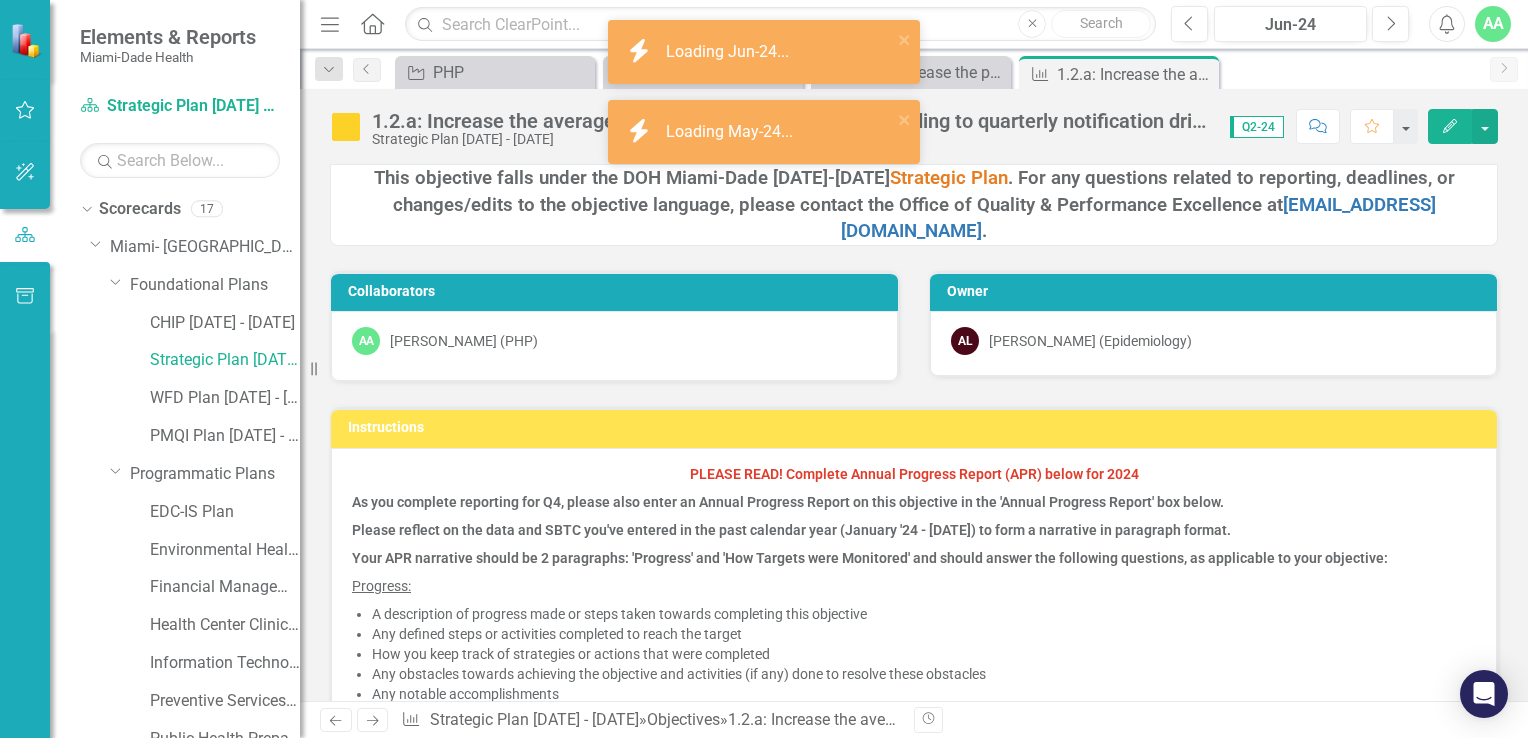 click on "Edit" 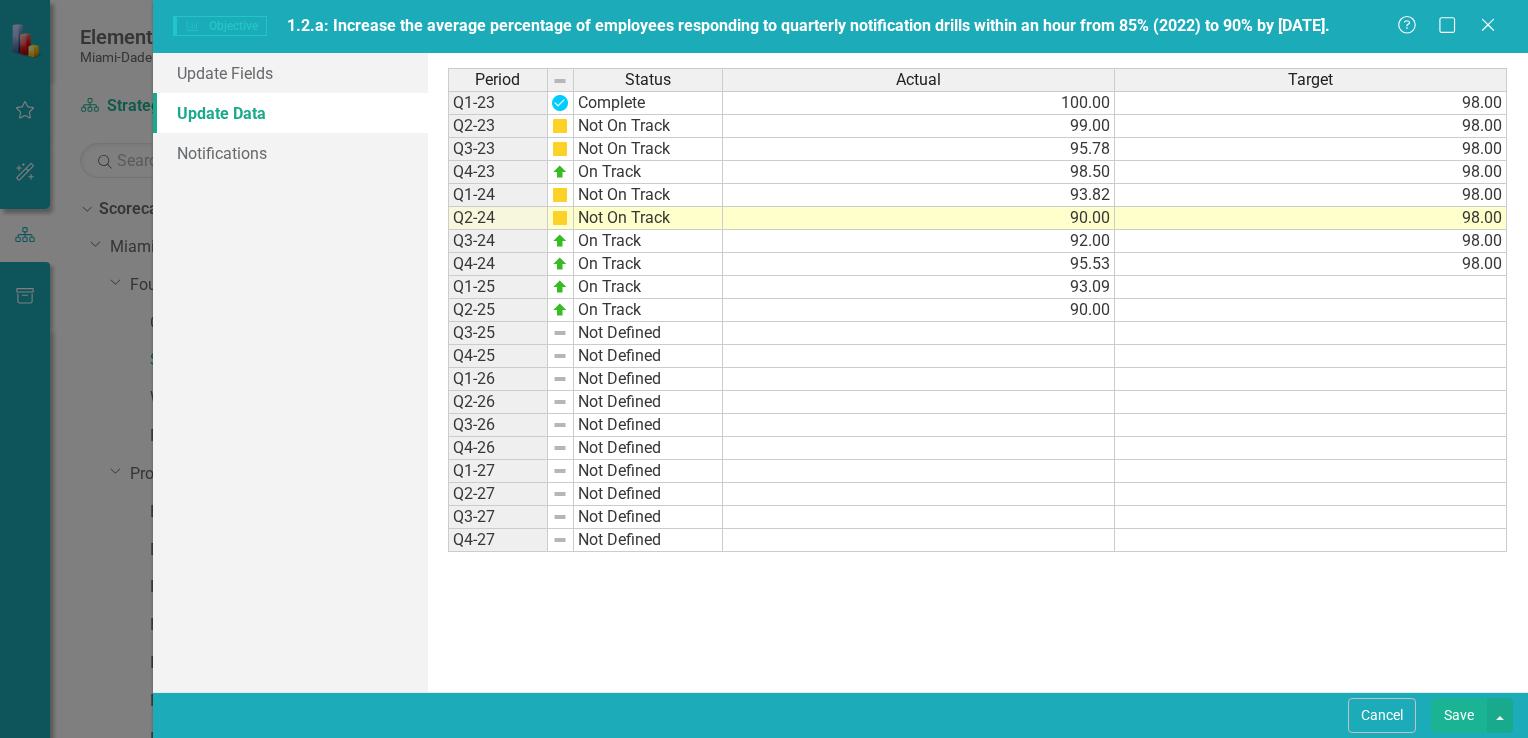 scroll, scrollTop: 0, scrollLeft: 0, axis: both 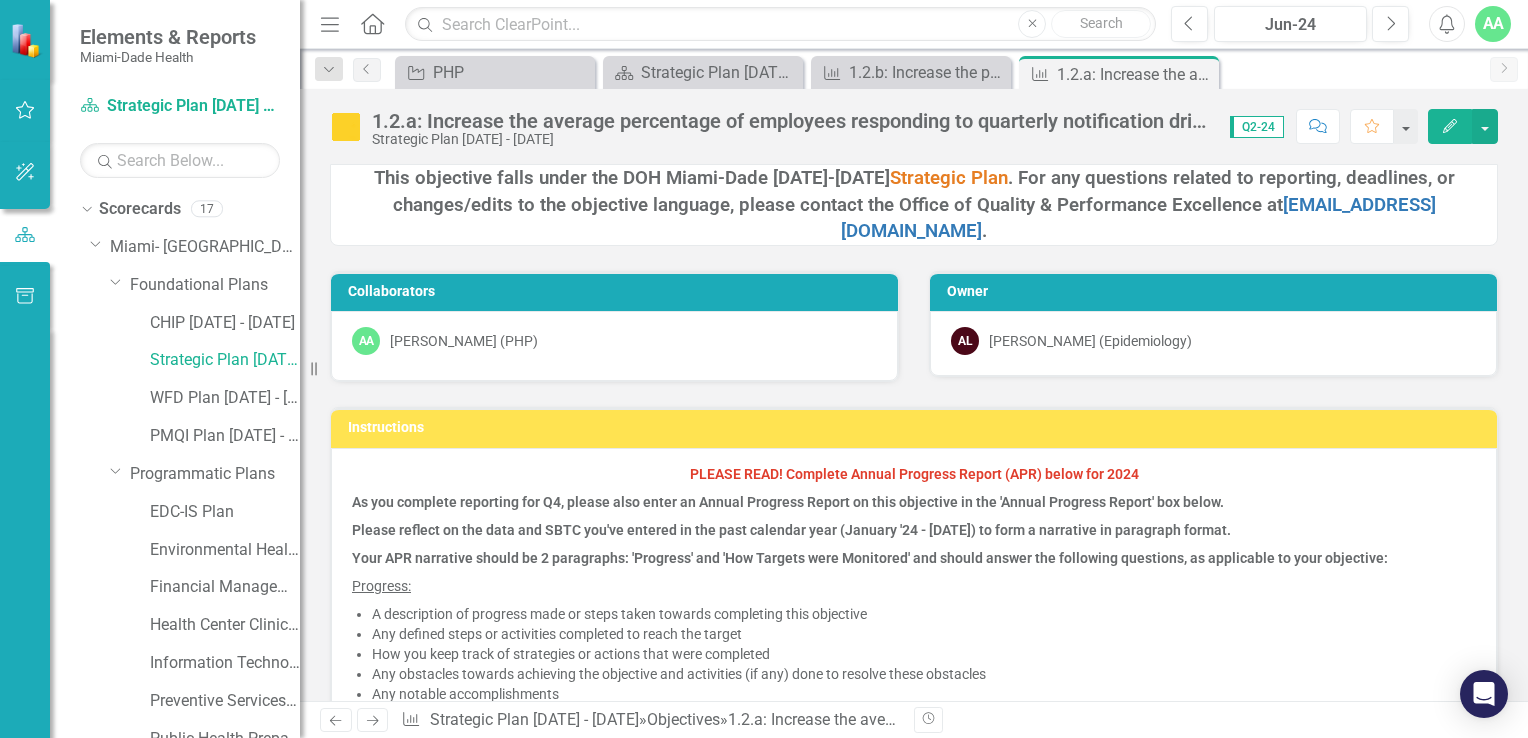 click on "Edit" 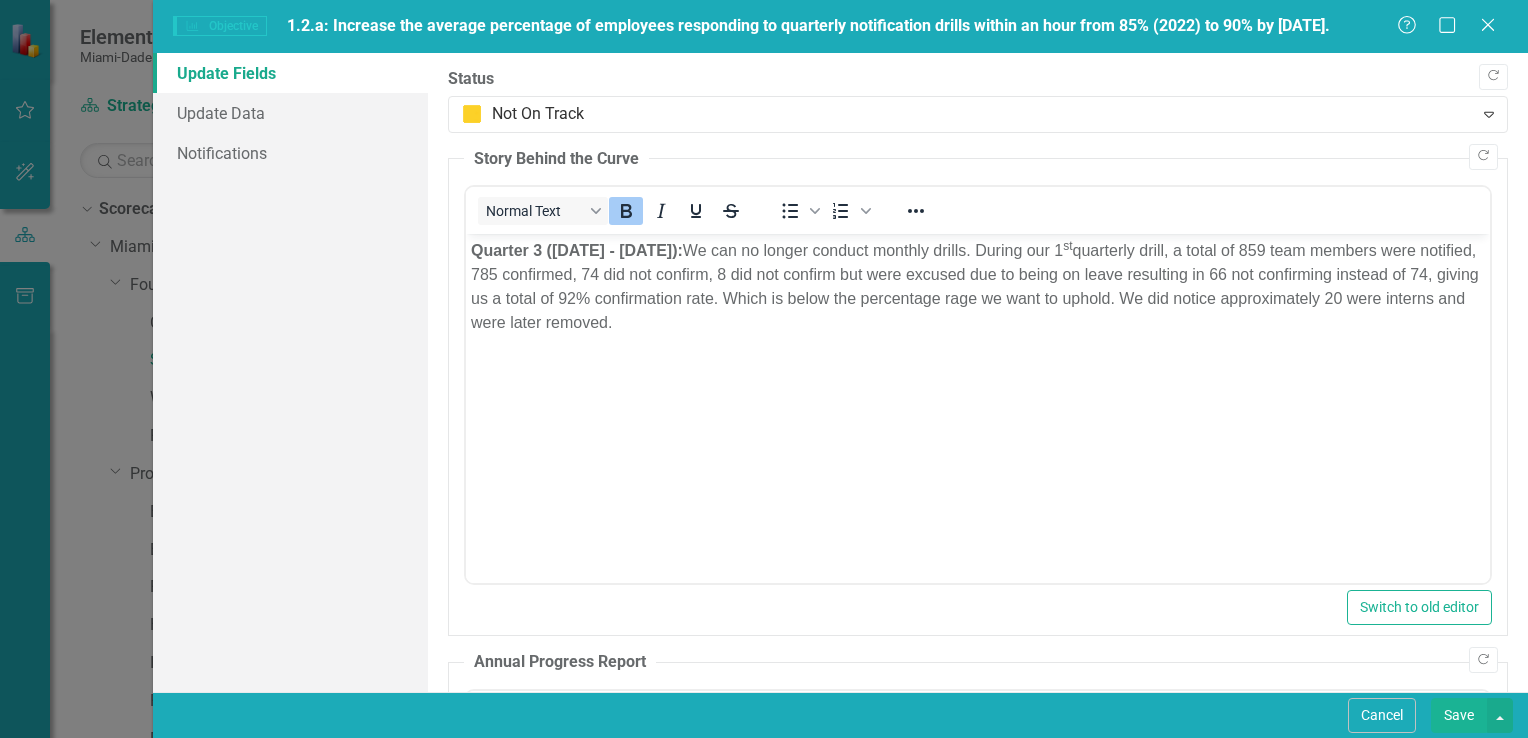 scroll, scrollTop: 0, scrollLeft: 0, axis: both 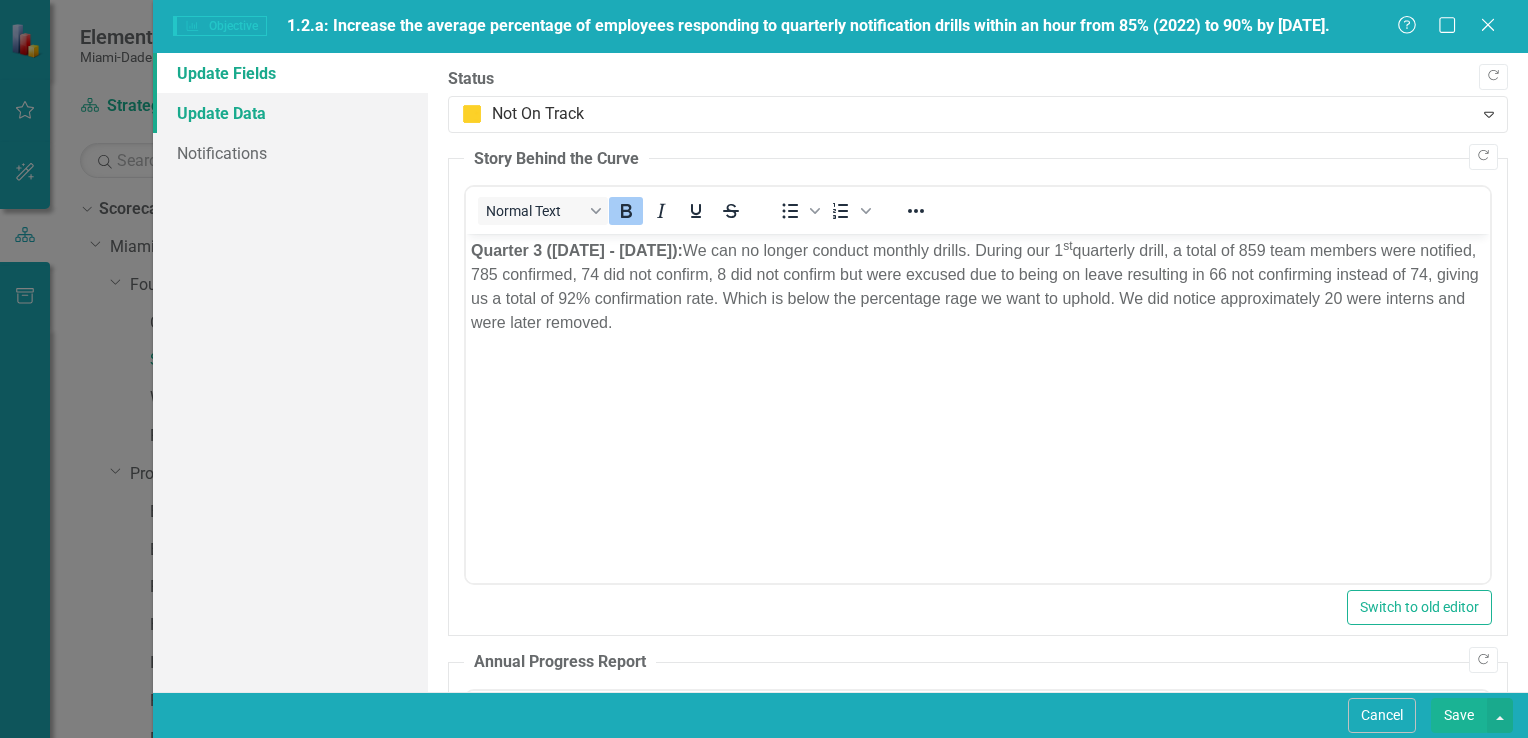 click on "Update  Data" at bounding box center [290, 113] 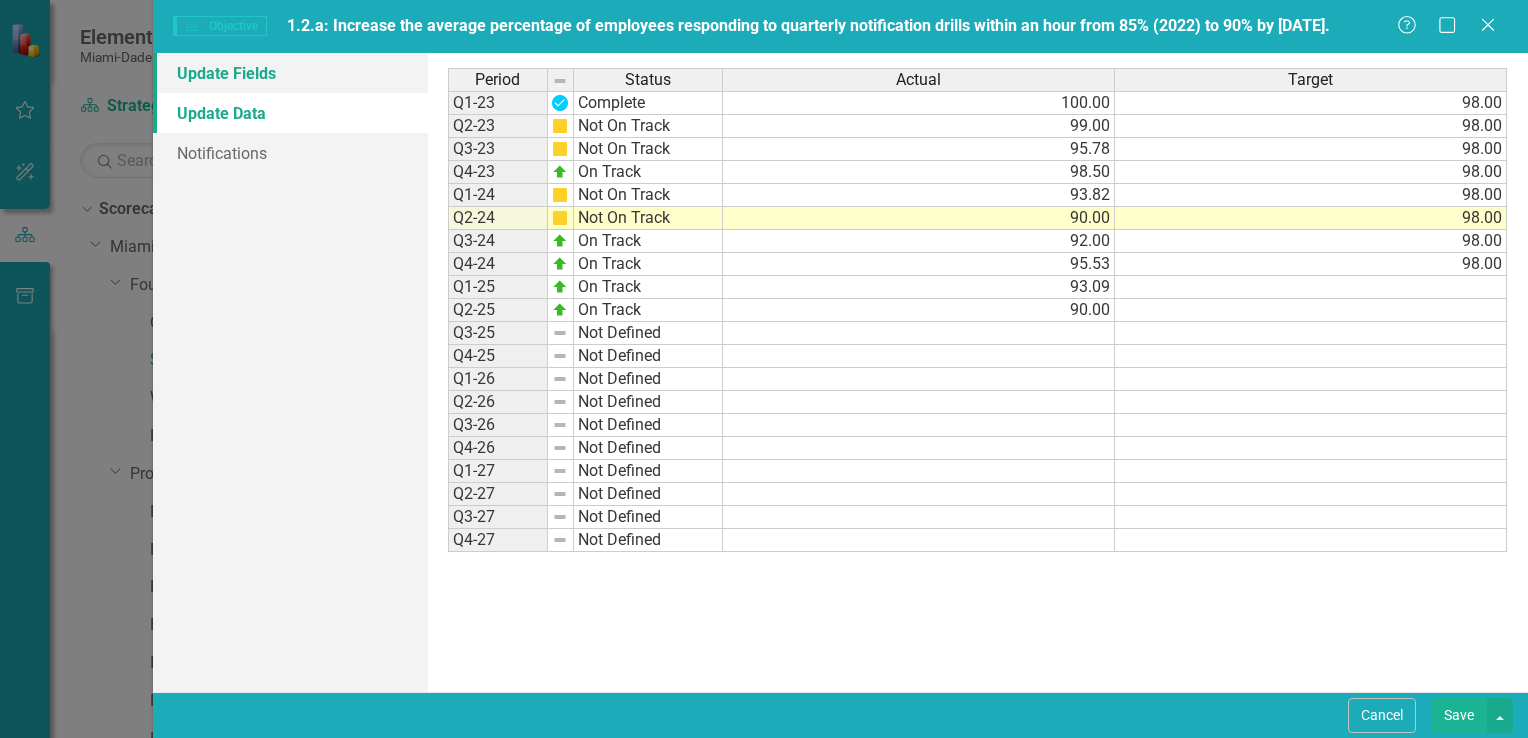 click on "Update Fields" at bounding box center [290, 73] 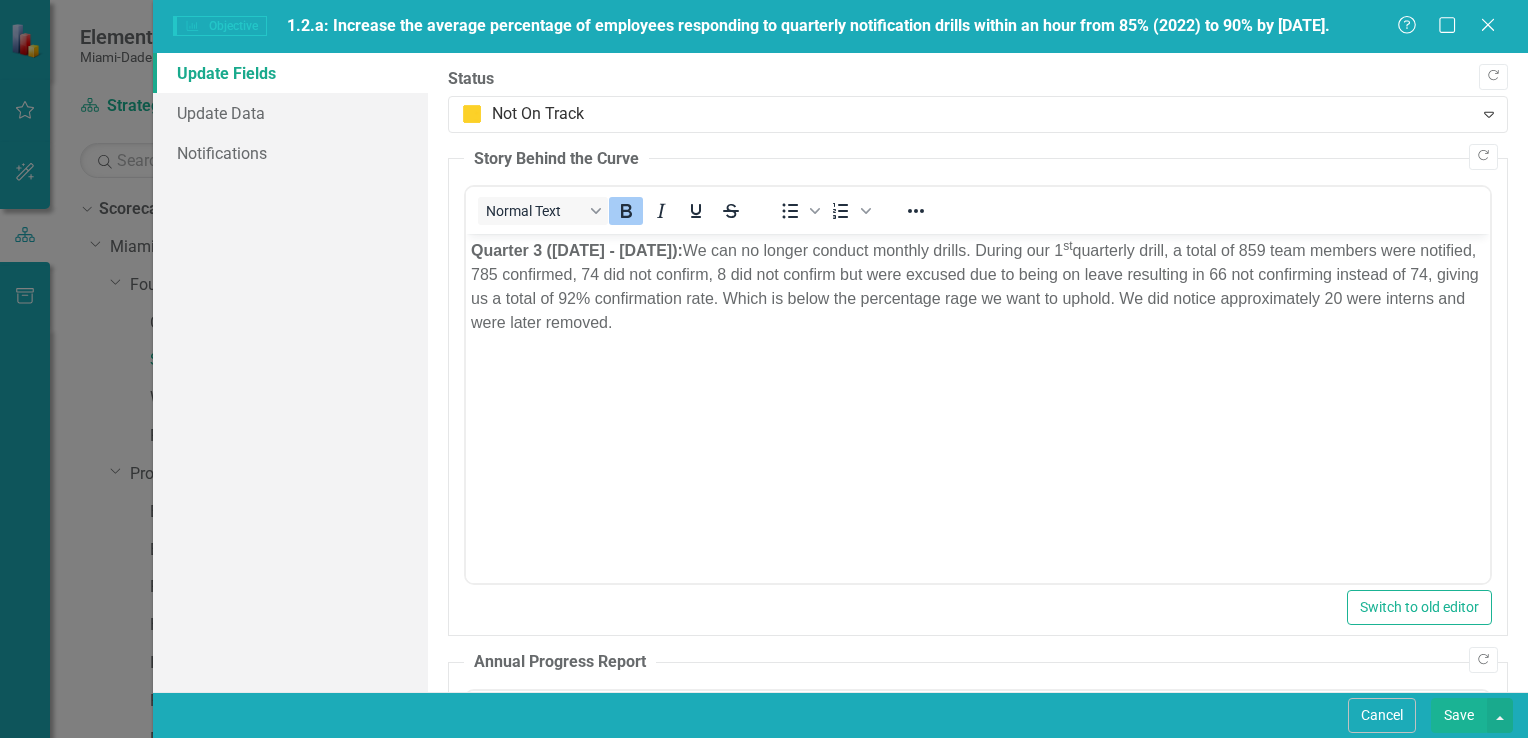 click on "Update Fields" at bounding box center (290, 73) 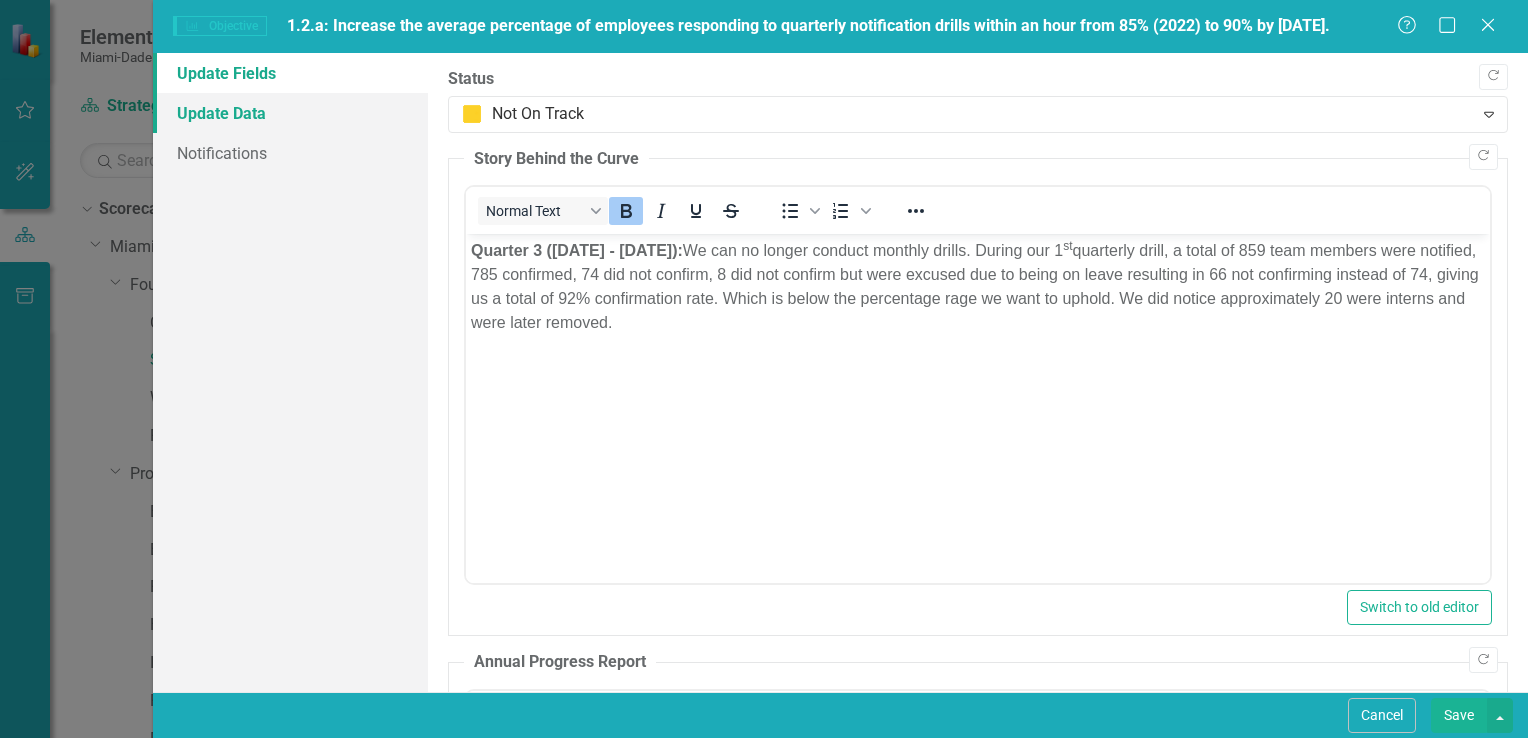 click on "Update  Data" at bounding box center [290, 113] 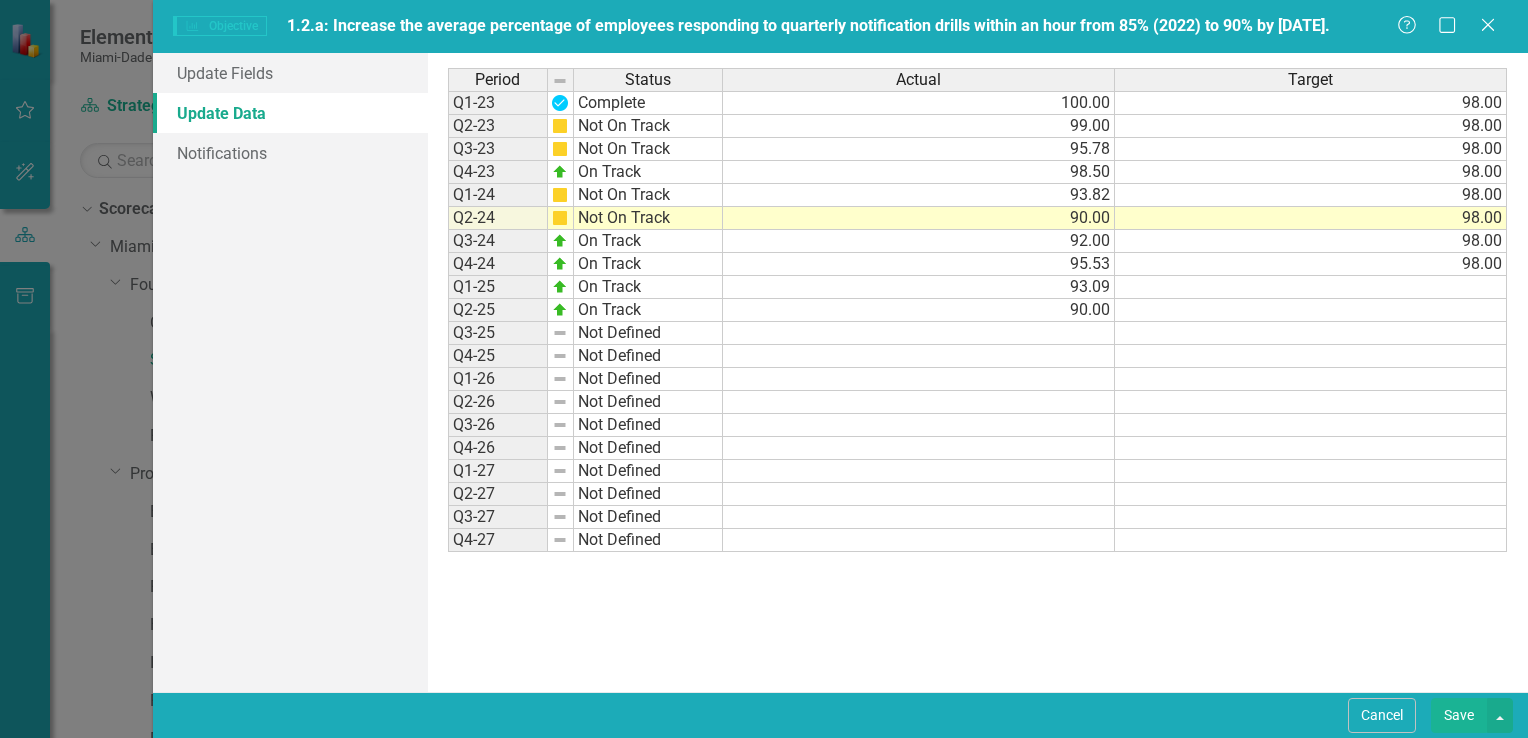 click on "90.00" at bounding box center [919, 310] 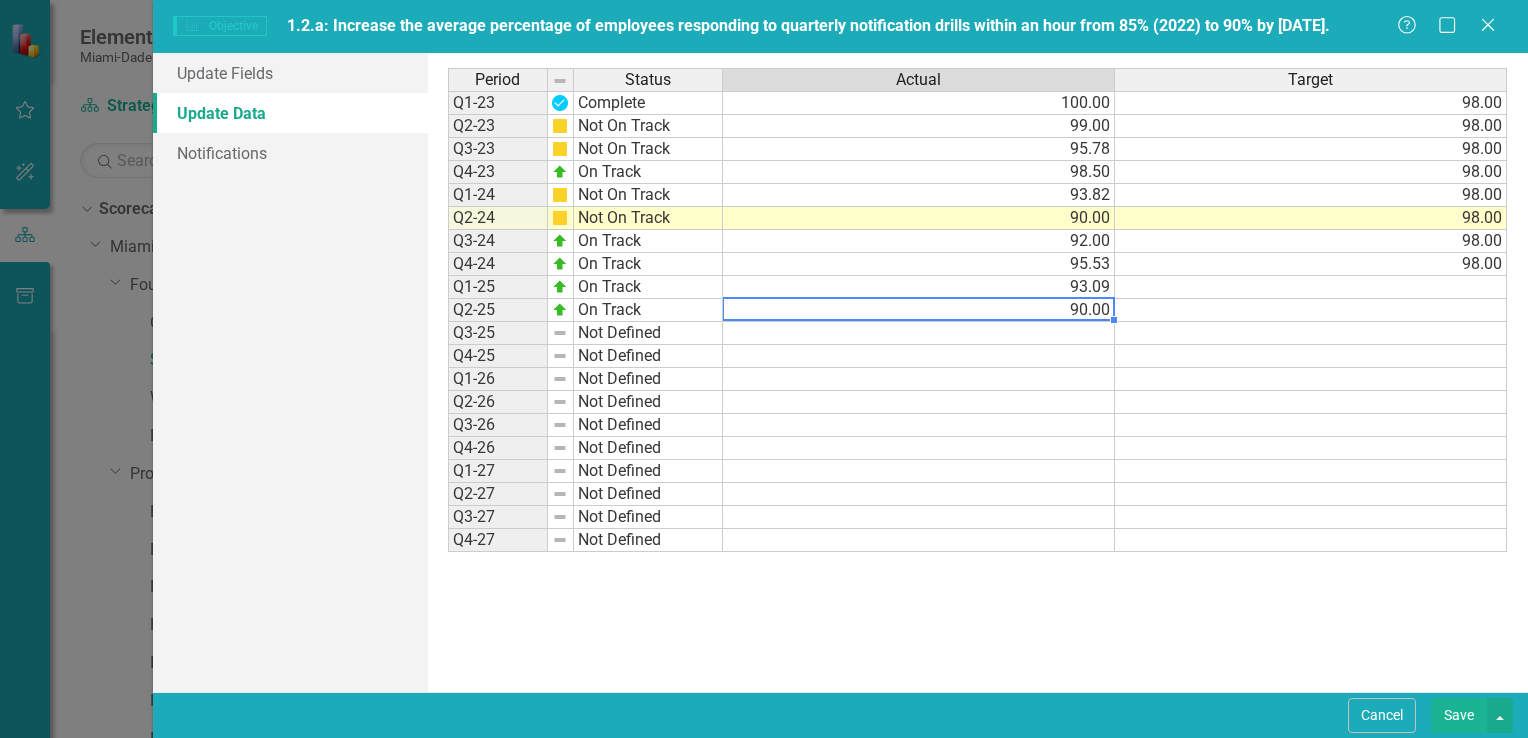 click on "90.00" at bounding box center [919, 310] 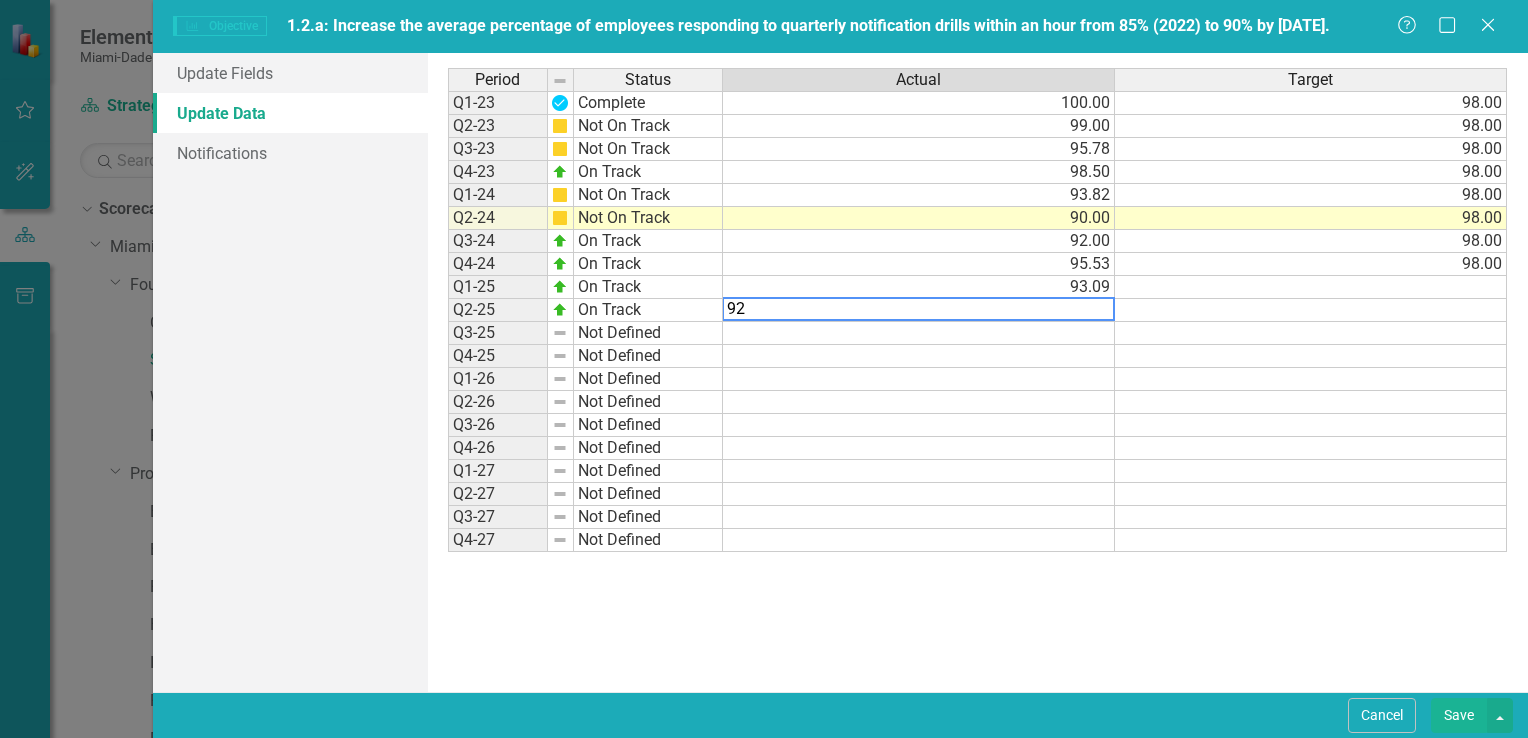 type on "92" 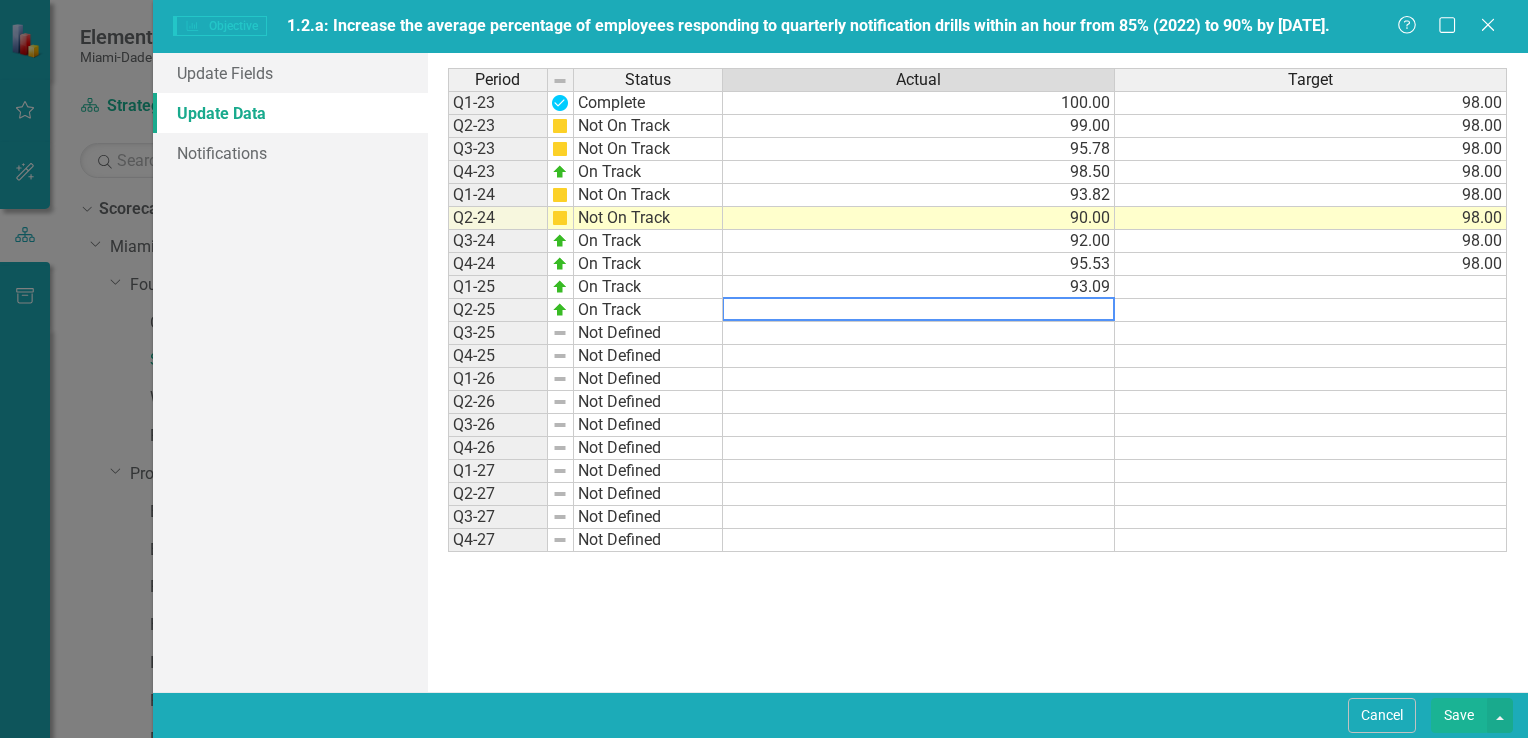click at bounding box center [919, 448] 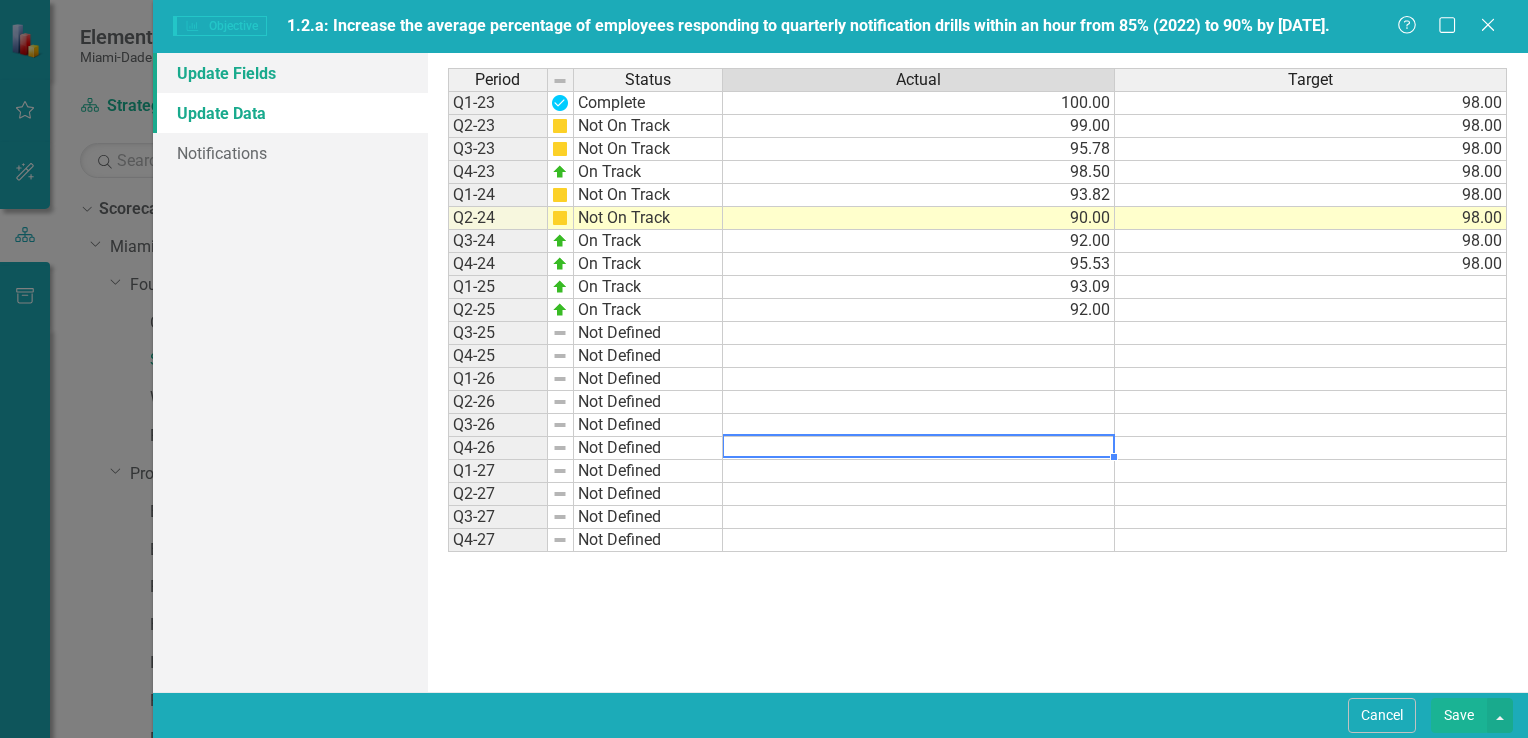 click on "Update Fields" at bounding box center [290, 73] 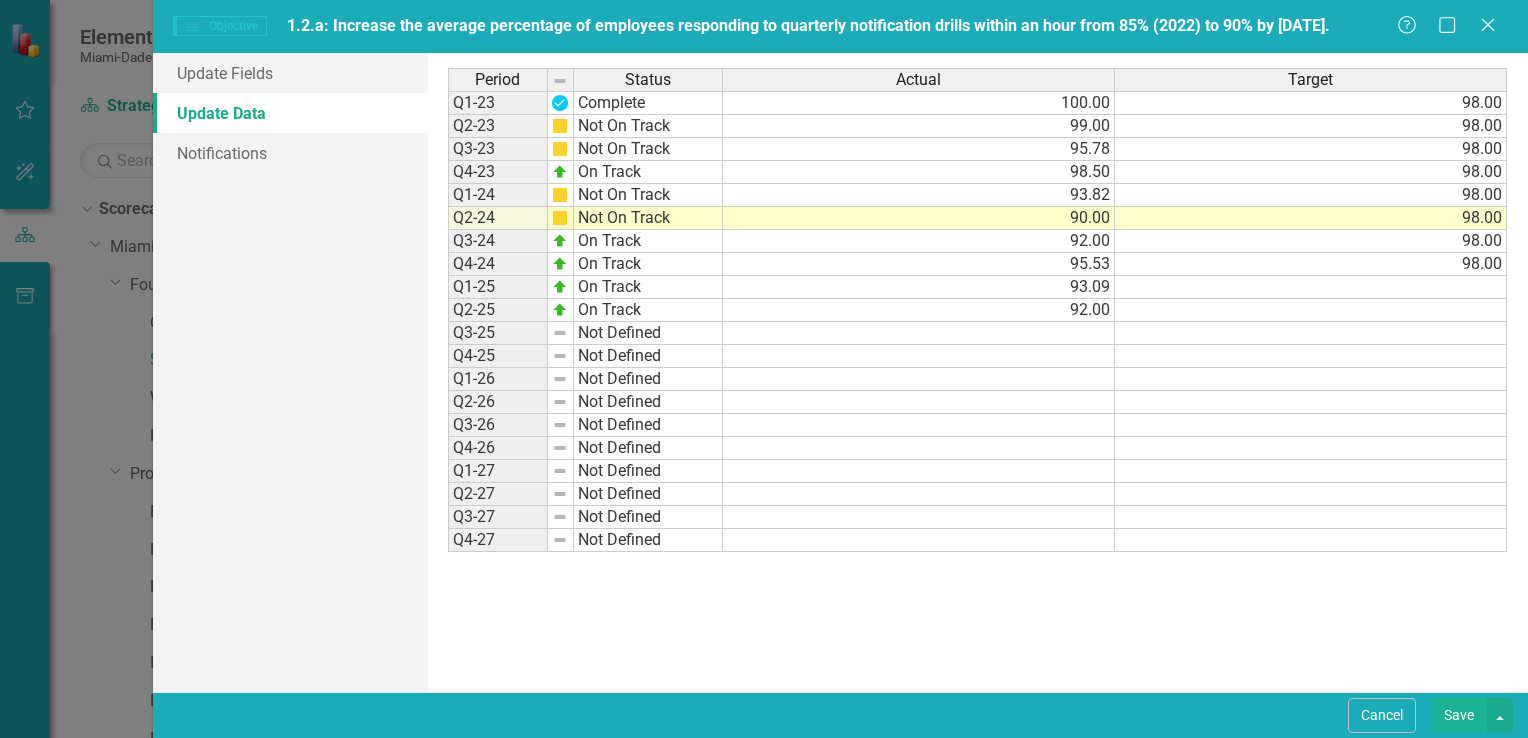 click on "Save" at bounding box center [1459, 715] 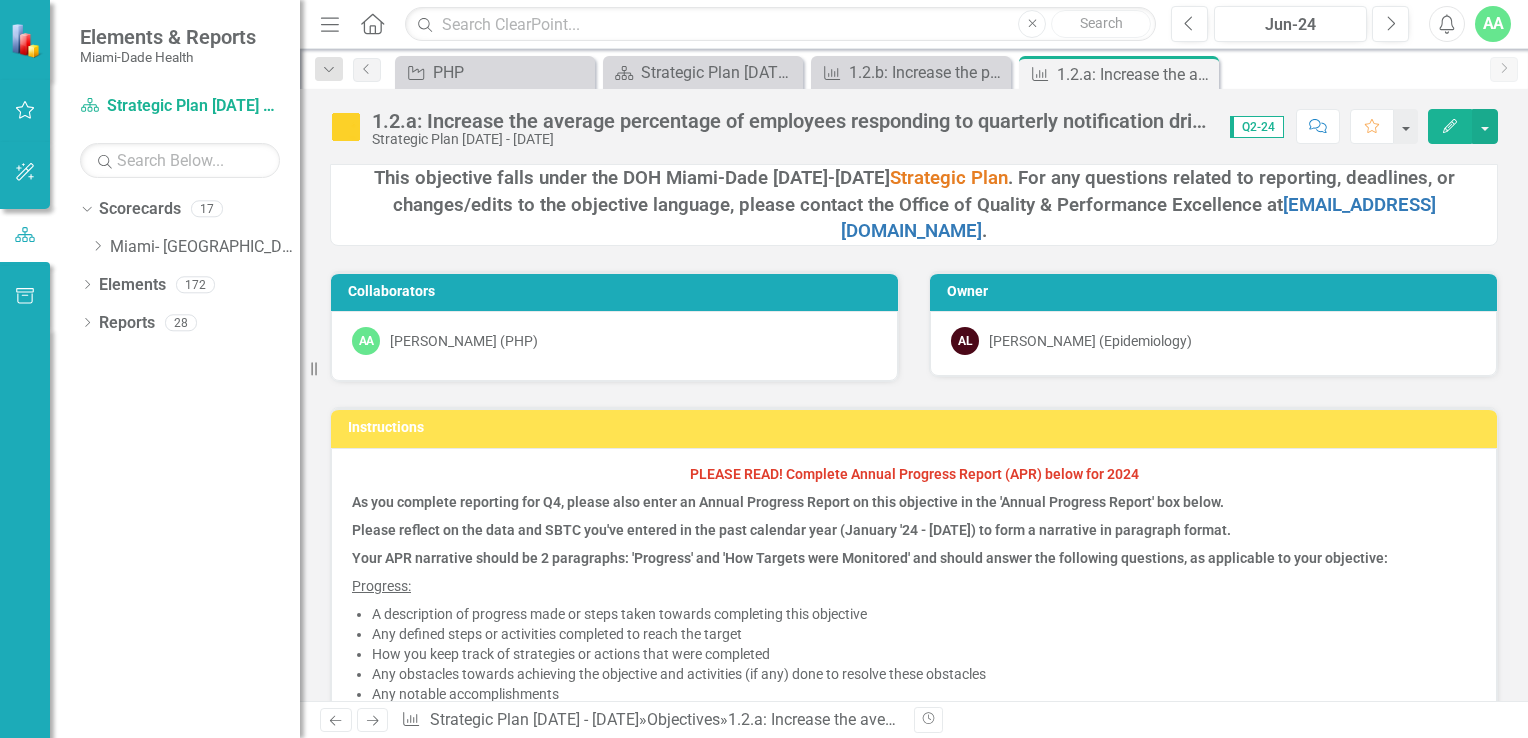 click on "Edit" 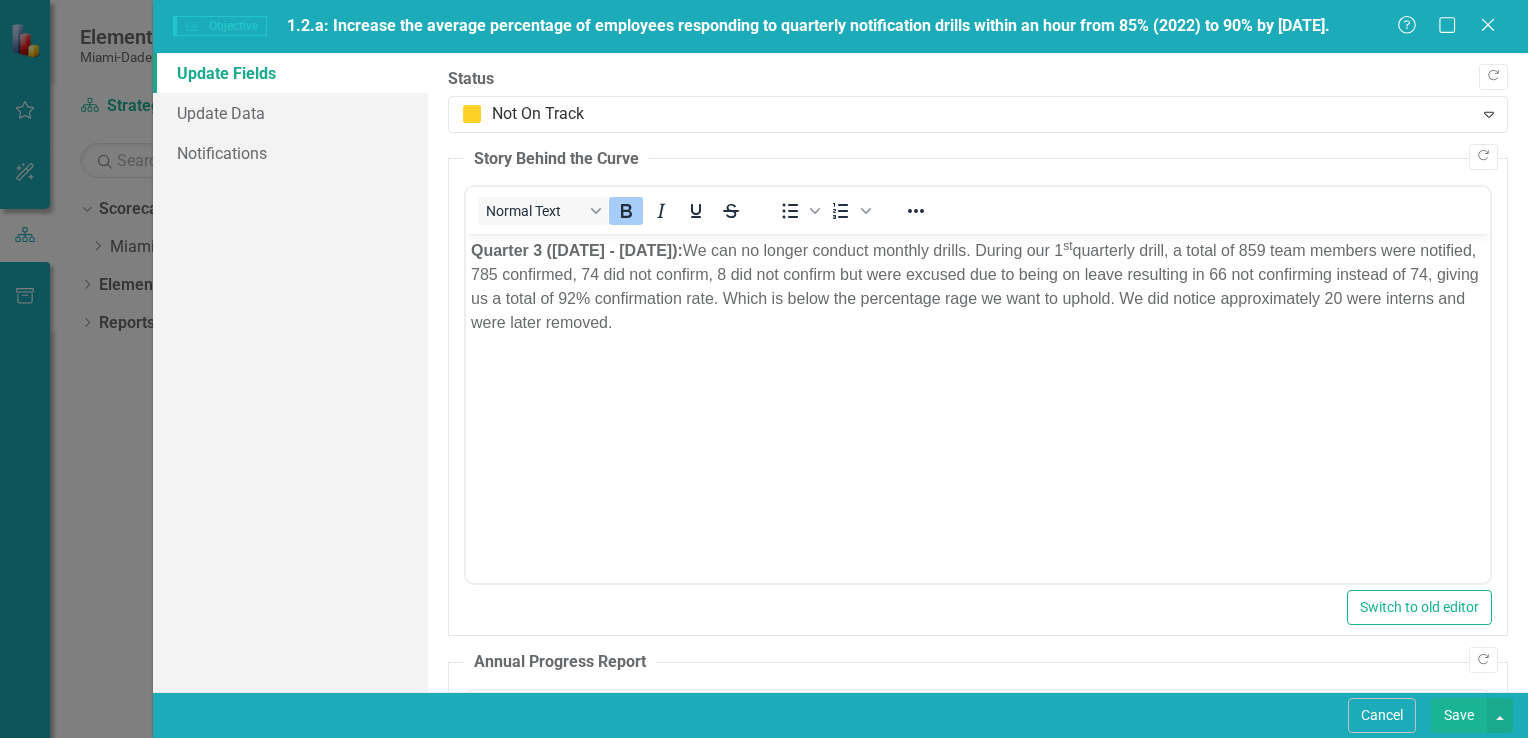 scroll, scrollTop: 0, scrollLeft: 0, axis: both 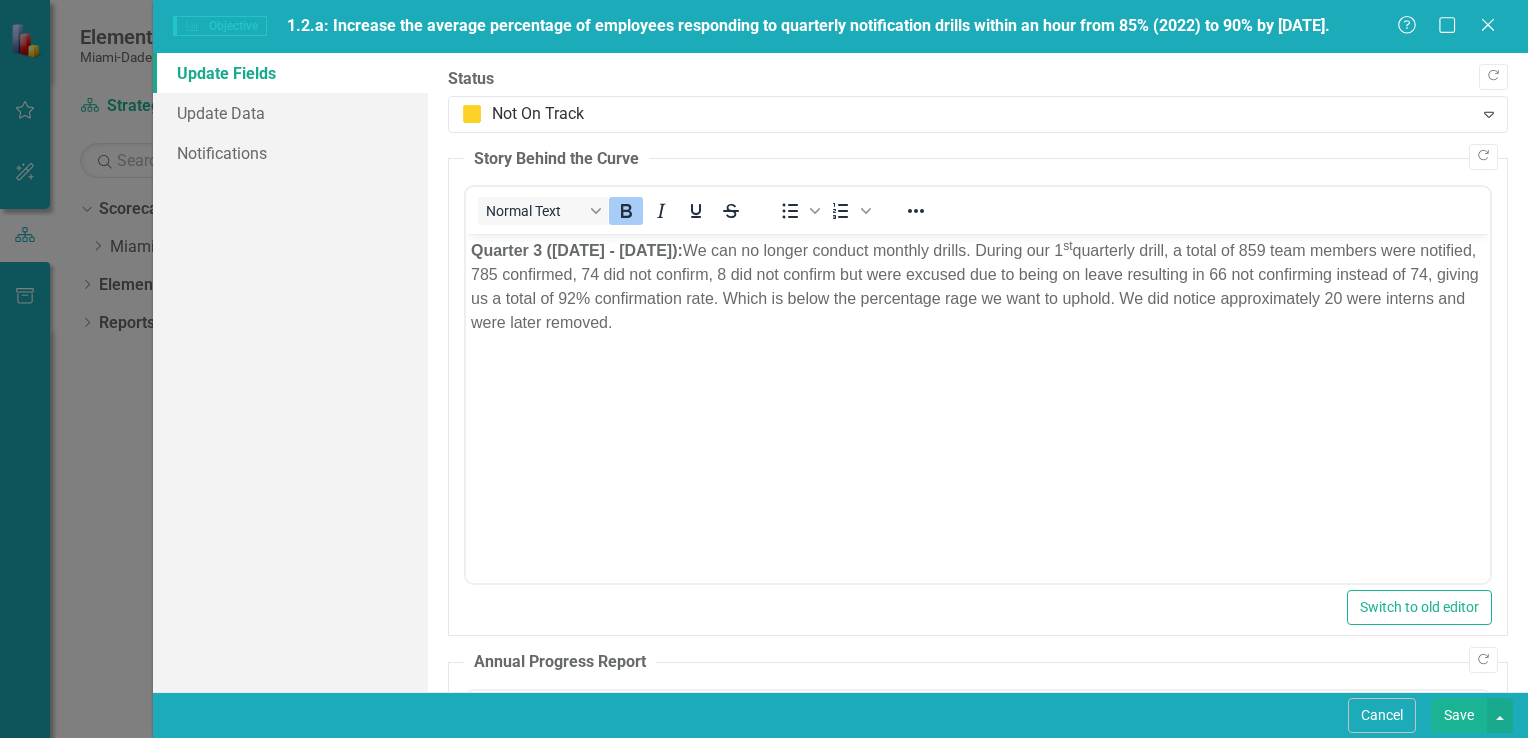 click on "Update Fields" at bounding box center (290, 73) 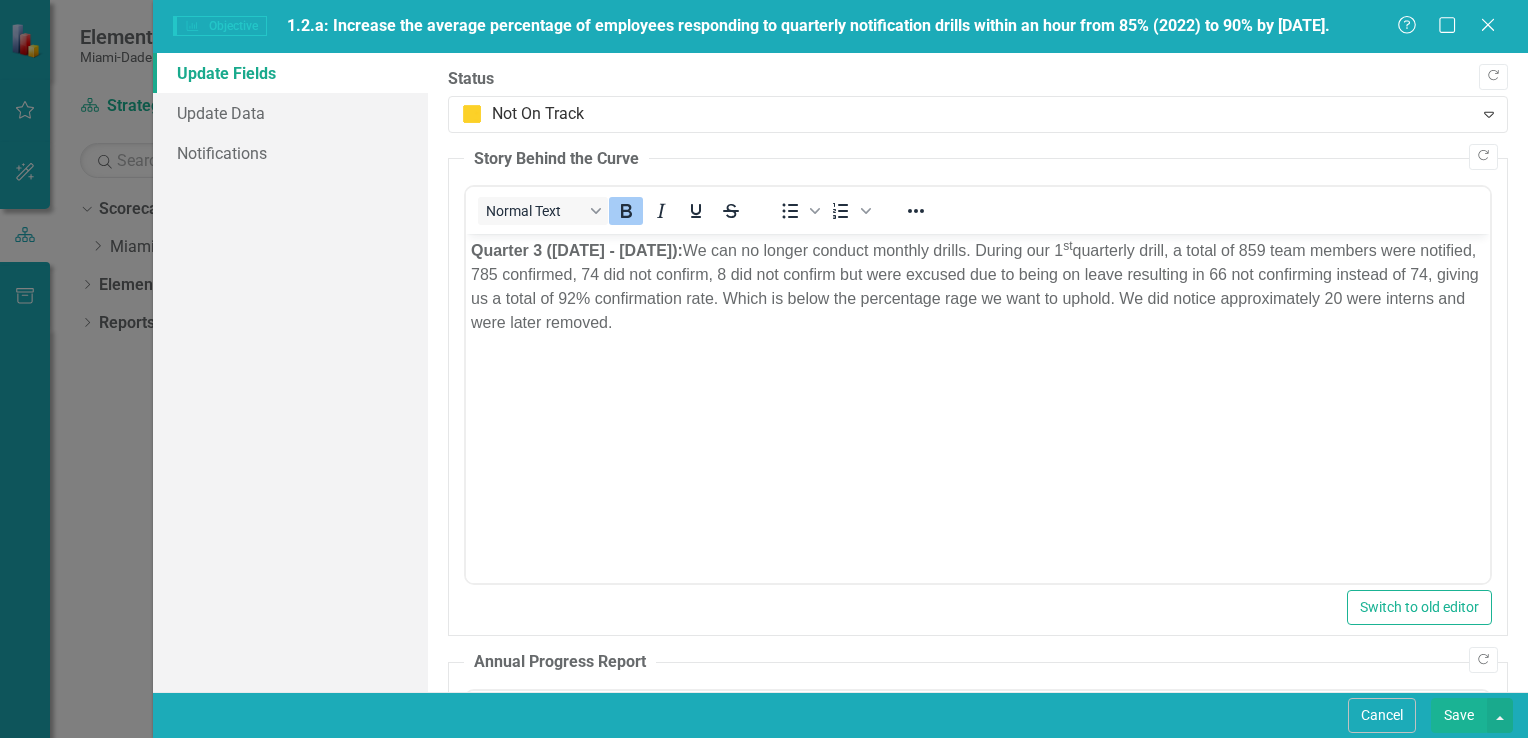 drag, startPoint x: 1496, startPoint y: 26, endPoint x: 1484, endPoint y: 37, distance: 16.27882 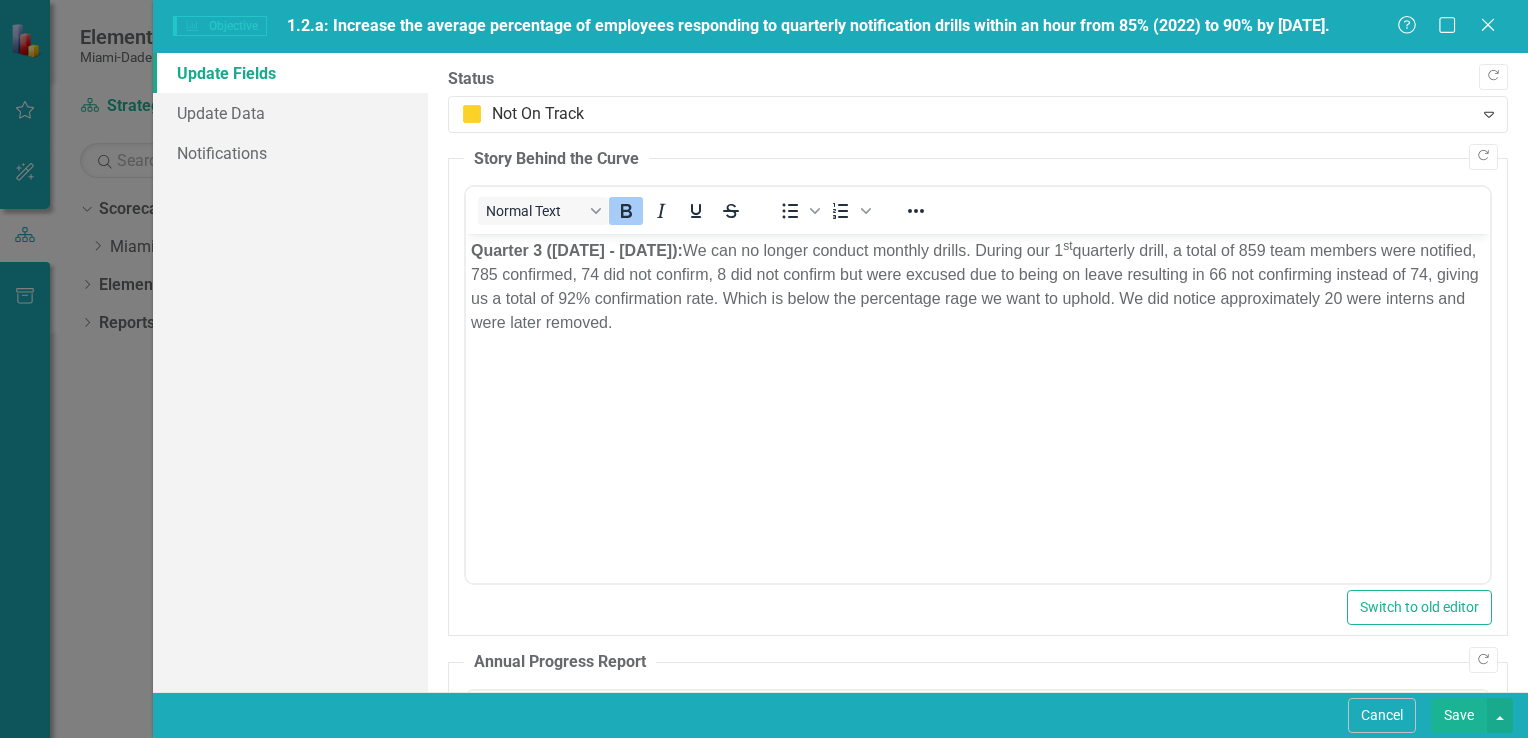click on "Close" 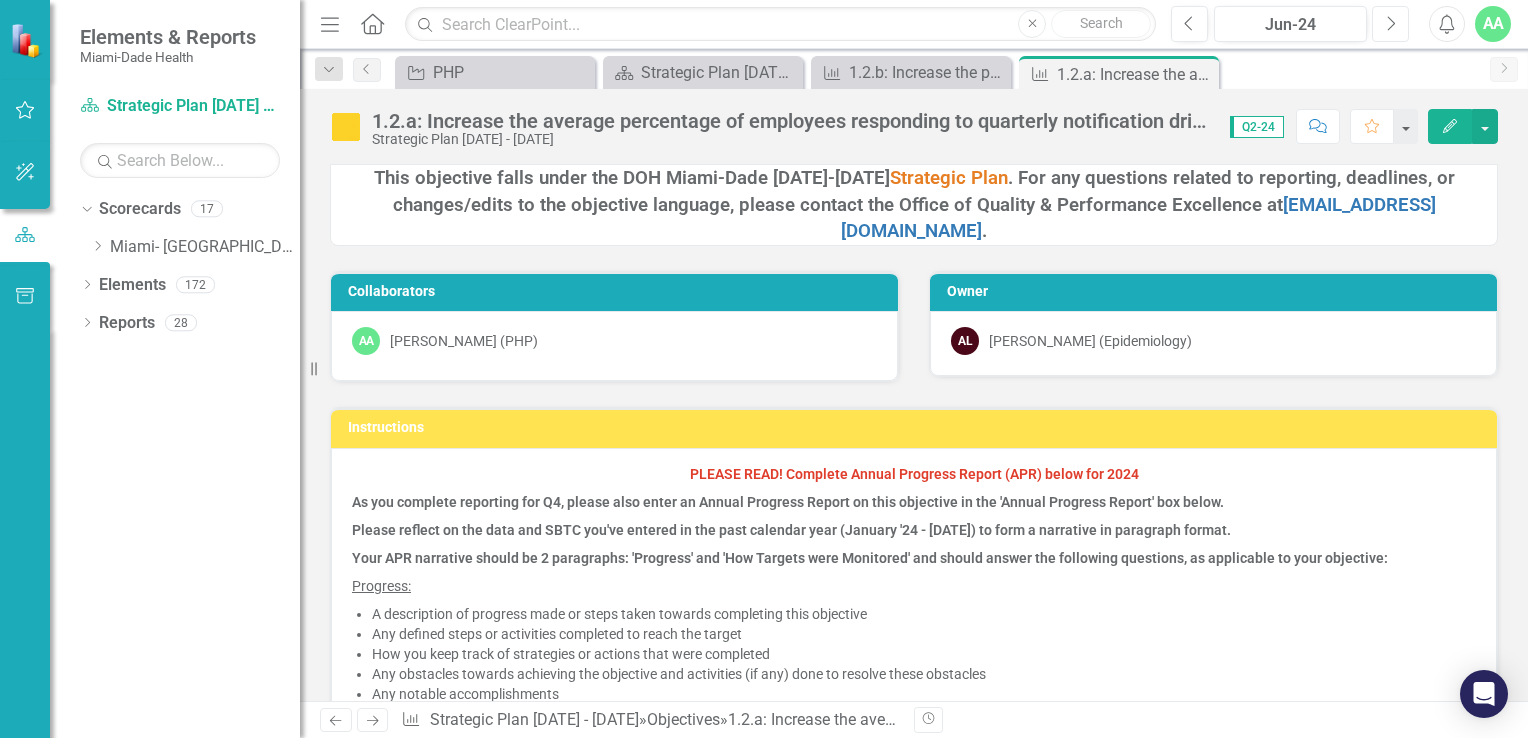 click on "Next" 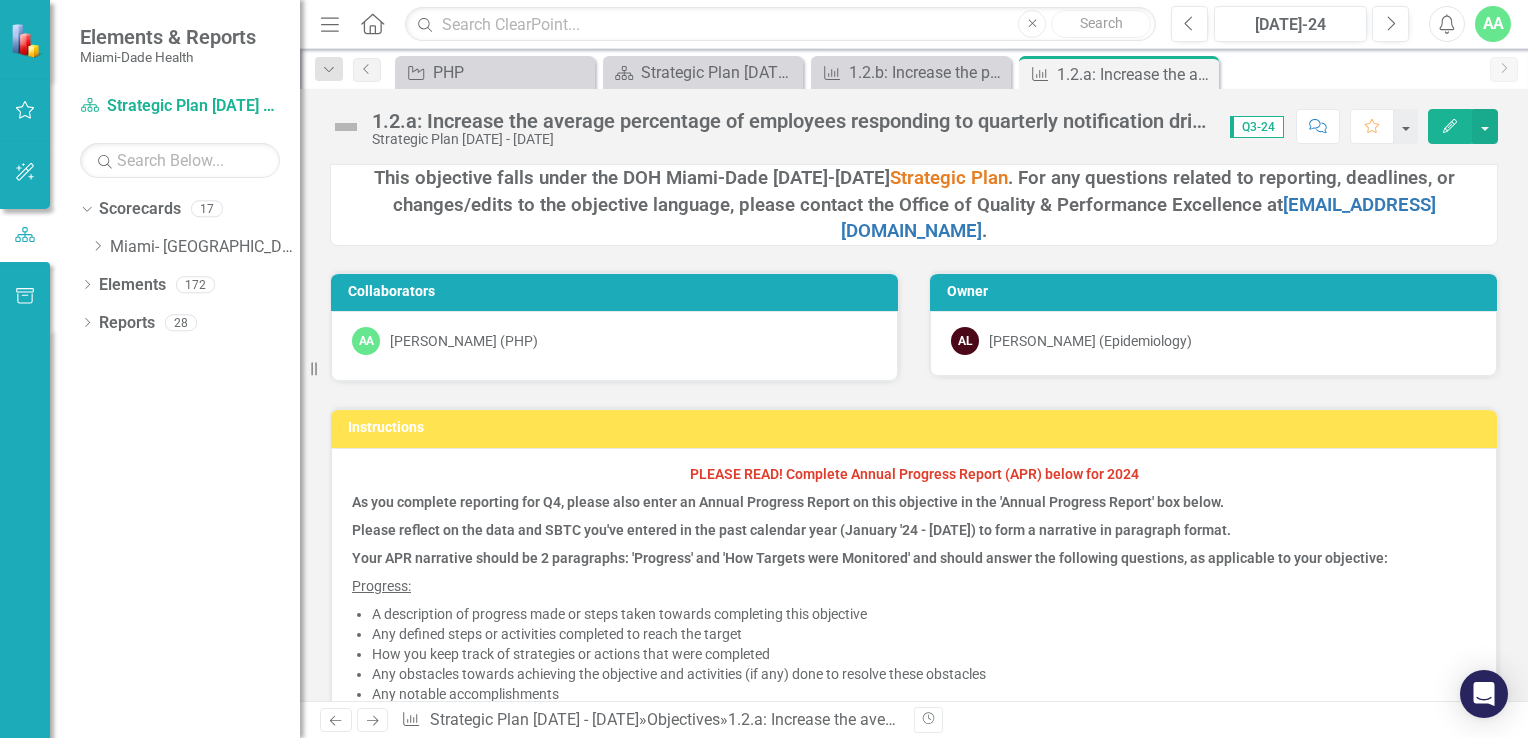 click on "Q3-24" at bounding box center [1257, 127] 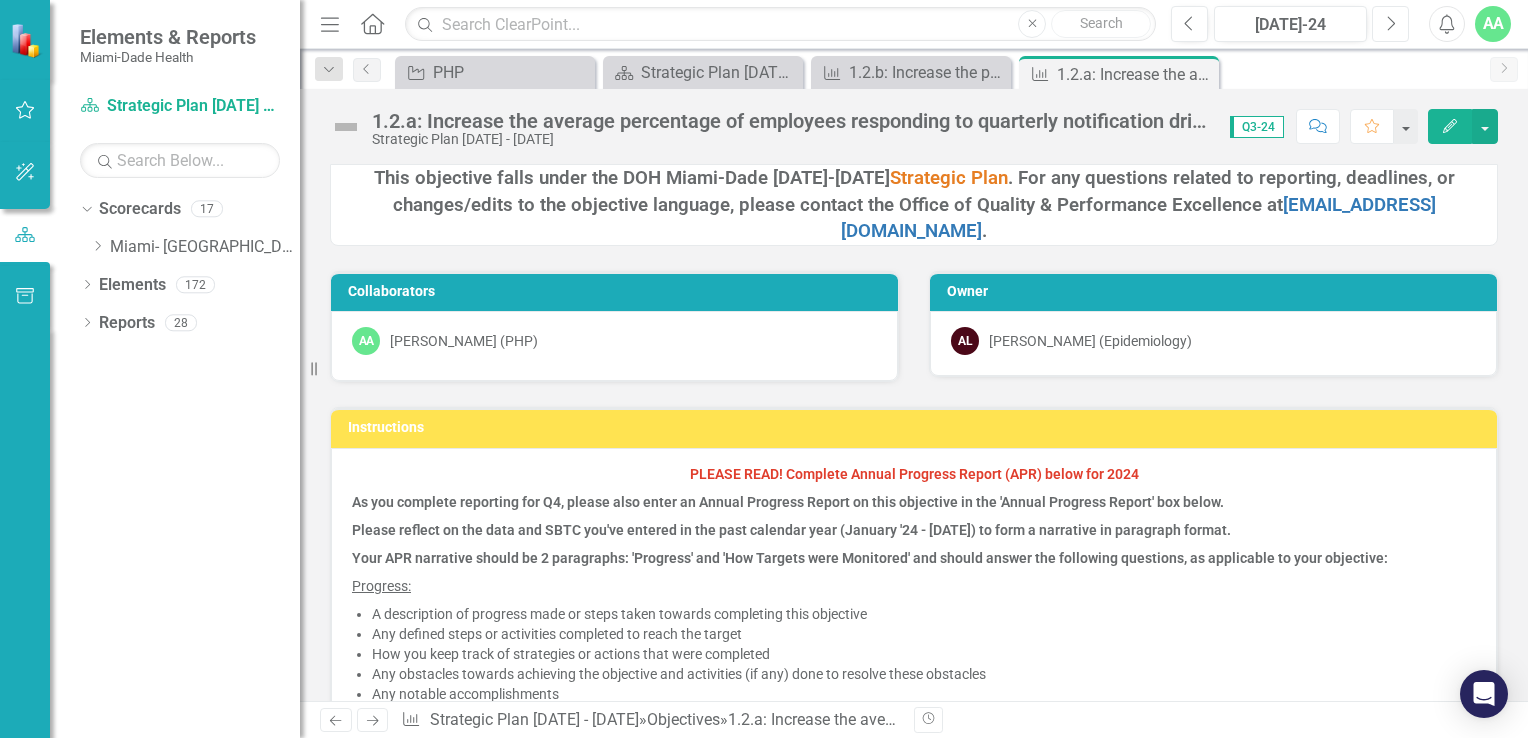 click on "Next" 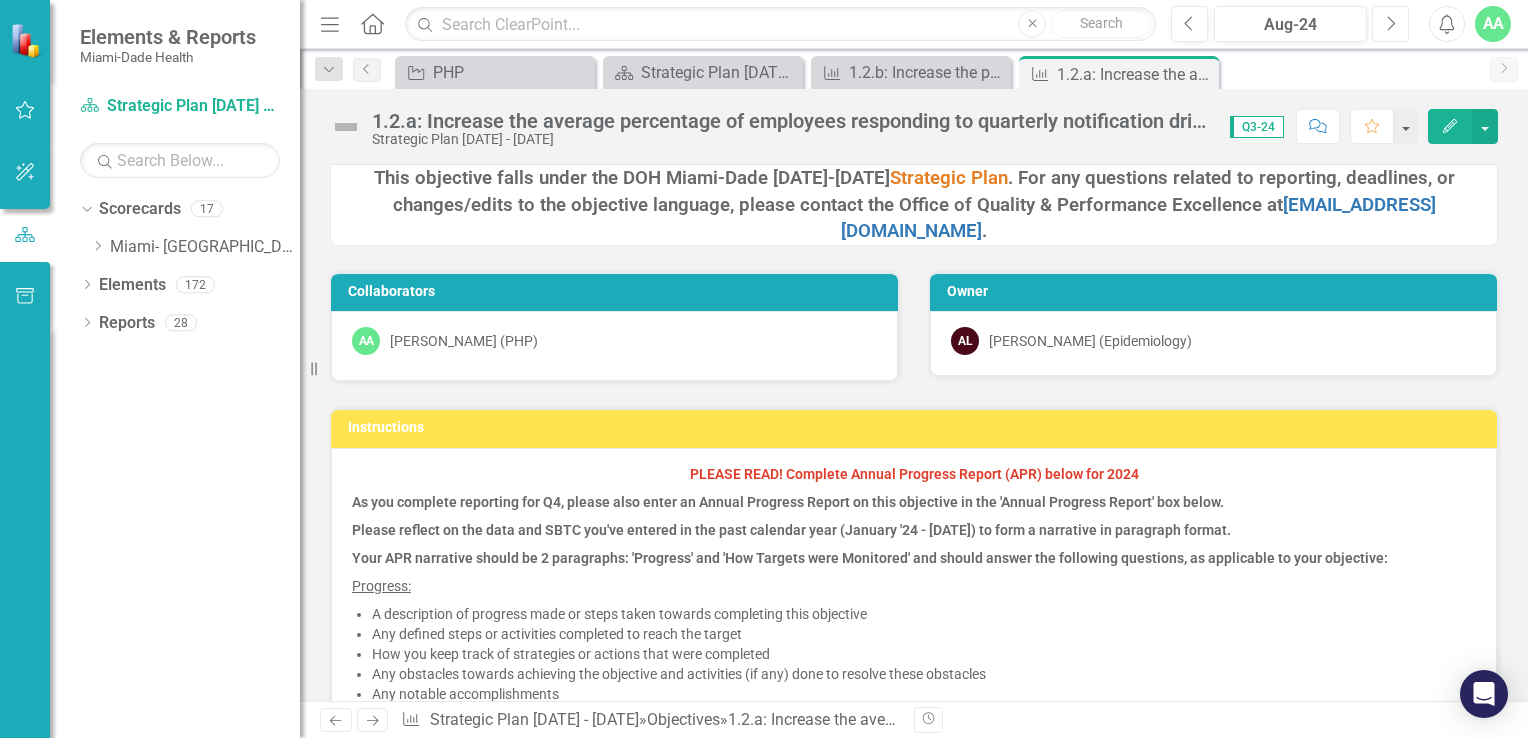 click on "Next" 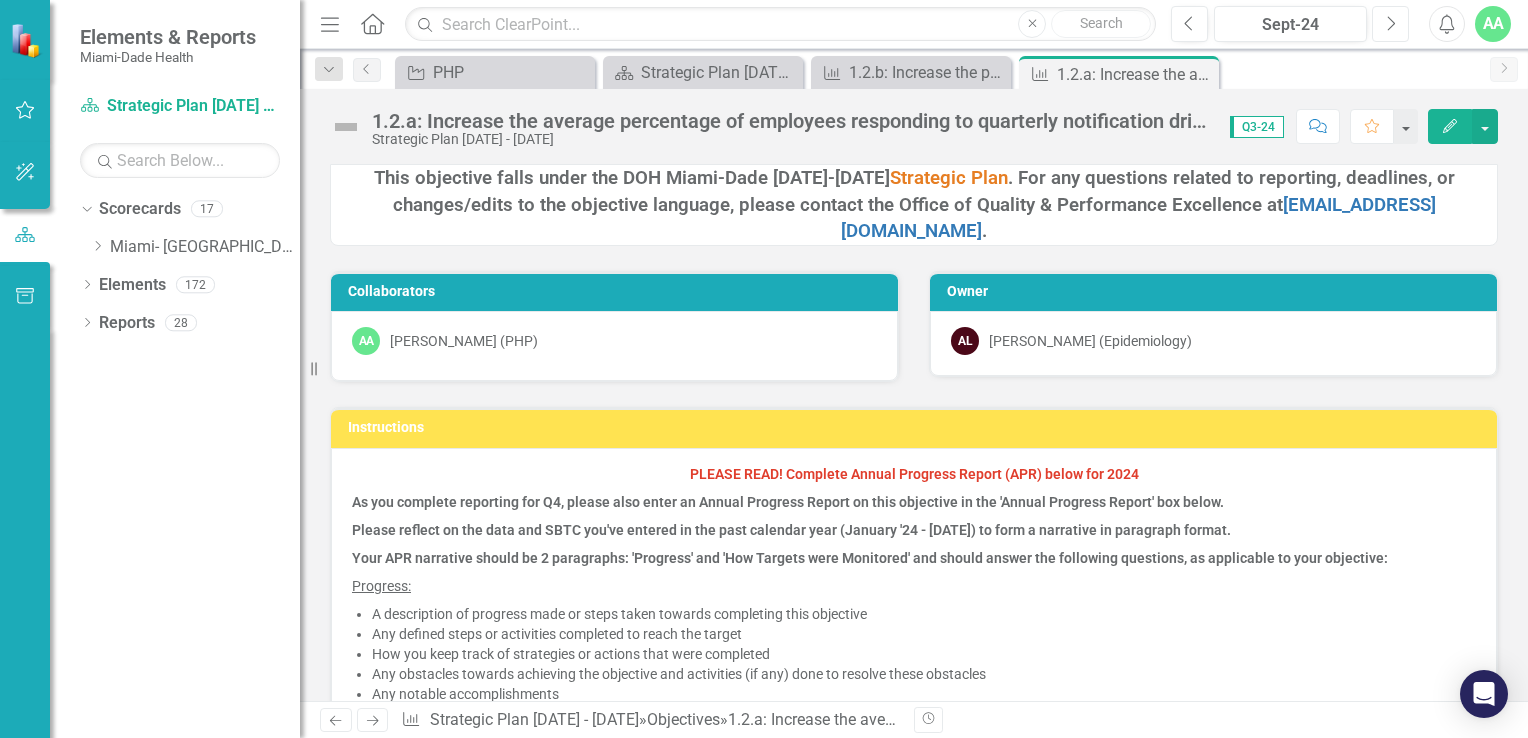 click 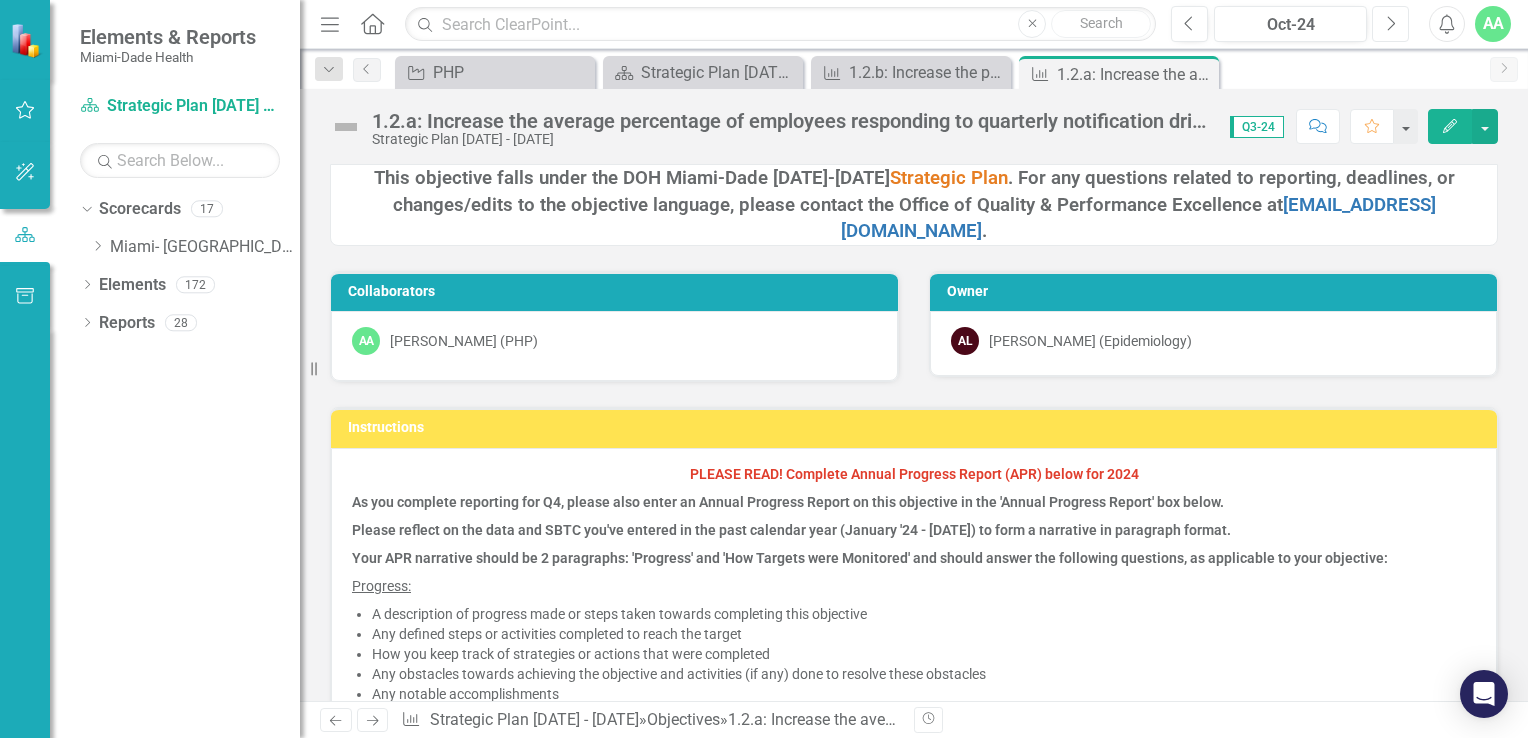 click on "Next" 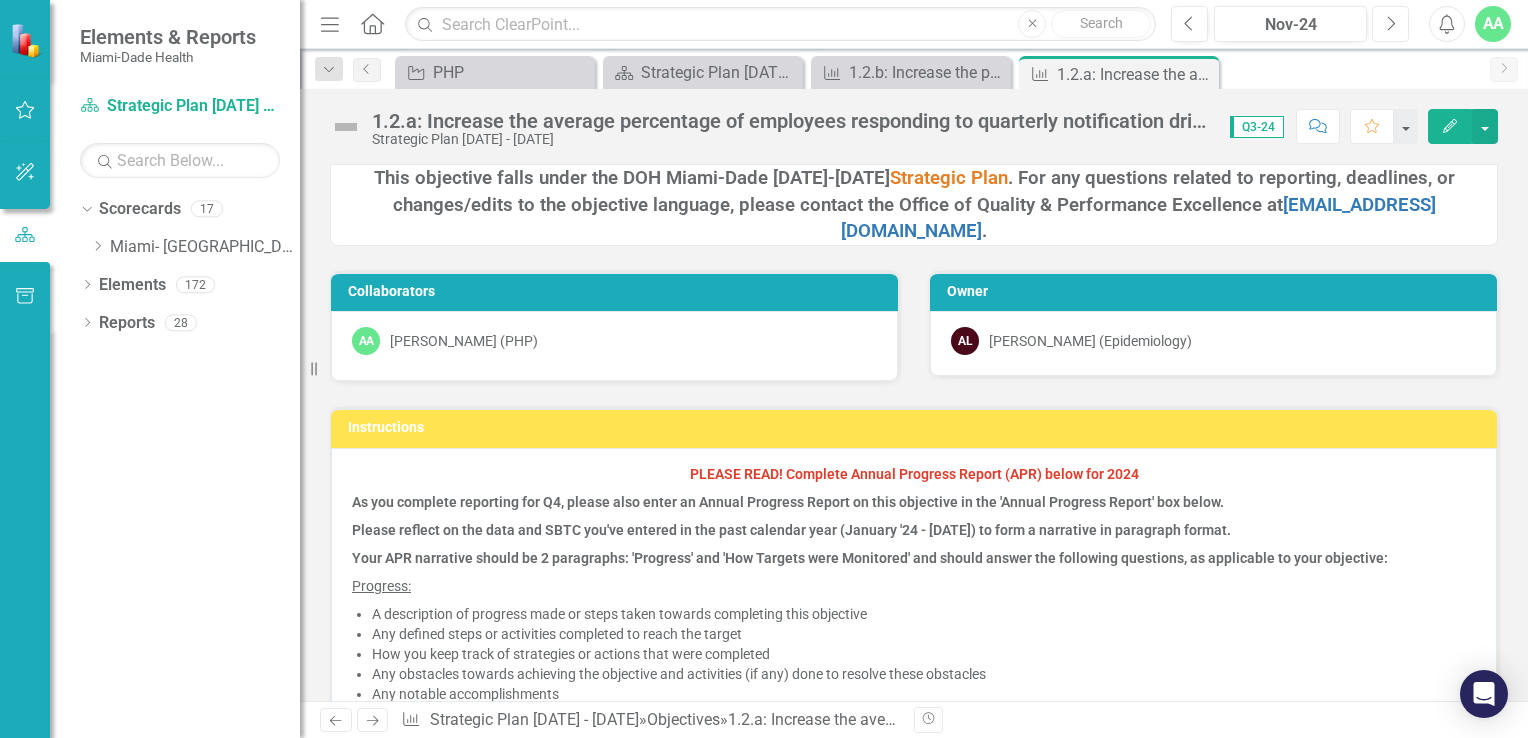 click 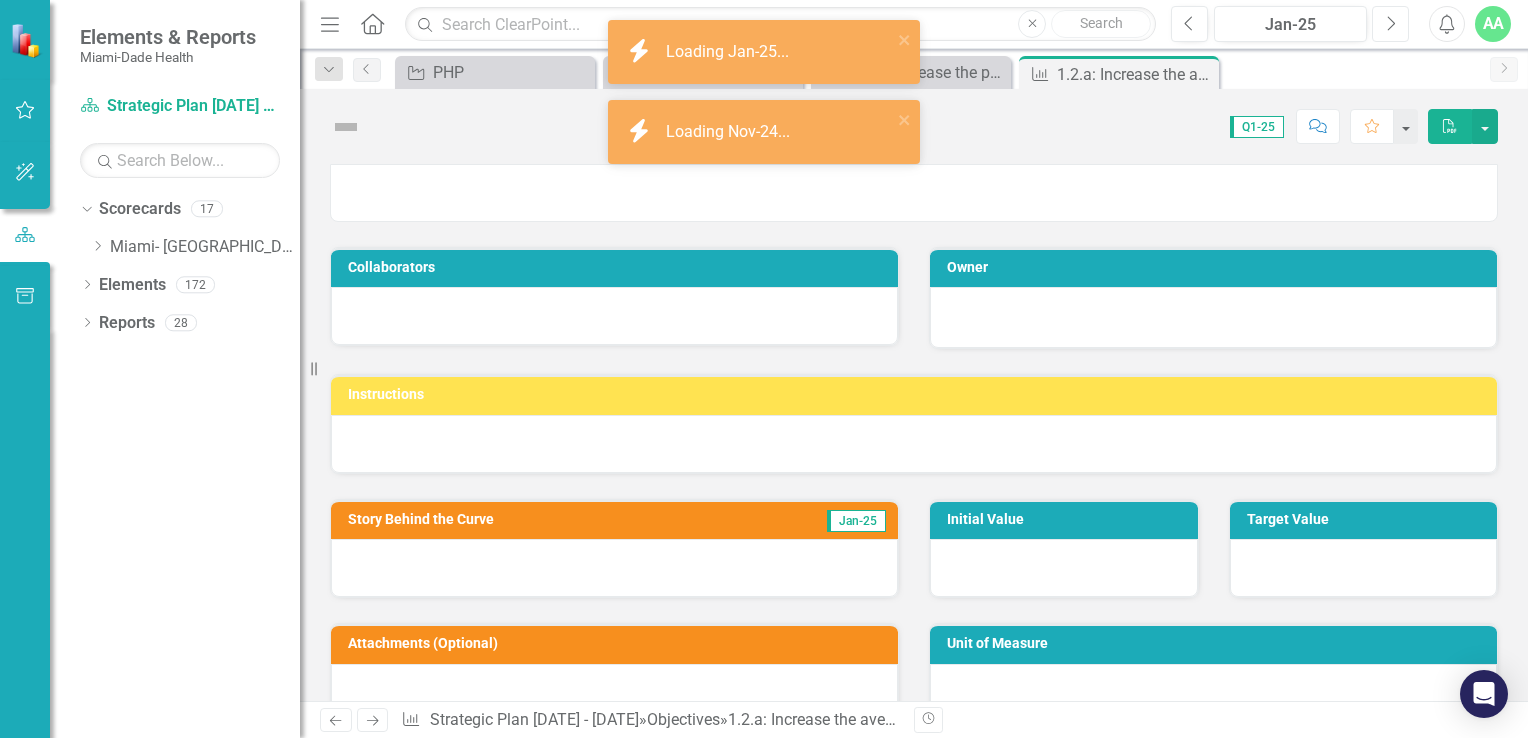 click 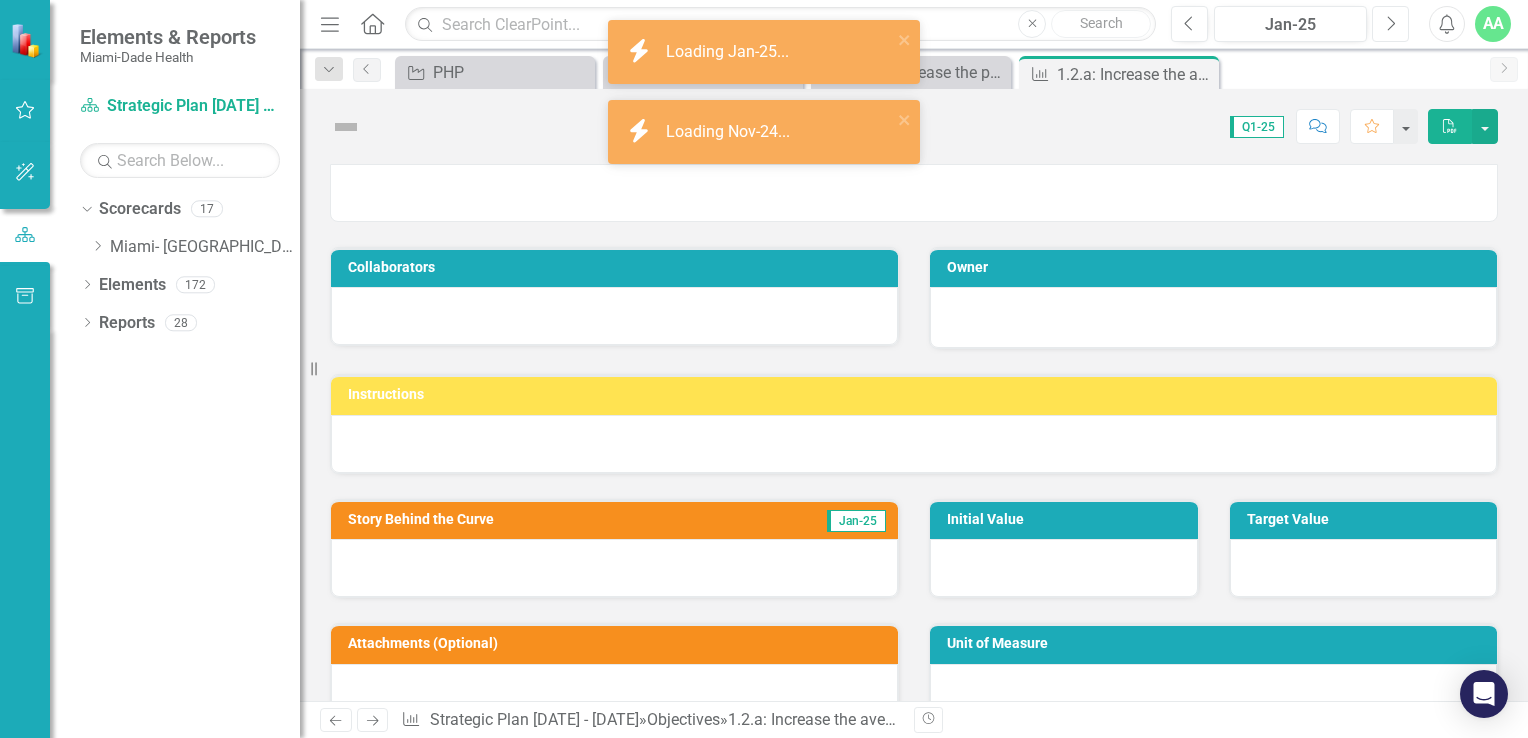 click 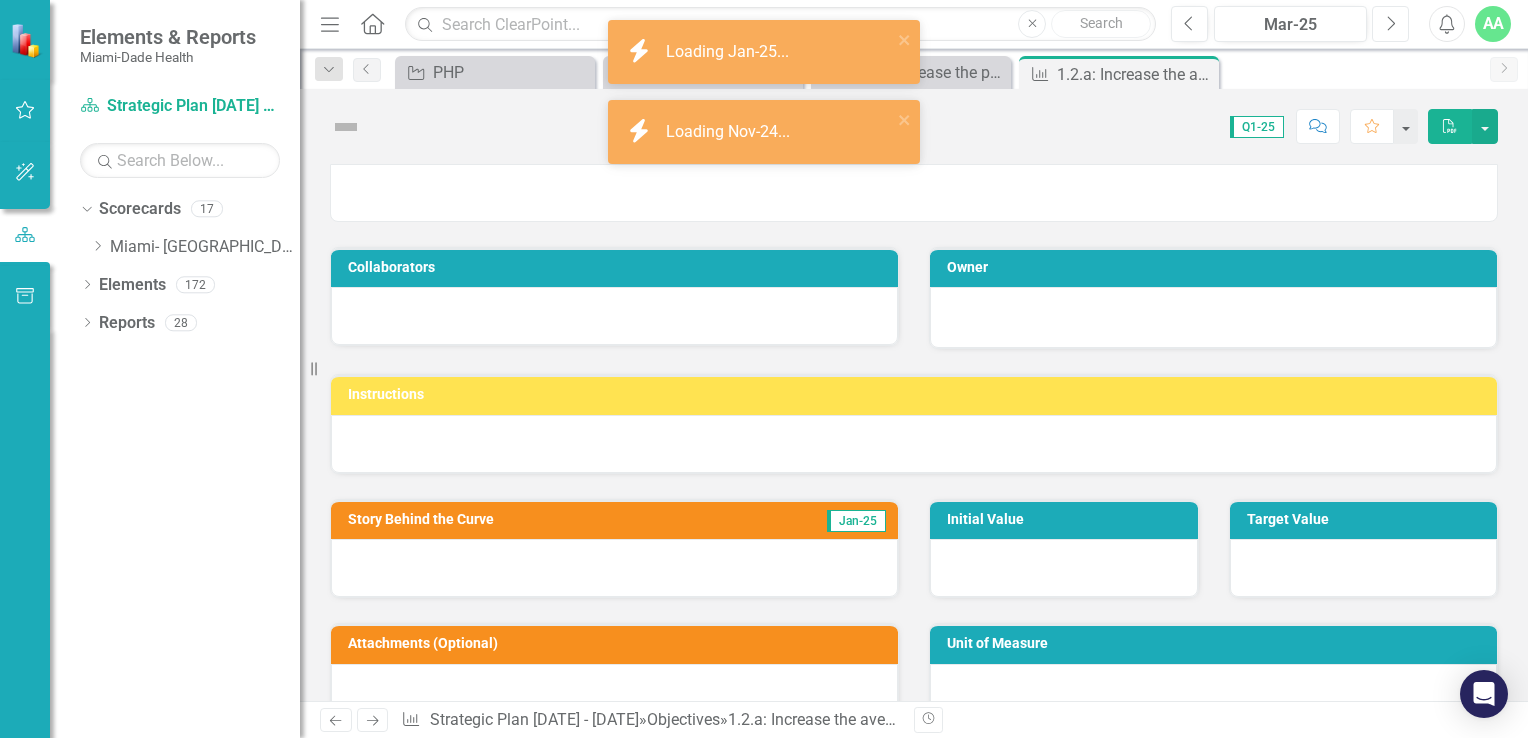 click 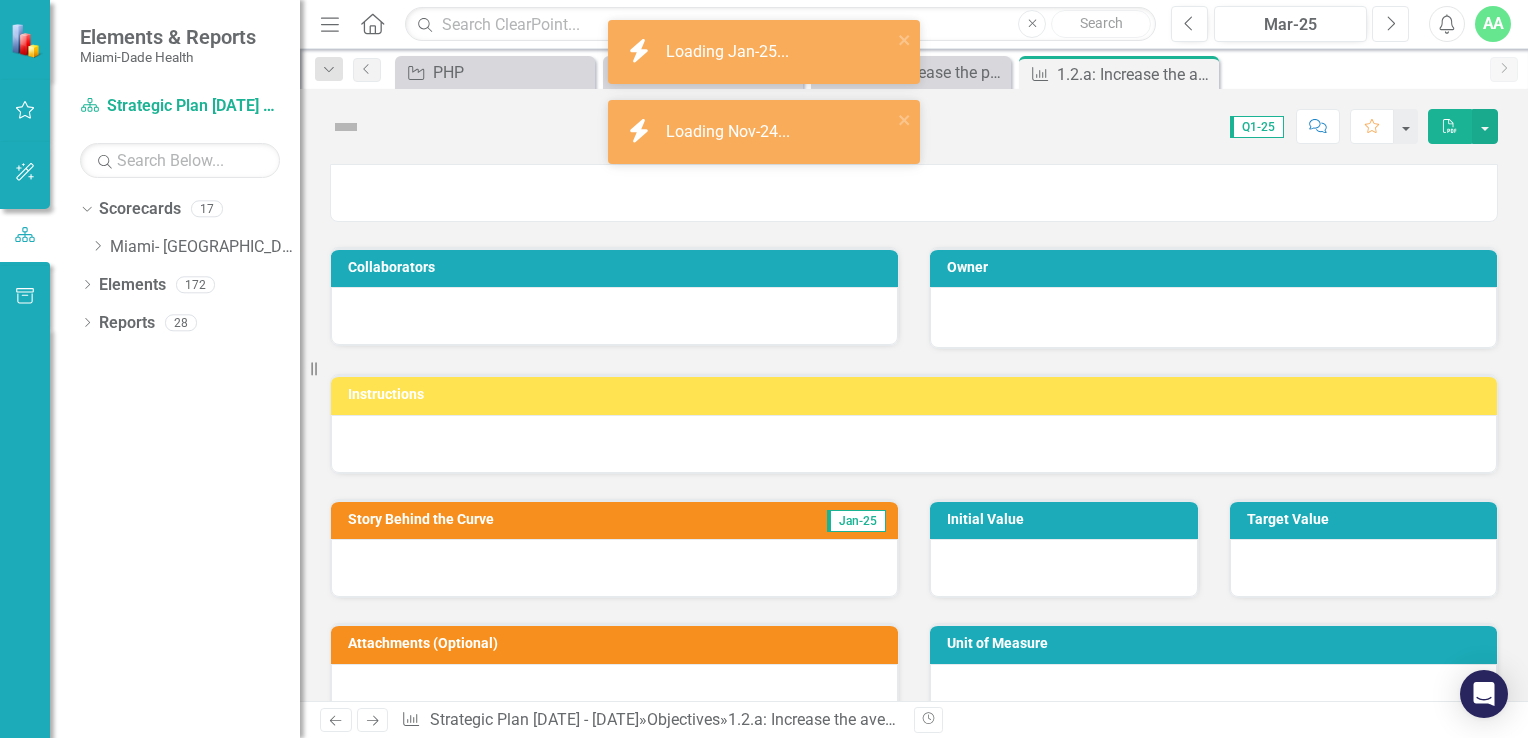 click 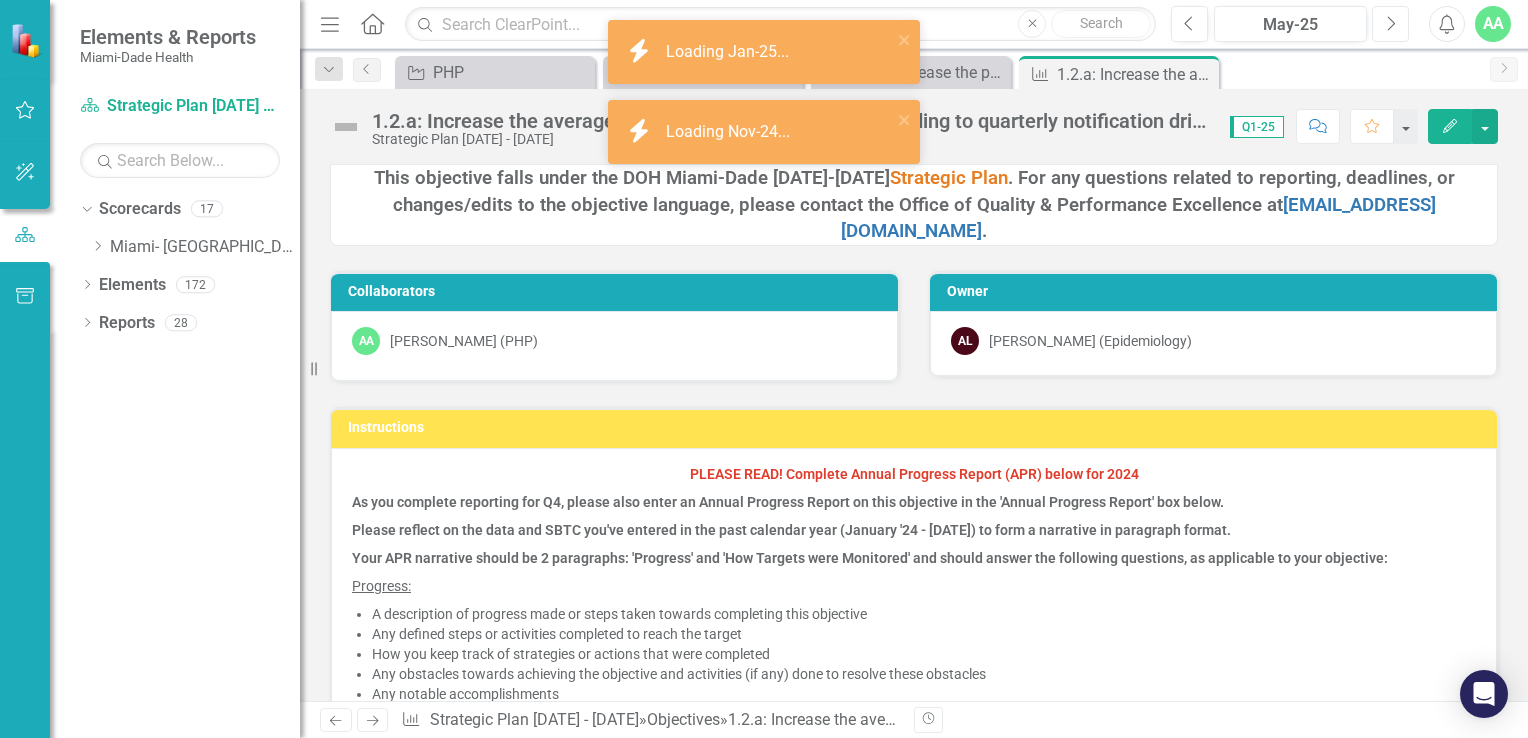 click 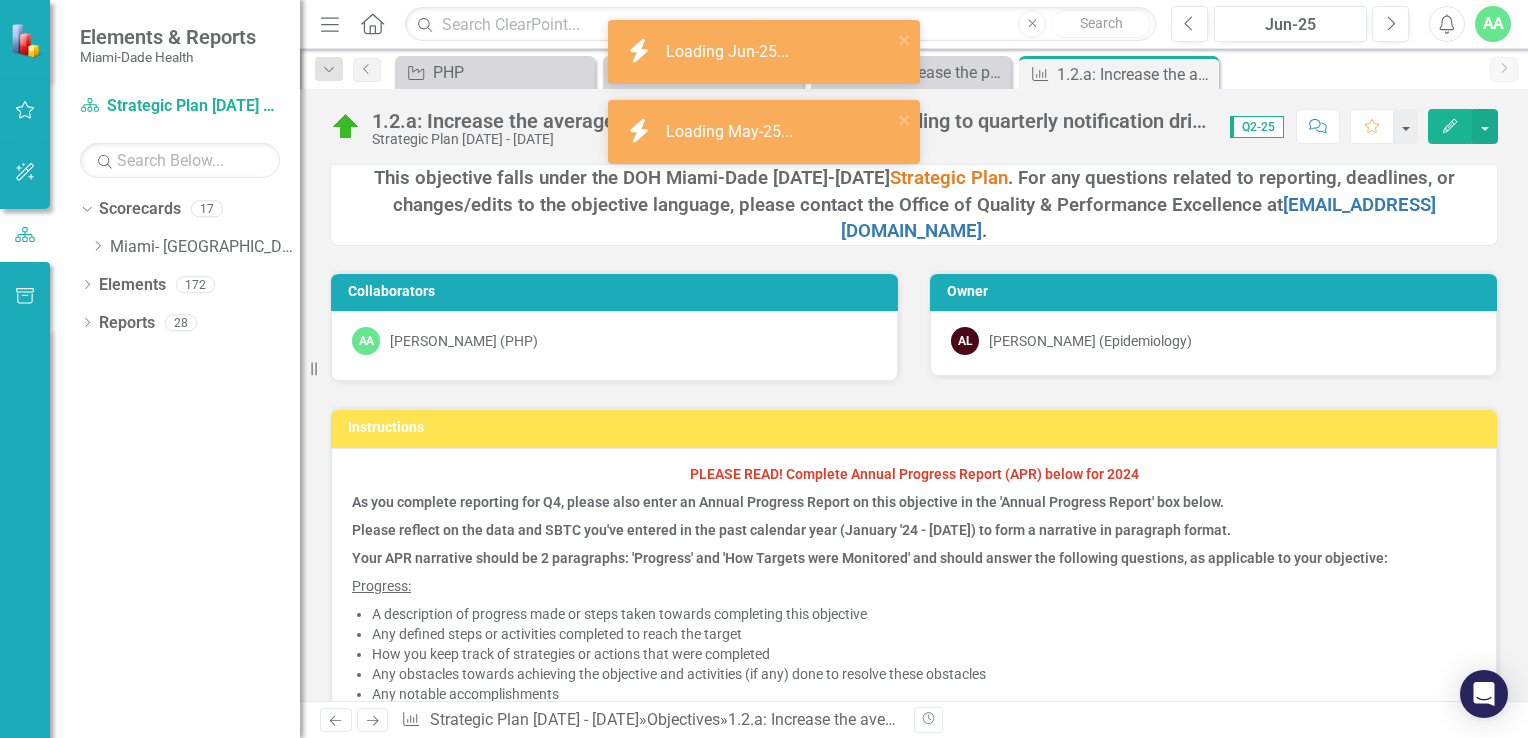 click on "Edit" 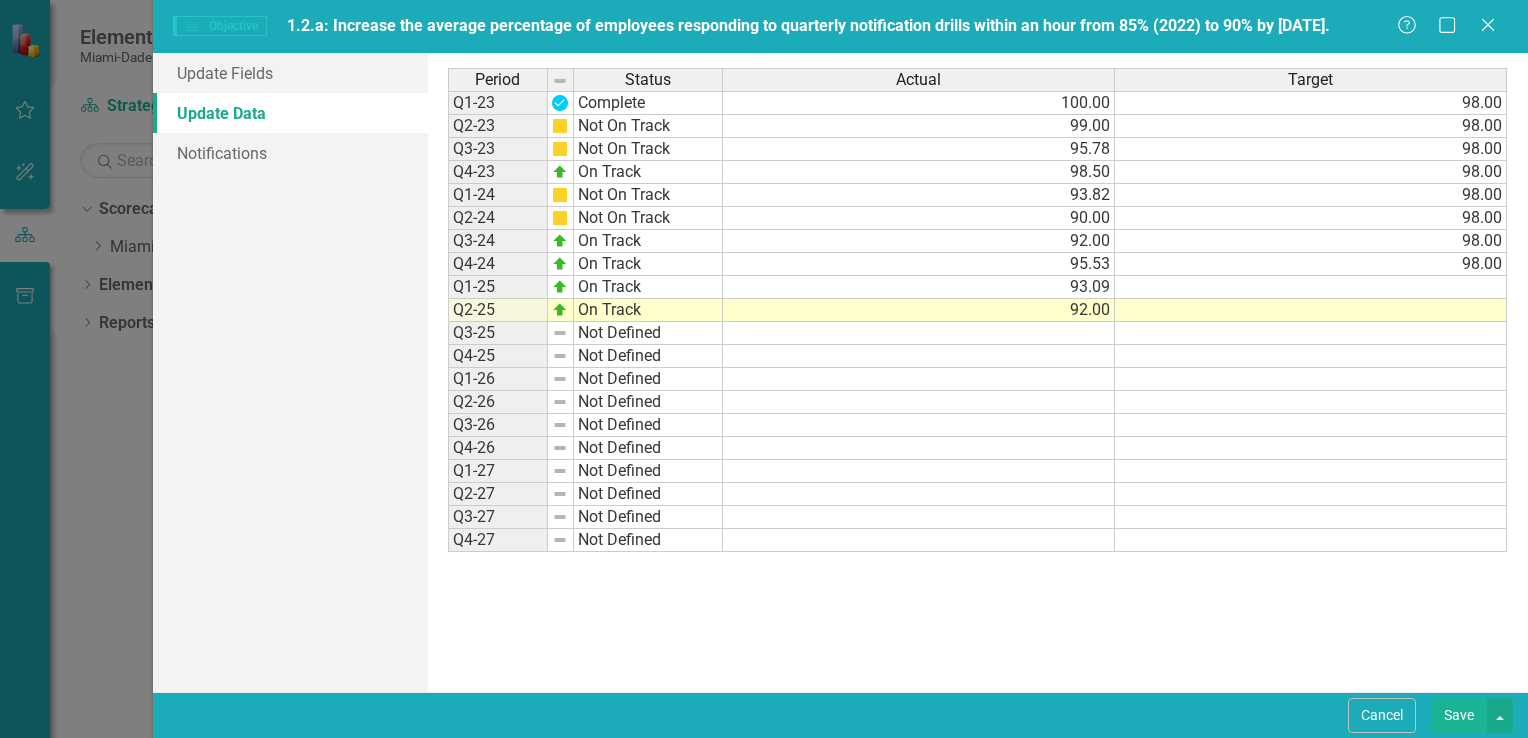 scroll, scrollTop: 0, scrollLeft: 0, axis: both 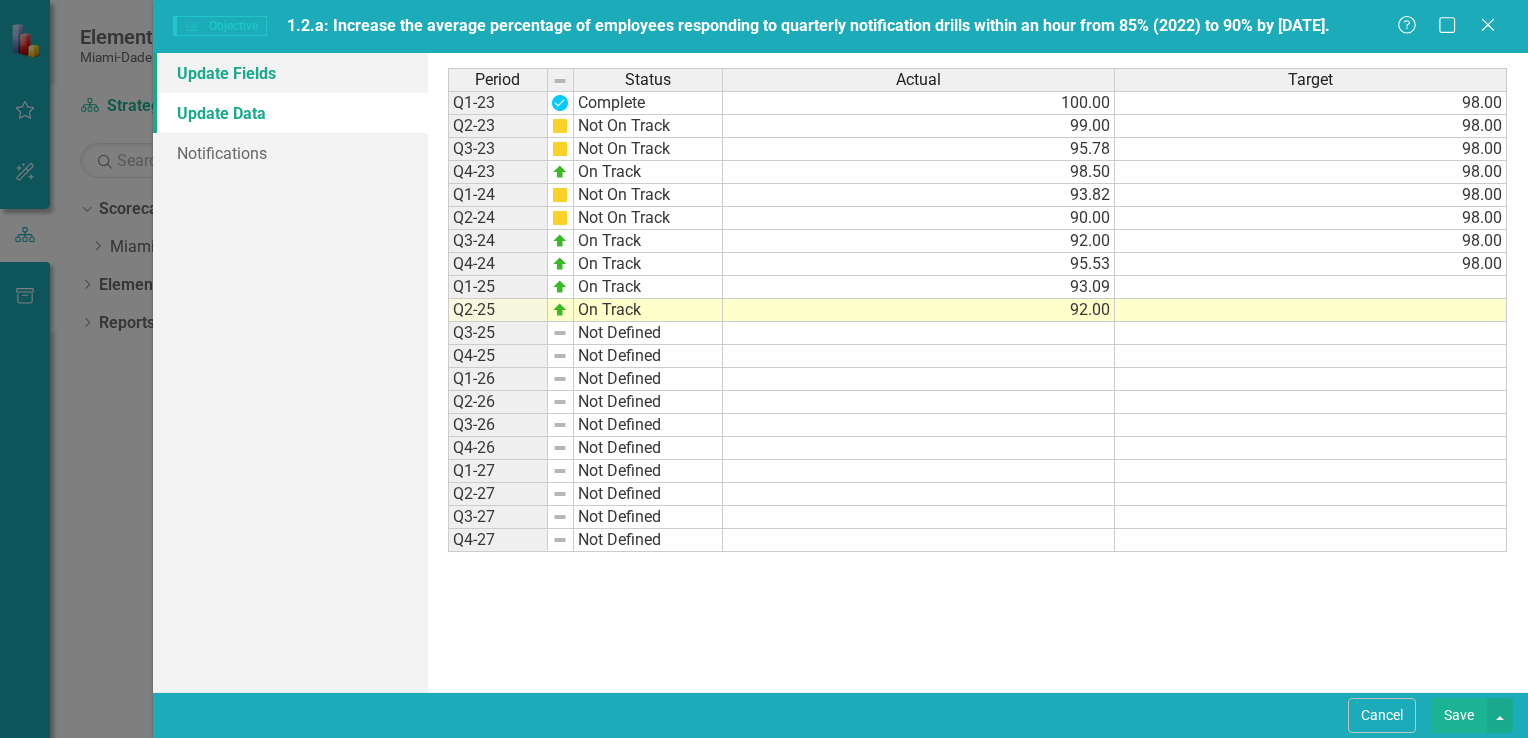 click on "Update Fields" at bounding box center [290, 73] 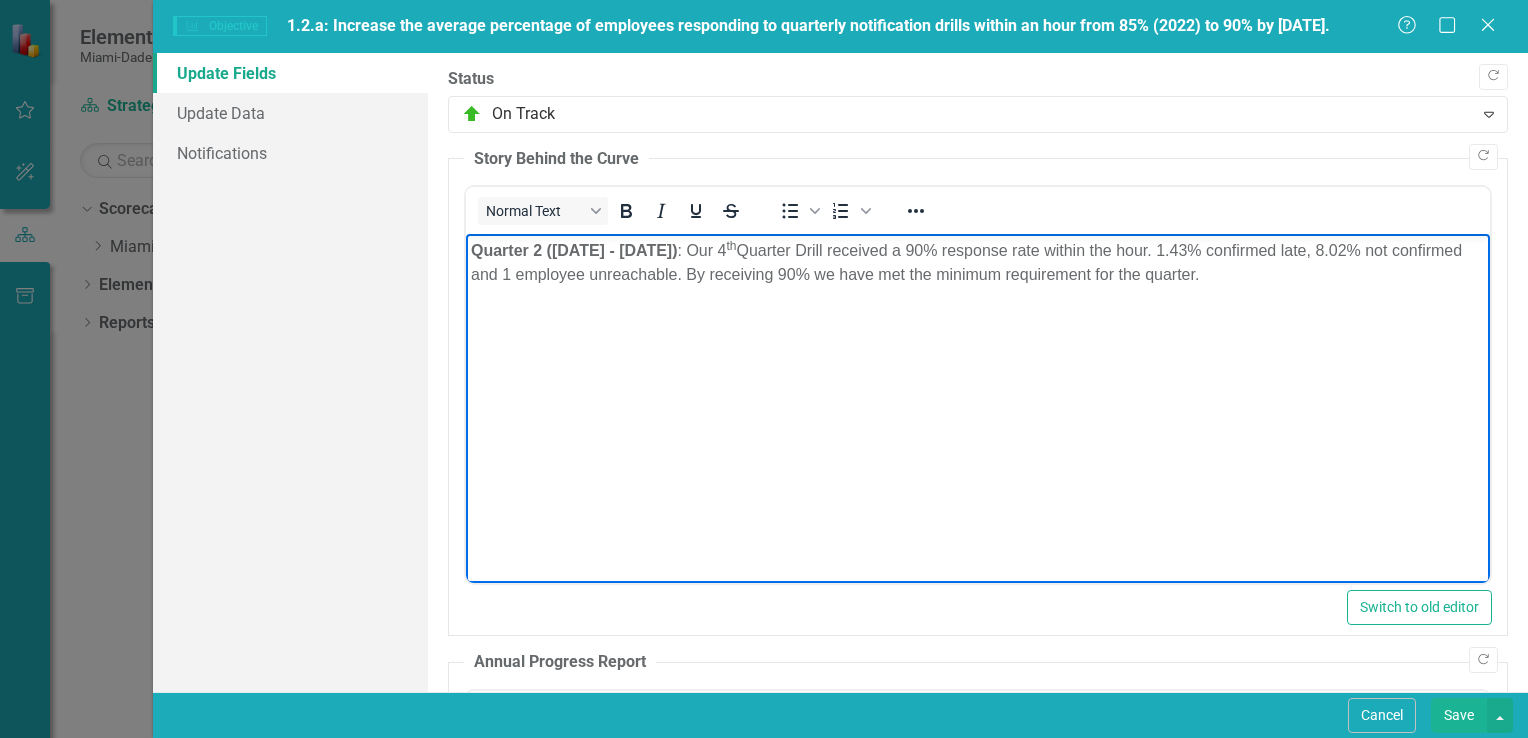 drag, startPoint x: 1492, startPoint y: 24, endPoint x: 1468, endPoint y: 19, distance: 24.5153 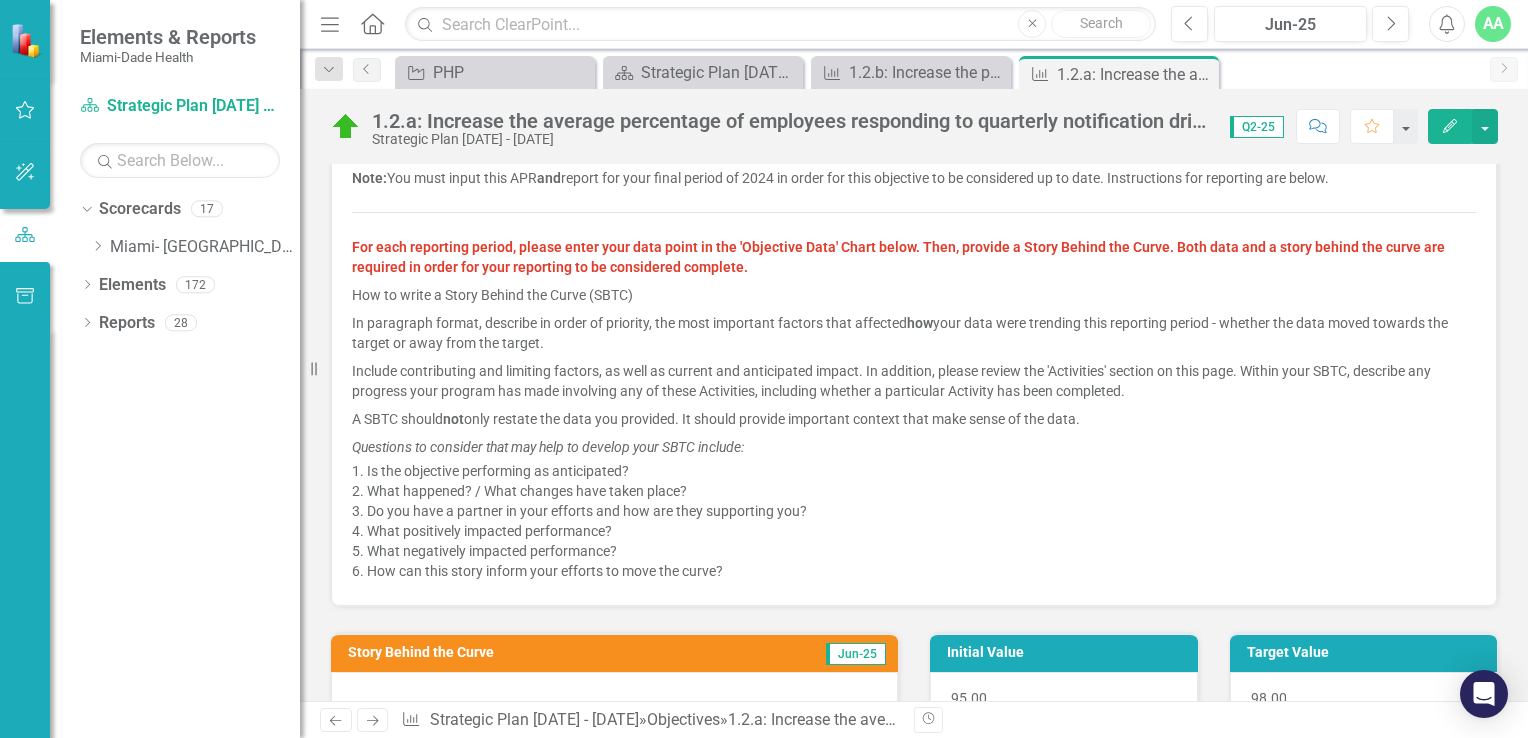 scroll, scrollTop: 0, scrollLeft: 0, axis: both 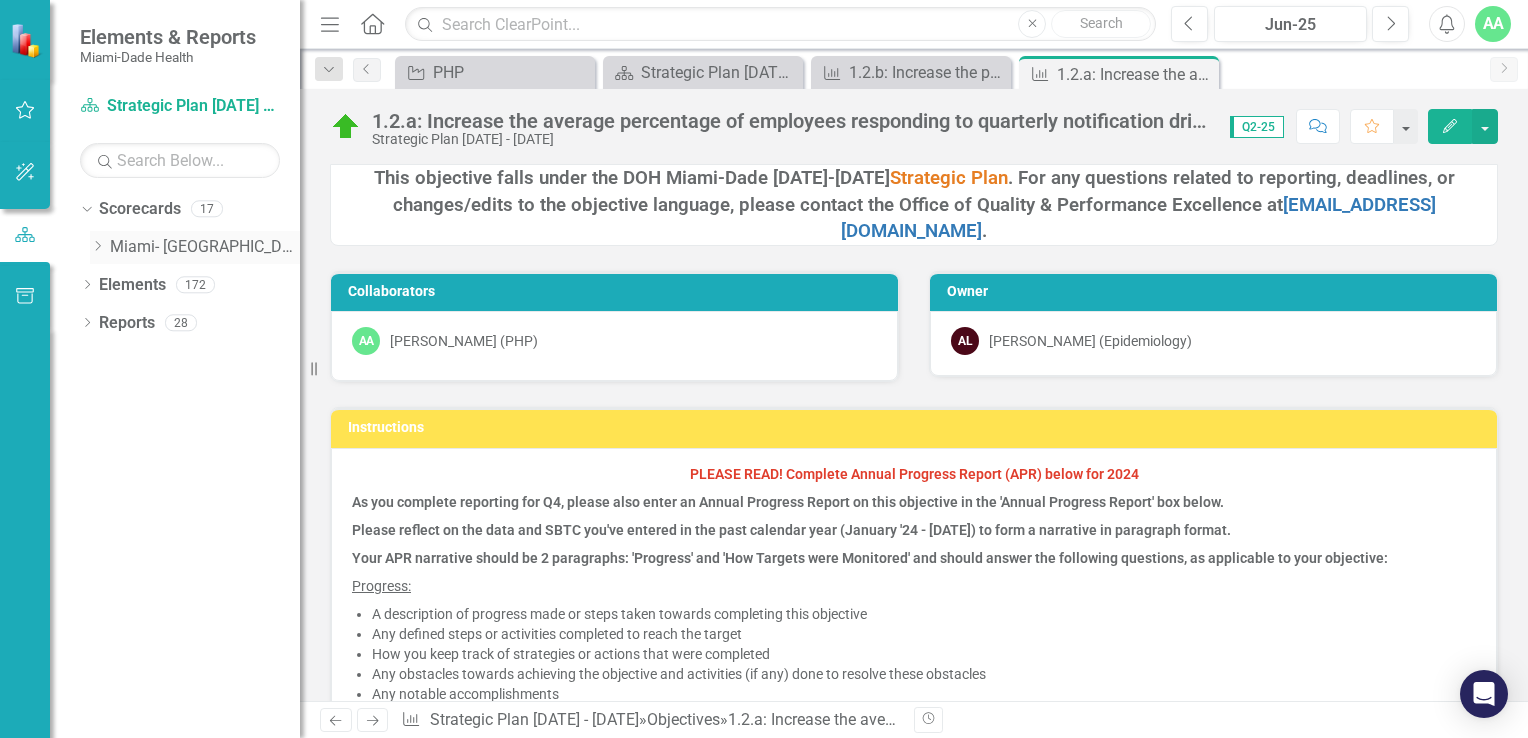click on "Dropdown" 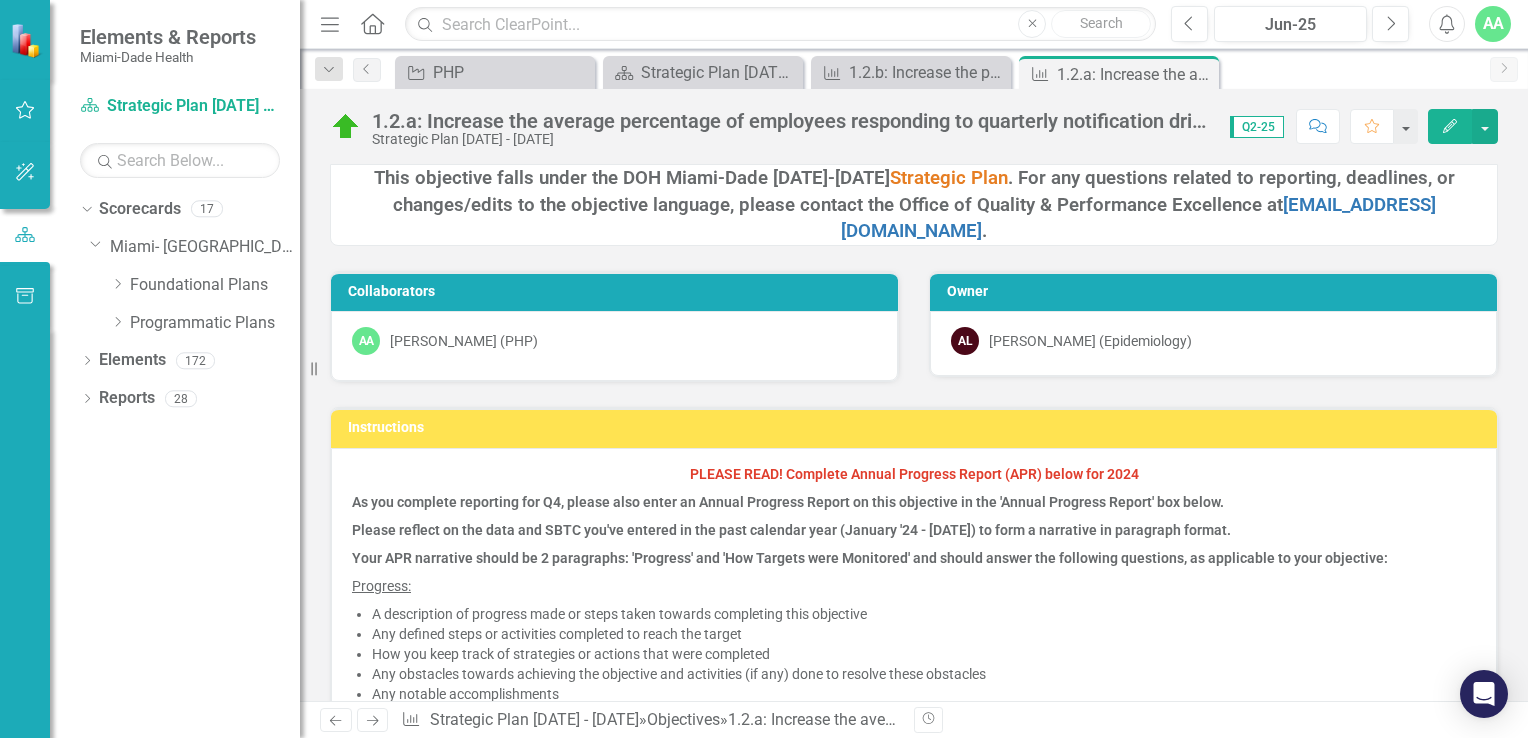 drag, startPoint x: 121, startPoint y: 285, endPoint x: 139, endPoint y: 314, distance: 34.132095 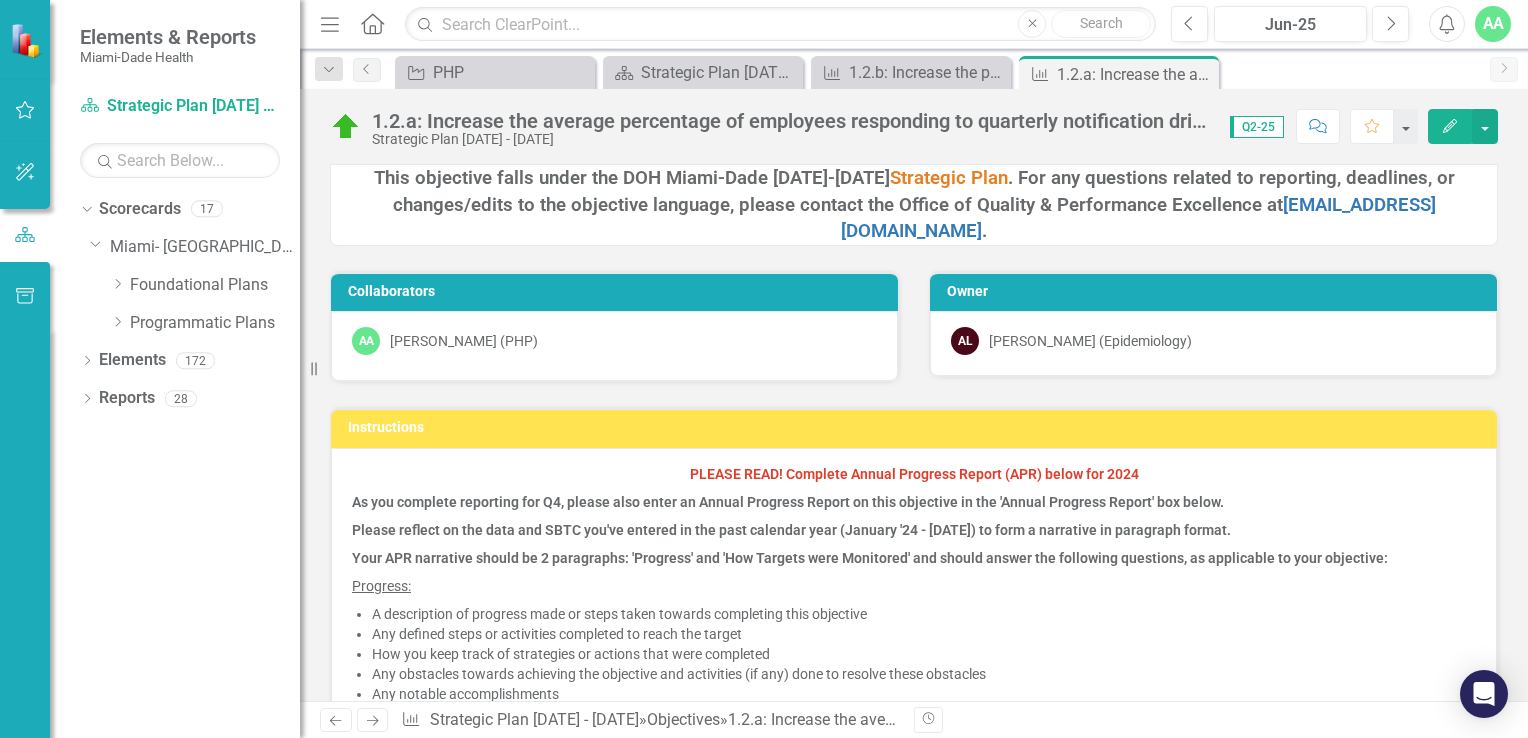click on "Dropdown" 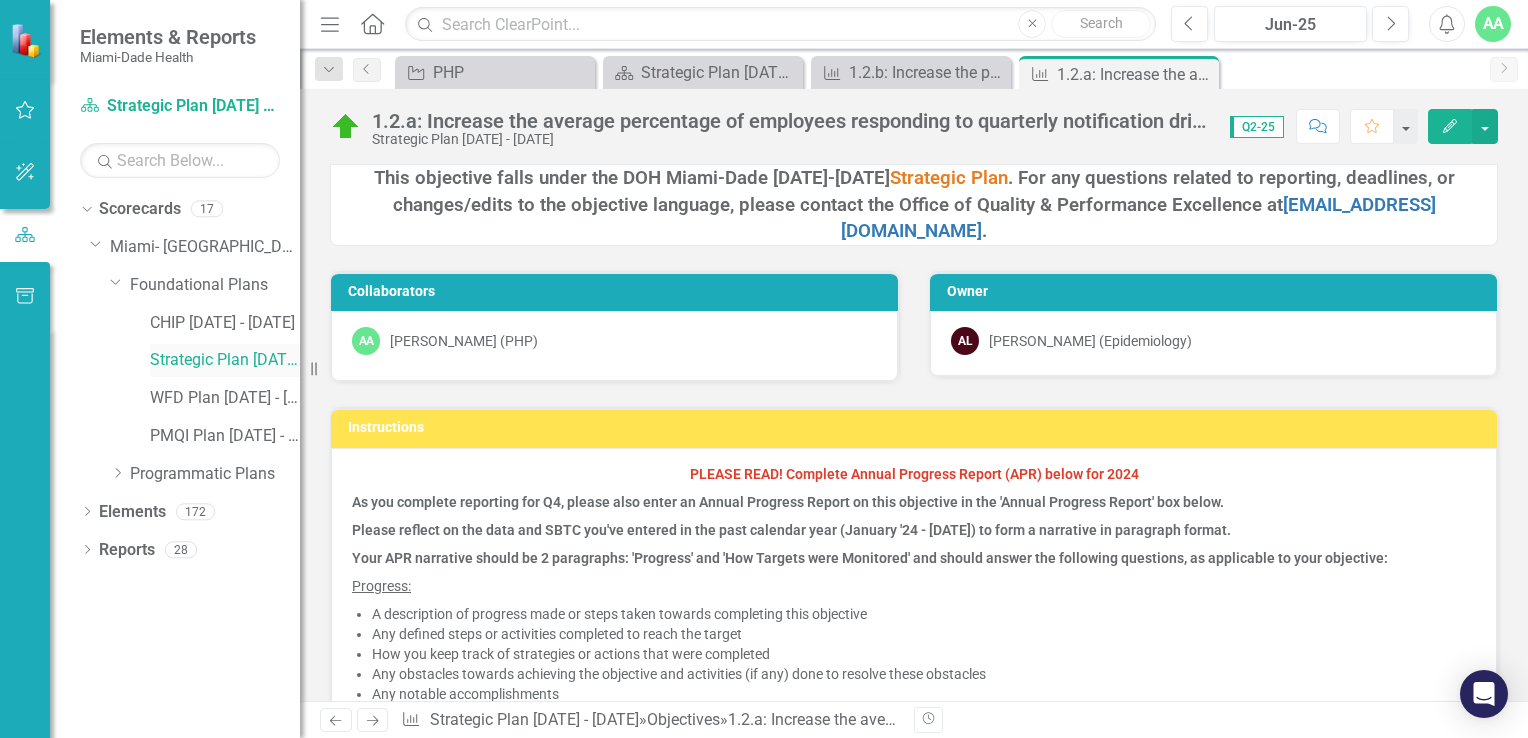click on "Strategic Plan [DATE] - [DATE]" at bounding box center (225, 360) 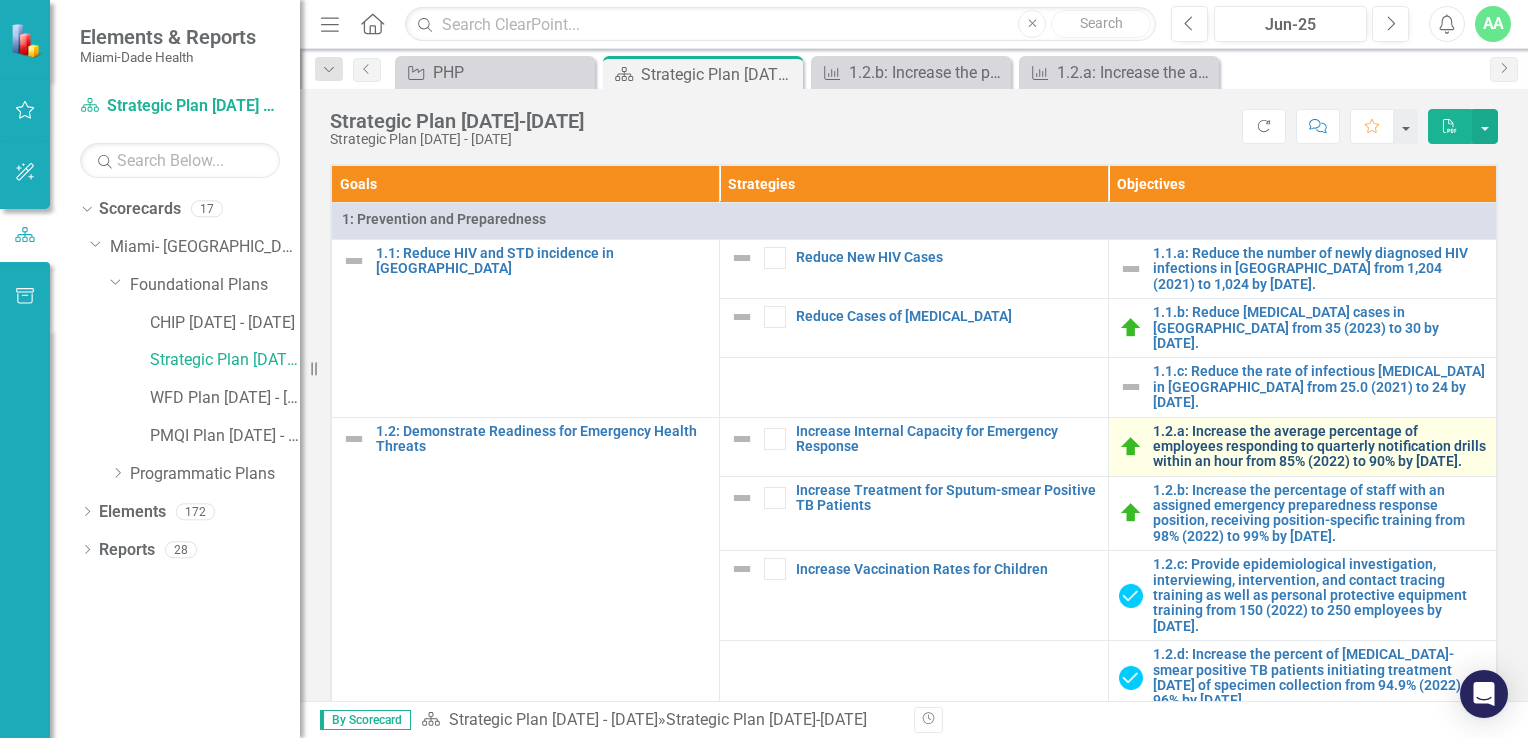 click on "1.2.a: Increase the average percentage of employees responding to quarterly notification drills within an hour from 85% (2022) to 90% by [DATE]." at bounding box center [1319, 447] 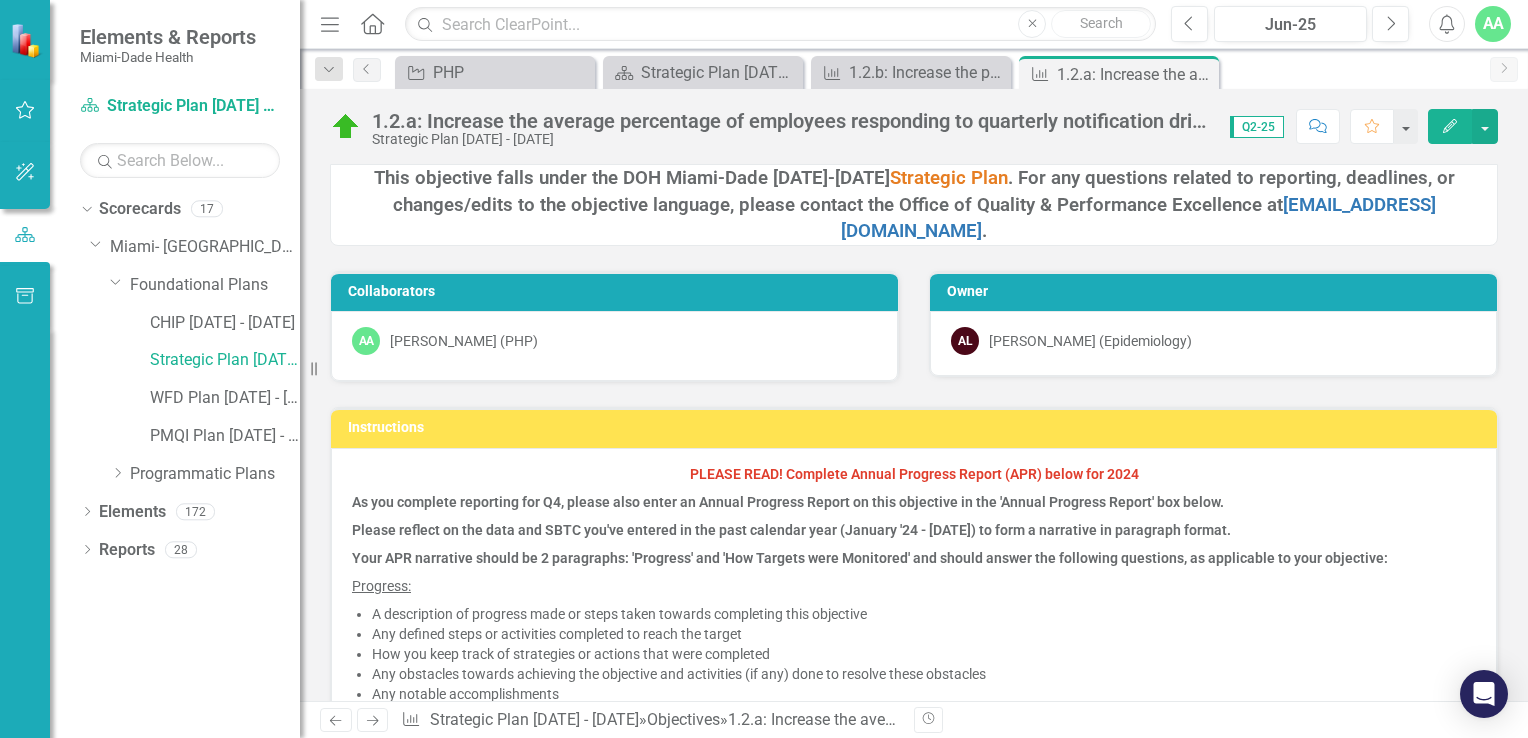 click on "Edit" 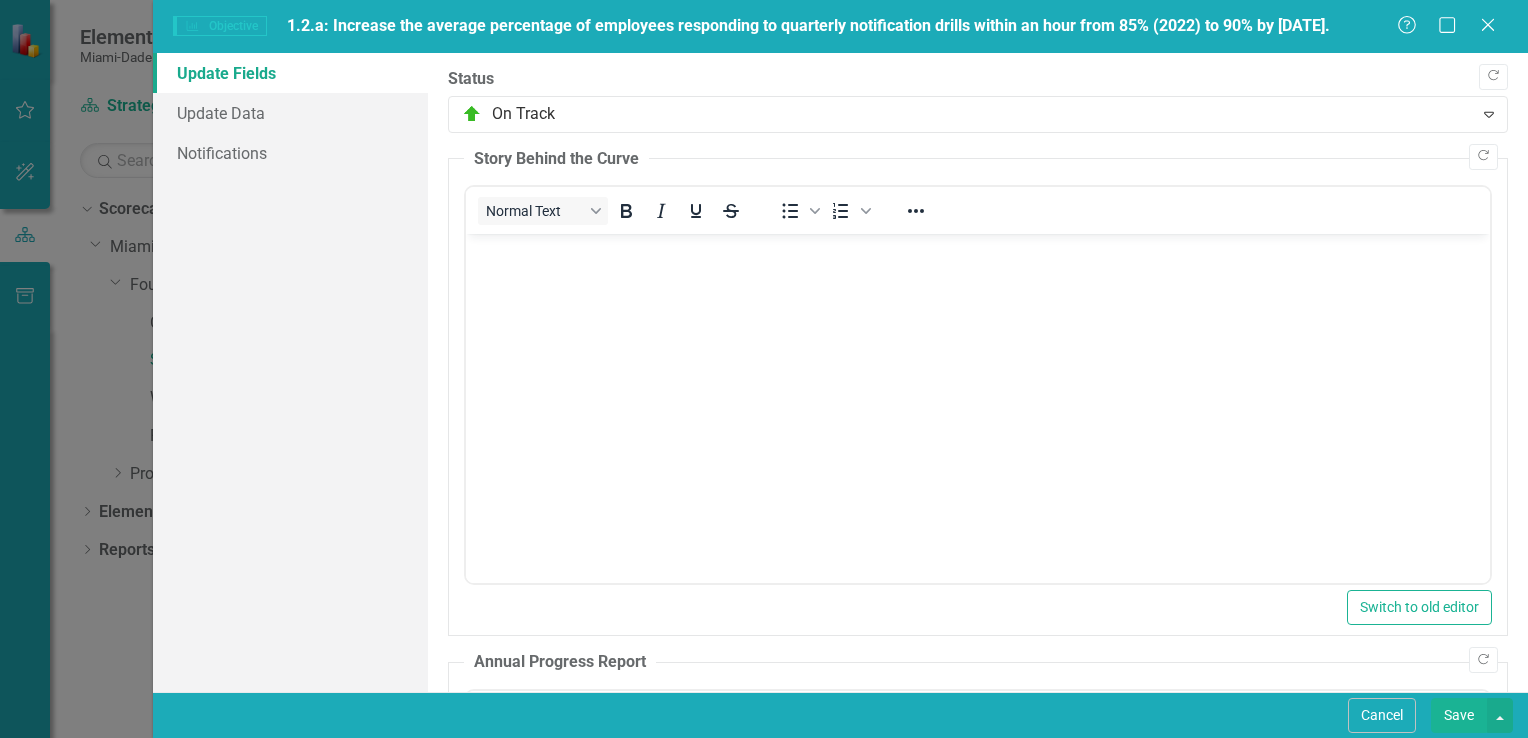 scroll, scrollTop: 0, scrollLeft: 0, axis: both 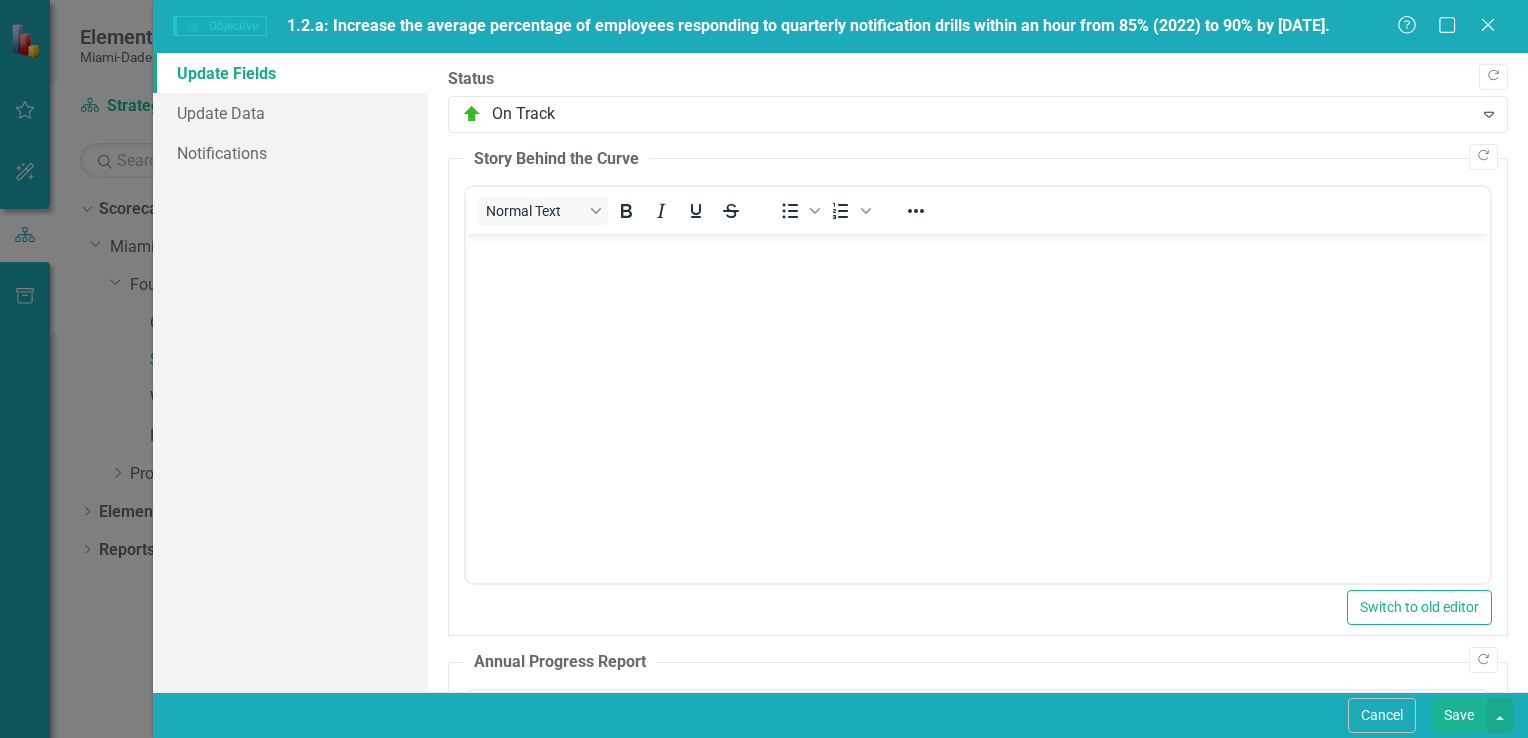 click on "Update Fields" at bounding box center [290, 73] 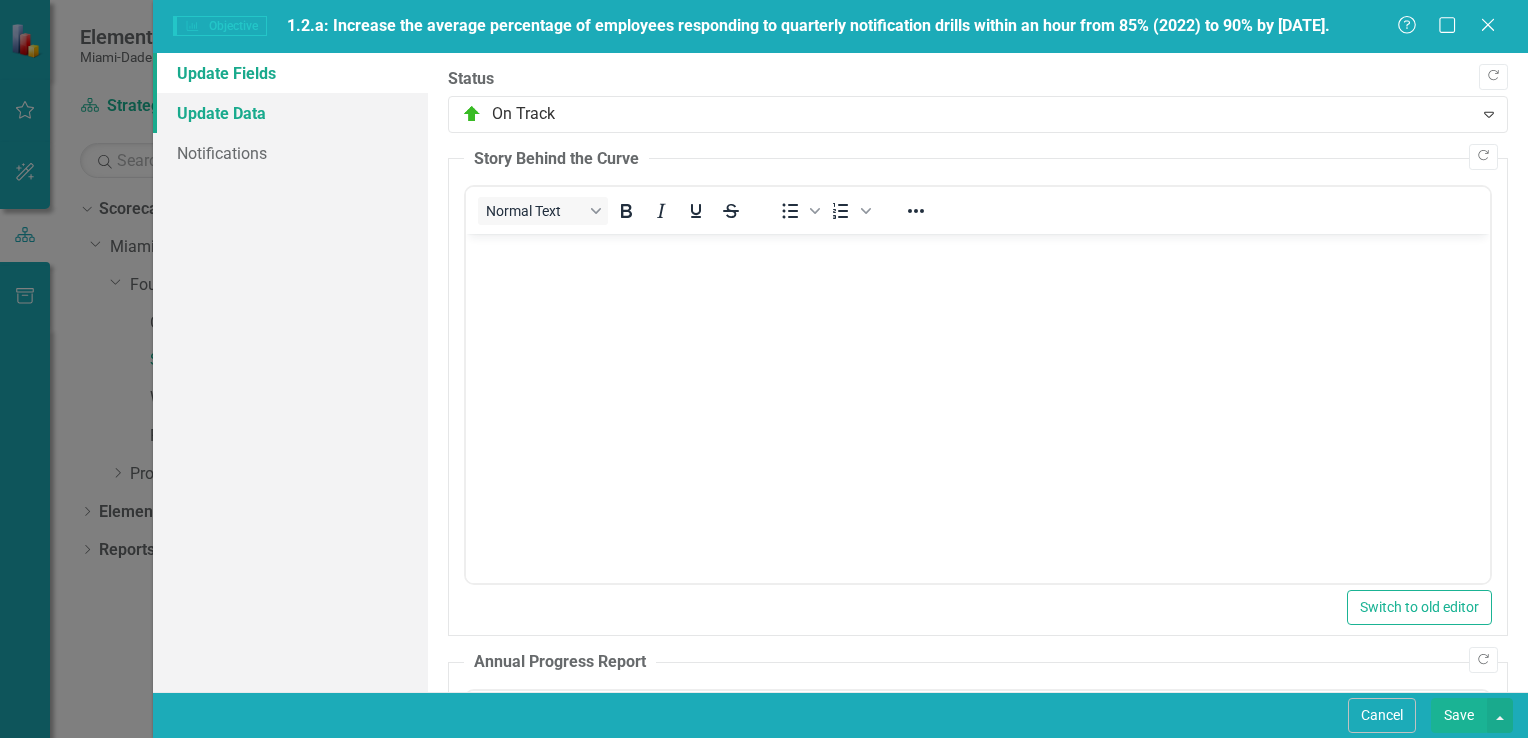 click on "Update  Data" at bounding box center [290, 113] 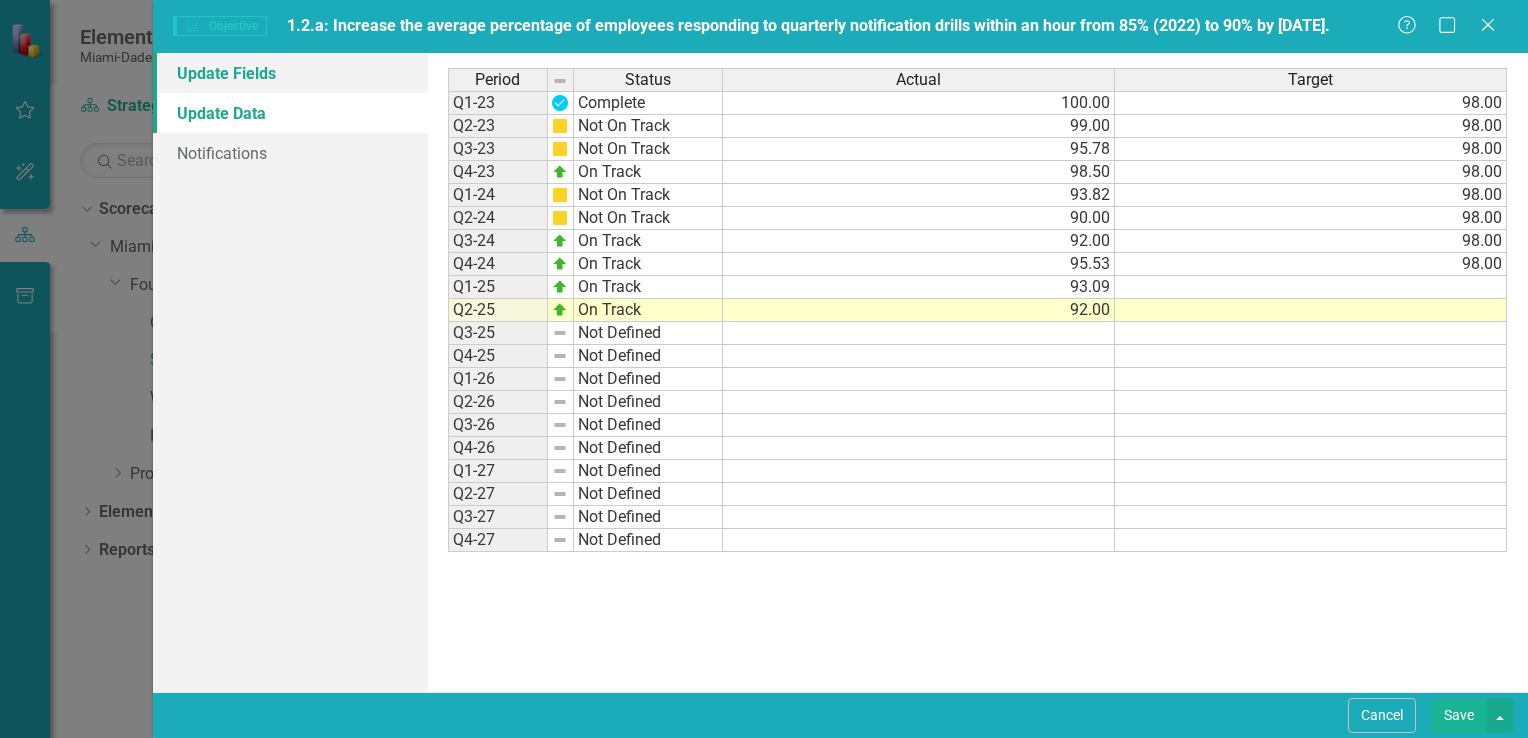 click on "Update Fields" at bounding box center (290, 73) 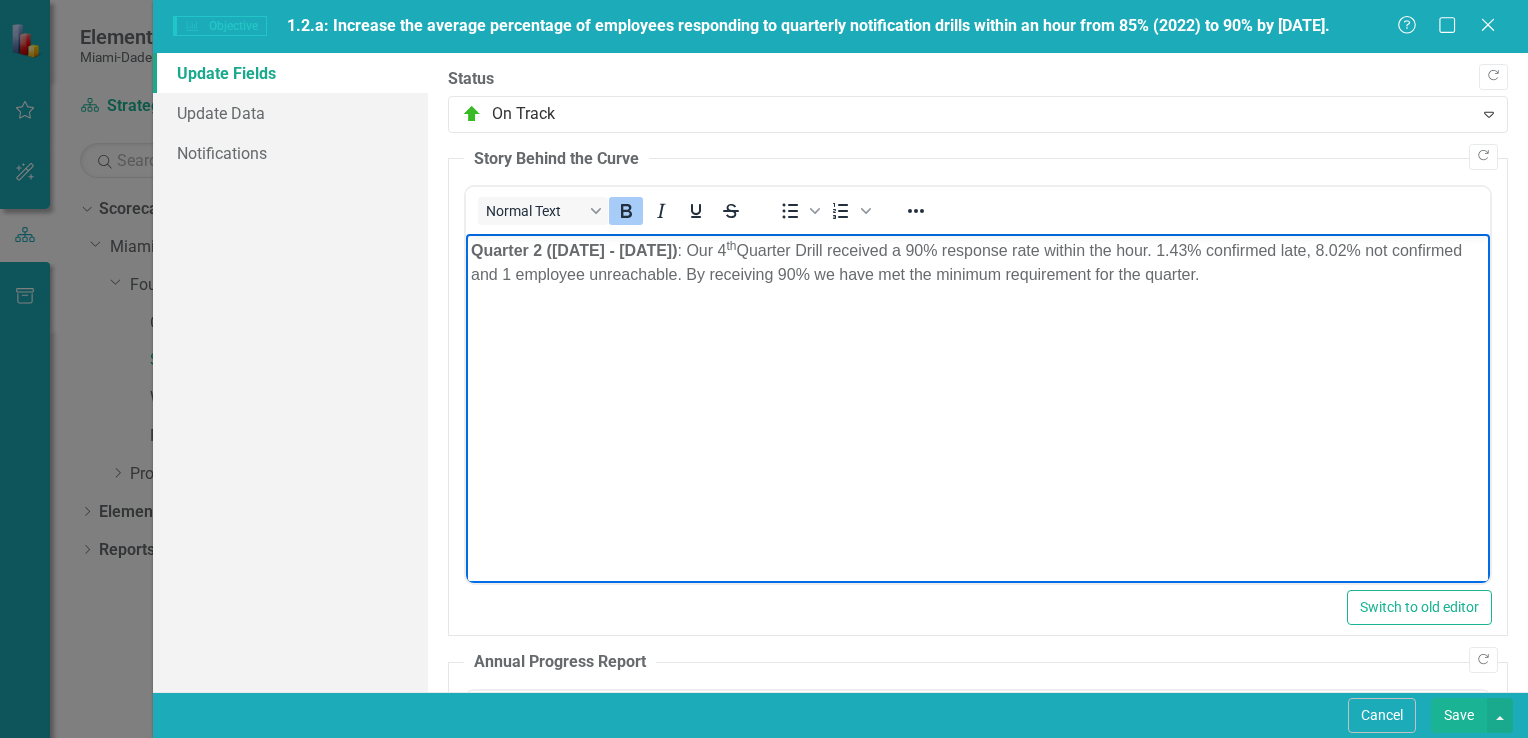 drag, startPoint x: 471, startPoint y: 248, endPoint x: 1470, endPoint y: 280, distance: 999.5124 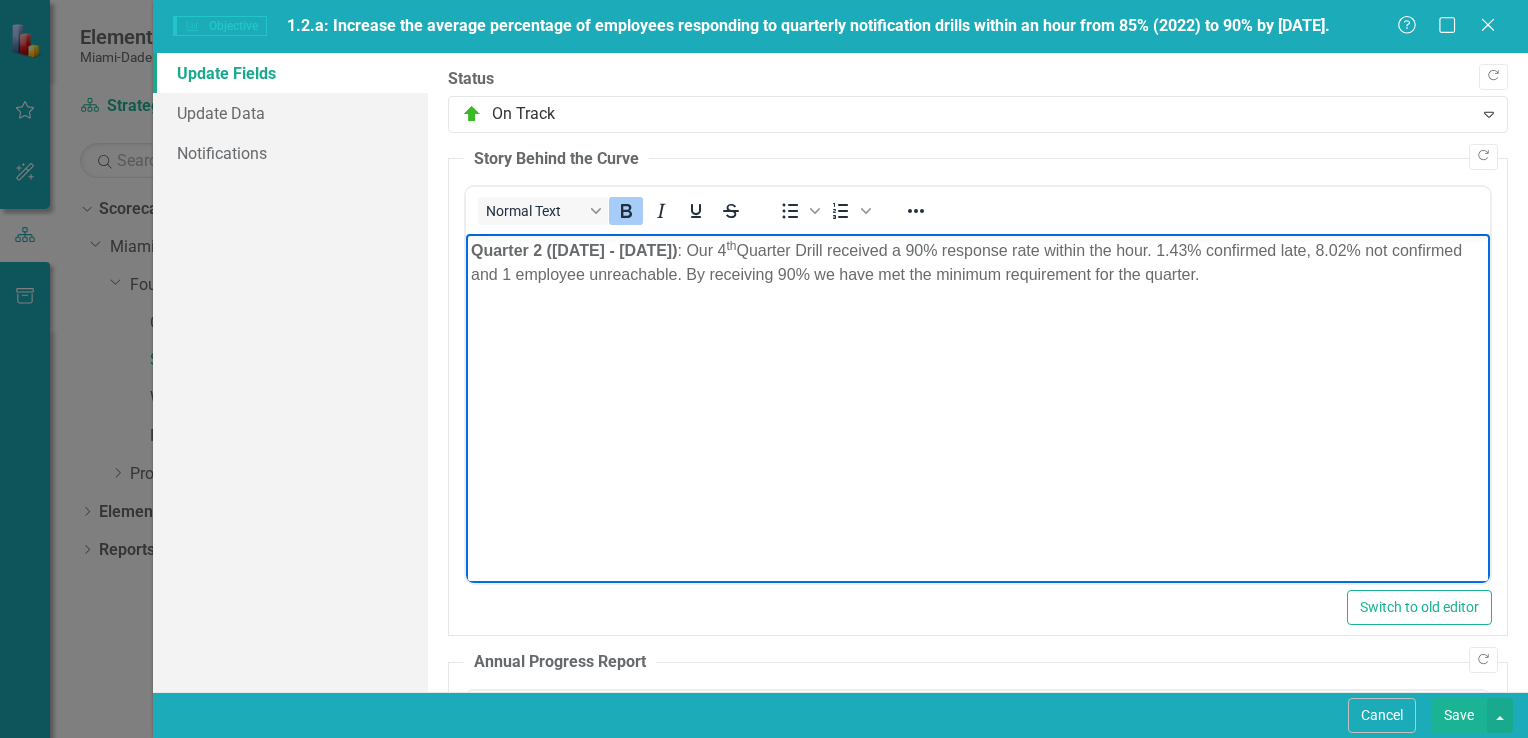 click on "Quarter 2 ([DATE] - [DATE]) : Our 4 th  Quarter Drill received a 90% response rate within the hour. 1.43% confirmed late, 8.02% not confirmed and 1 employee unreachable. By receiving 90% we have met the minimum requirement for the quarter." at bounding box center (977, 263) 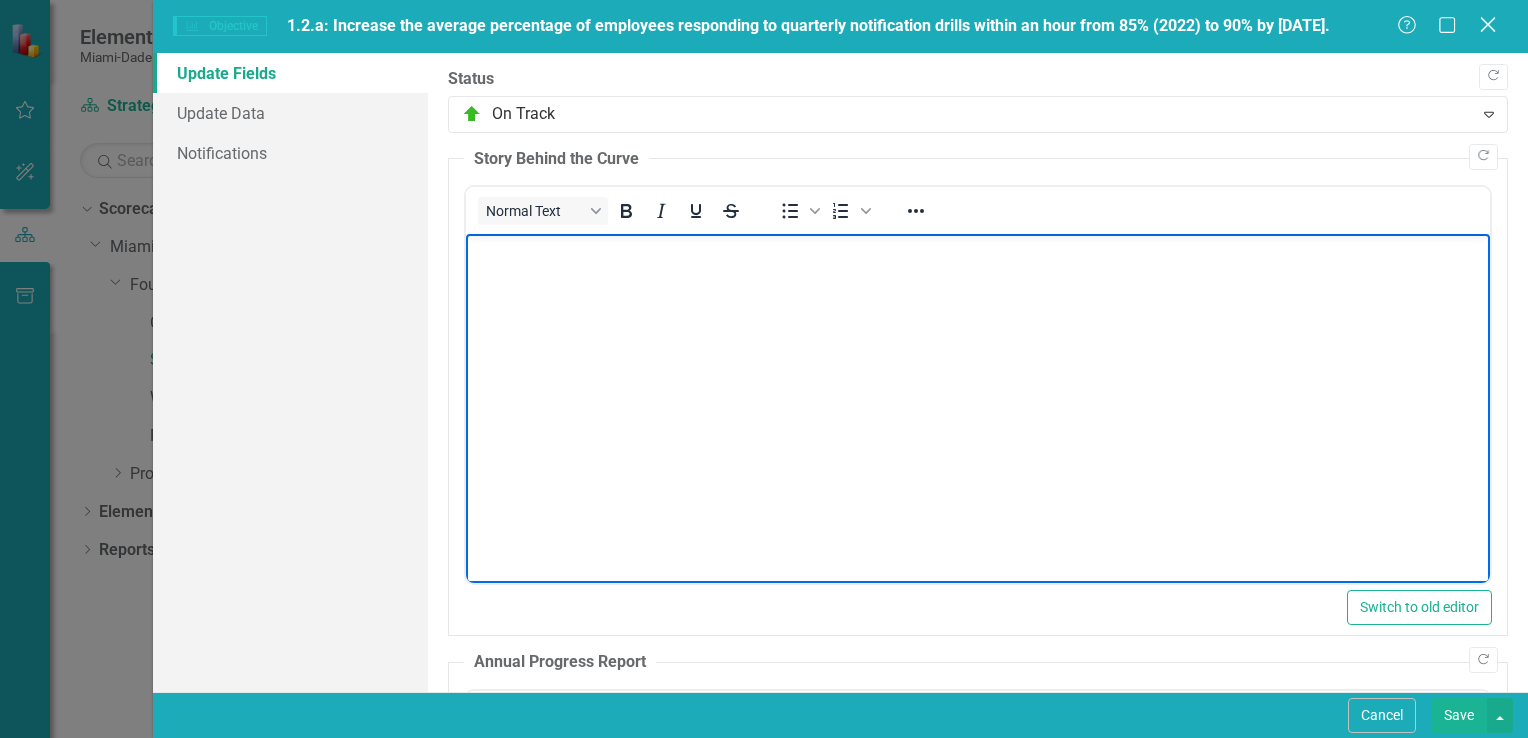 click on "Close" 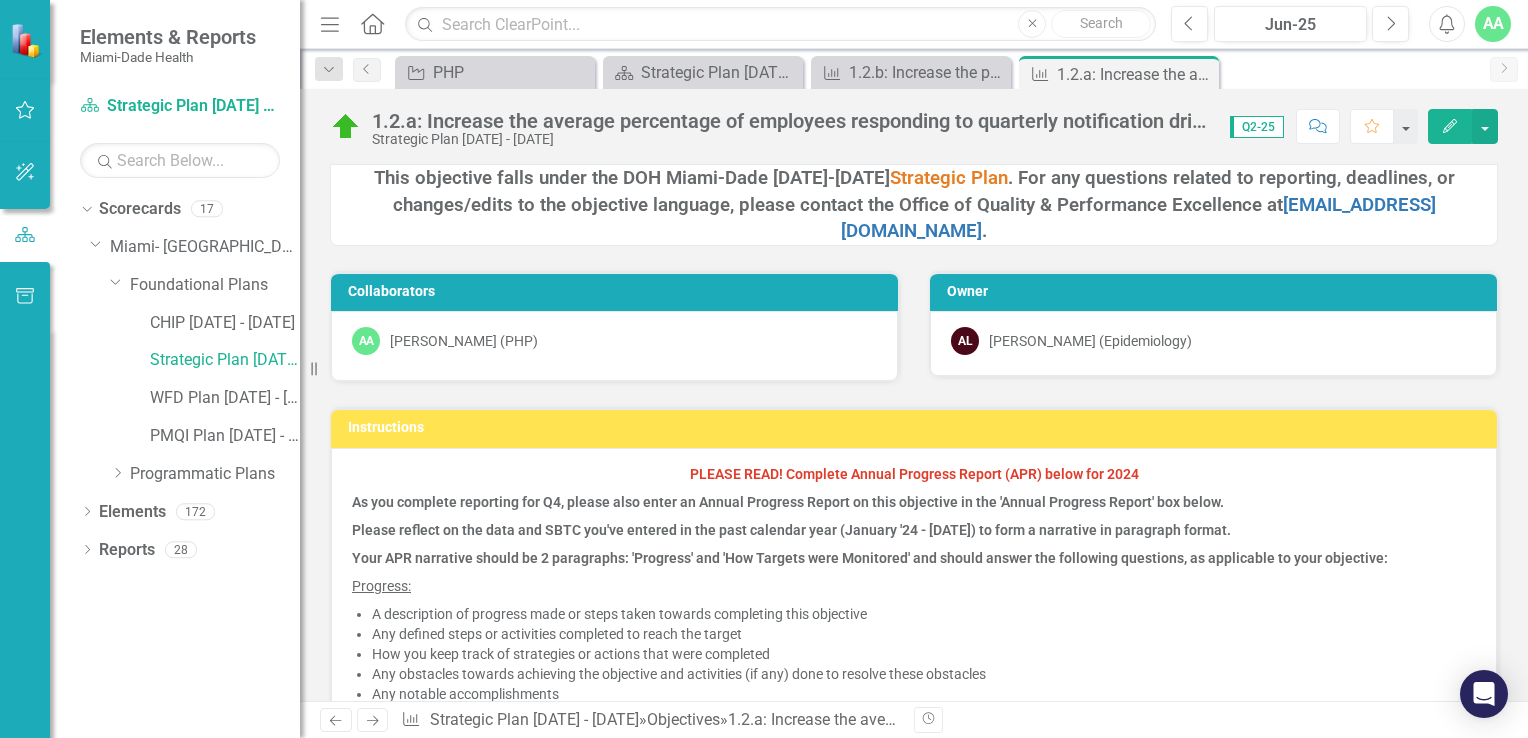 click on "Edit" 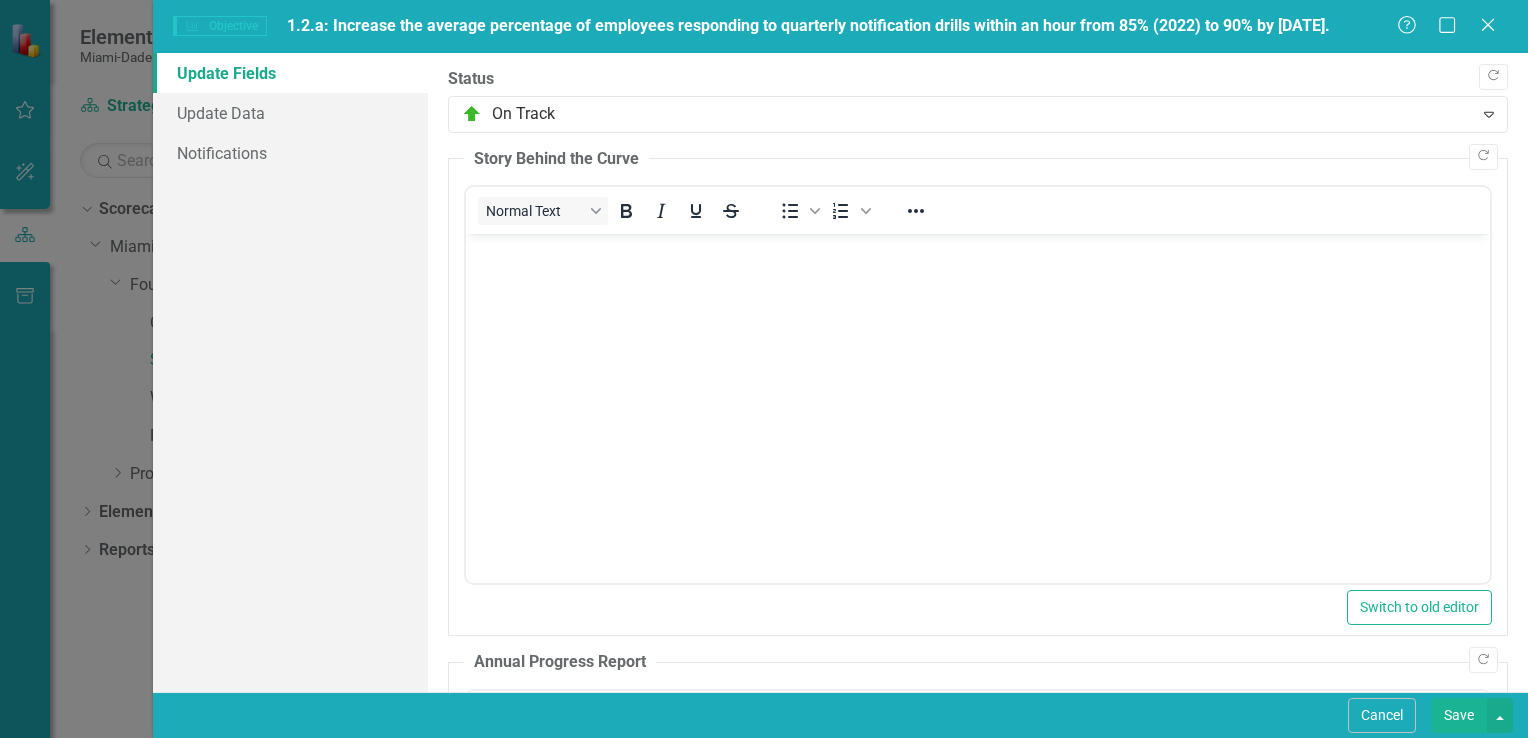 scroll, scrollTop: 0, scrollLeft: 0, axis: both 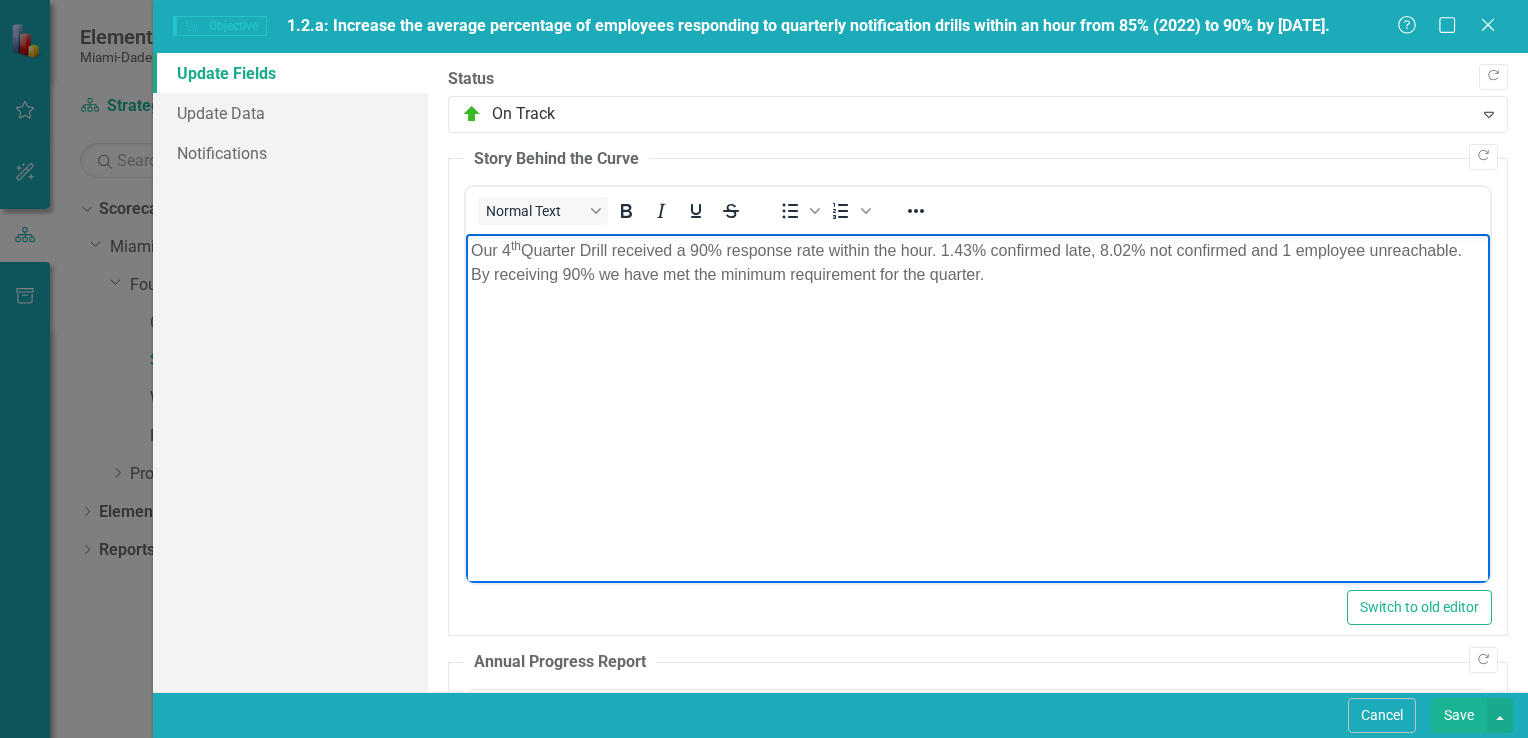 click on "Our 4 th  Quarter Drill received a 90% response rate within the hour. 1.43% confirmed late, 8.02% not confirmed and 1 employee unreachable. By receiving 90% we have met the minimum requirement for the quarter." at bounding box center [977, 263] 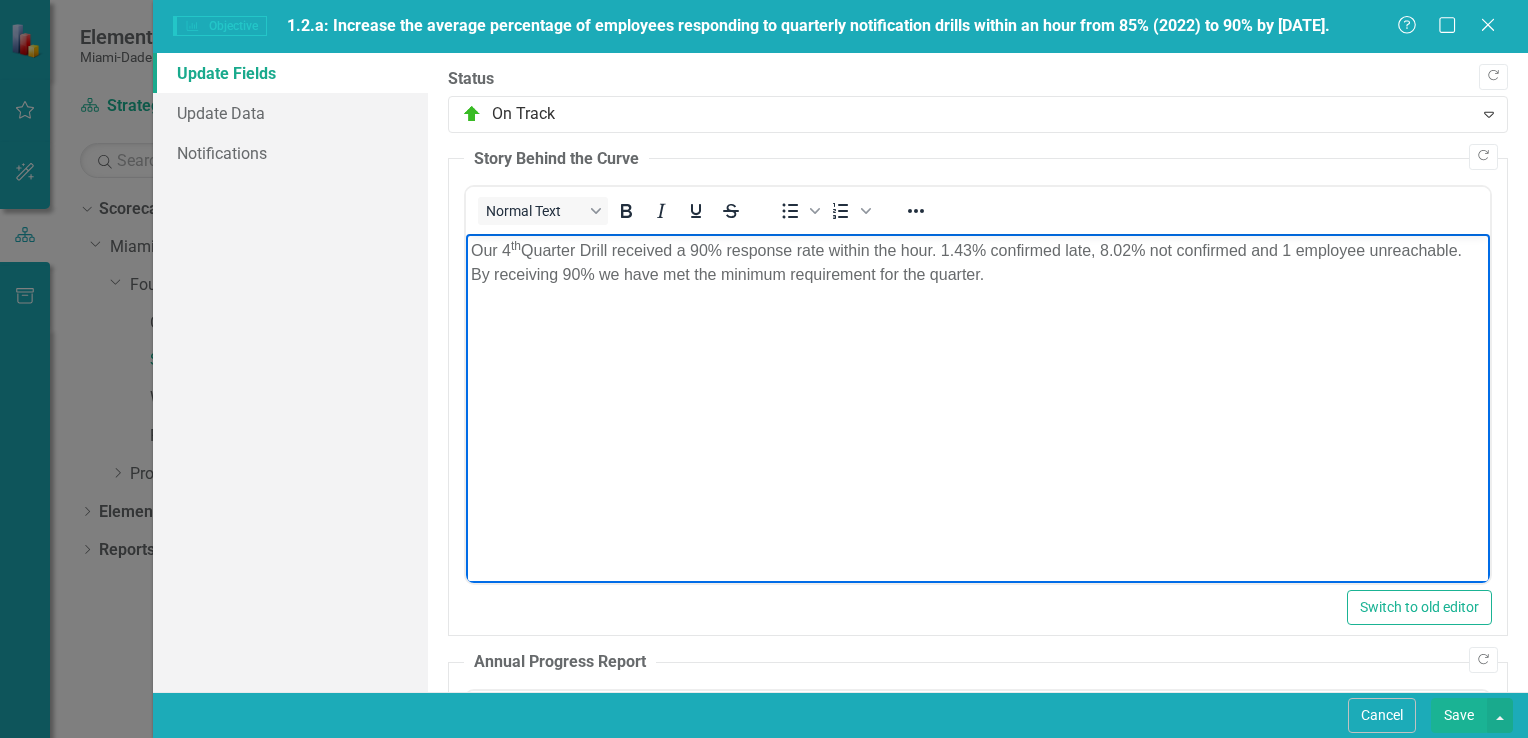 type 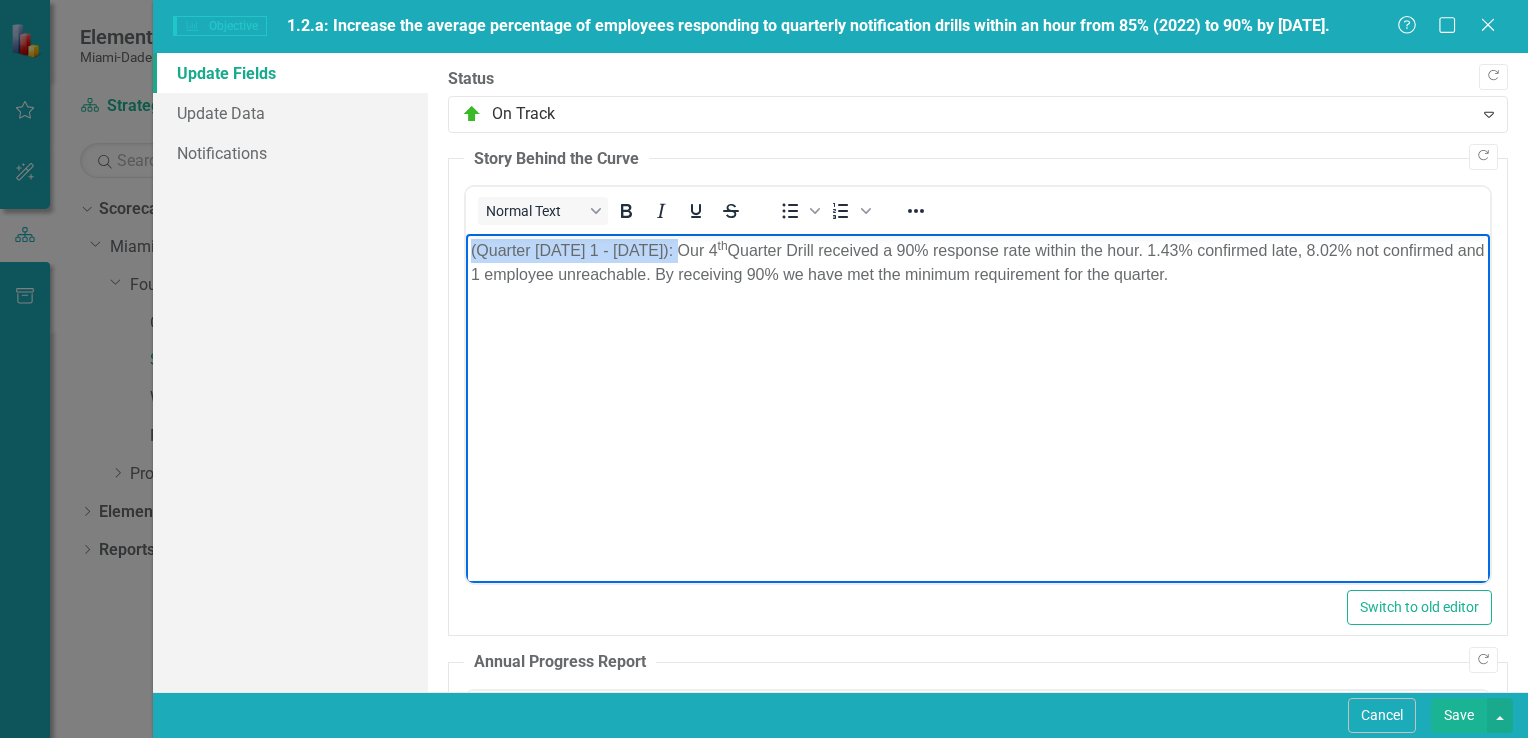 drag, startPoint x: 667, startPoint y: 254, endPoint x: 468, endPoint y: 249, distance: 199.0628 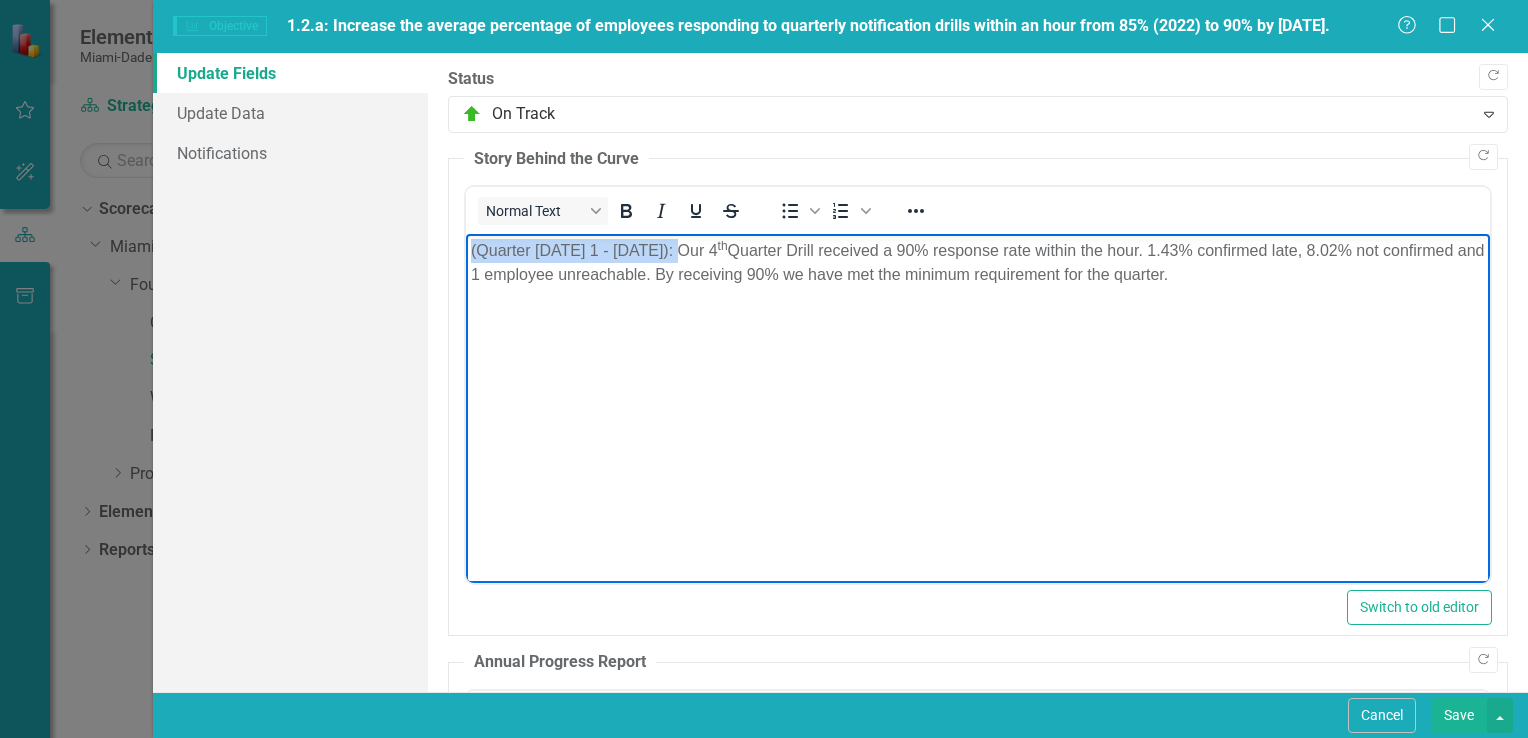 click on "(Quarter [DATE] 1 - [DATE]): Our 4 th  Quarter Drill received a 90% response rate within the hour. 1.43% confirmed late, 8.02% not confirmed and 1 employee unreachable. By receiving 90% we have met the minimum requirement for the quarter." at bounding box center [977, 384] 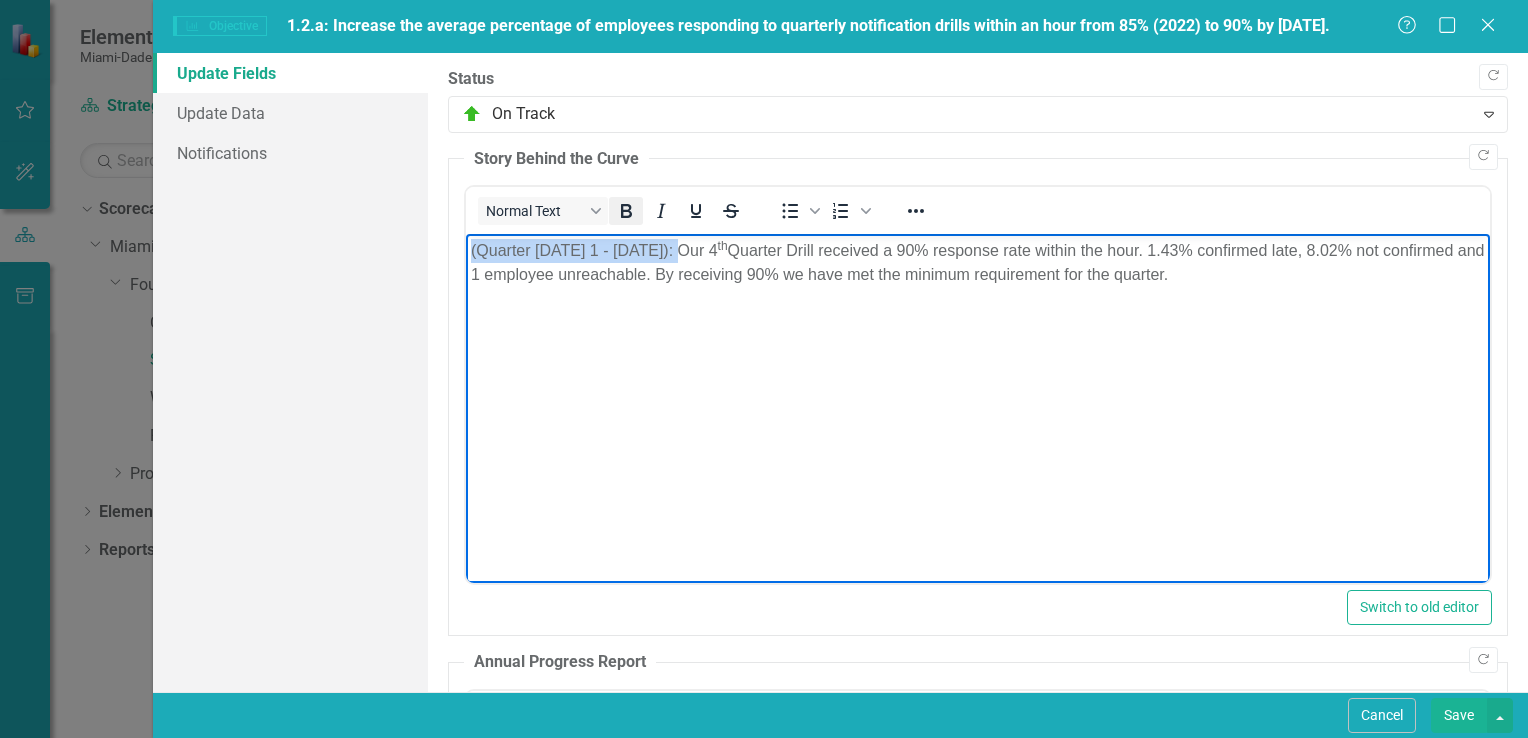 click 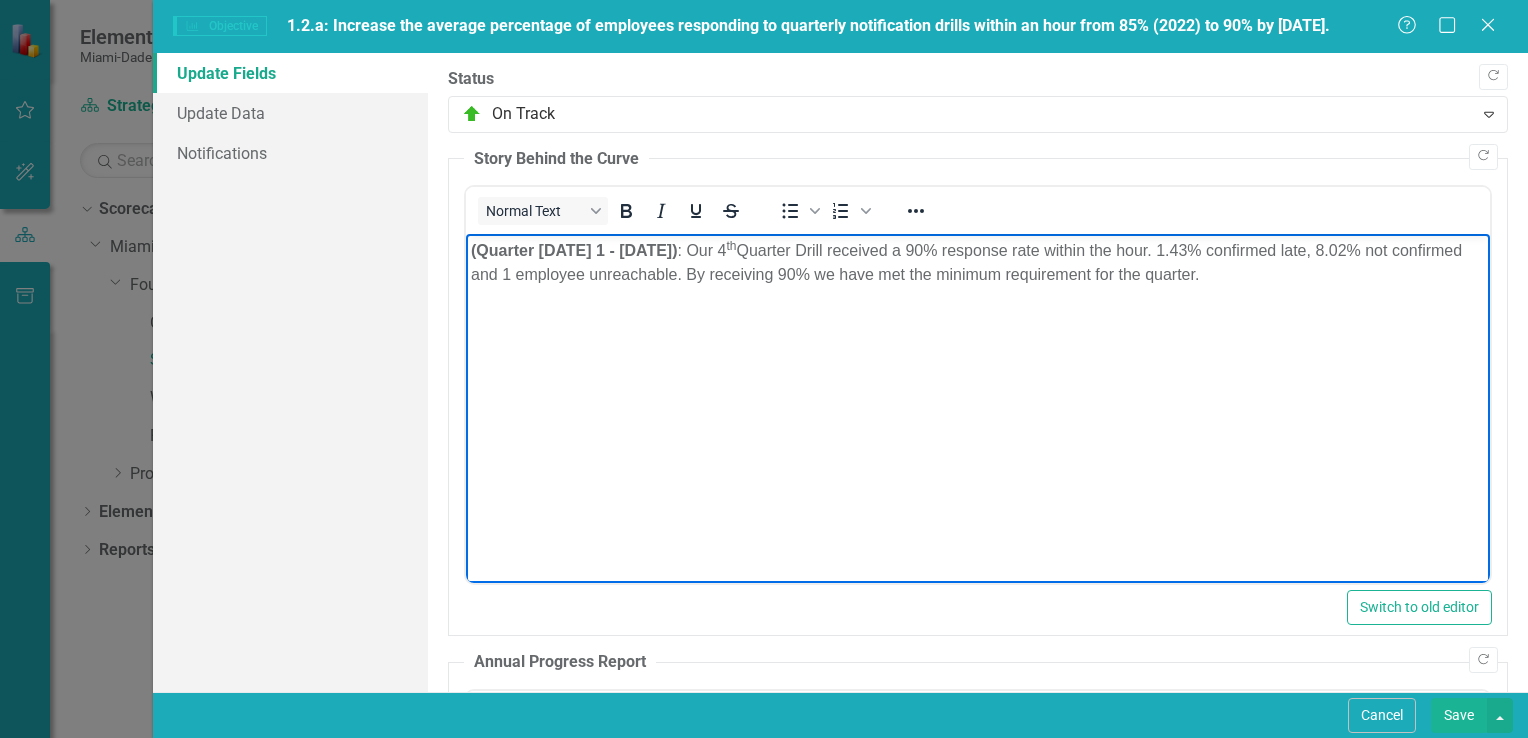 click on "(Quarter [DATE] 1 - [DATE]) : Our 4 th  Quarter Drill received a 90% response rate within the hour. 1.43% confirmed late, 8.02% not confirmed and 1 employee unreachable. By receiving 90% we have met the minimum requirement for the quarter." at bounding box center (977, 384) 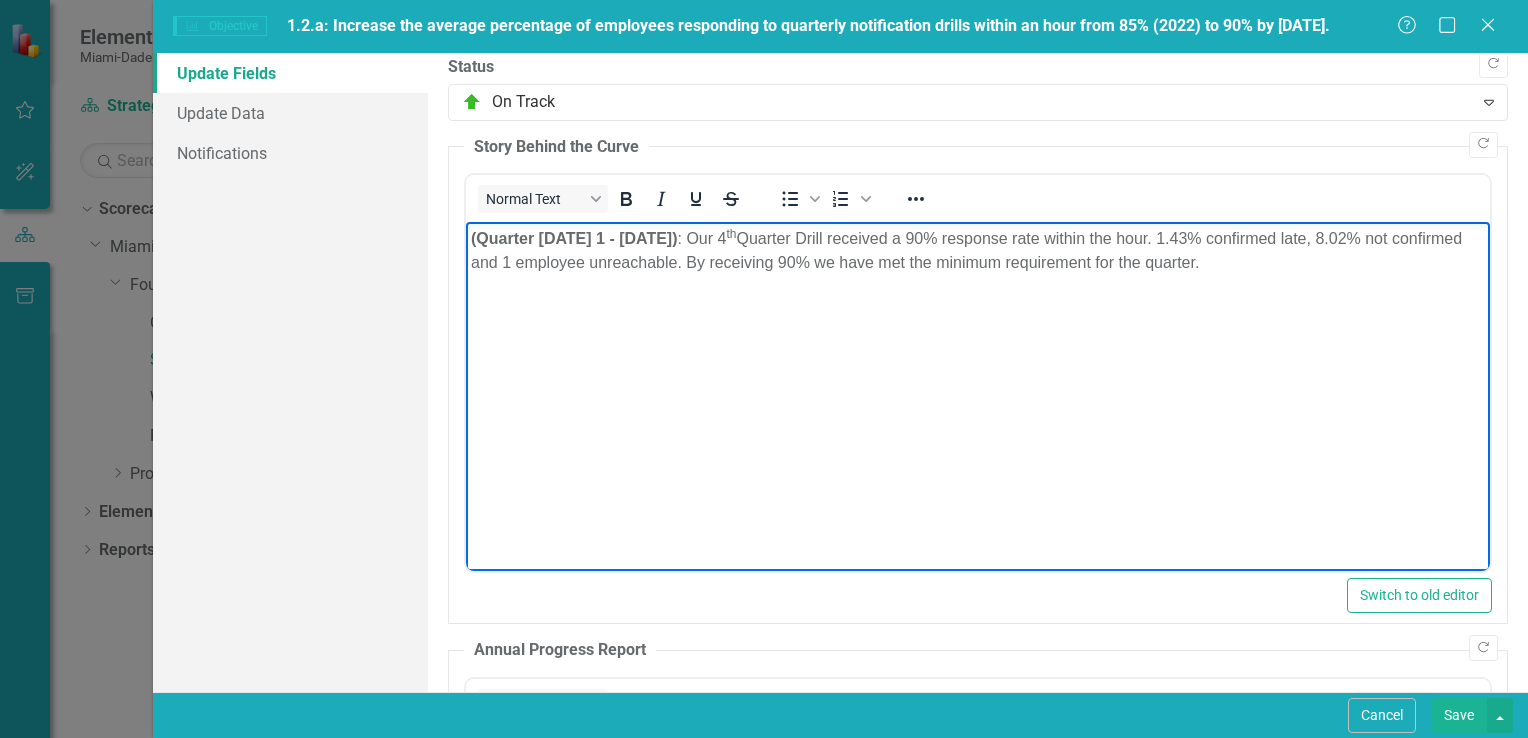scroll, scrollTop: 0, scrollLeft: 0, axis: both 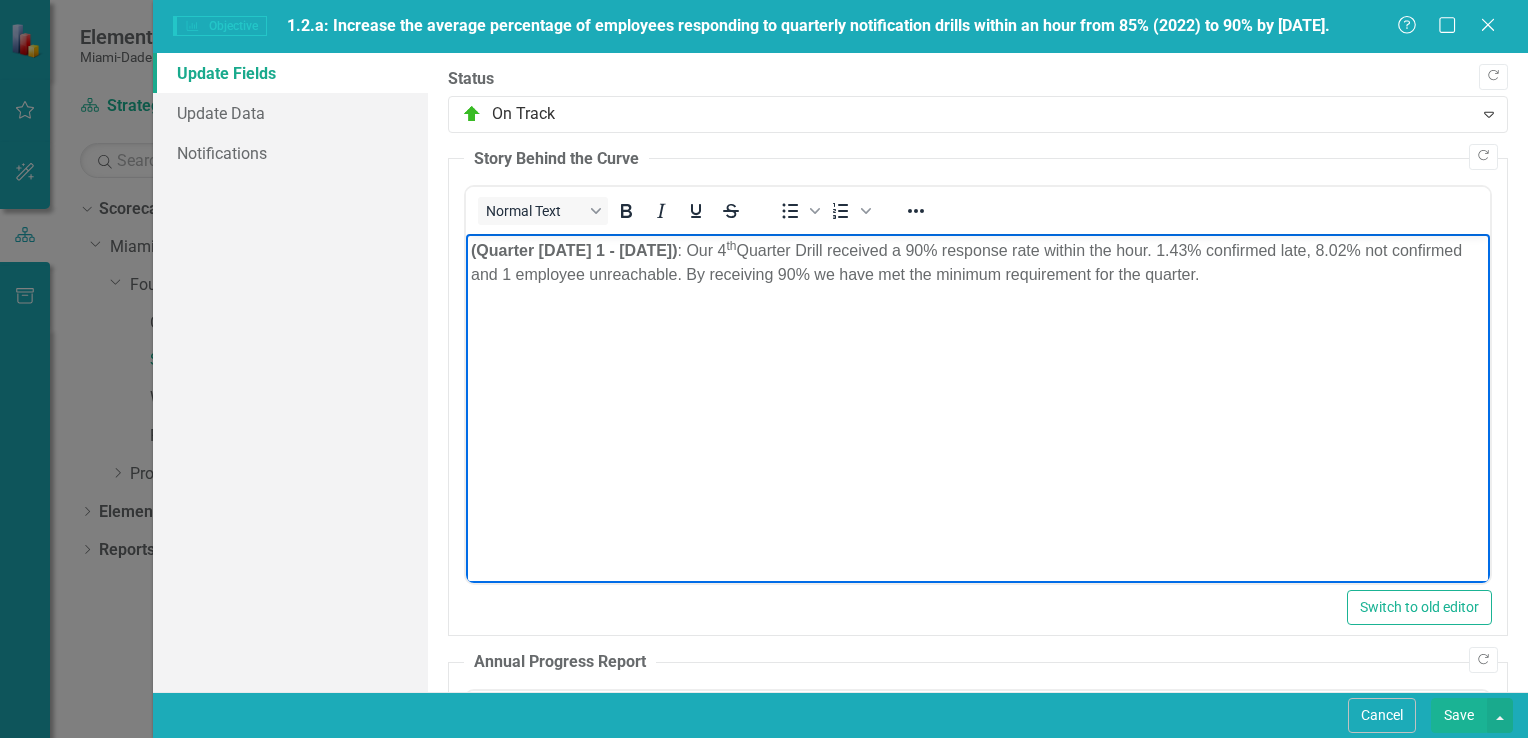 click on "Save" at bounding box center [1459, 715] 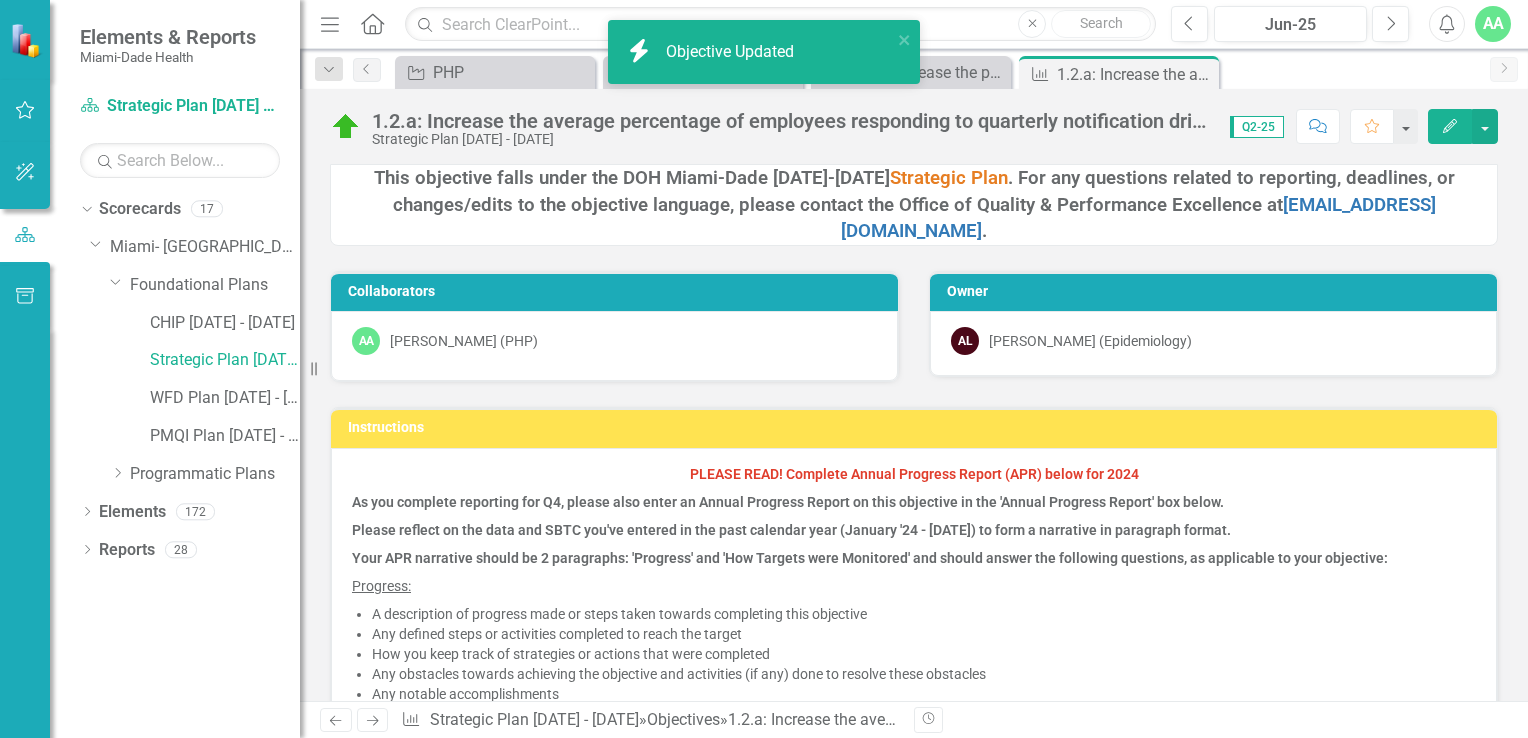 click 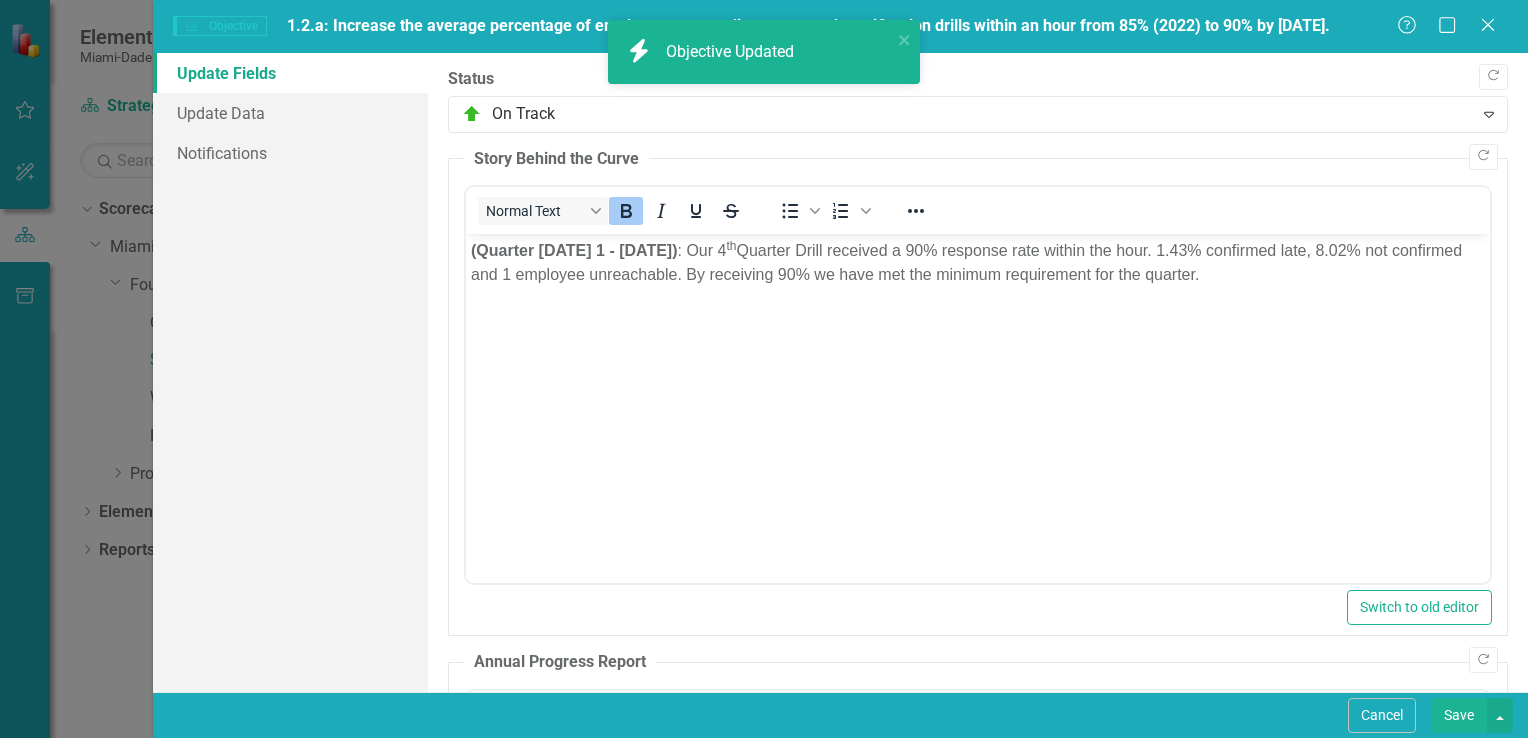 scroll, scrollTop: 0, scrollLeft: 0, axis: both 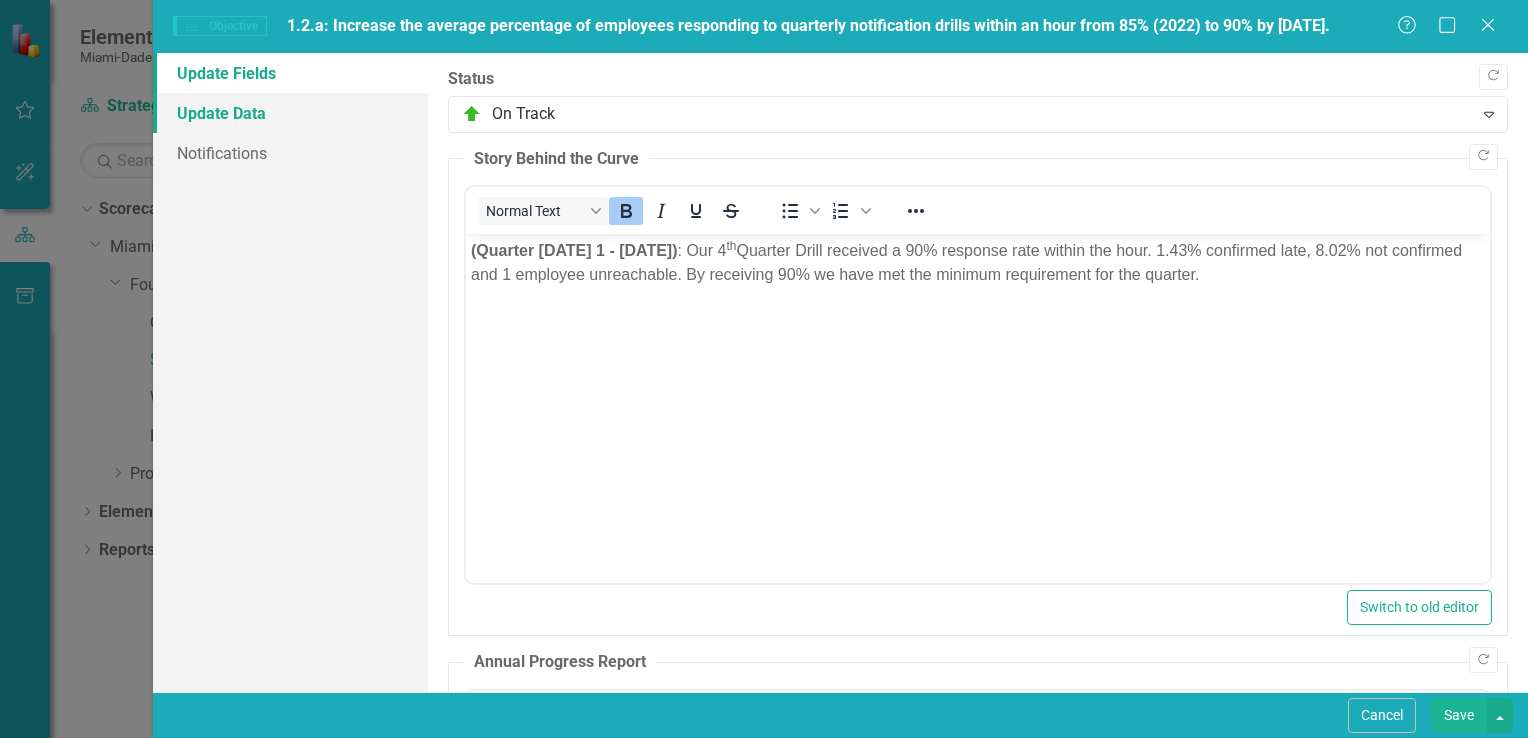 click on "Update  Data" at bounding box center [290, 113] 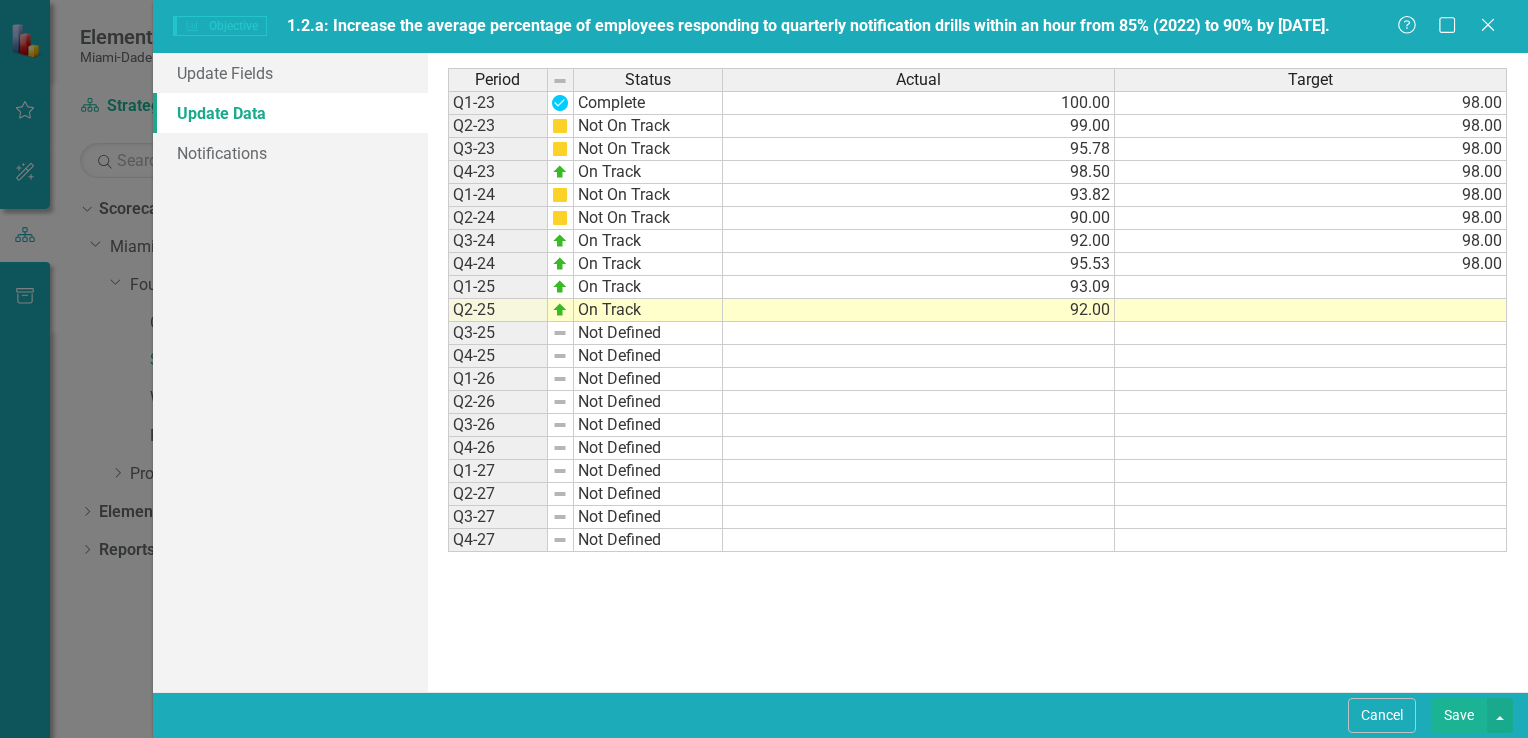 click on "92.00" at bounding box center [919, 310] 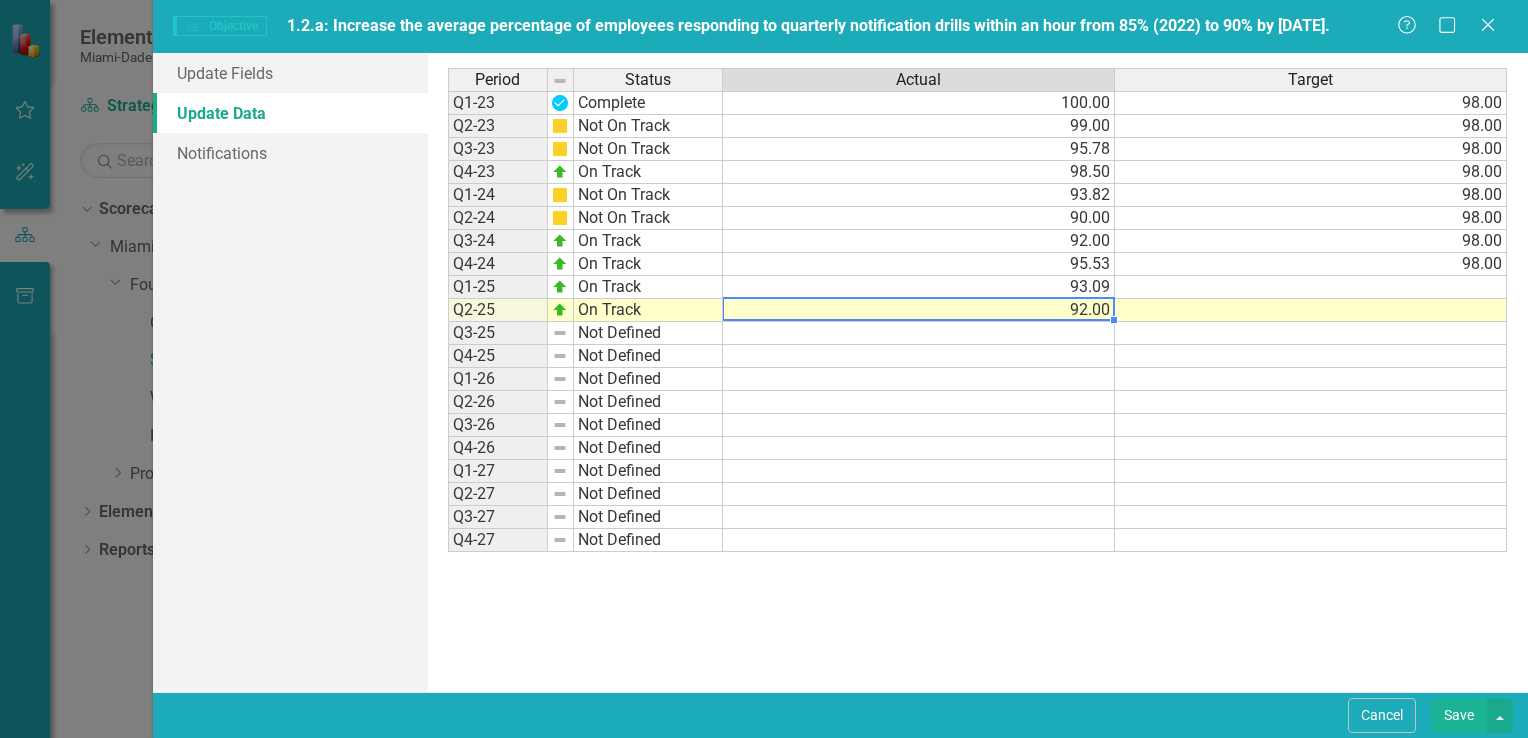 click on "92.00" at bounding box center [919, 310] 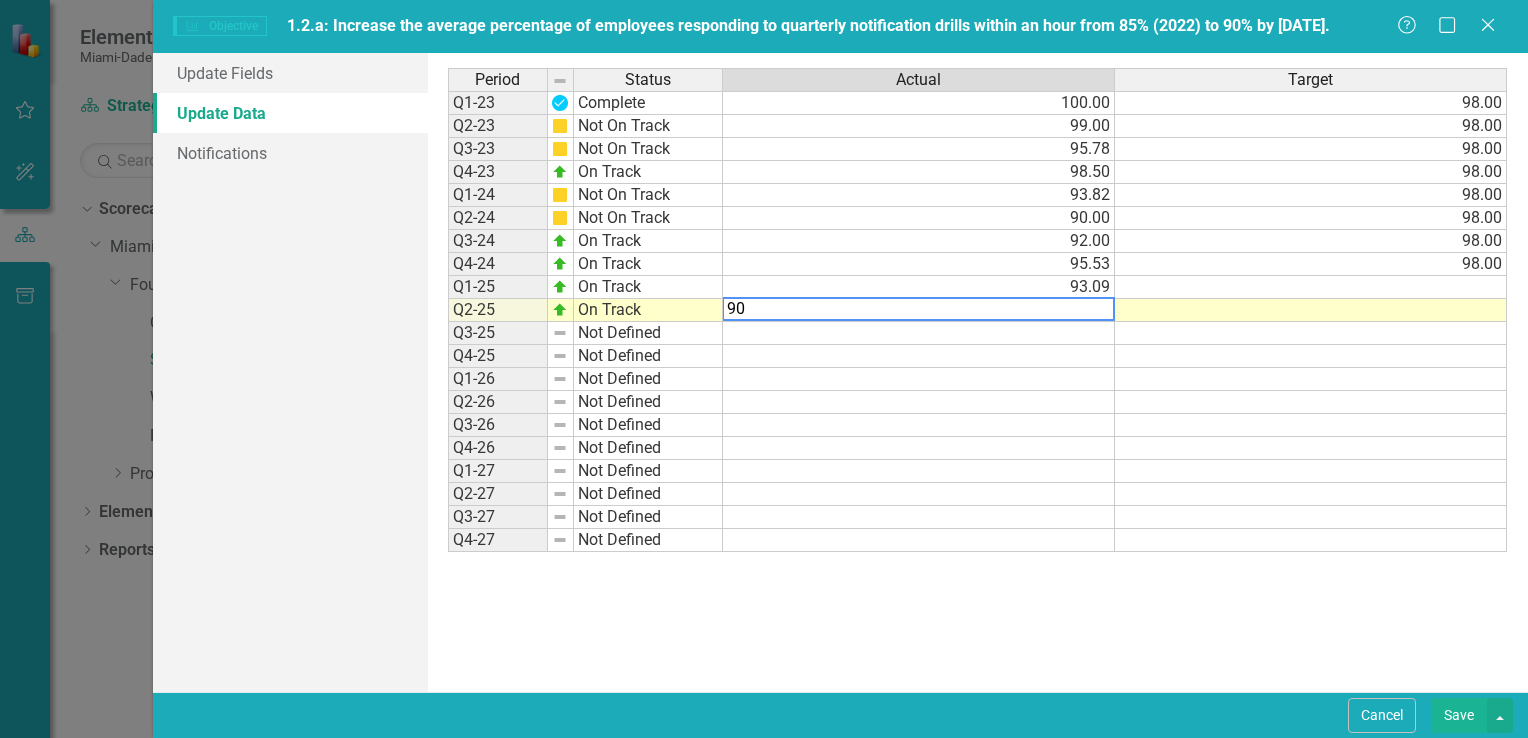type on "90" 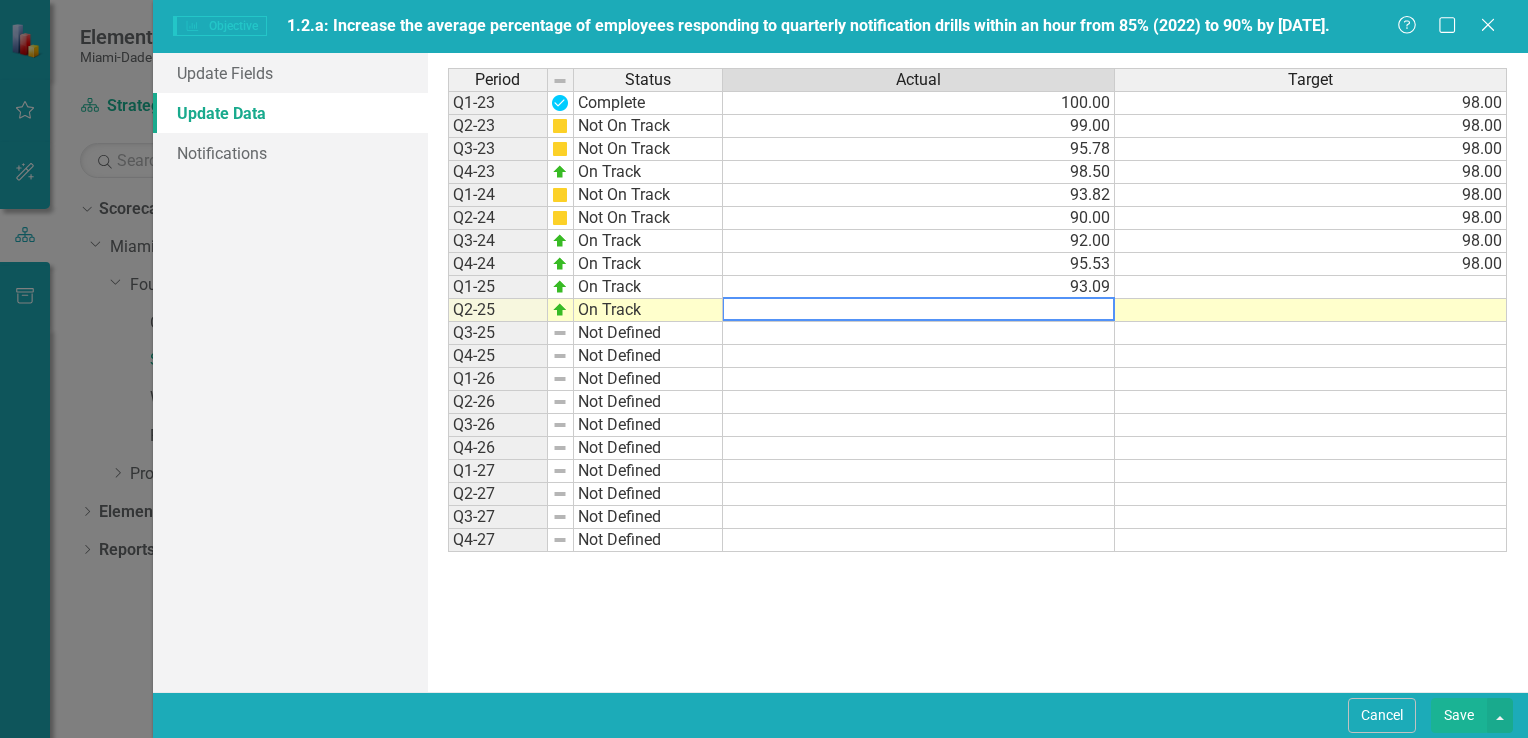 click at bounding box center [919, 494] 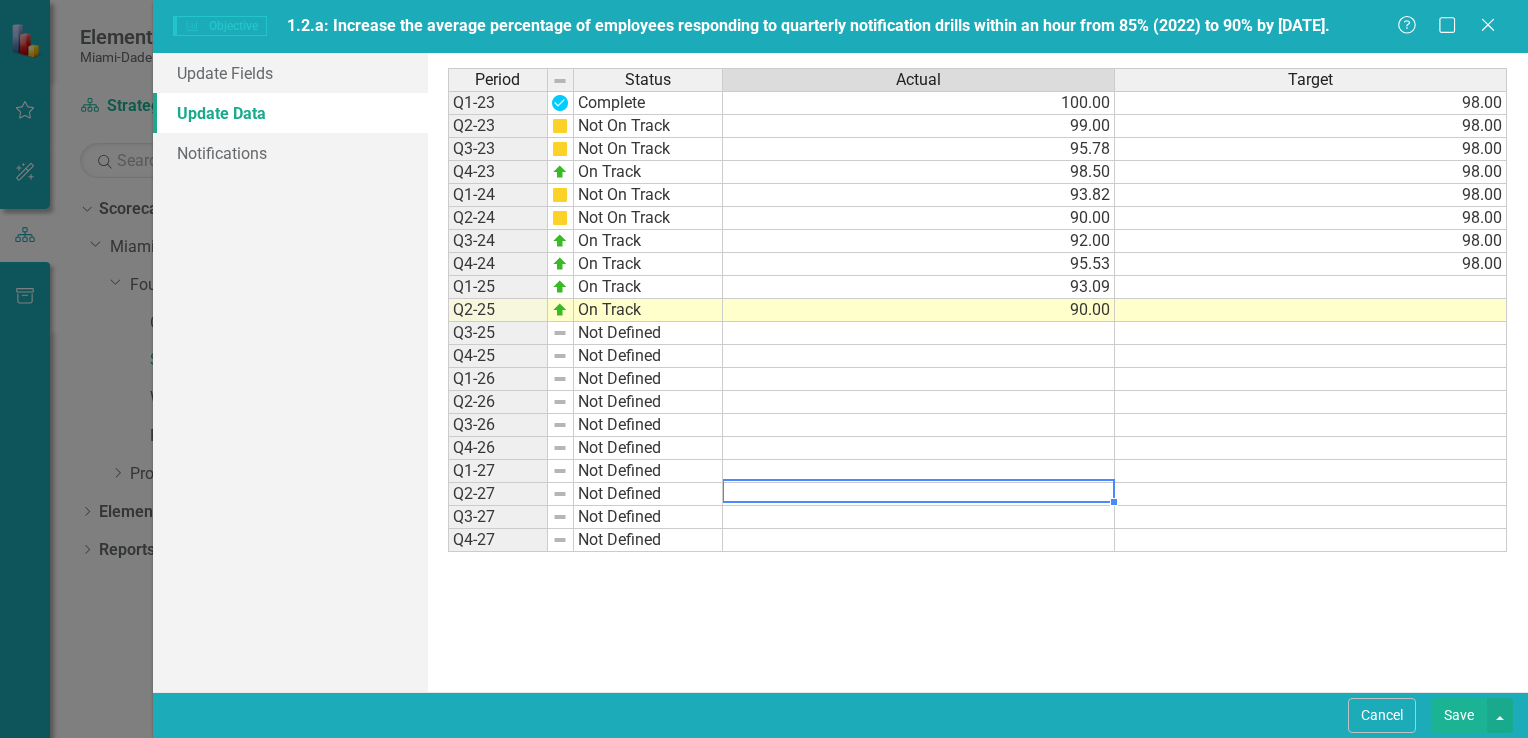 click on "Save" at bounding box center [1459, 715] 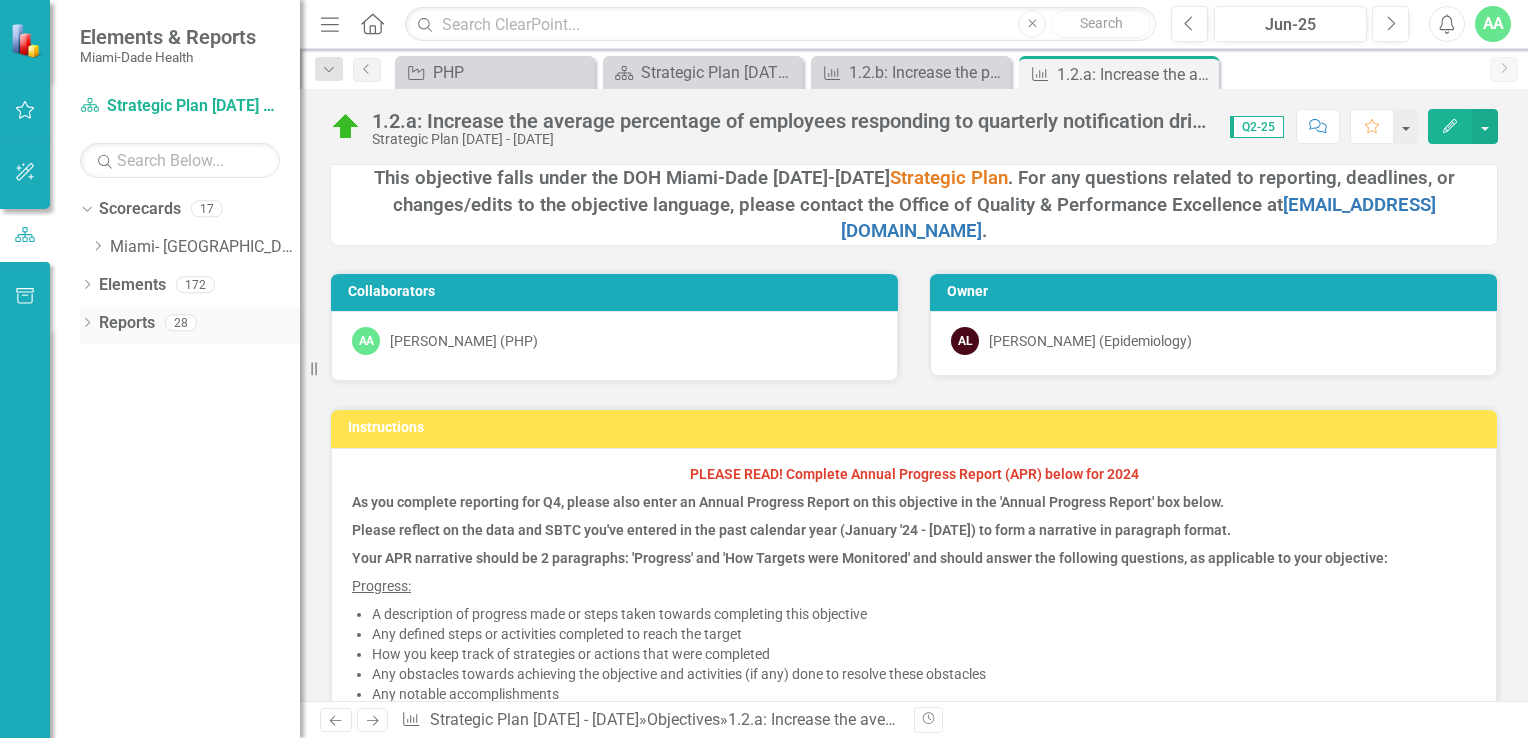 drag, startPoint x: 97, startPoint y: 245, endPoint x: 184, endPoint y: 412, distance: 188.30295 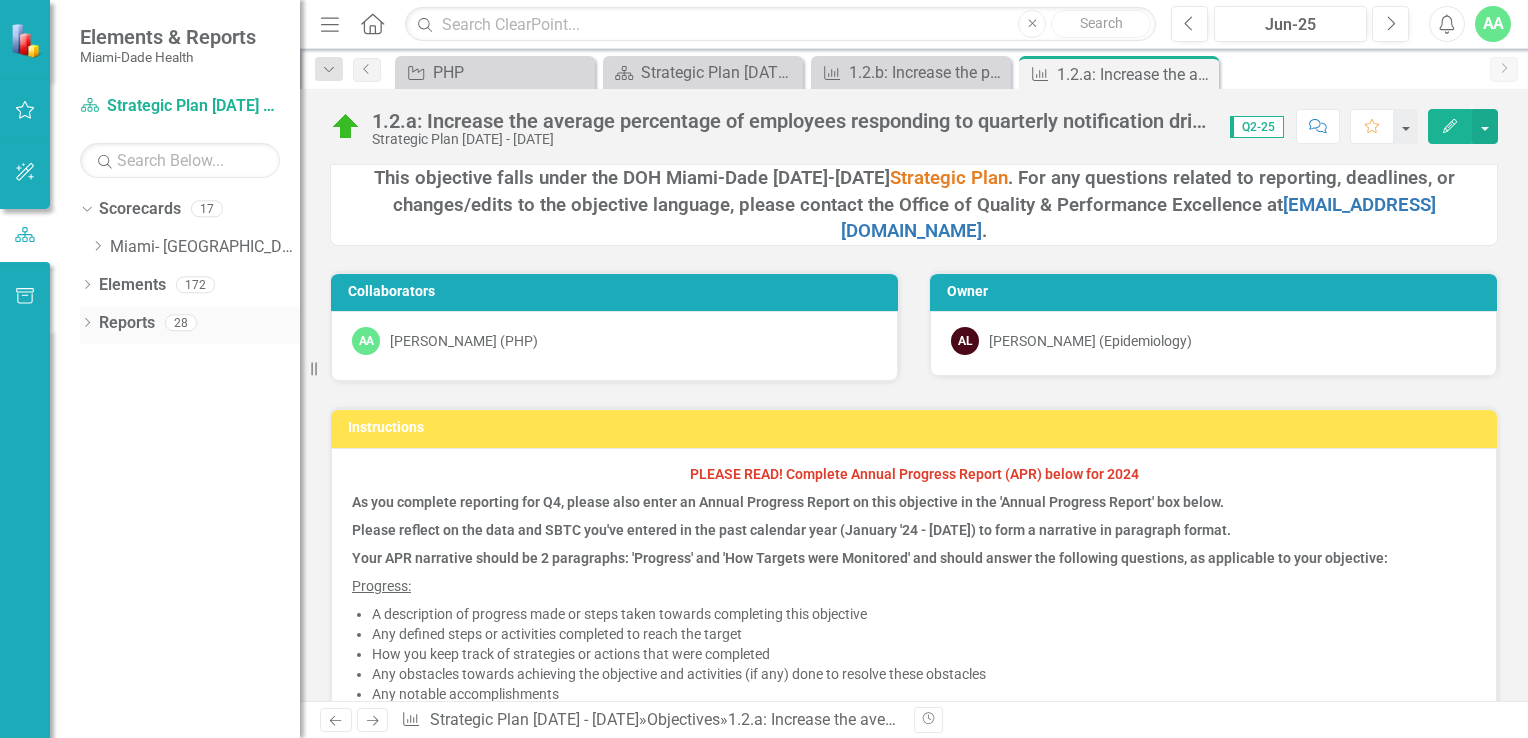 click on "Dropdown" 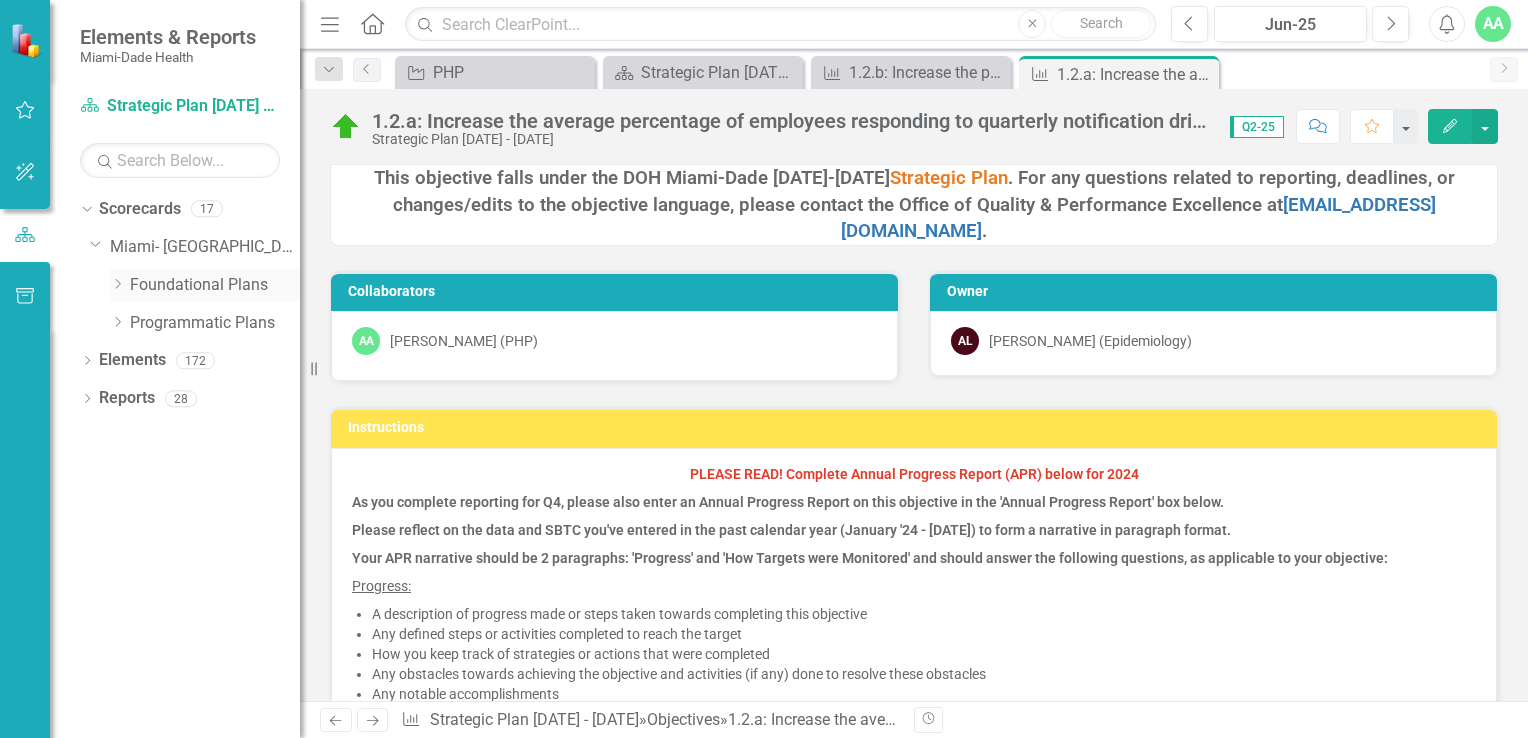 click on "Foundational Plans" at bounding box center [215, 285] 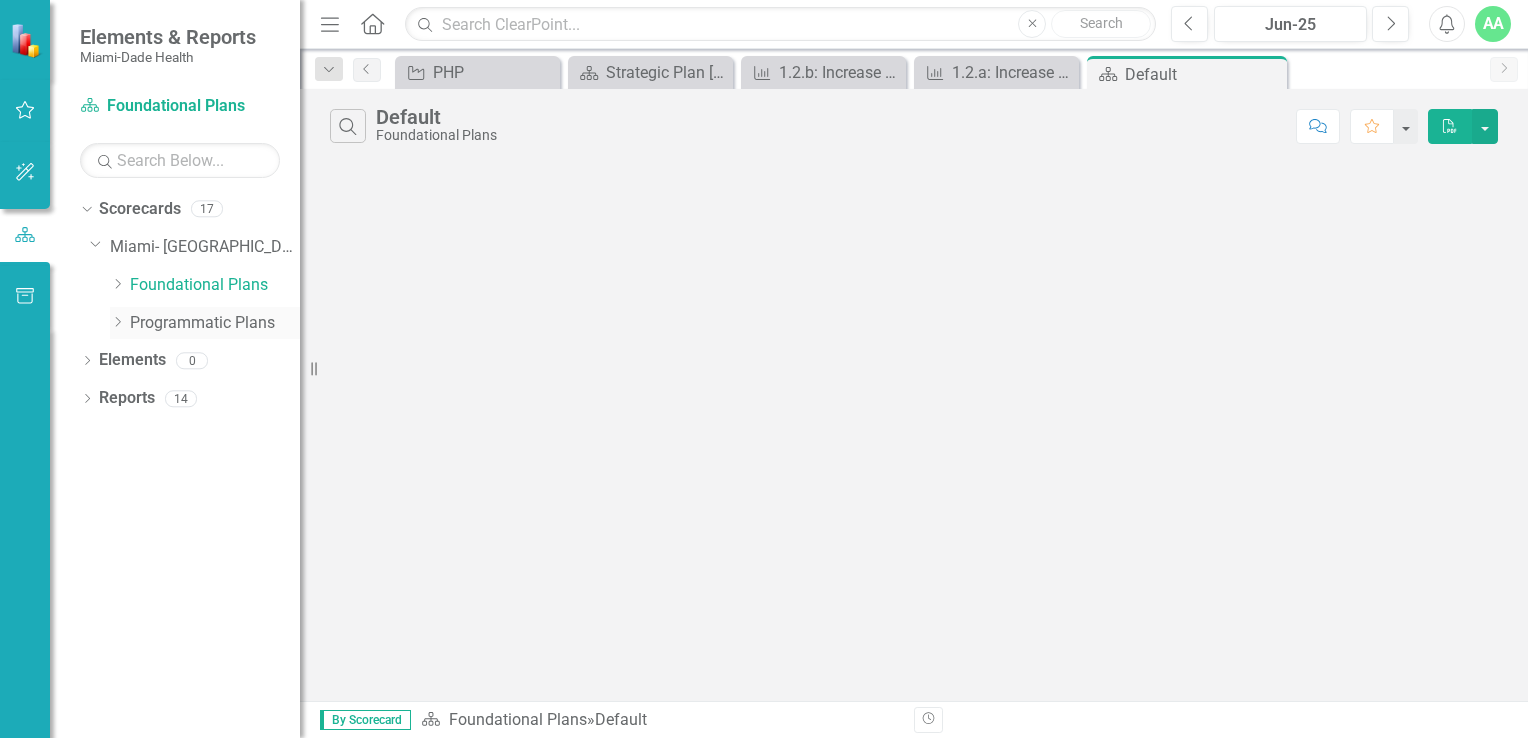 click 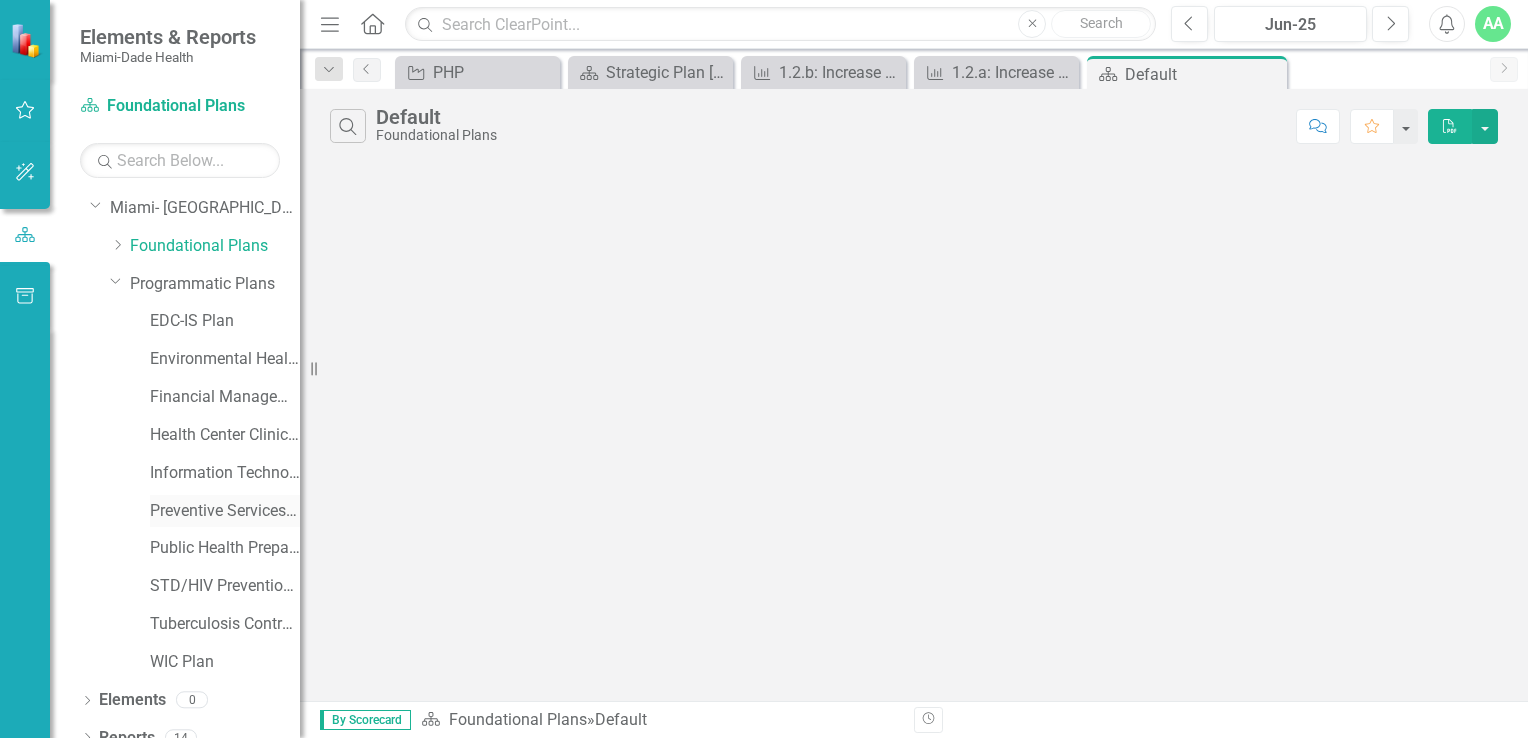 scroll, scrollTop: 60, scrollLeft: 0, axis: vertical 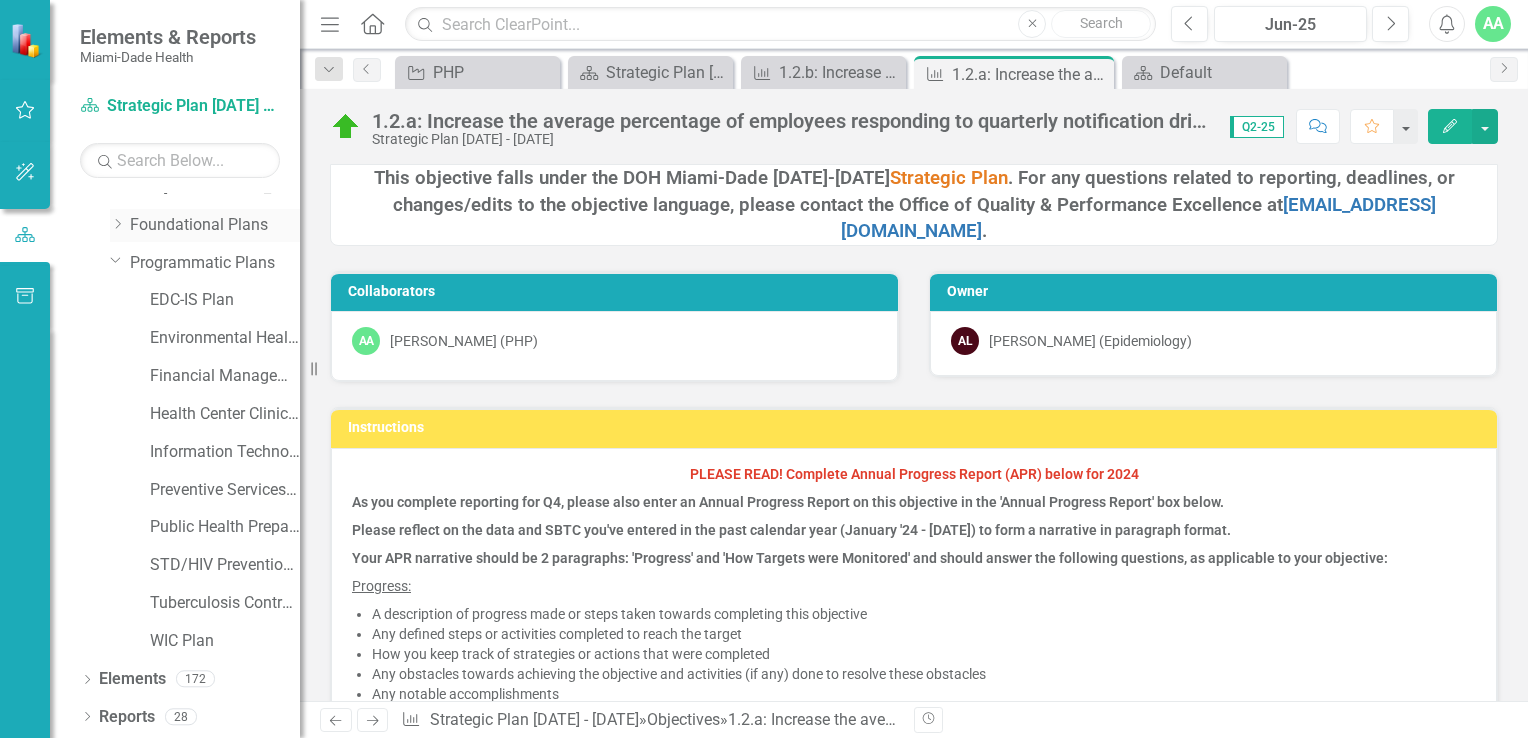 click on "Dropdown" 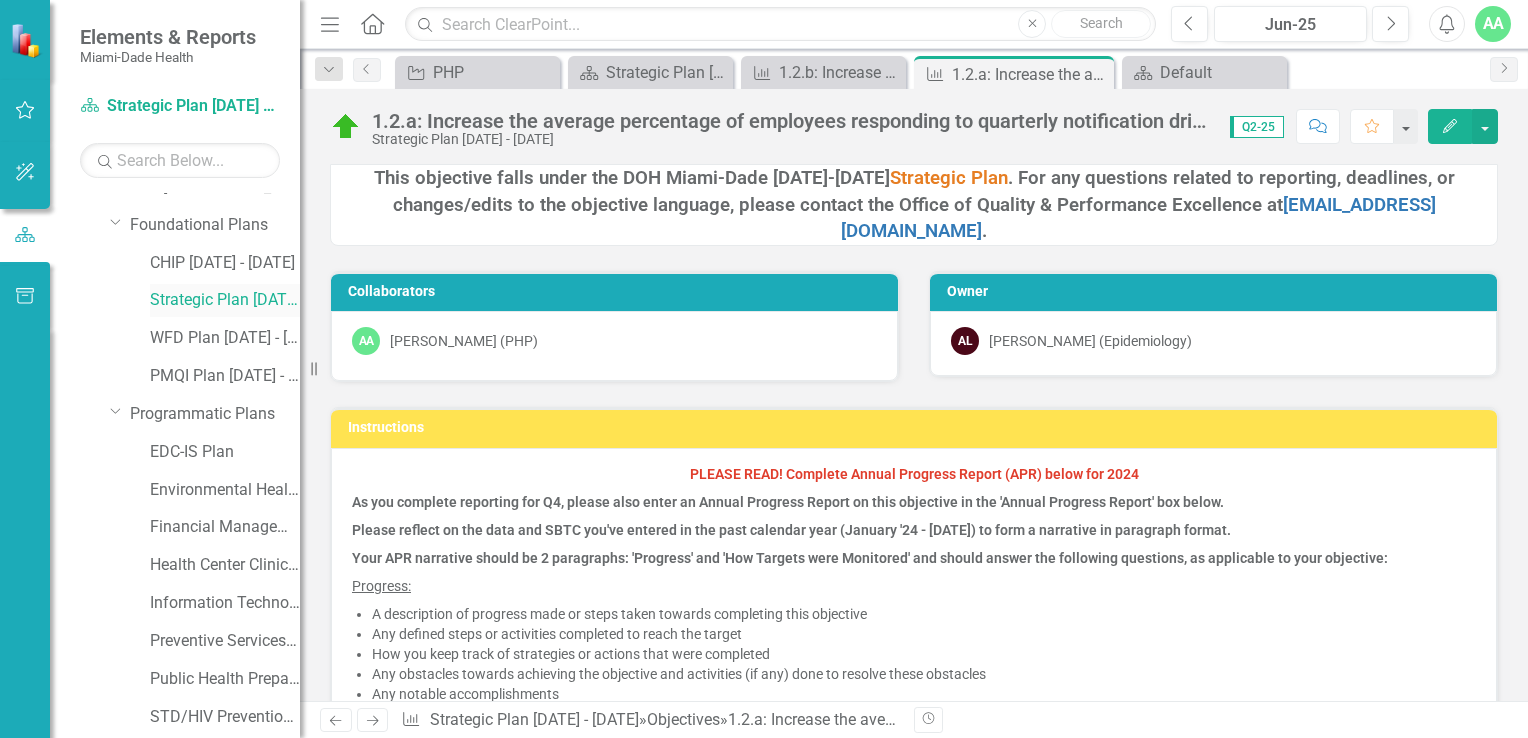 click on "Strategic Plan [DATE] - [DATE]" at bounding box center [225, 300] 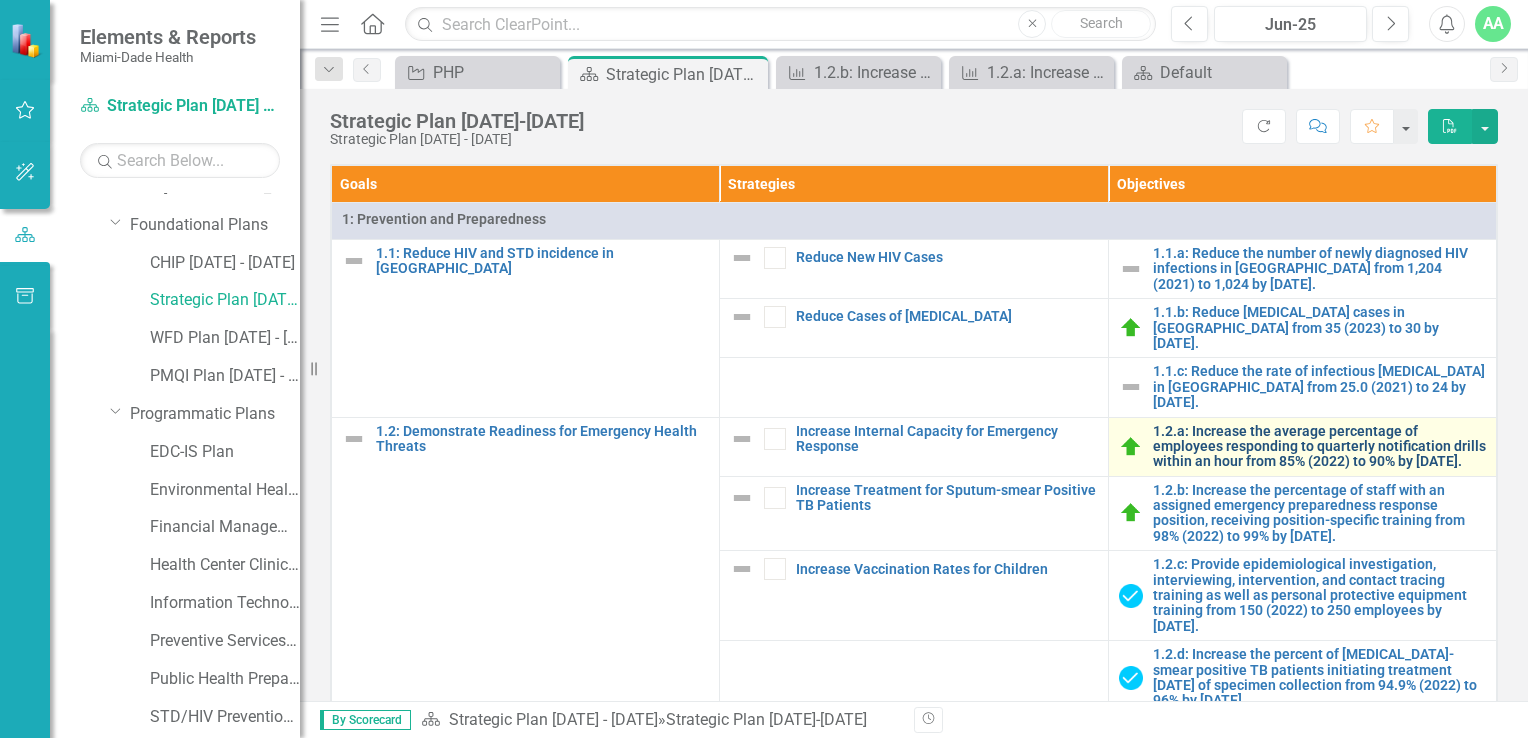 click on "1.2.a: Increase the average percentage of employees responding to quarterly notification drills within an hour from 85% (2022) to 90% by [DATE]." at bounding box center (1319, 447) 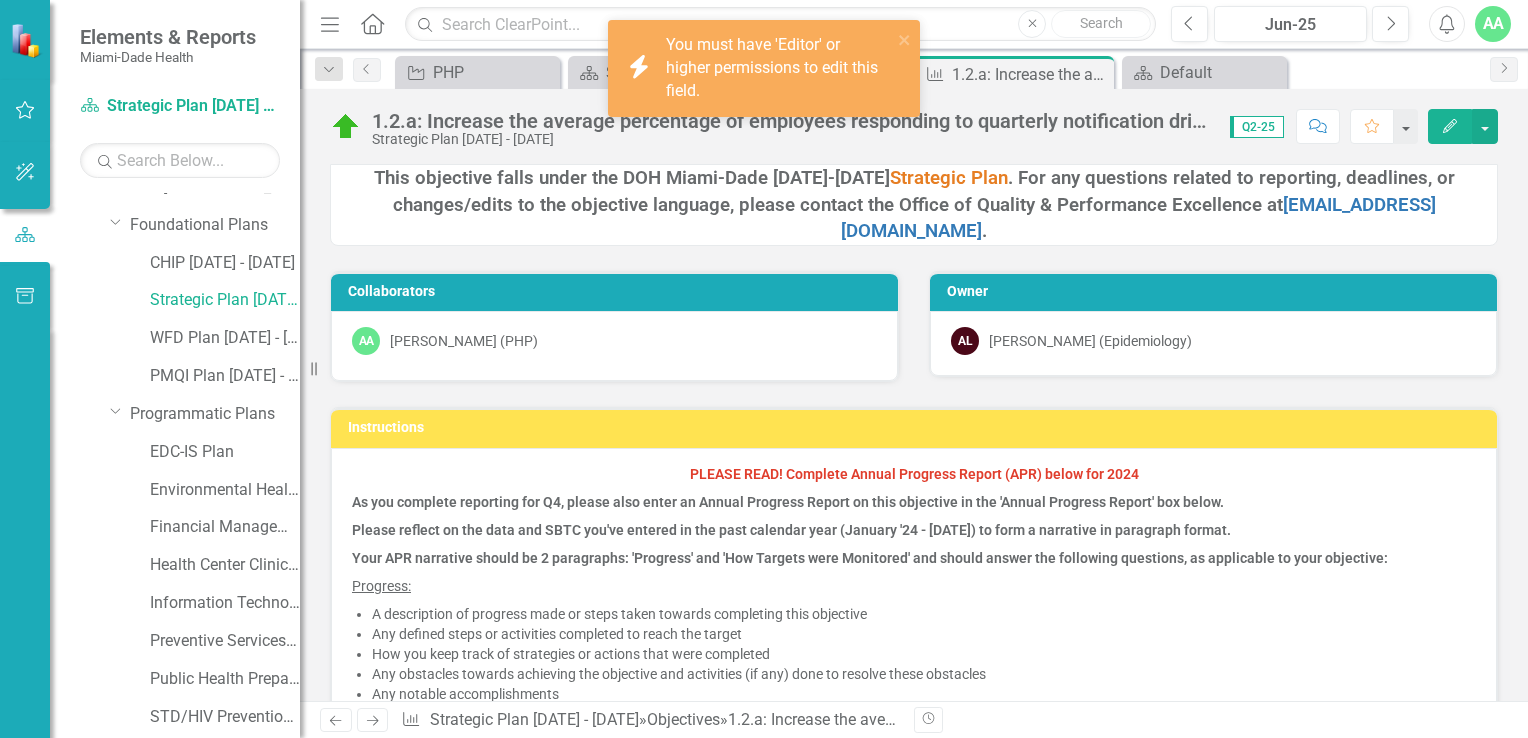 click on "Edit" 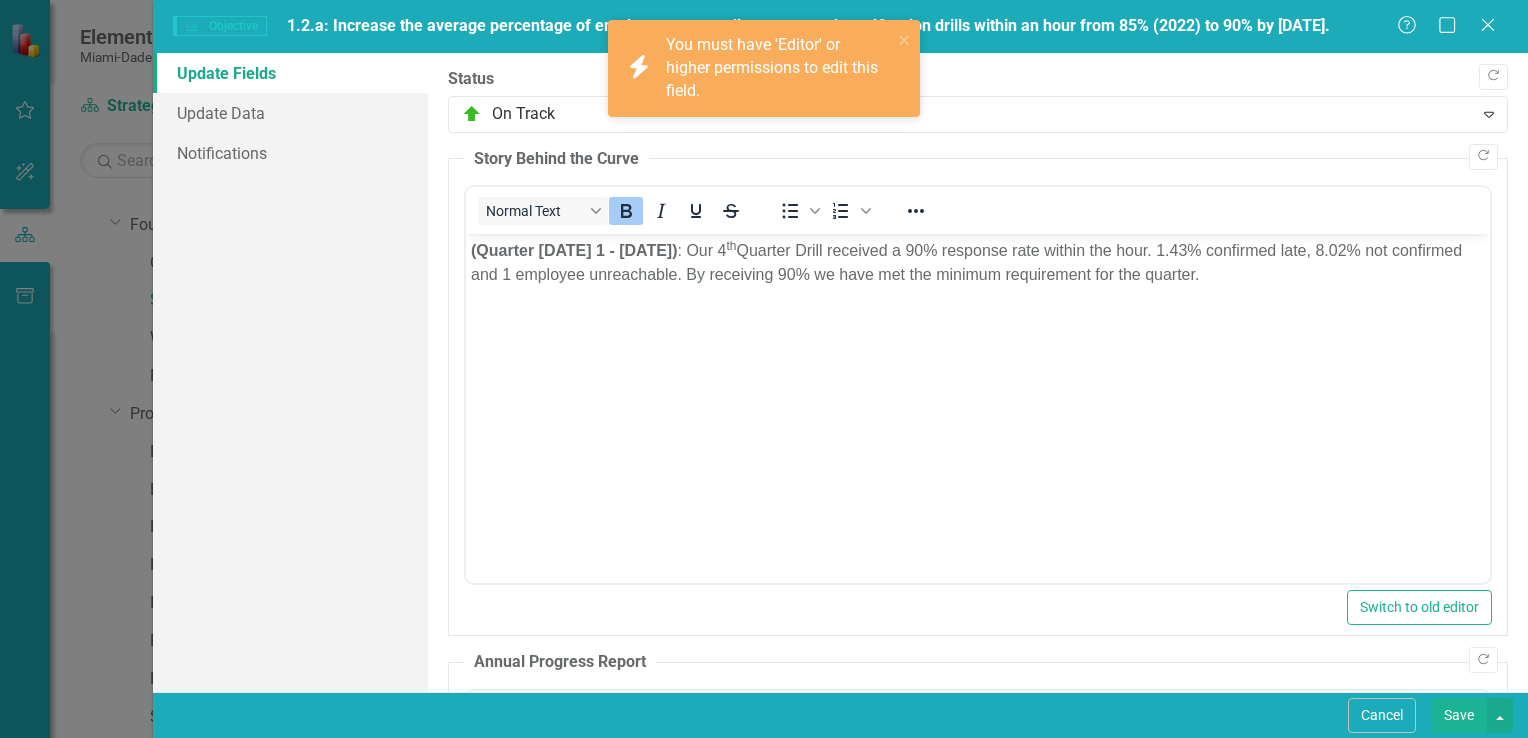 scroll, scrollTop: 0, scrollLeft: 0, axis: both 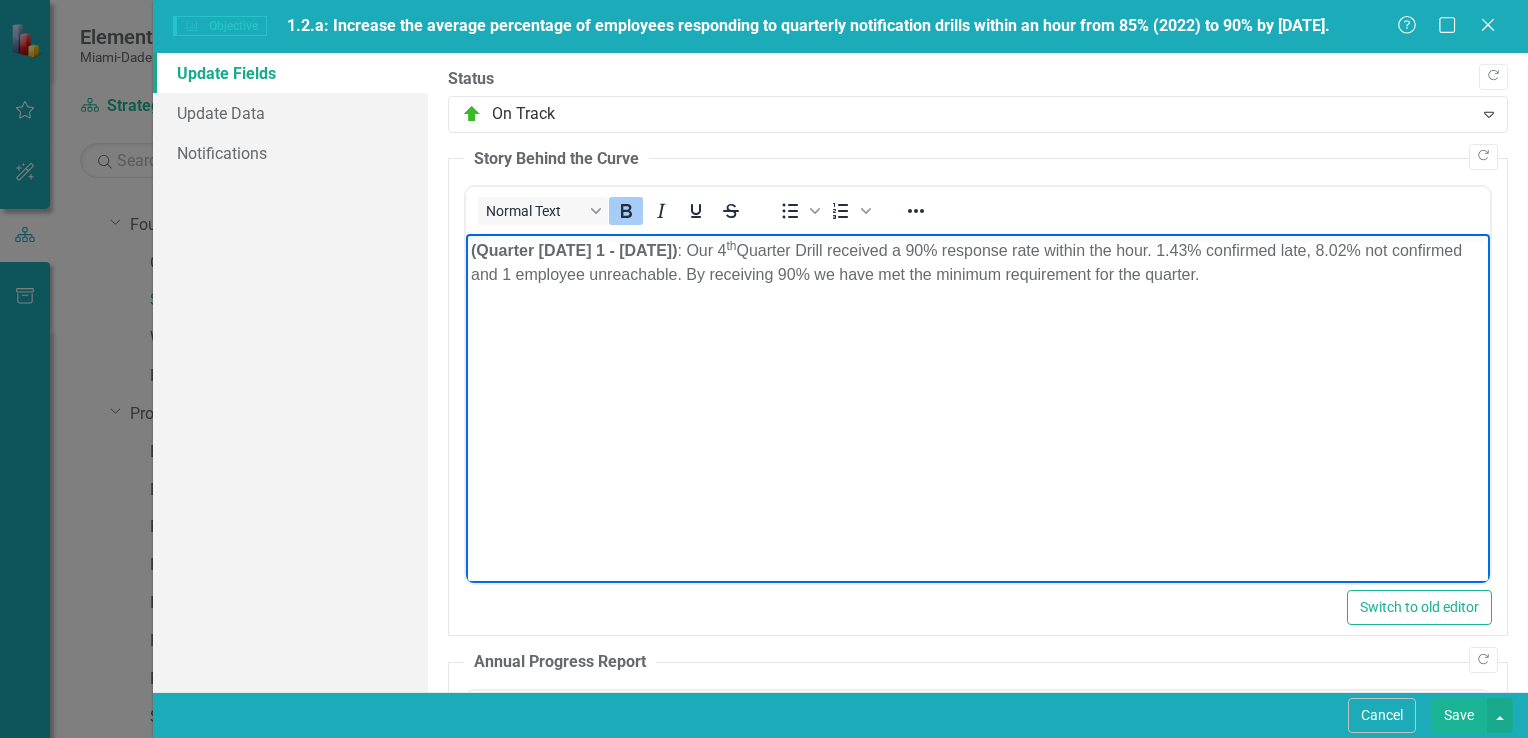 drag, startPoint x: 490, startPoint y: 245, endPoint x: 681, endPoint y: 244, distance: 191.00262 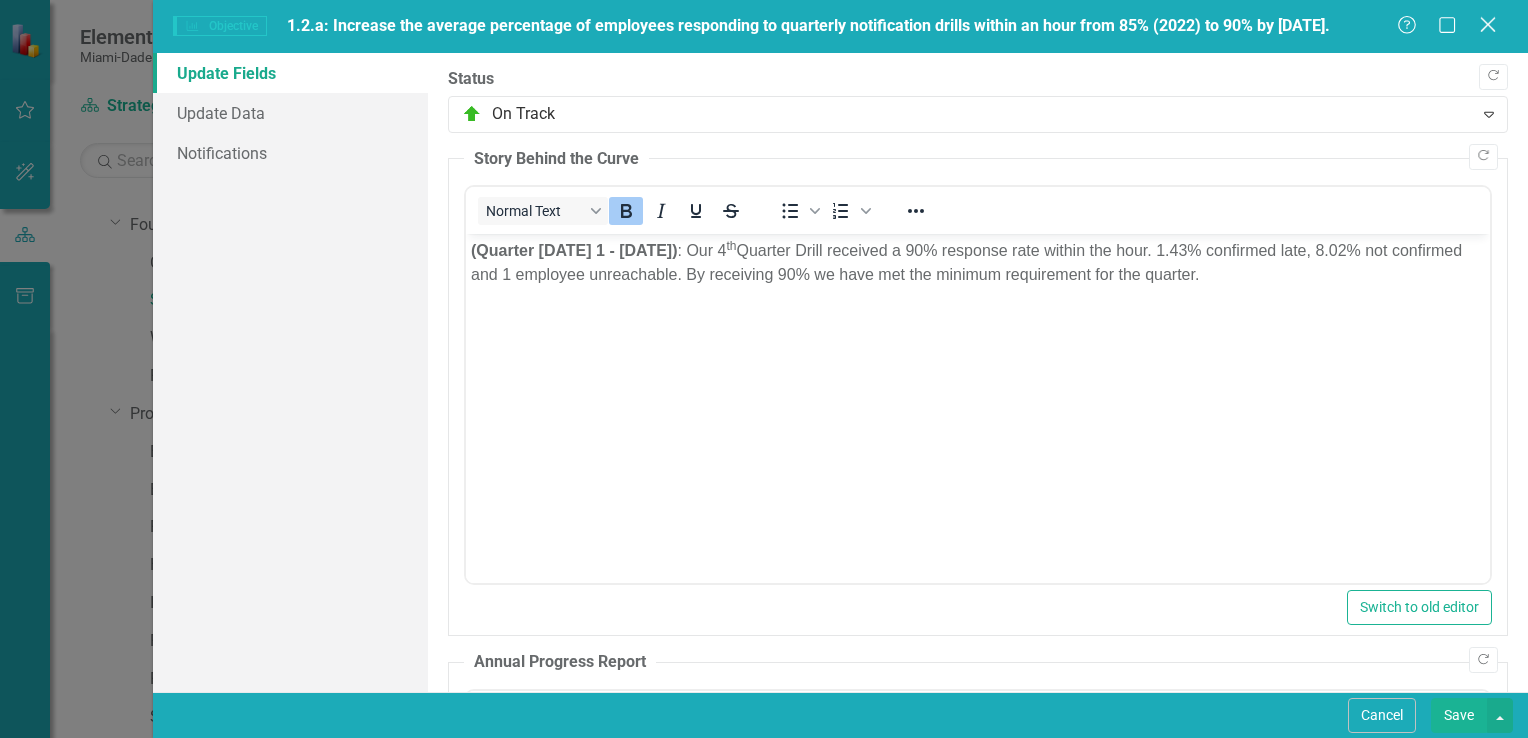 click on "Close" 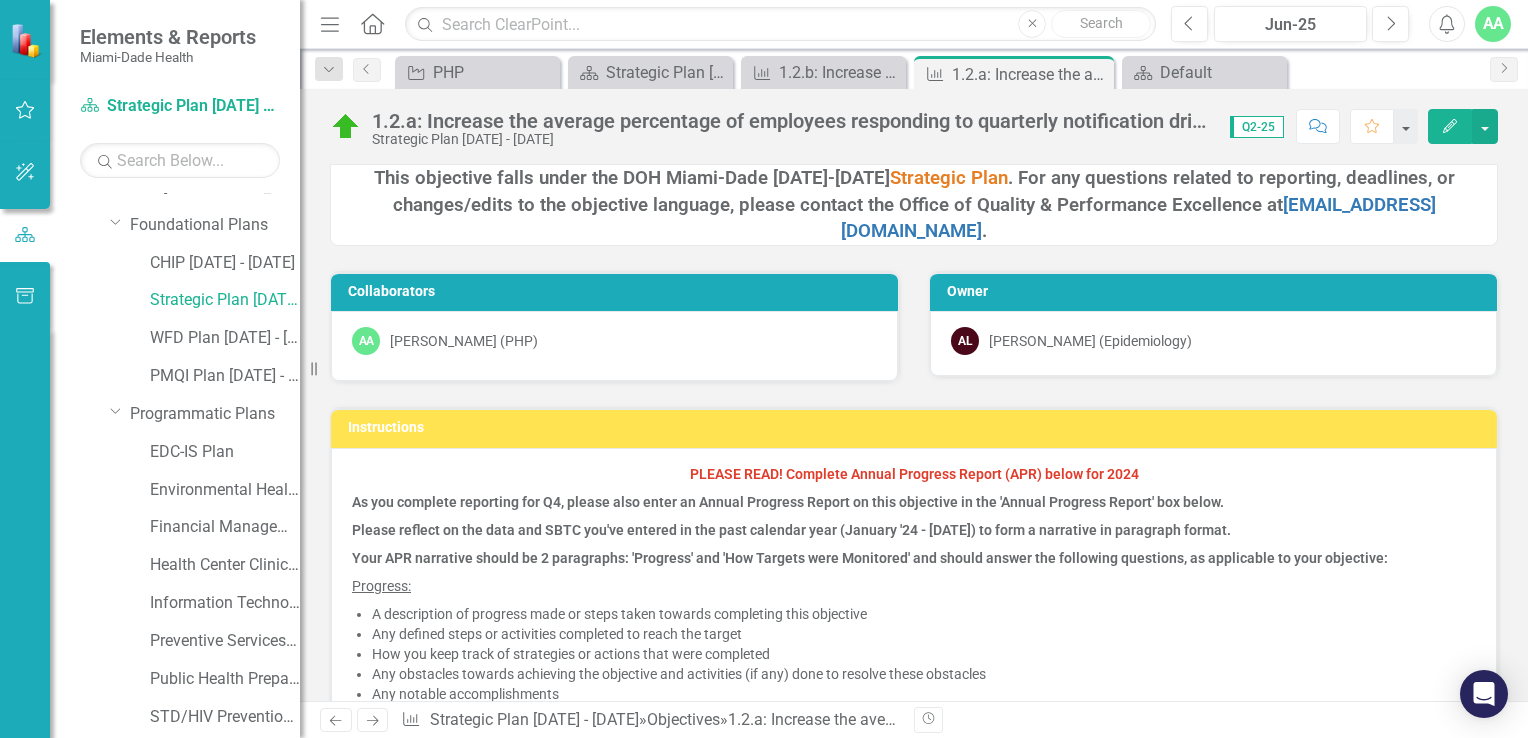 click on "Edit" 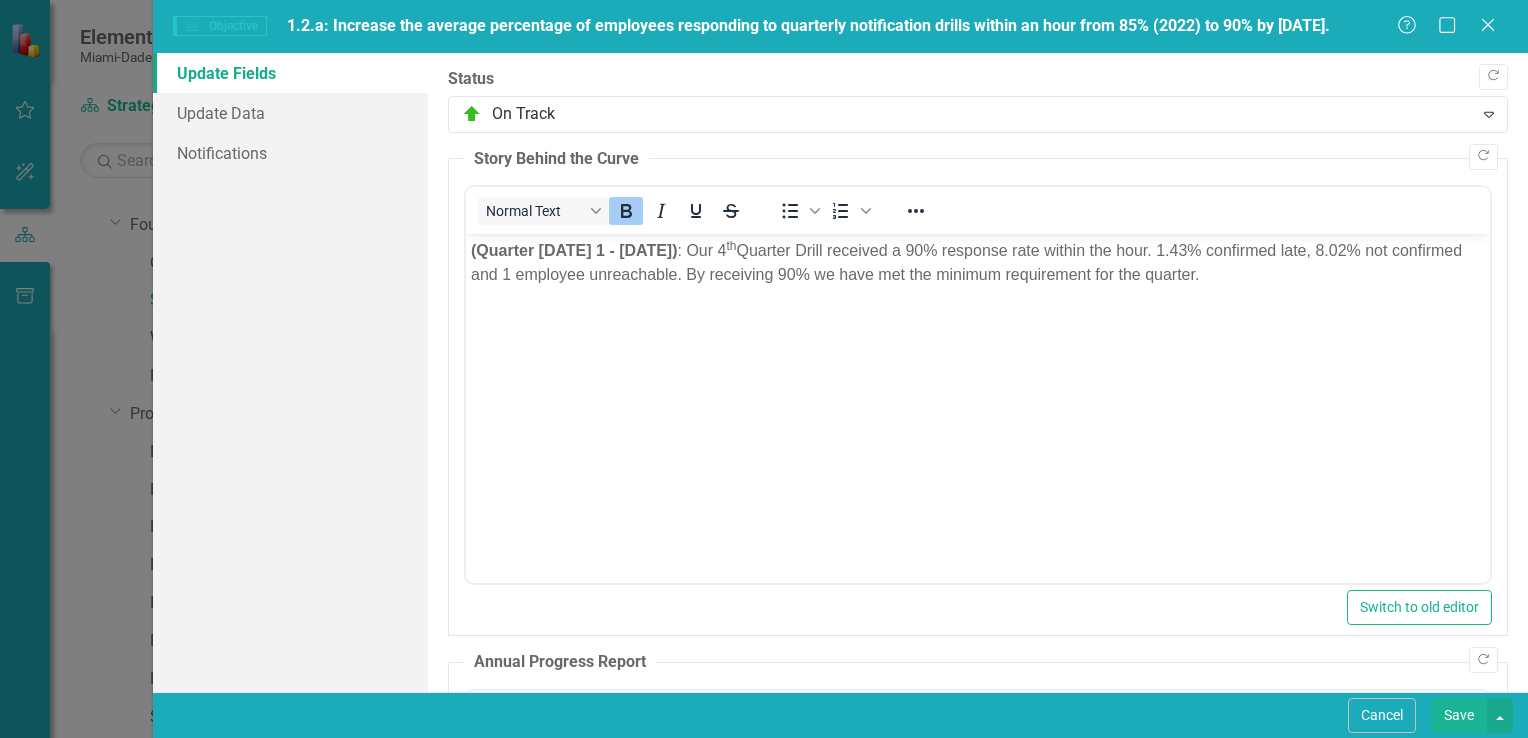 scroll, scrollTop: 0, scrollLeft: 0, axis: both 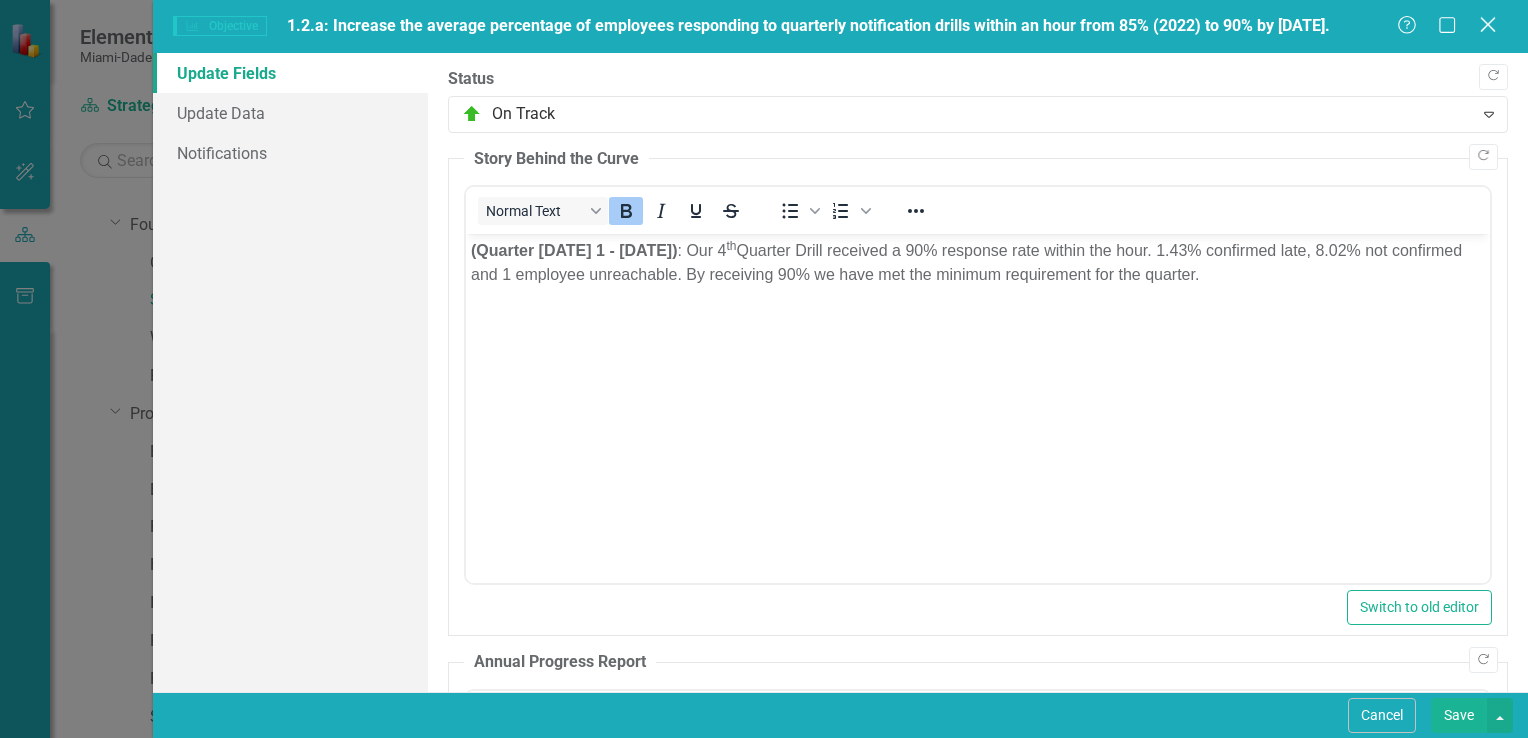 click 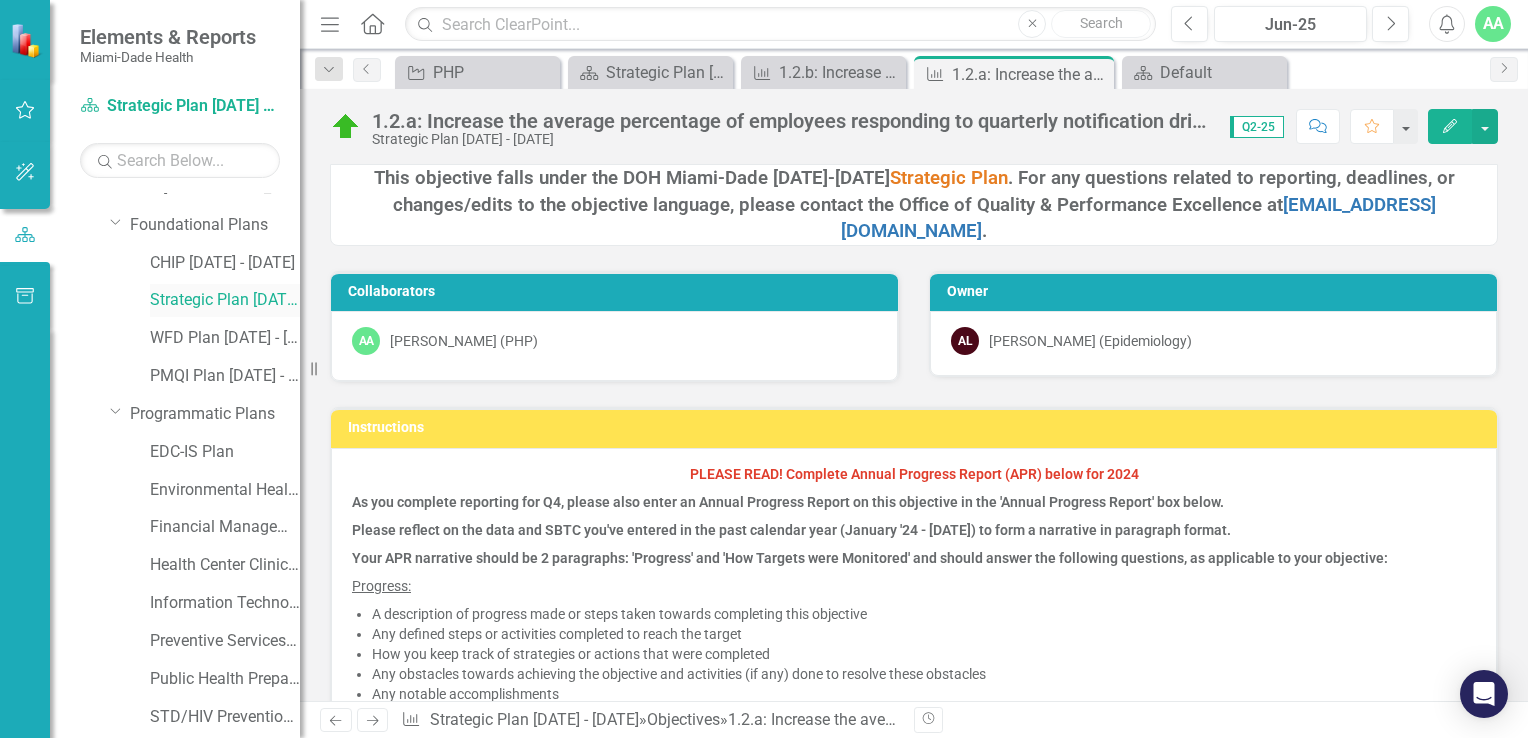 scroll, scrollTop: 400, scrollLeft: 0, axis: vertical 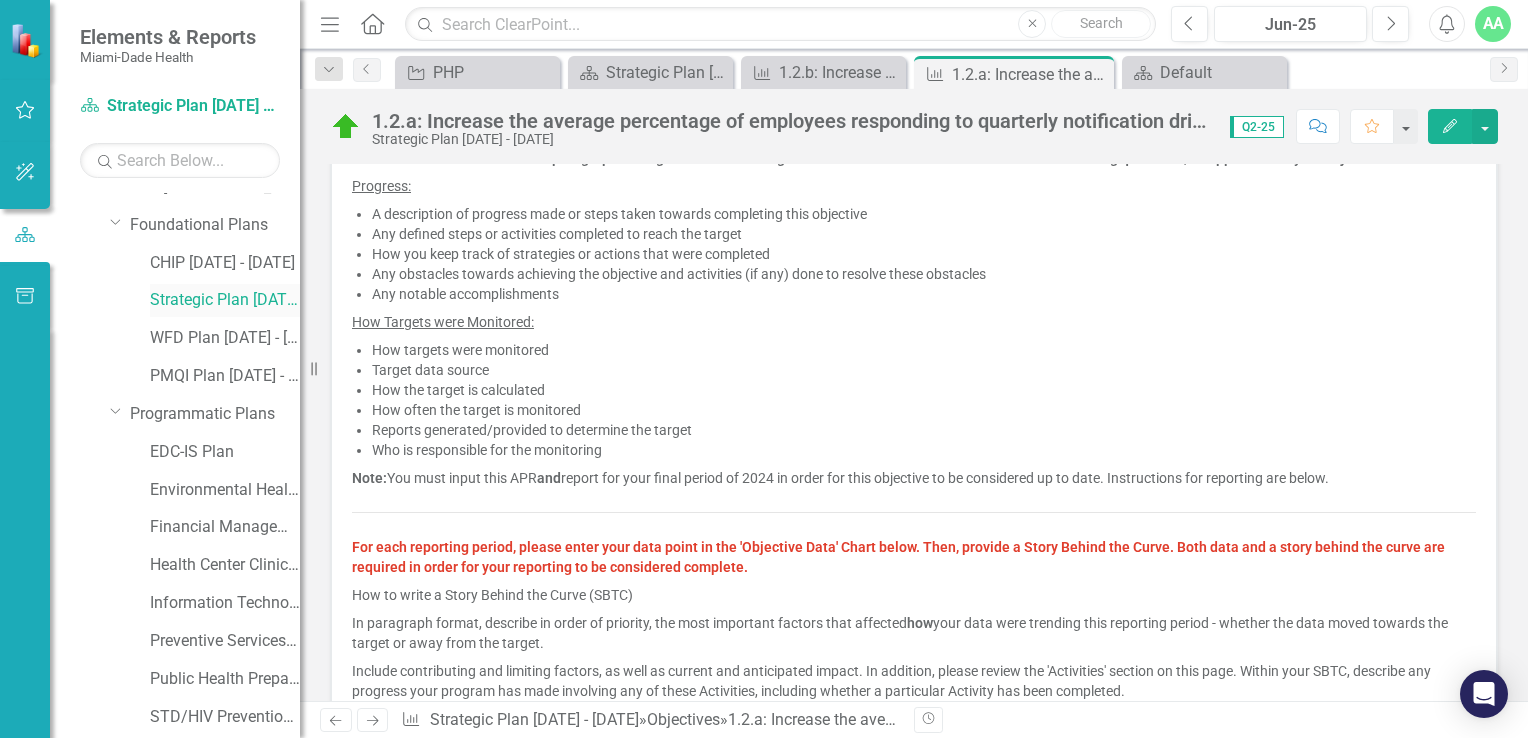 click on "Strategic Plan [DATE] - [DATE]" at bounding box center (225, 300) 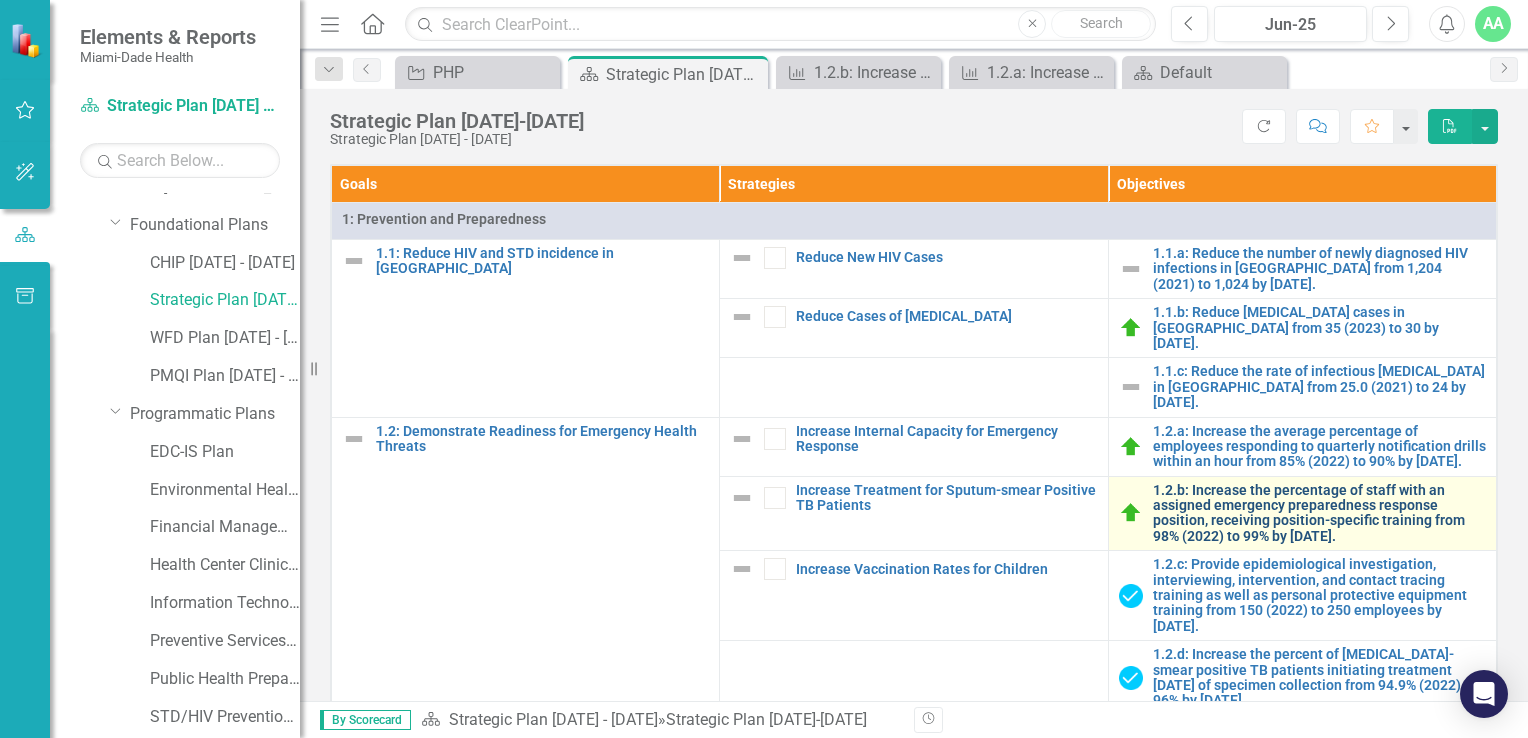 click on "1.2.b: Increase the percentage of staff with an assigned emergency preparedness response position, receiving position-specific training from 98% (2022) to 99% by [DATE]." at bounding box center [1319, 514] 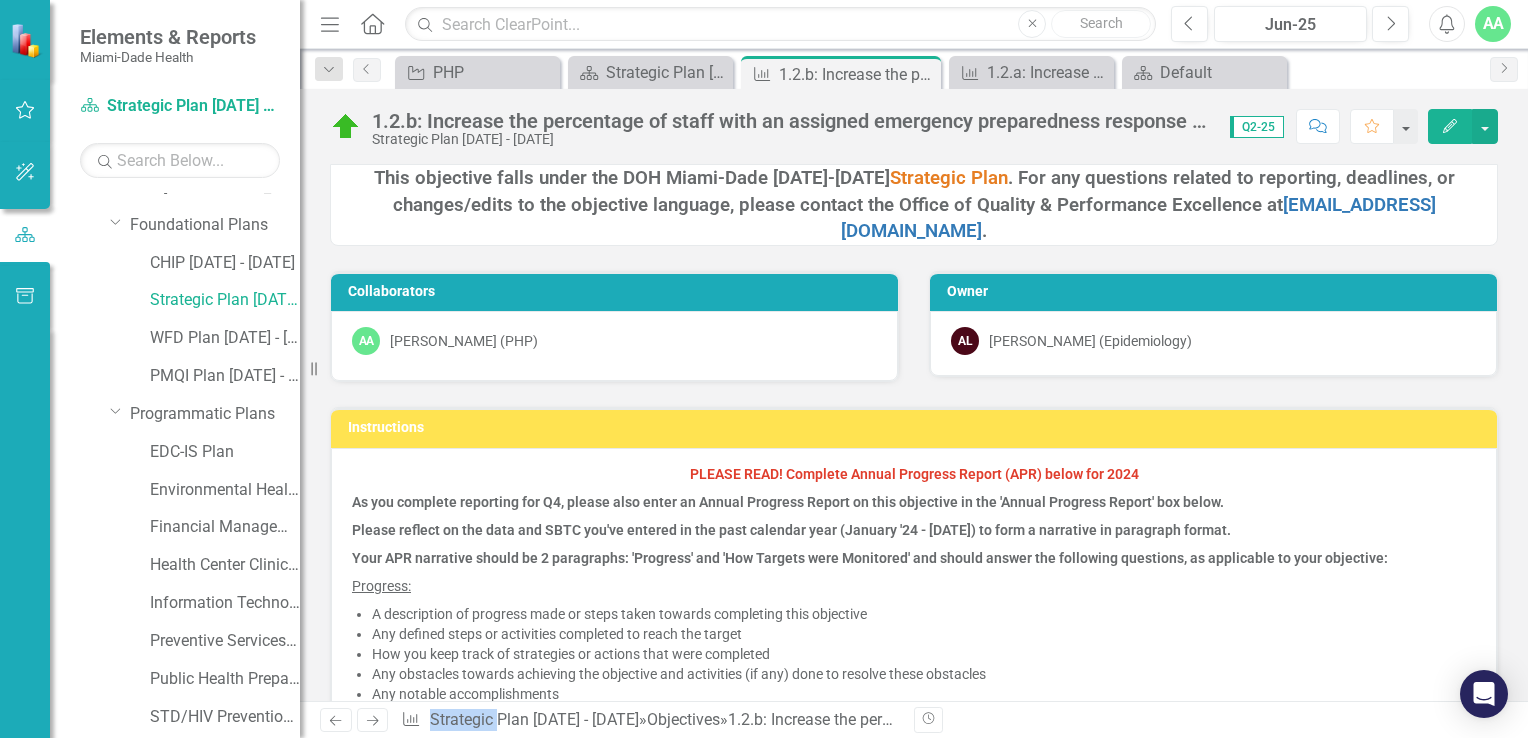 click on "Edit" 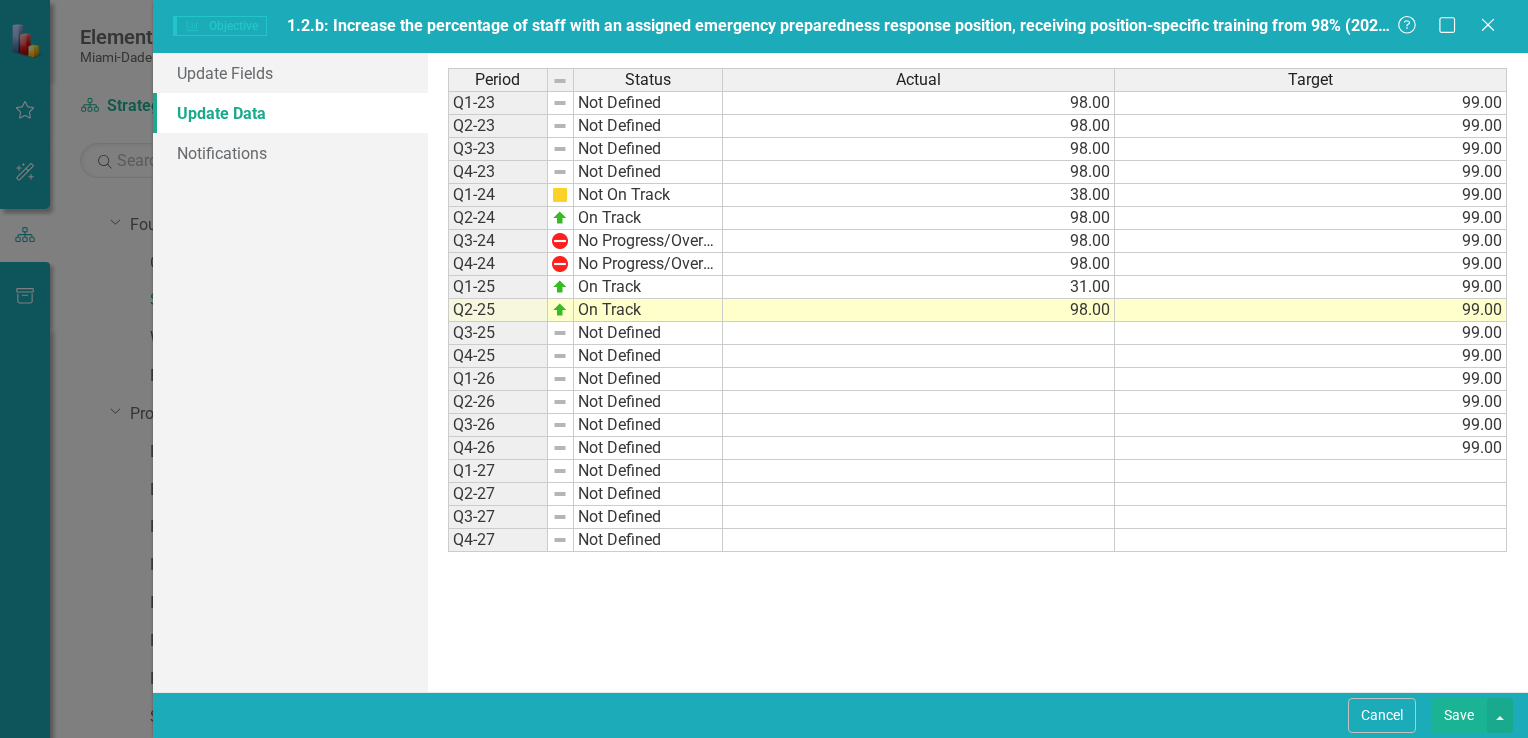 scroll, scrollTop: 0, scrollLeft: 0, axis: both 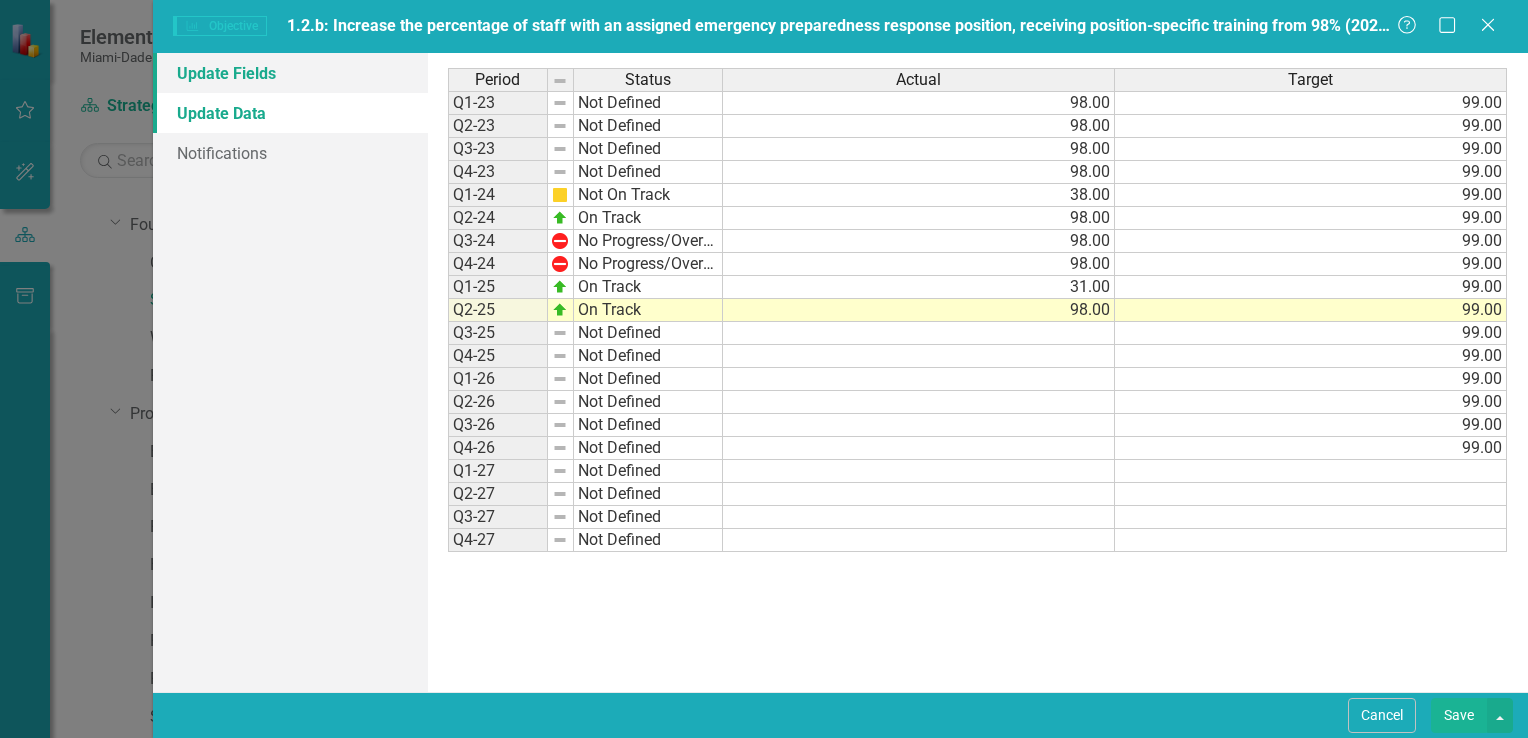 click on "Update Fields" at bounding box center [290, 73] 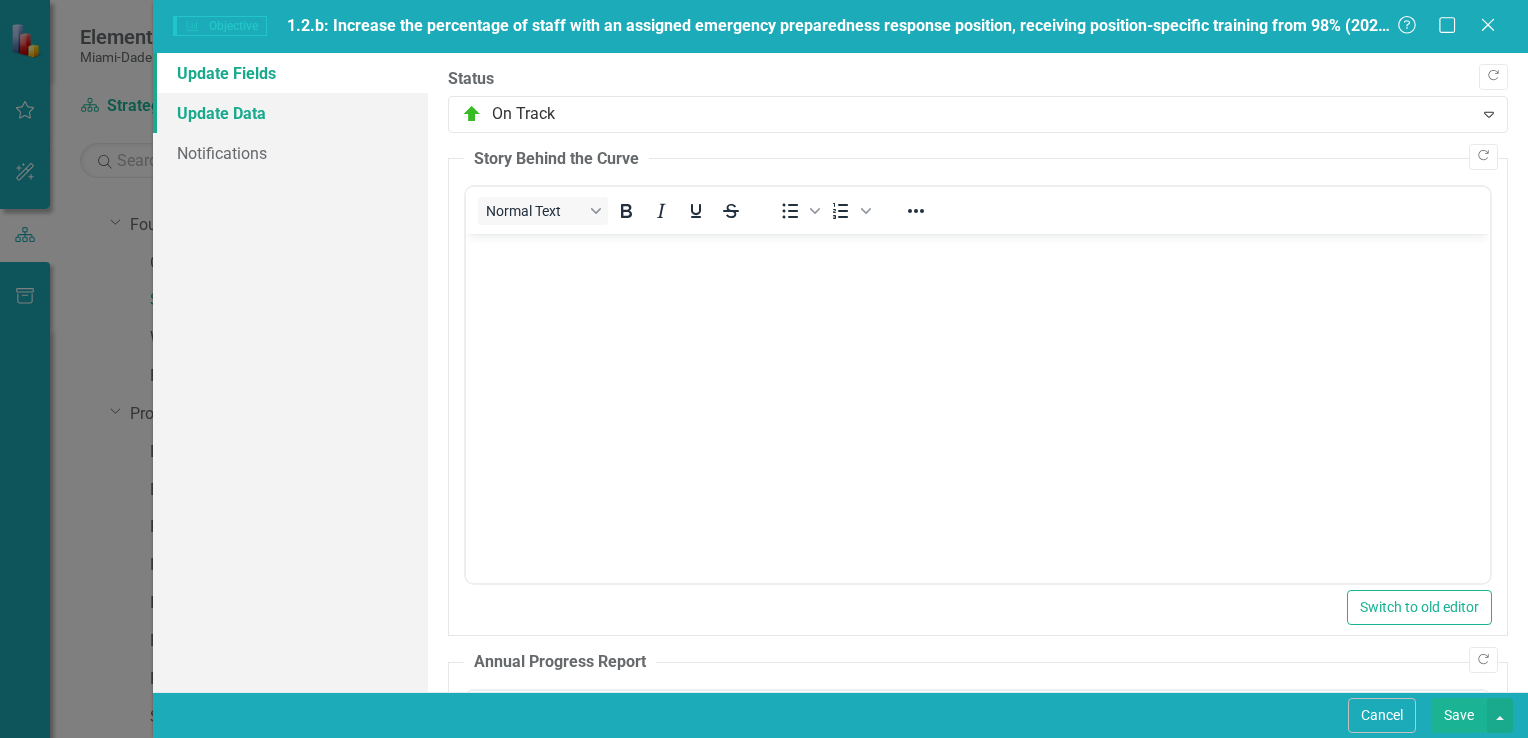click on "Update  Data" at bounding box center [290, 113] 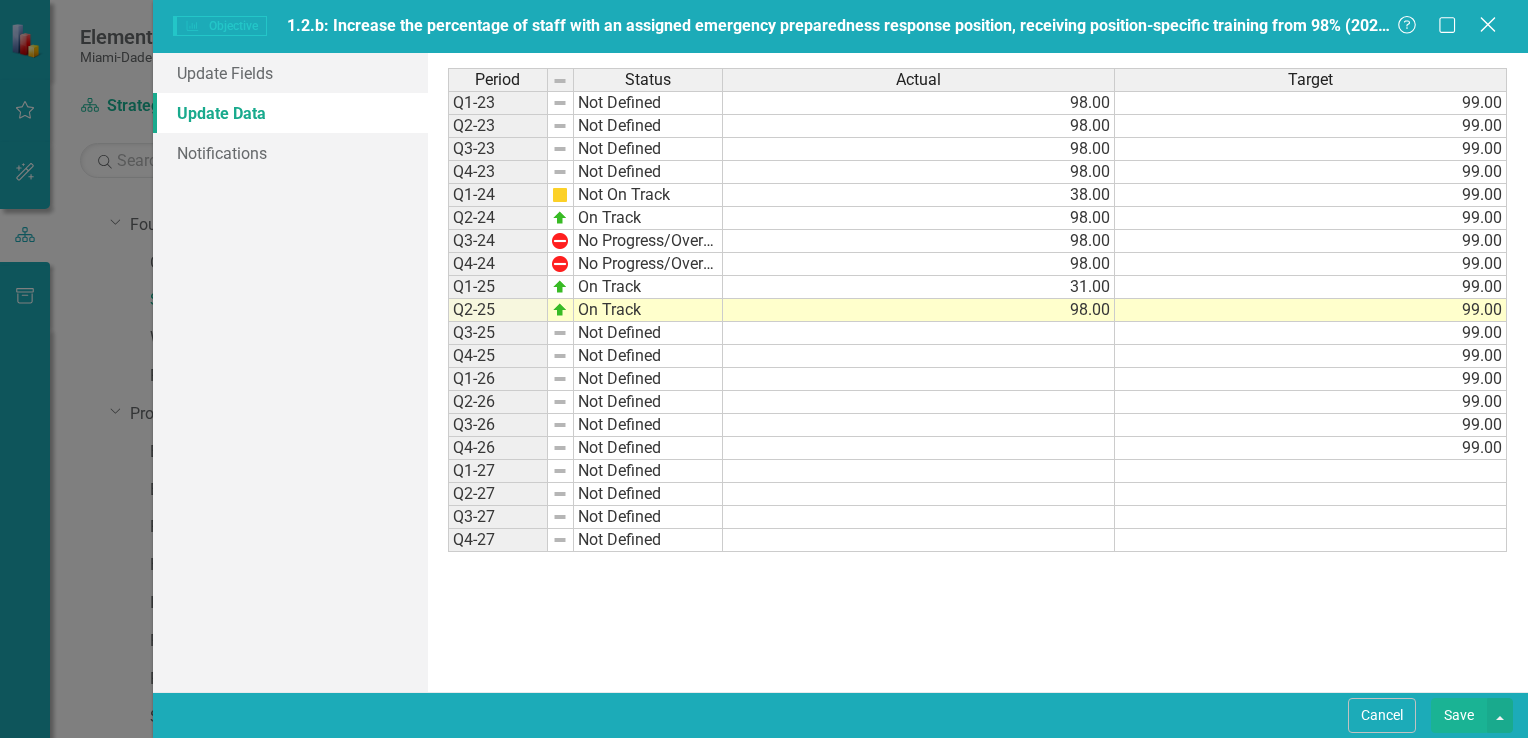 click 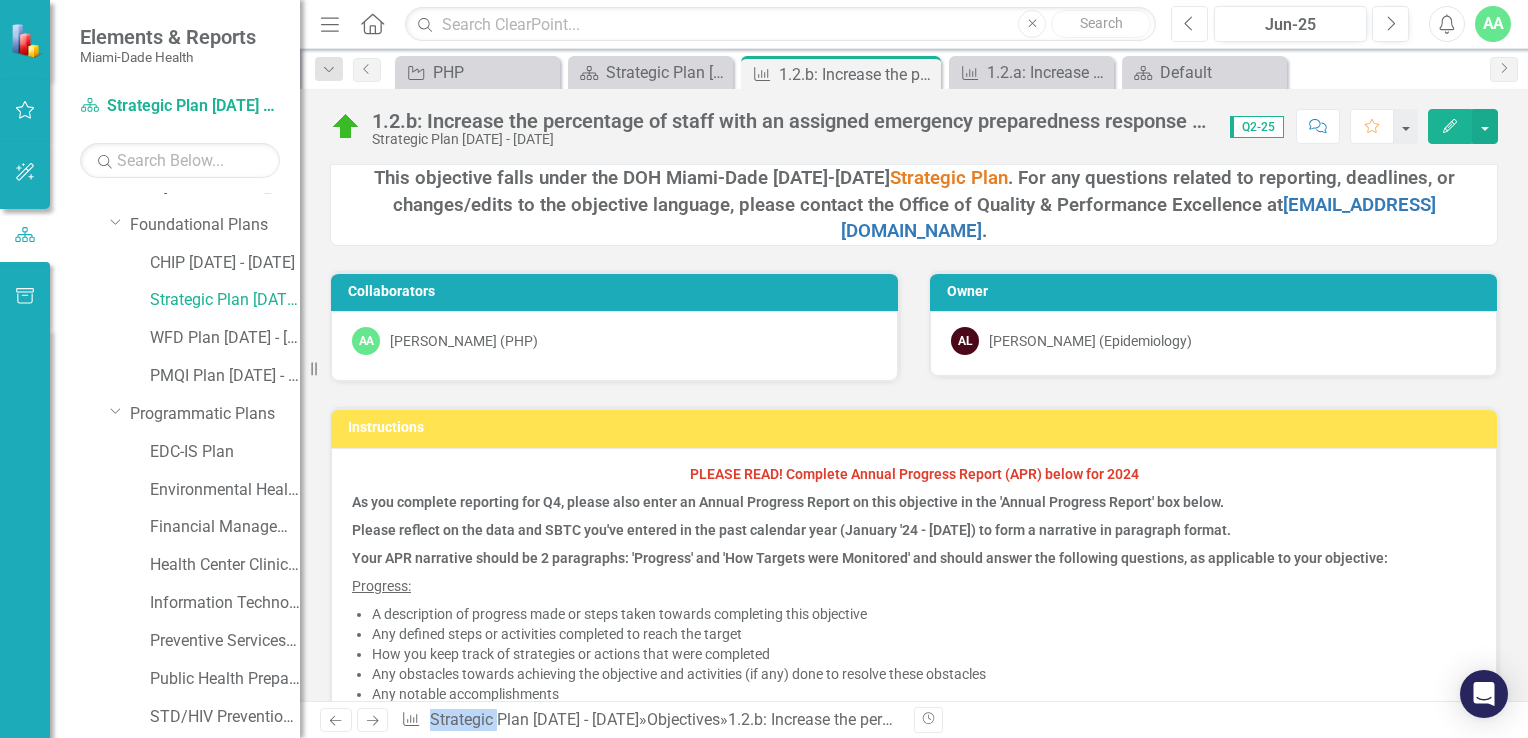 click on "Previous" 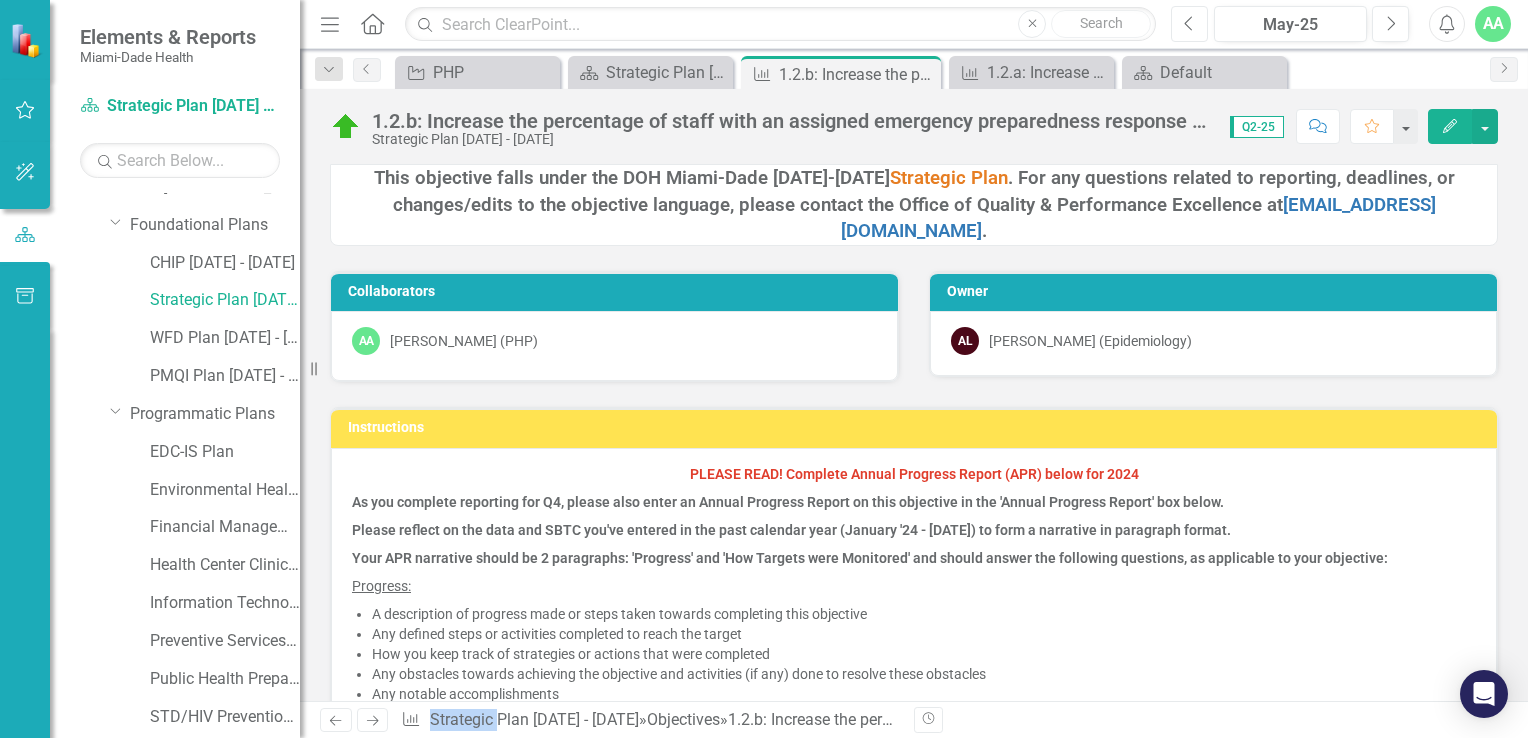 click on "Previous" 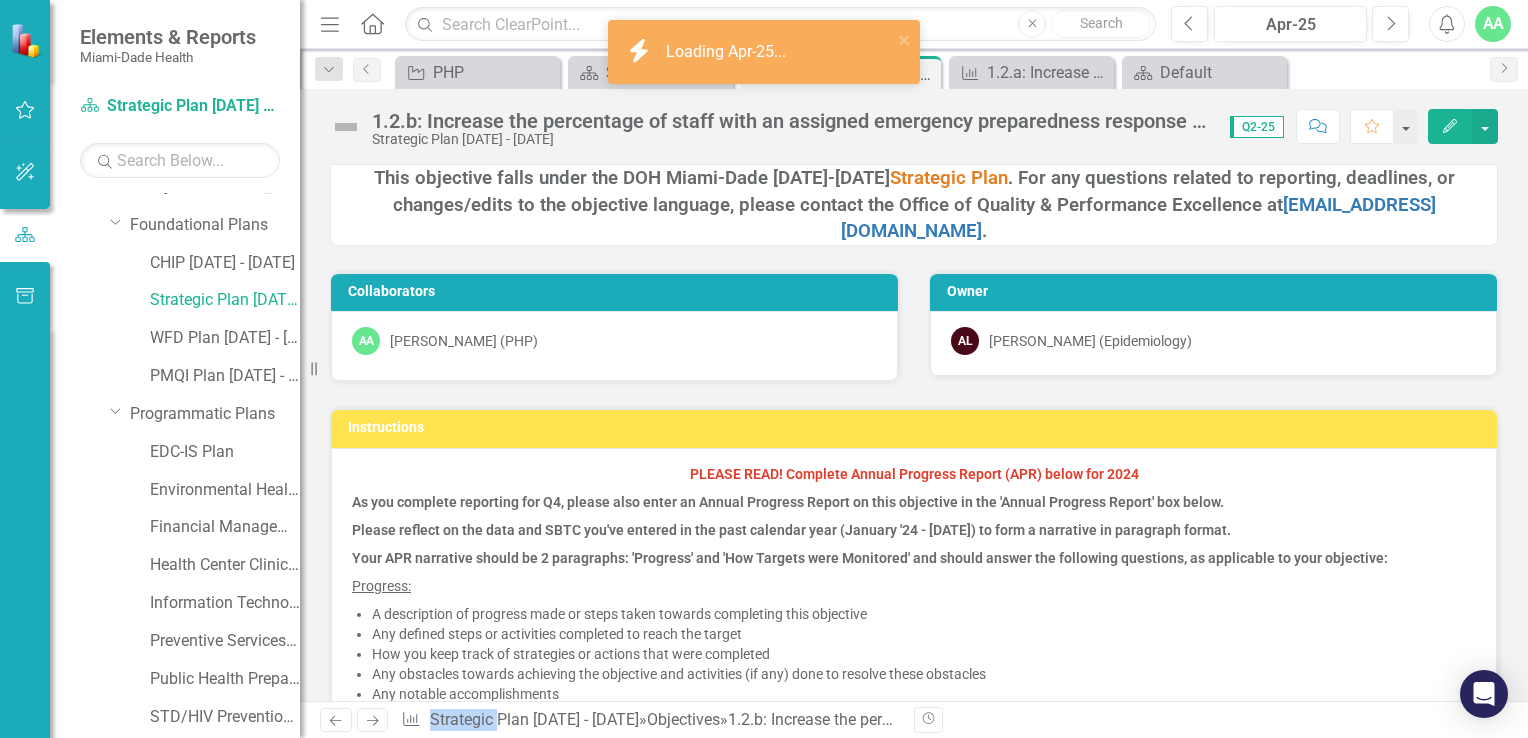 click on "Edit" 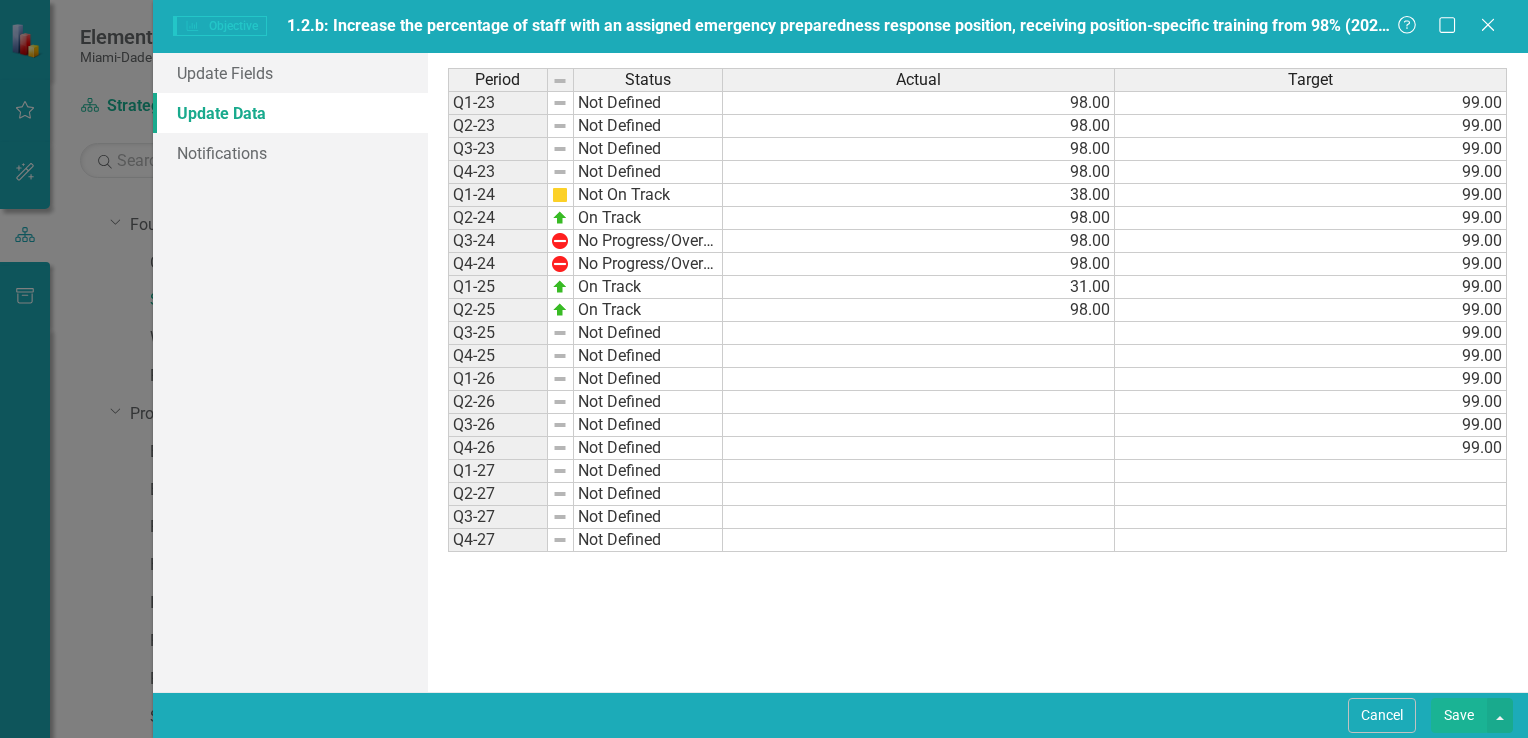 scroll, scrollTop: 0, scrollLeft: 0, axis: both 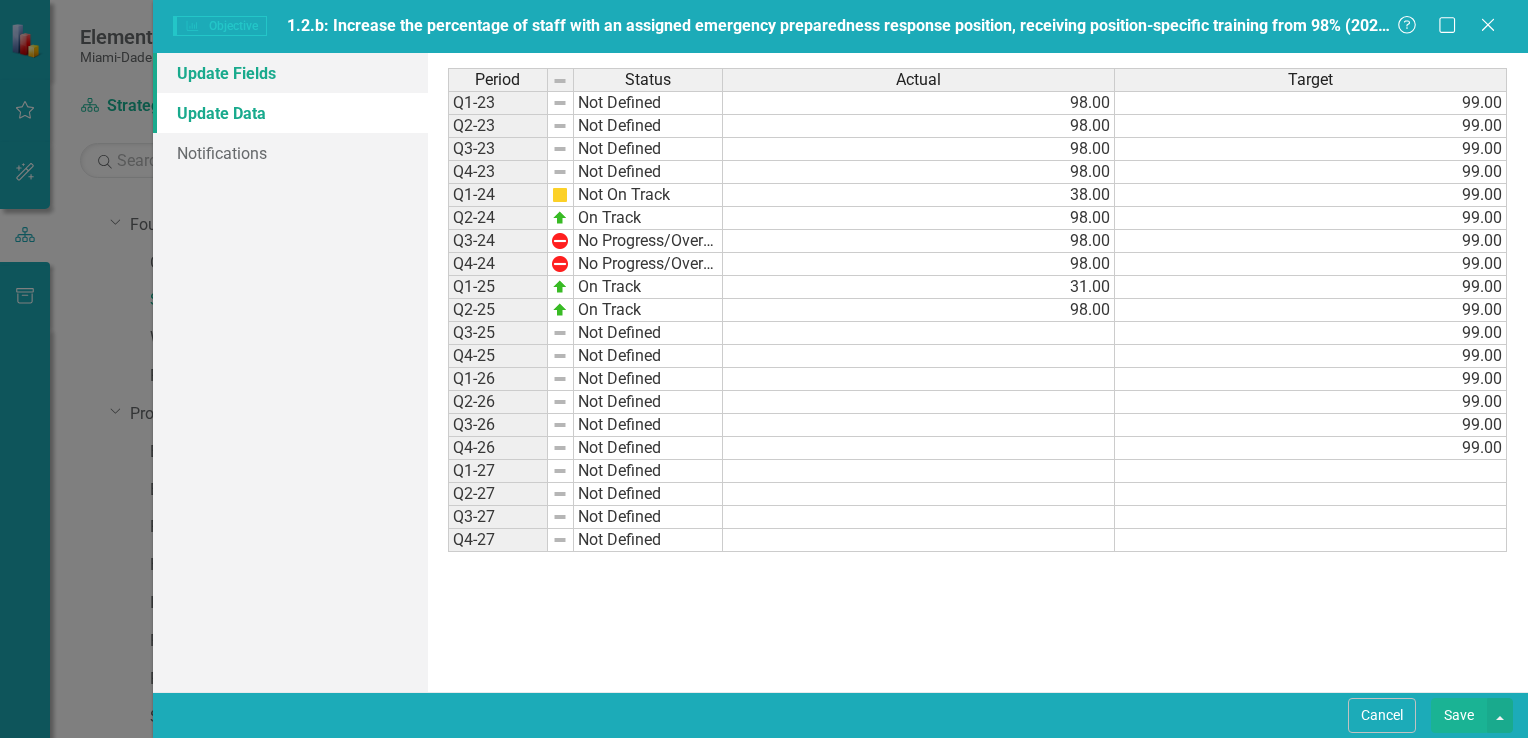 click on "Update Fields" at bounding box center [290, 73] 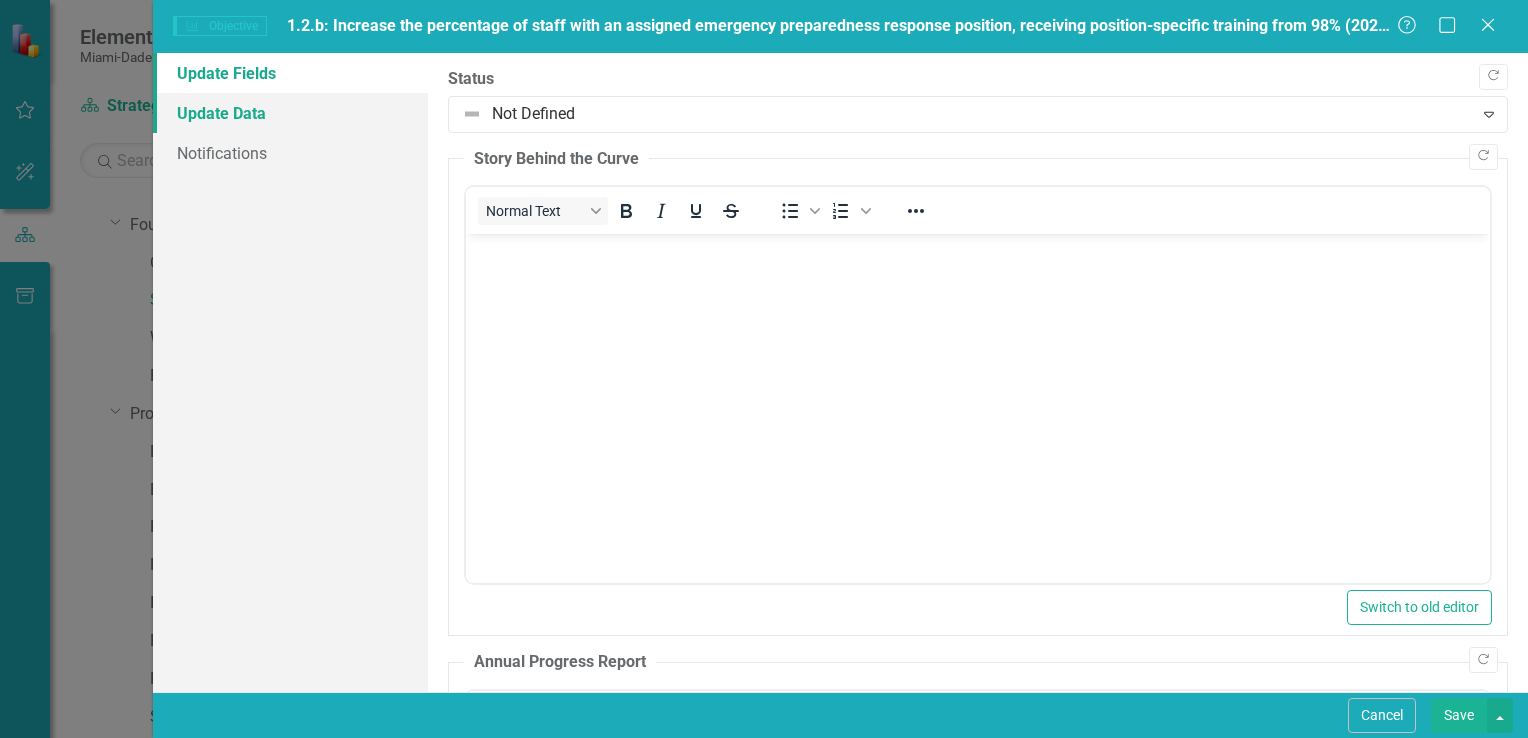 click on "Update  Data" at bounding box center [290, 113] 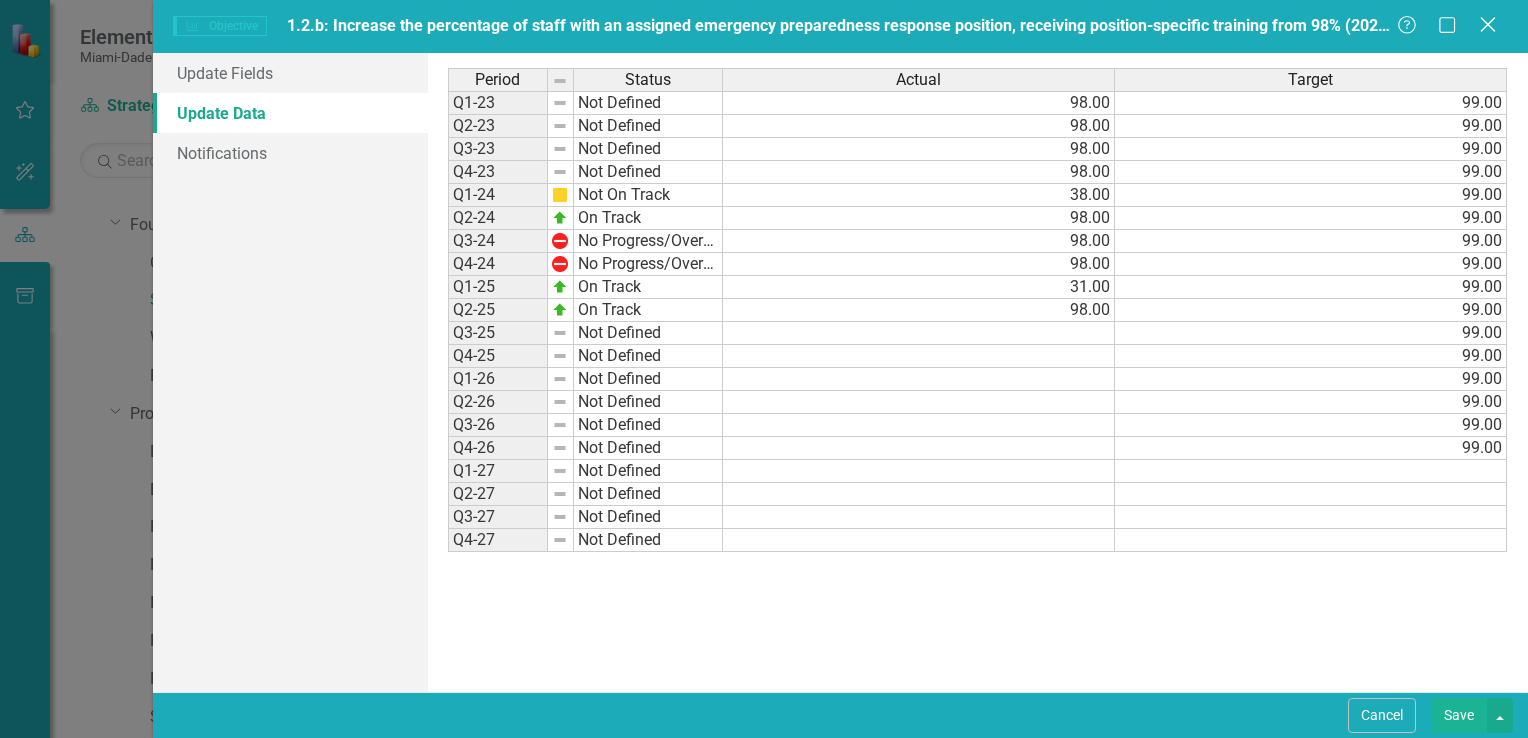 click on "Close" 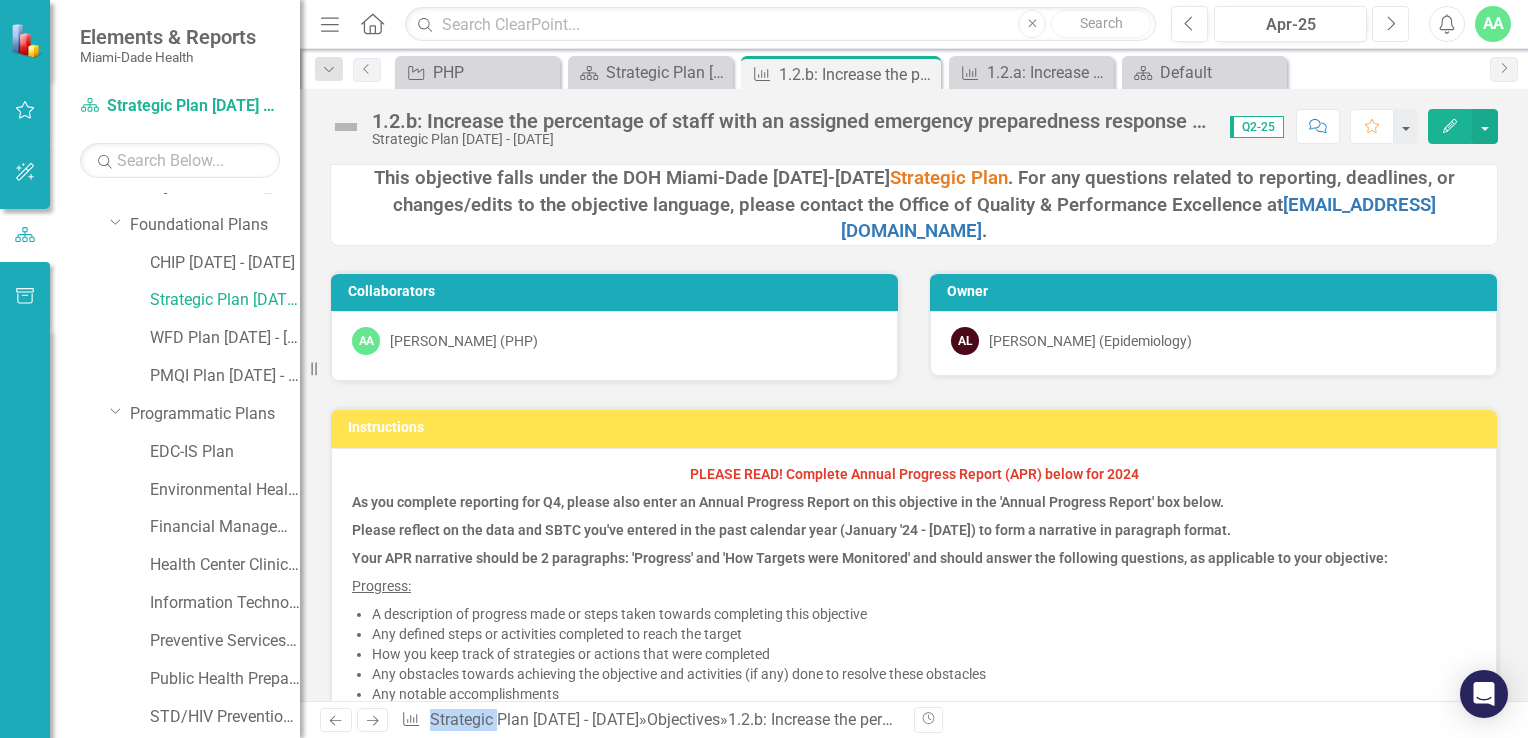 click on "Next" 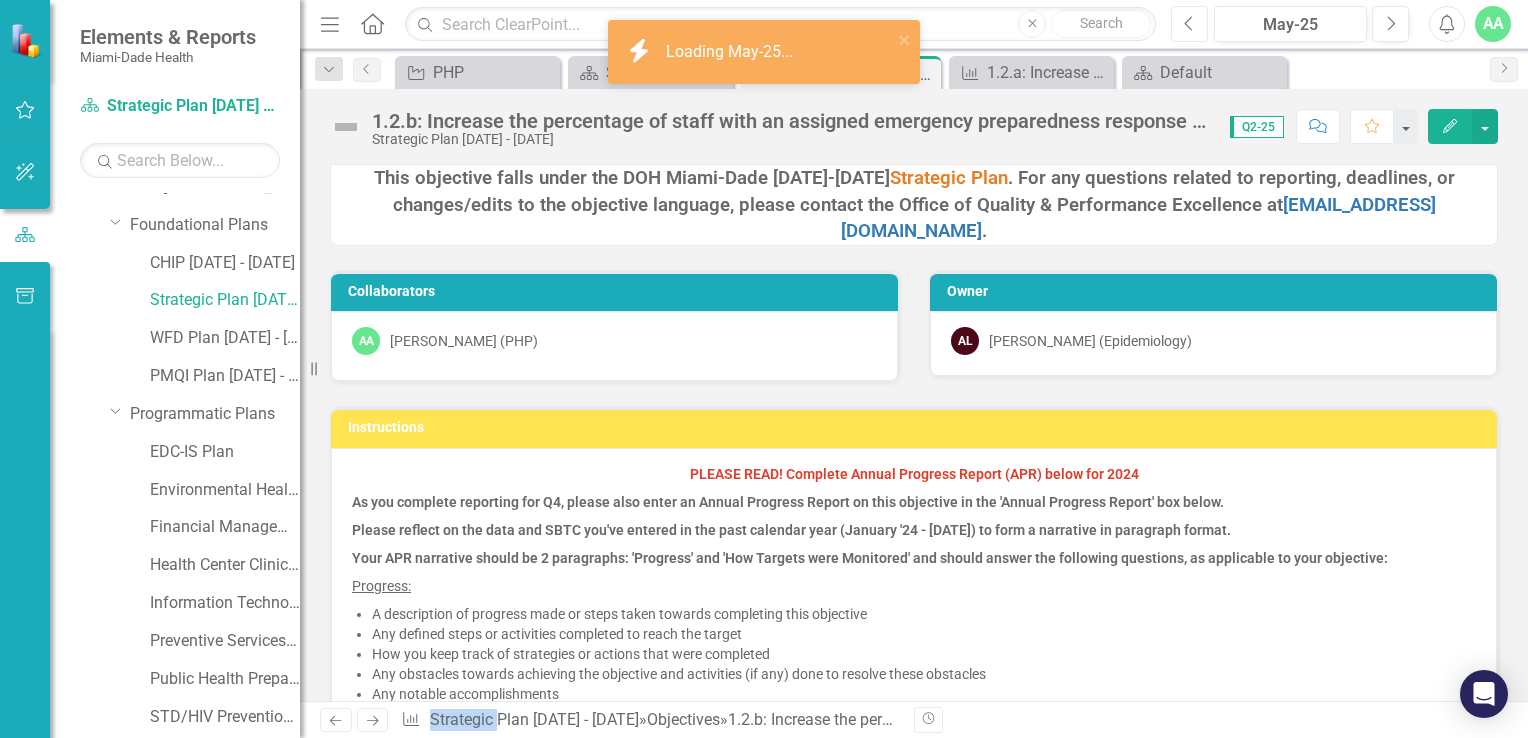 click on "Previous" 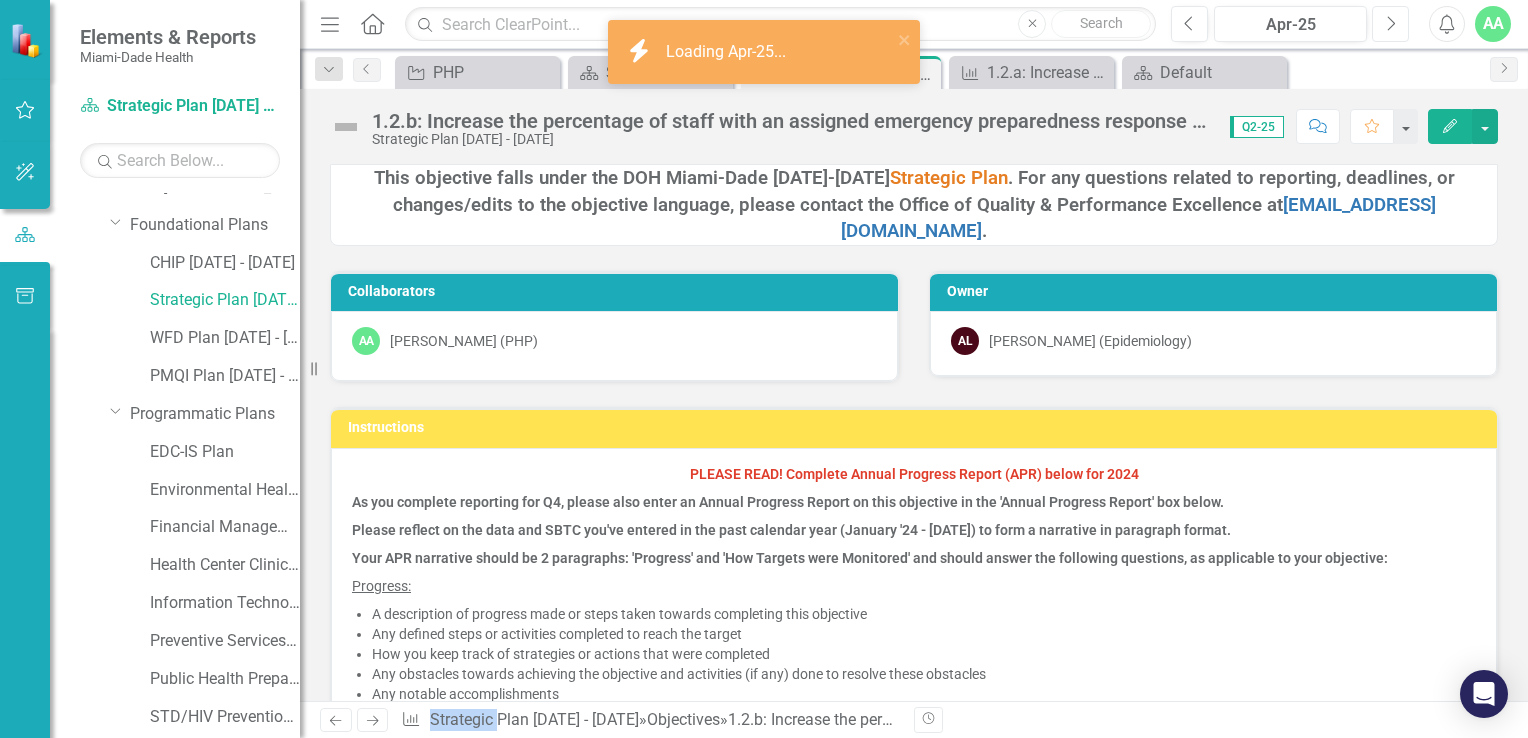click on "Next" 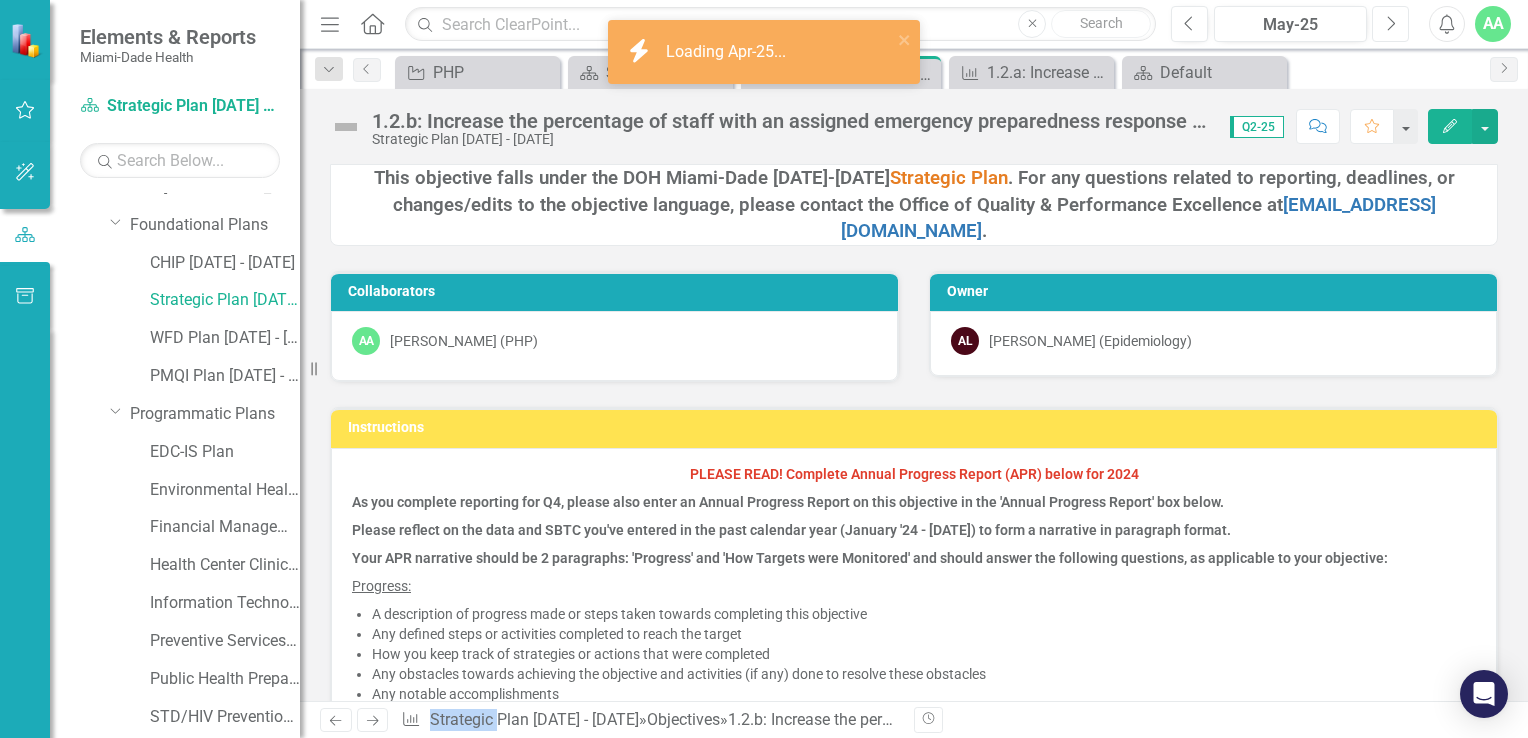 click on "Next" at bounding box center (1390, 24) 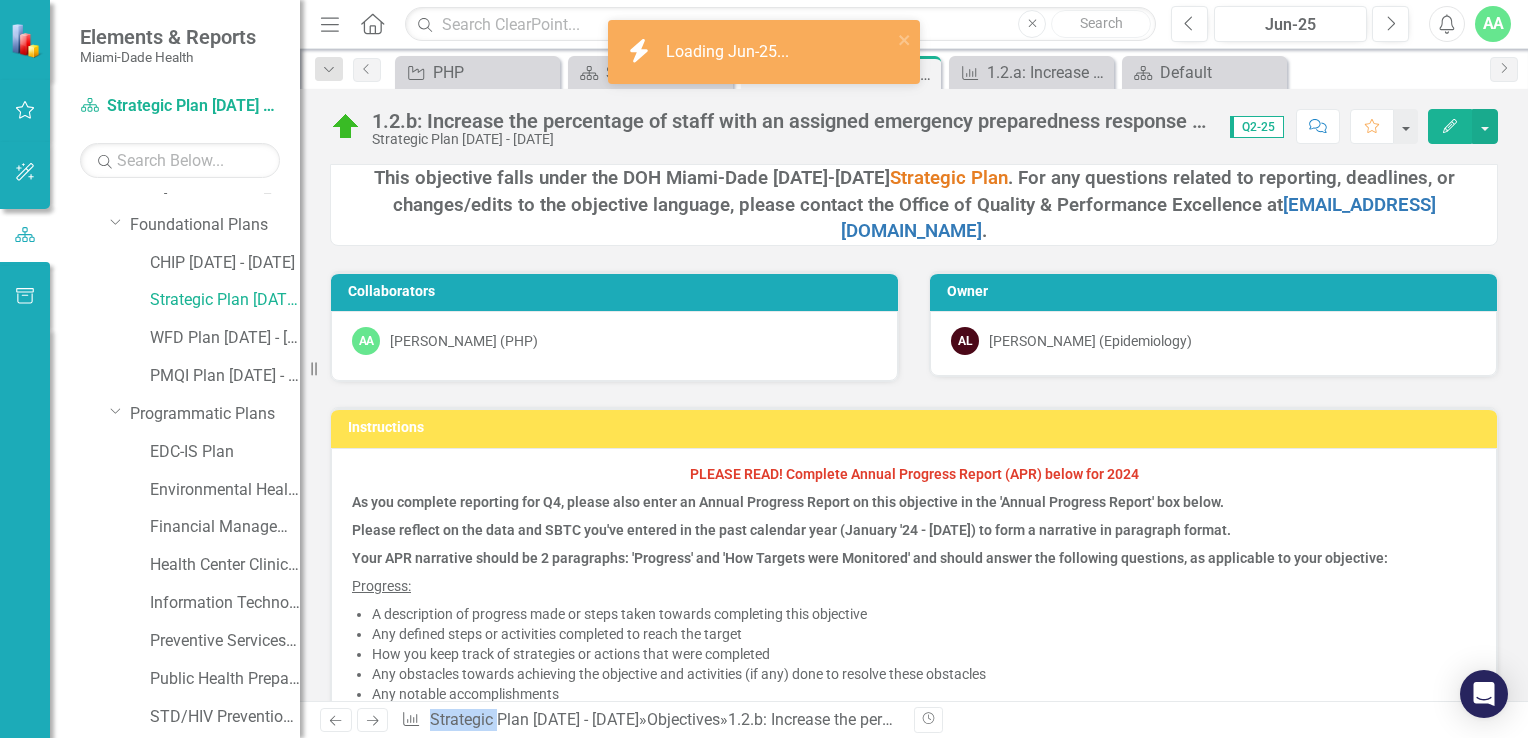 click on "Edit" 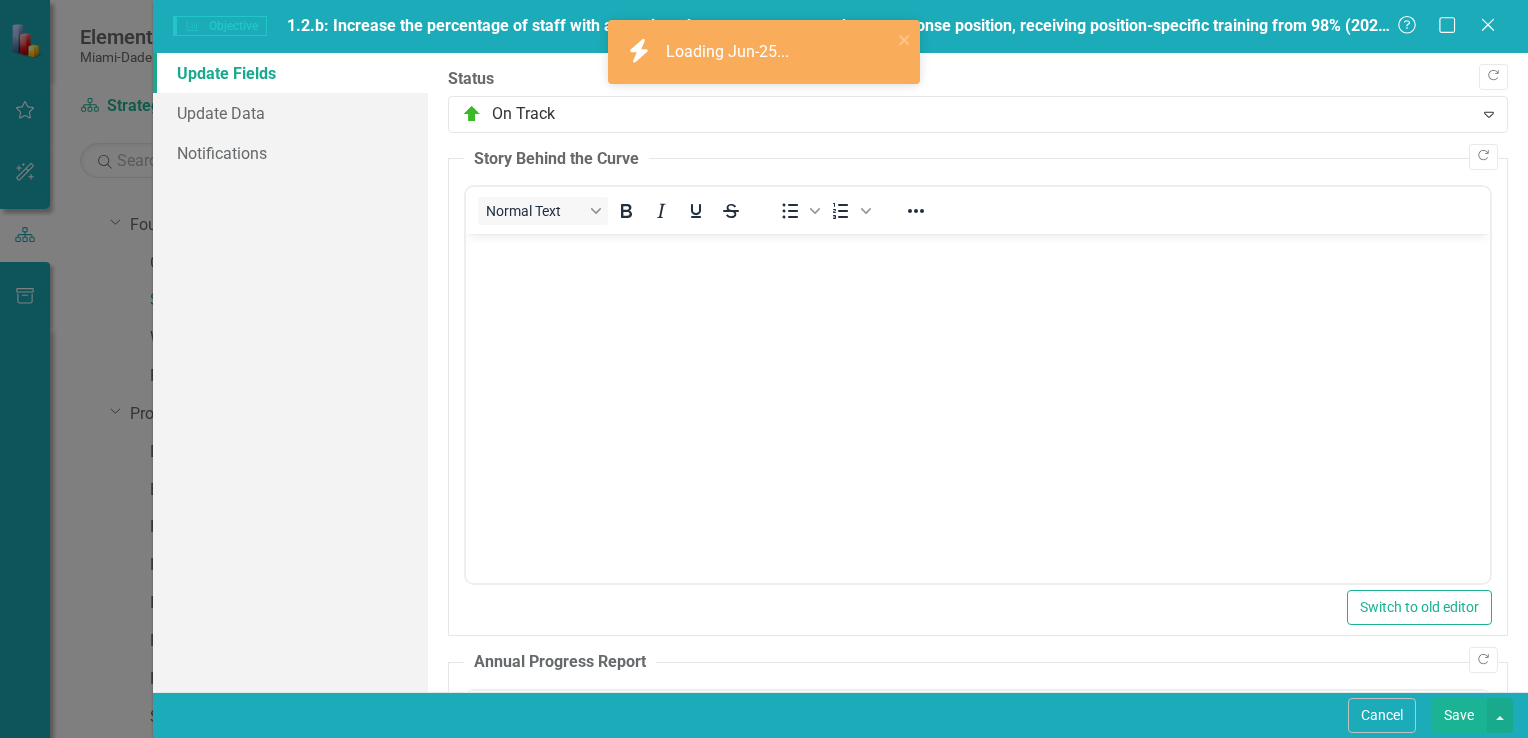 scroll, scrollTop: 0, scrollLeft: 0, axis: both 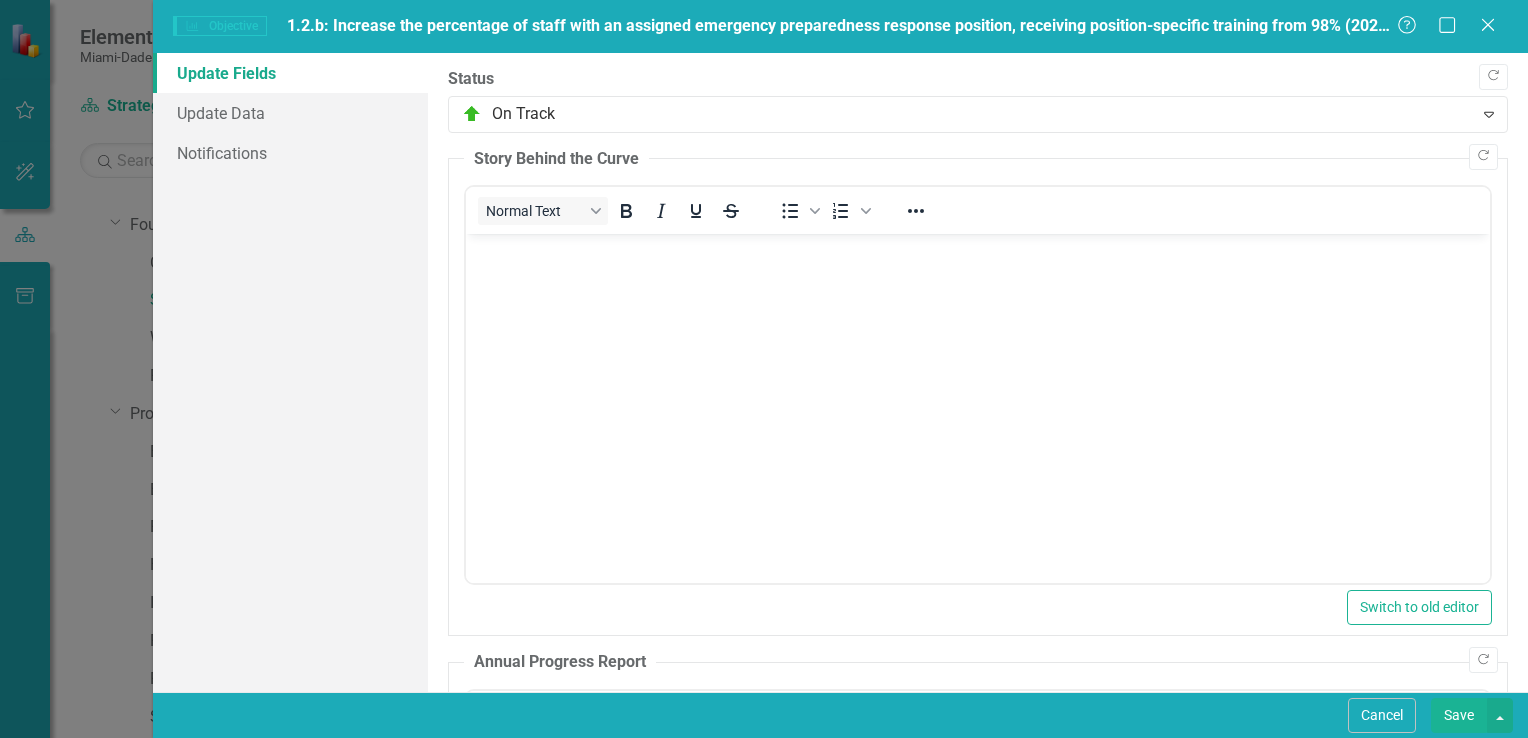 click on "Close" 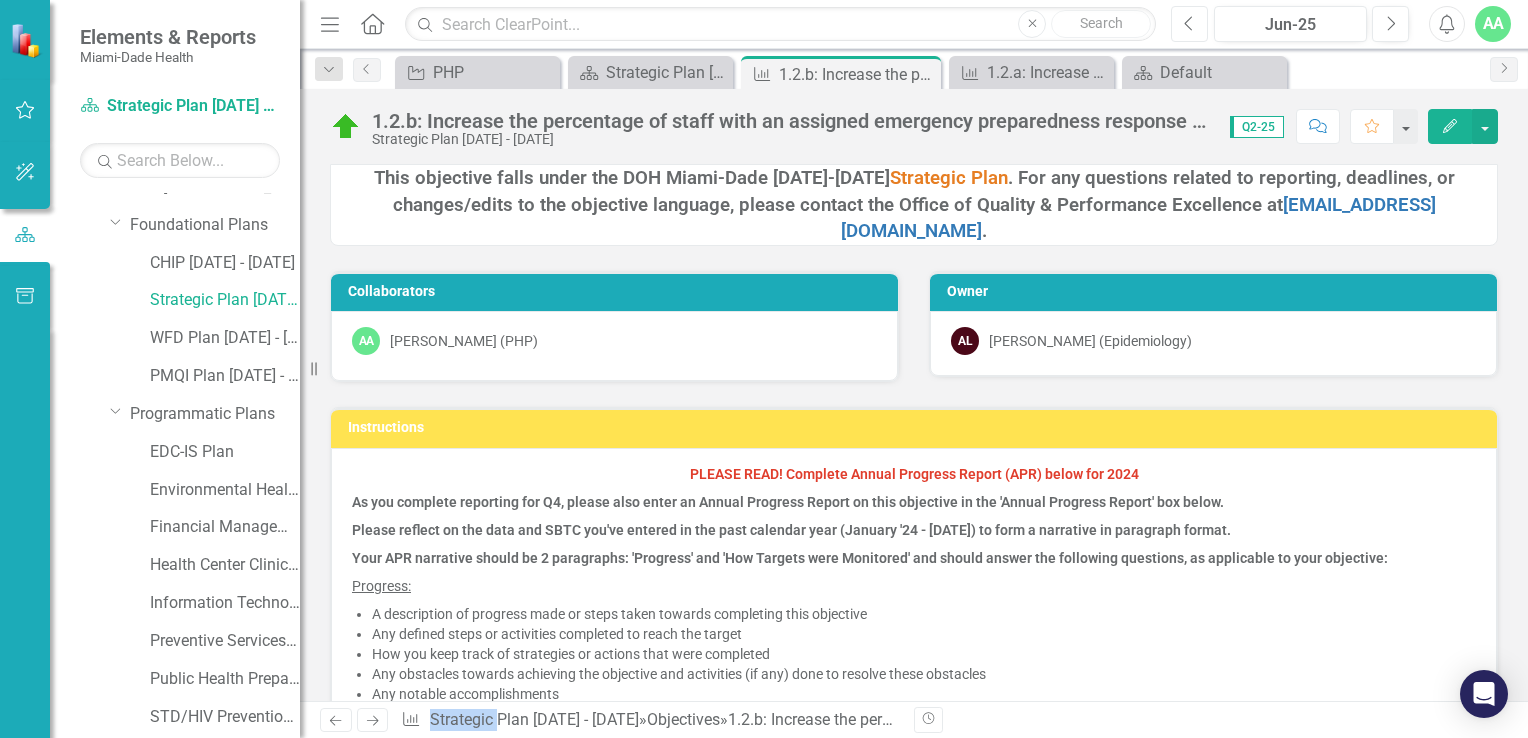 click 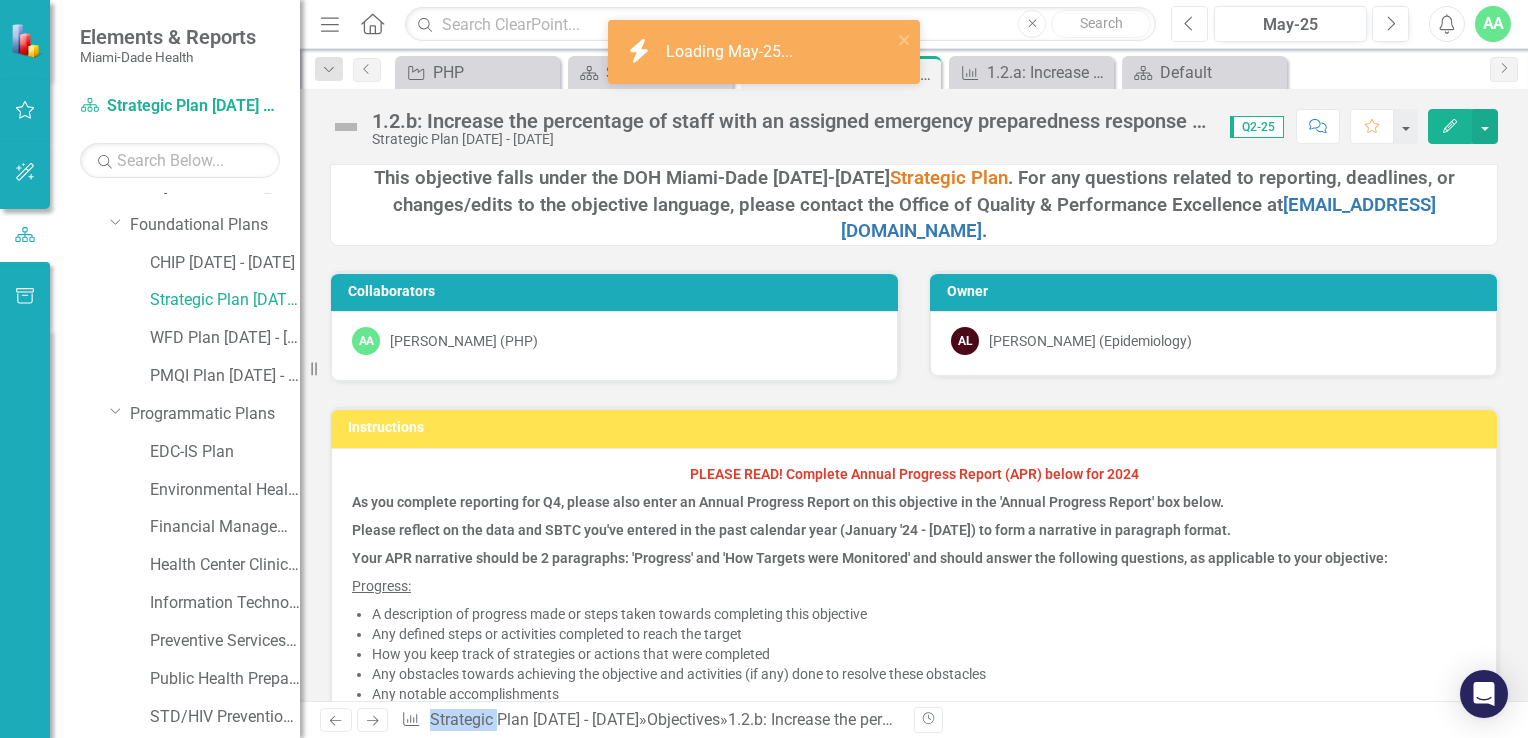 click 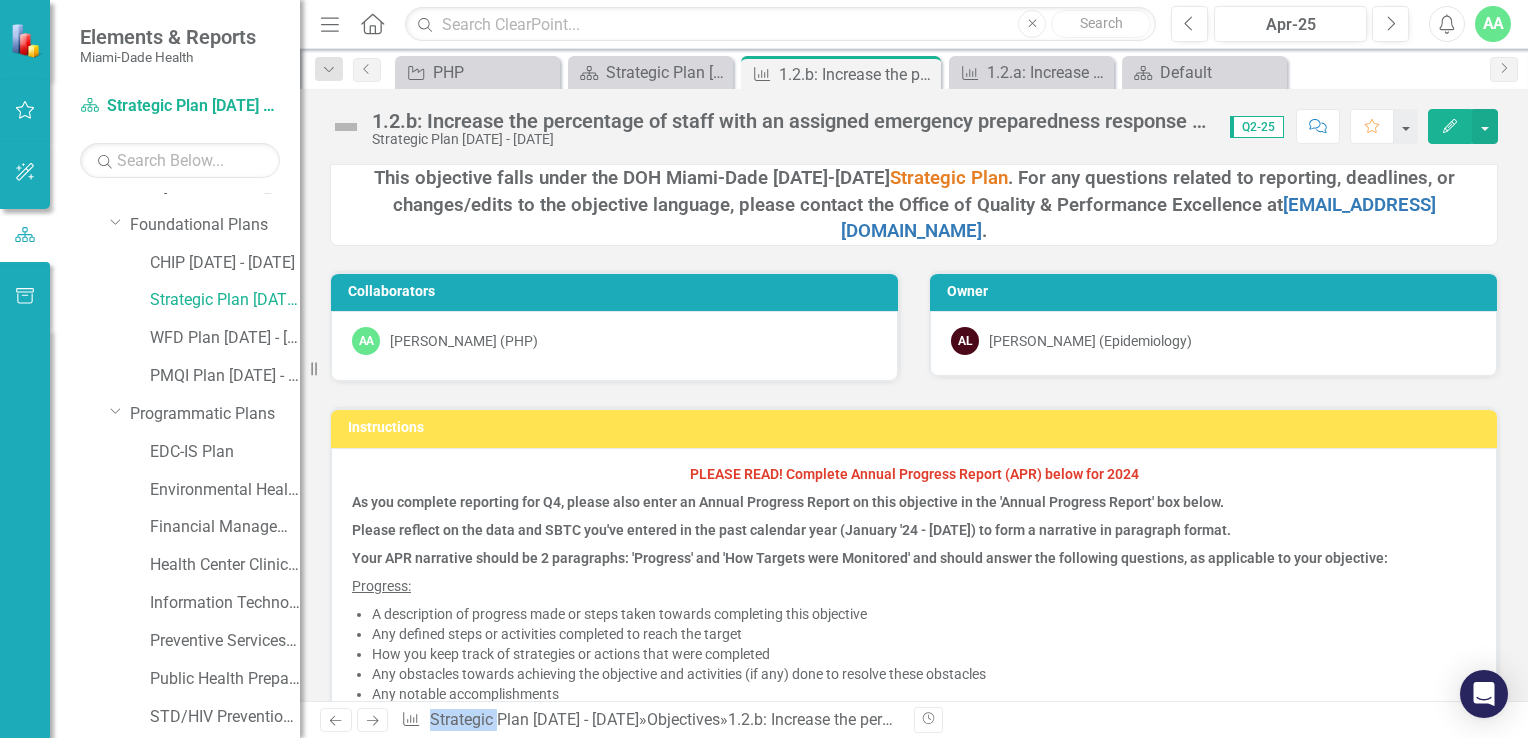 click on "Edit" 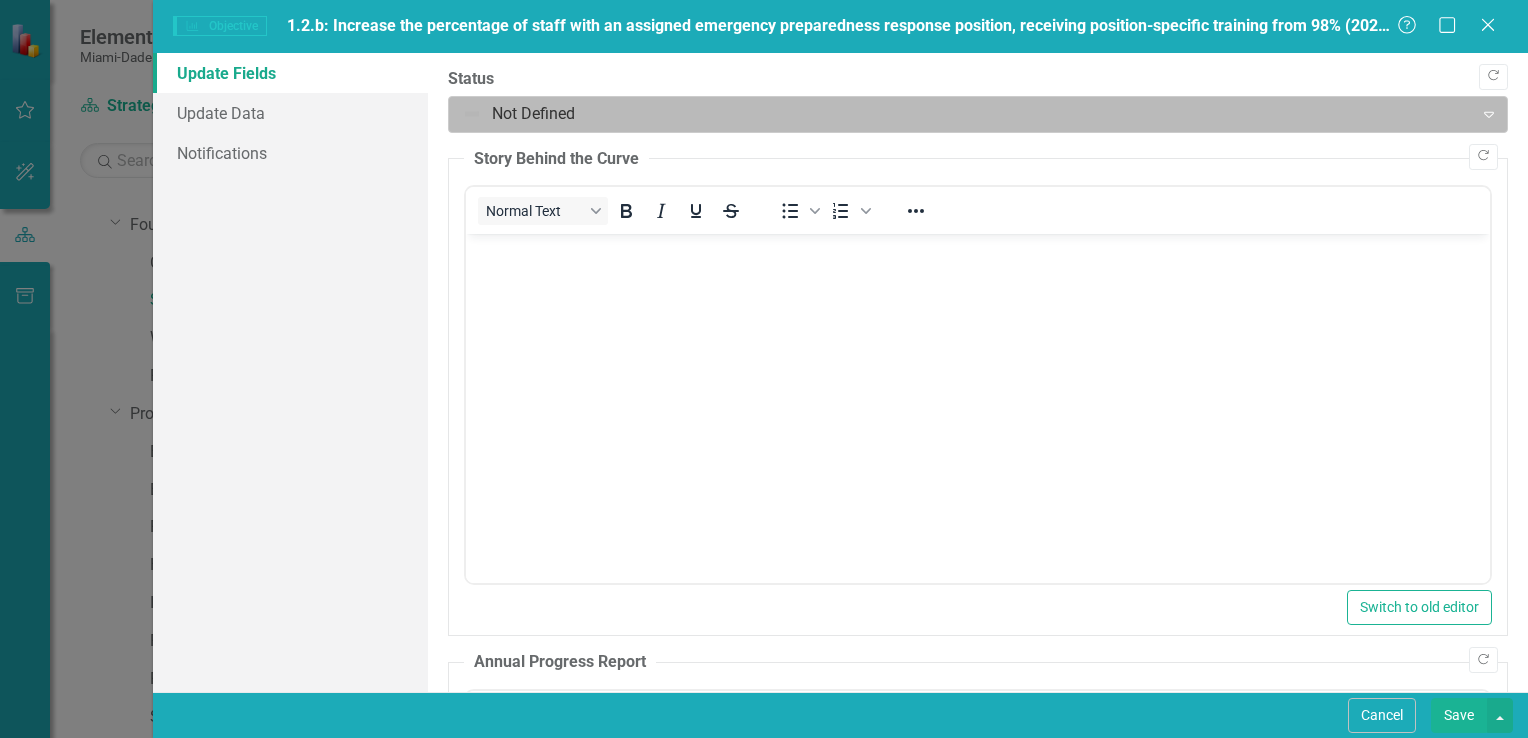 scroll, scrollTop: 0, scrollLeft: 0, axis: both 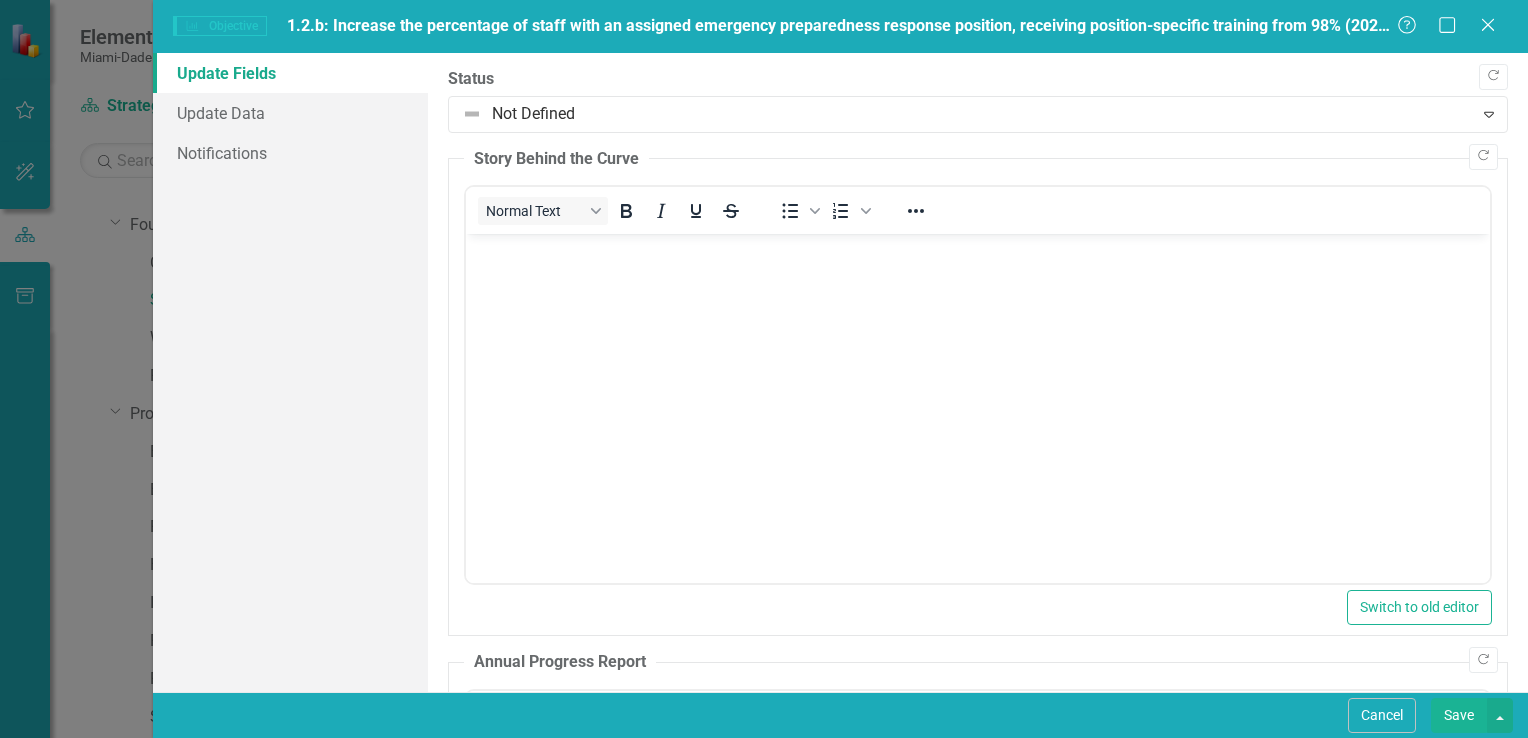 click on "Update Fields" at bounding box center (290, 73) 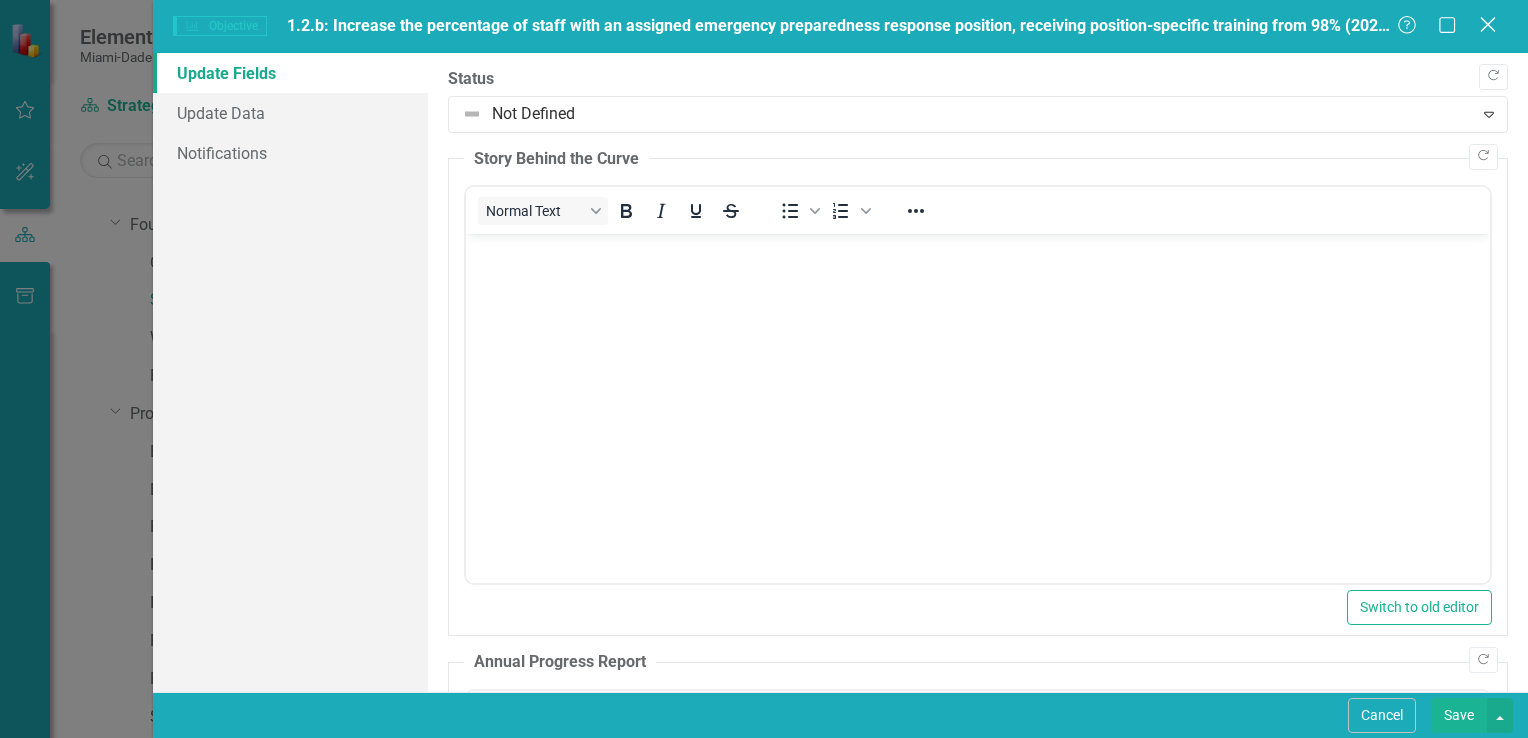 click on "Close" 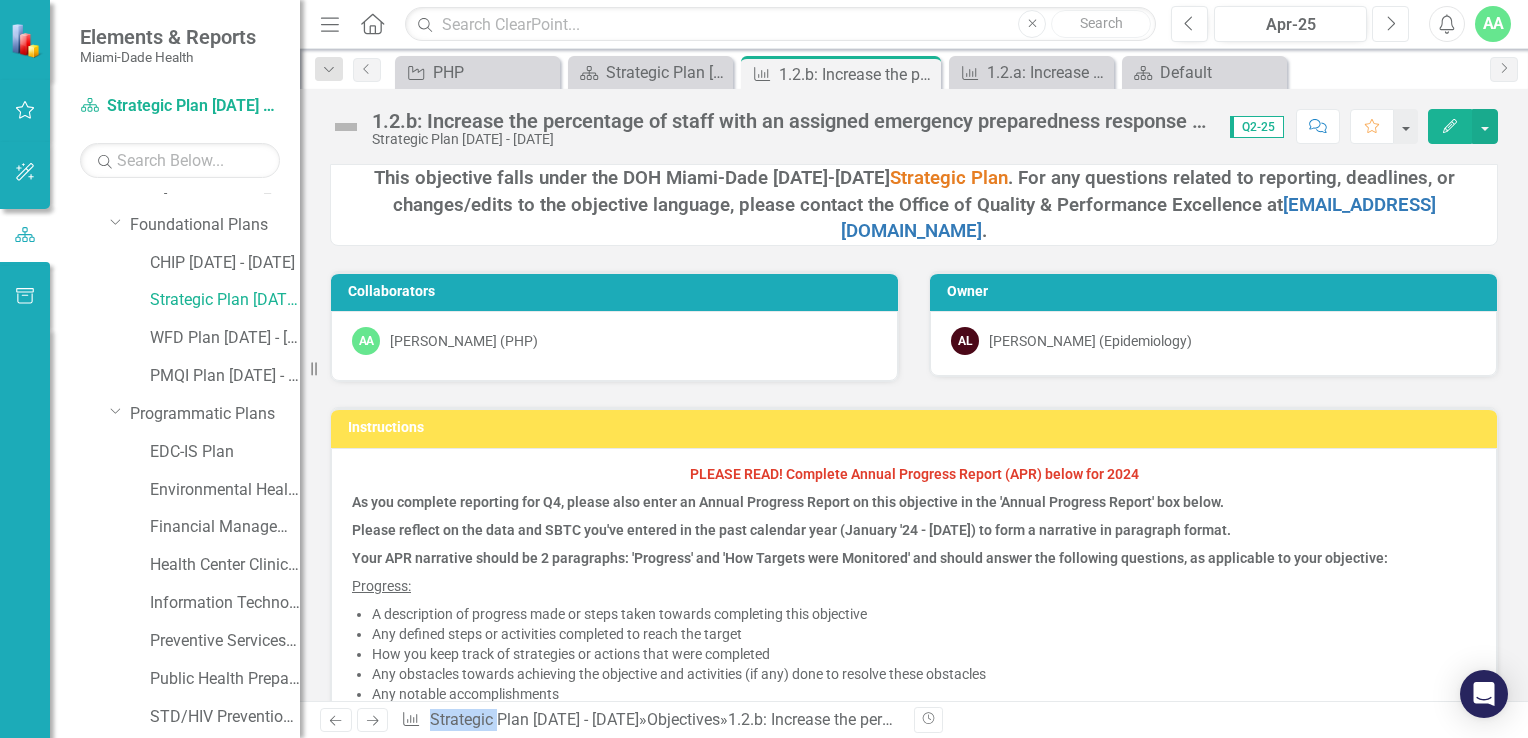 click on "Next" 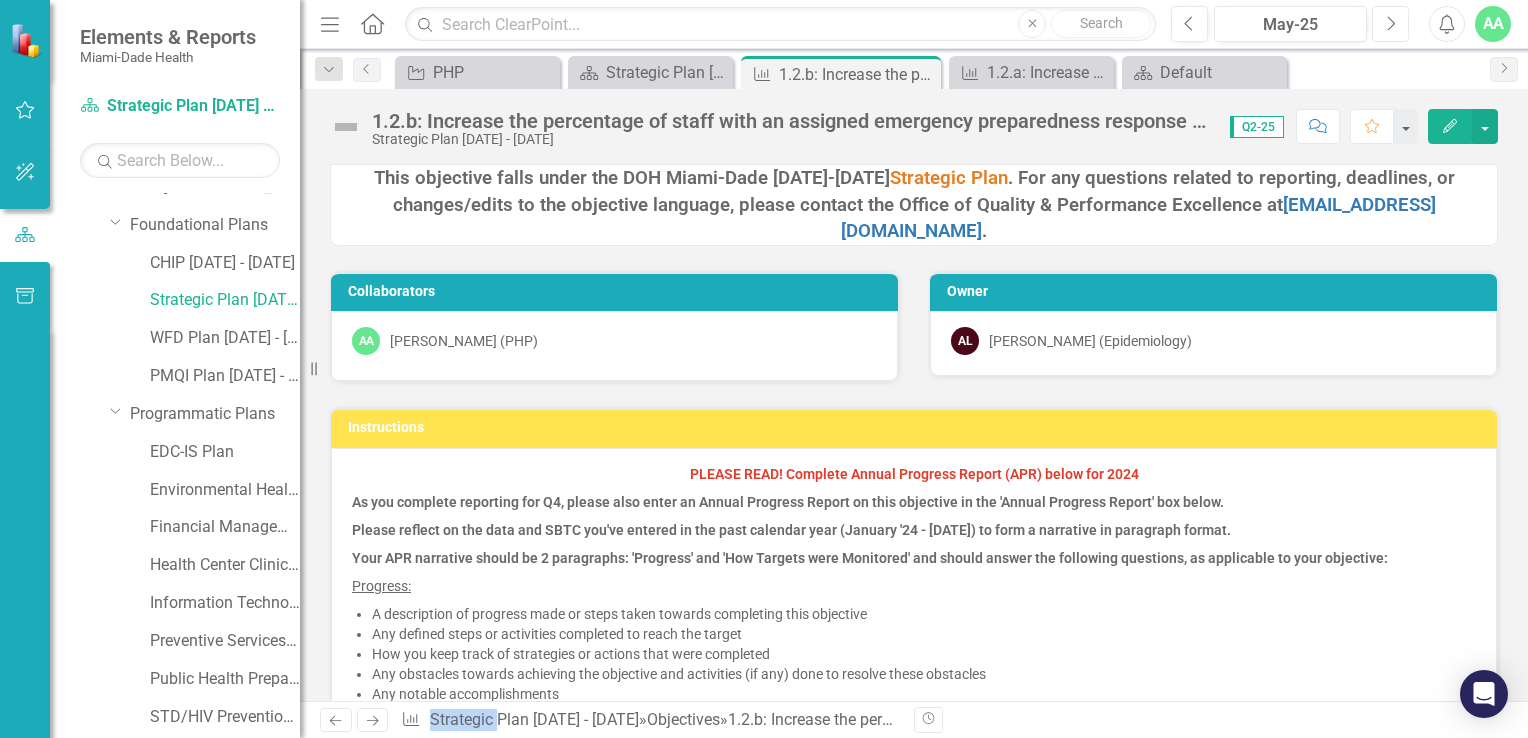 click on "Next" 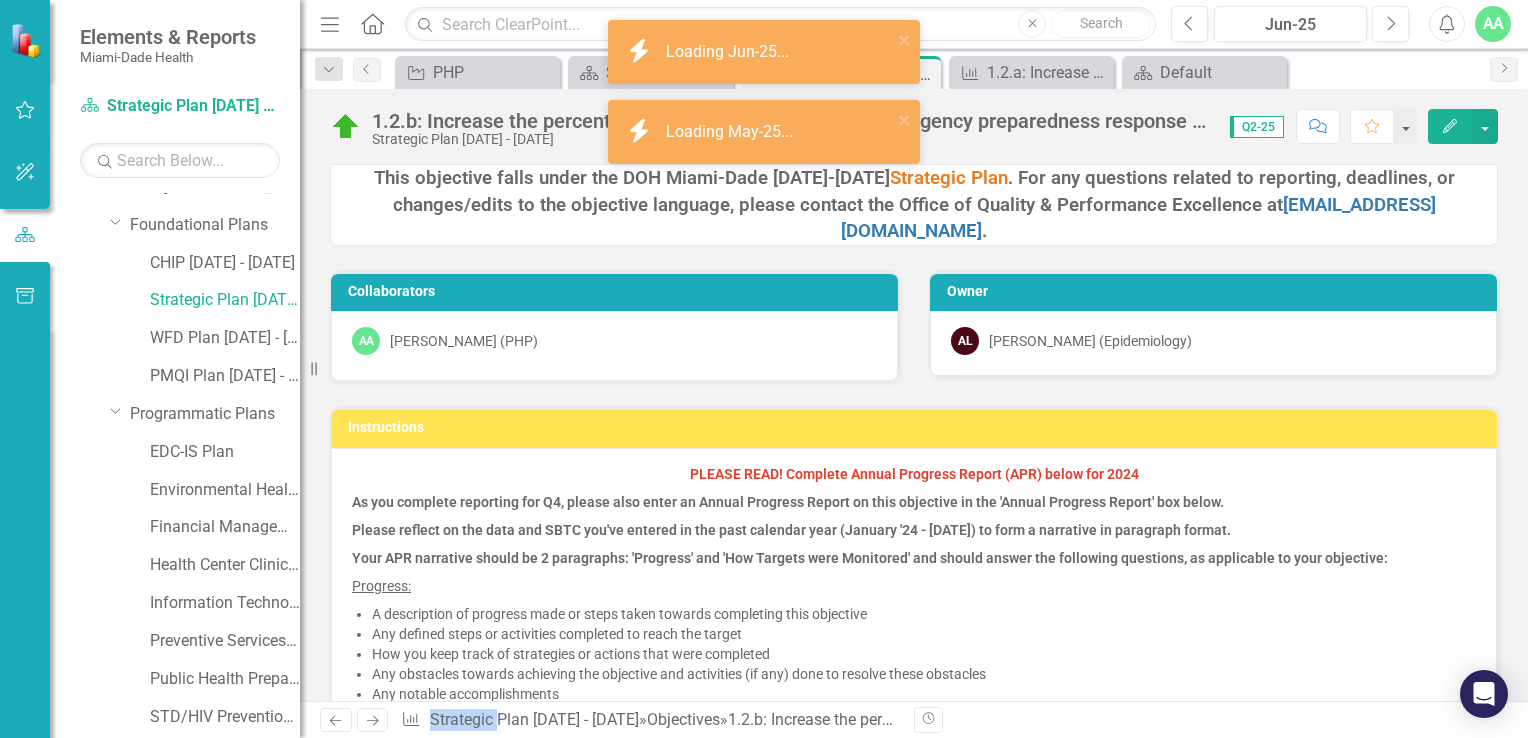 click 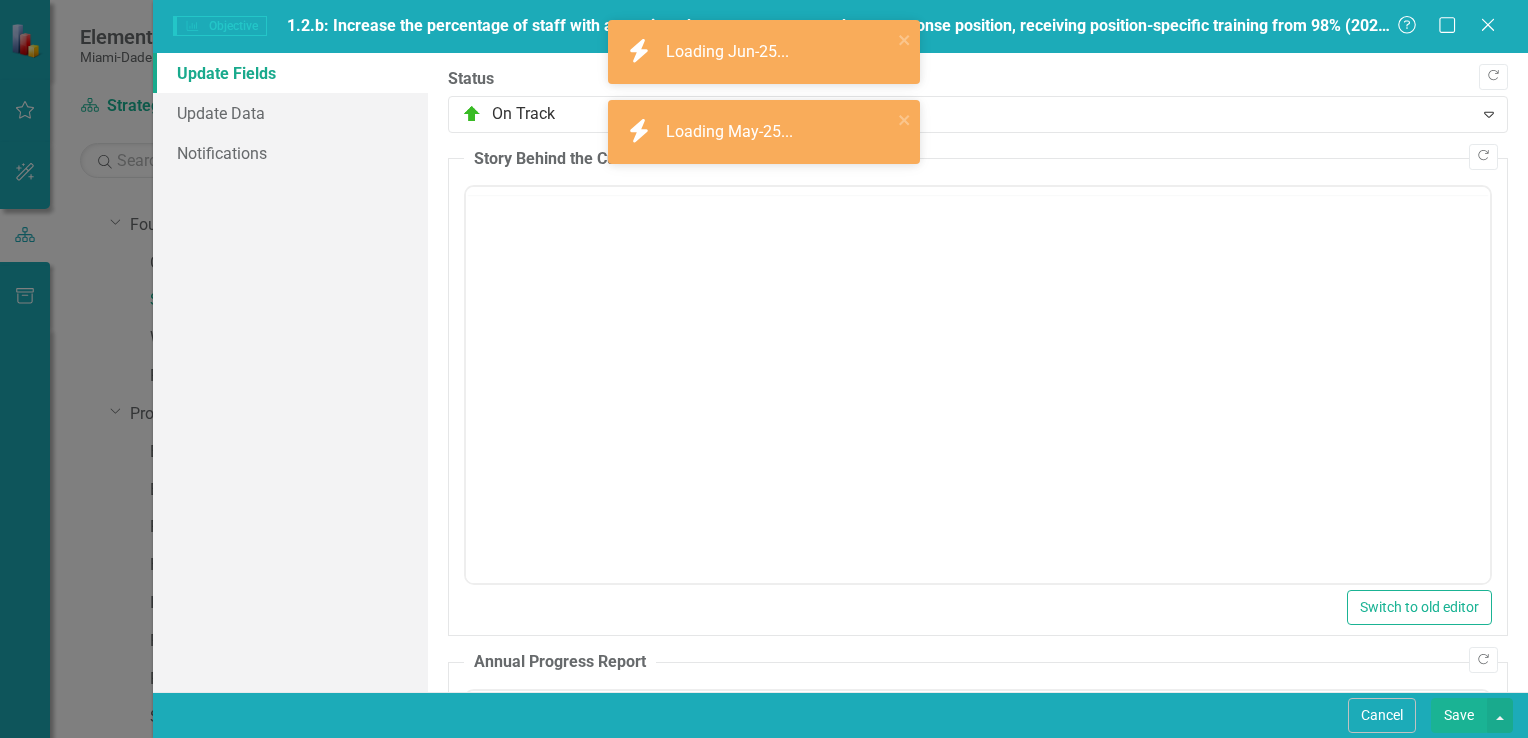 scroll, scrollTop: 0, scrollLeft: 0, axis: both 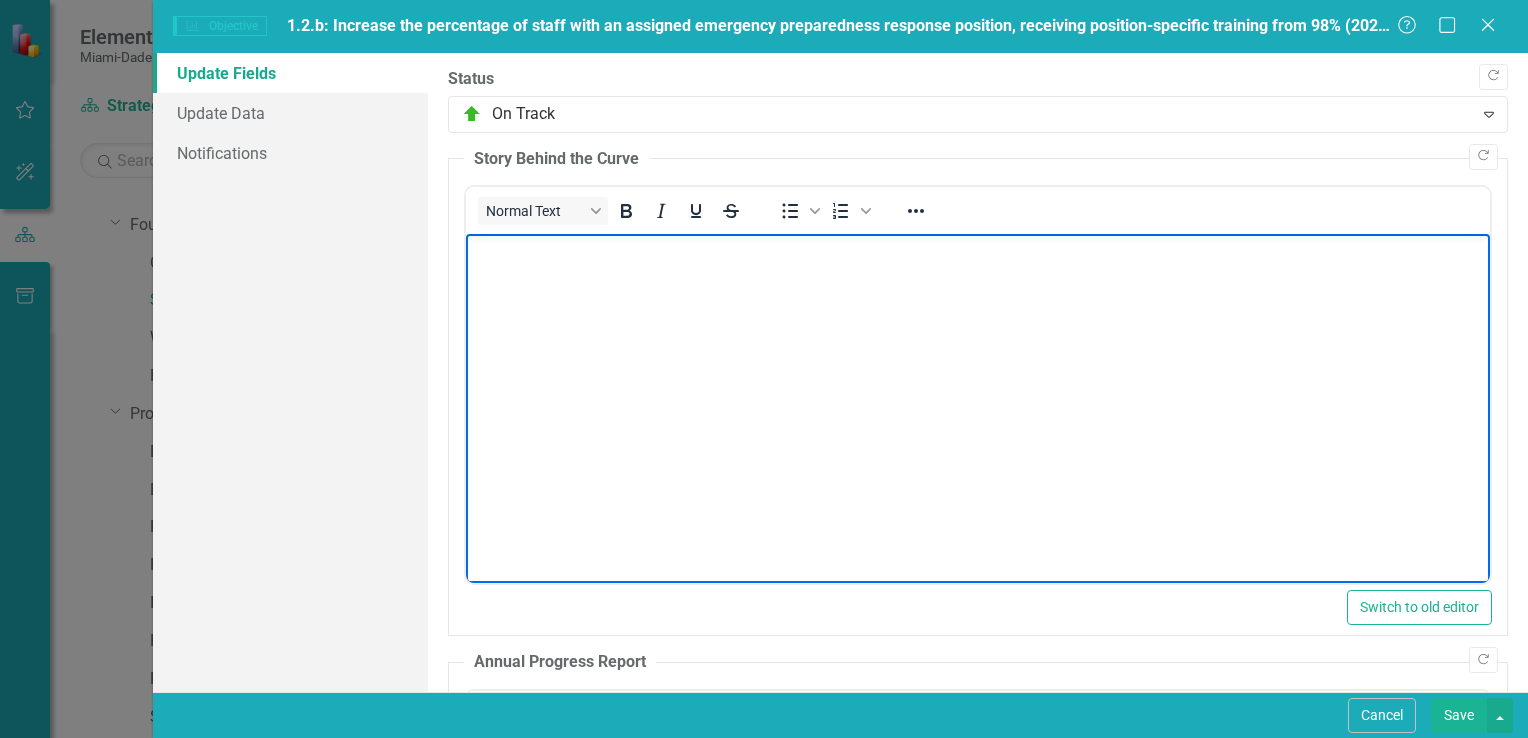 drag, startPoint x: 547, startPoint y: 247, endPoint x: 510, endPoint y: 332, distance: 92.70383 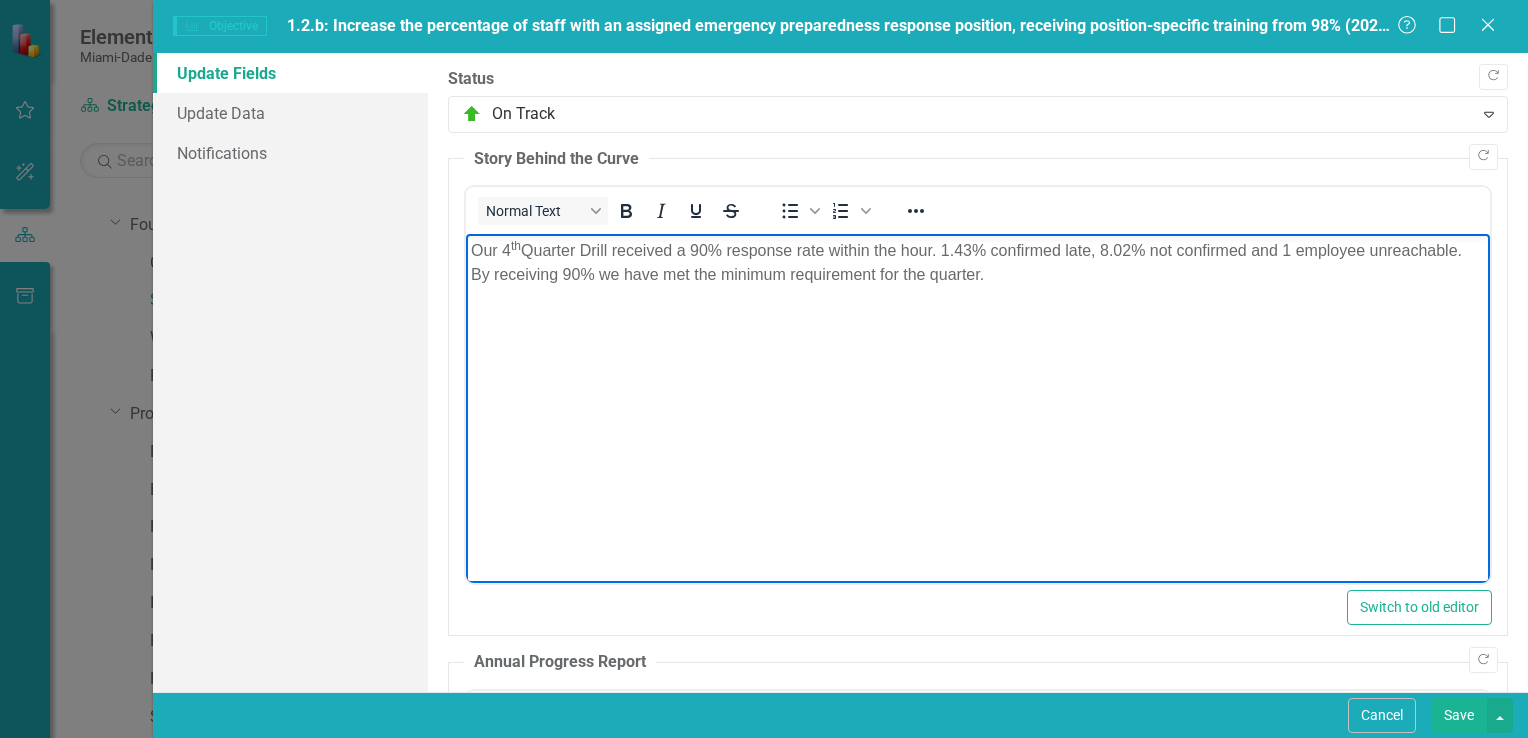 drag, startPoint x: 472, startPoint y: 246, endPoint x: 1049, endPoint y: 300, distance: 579.52136 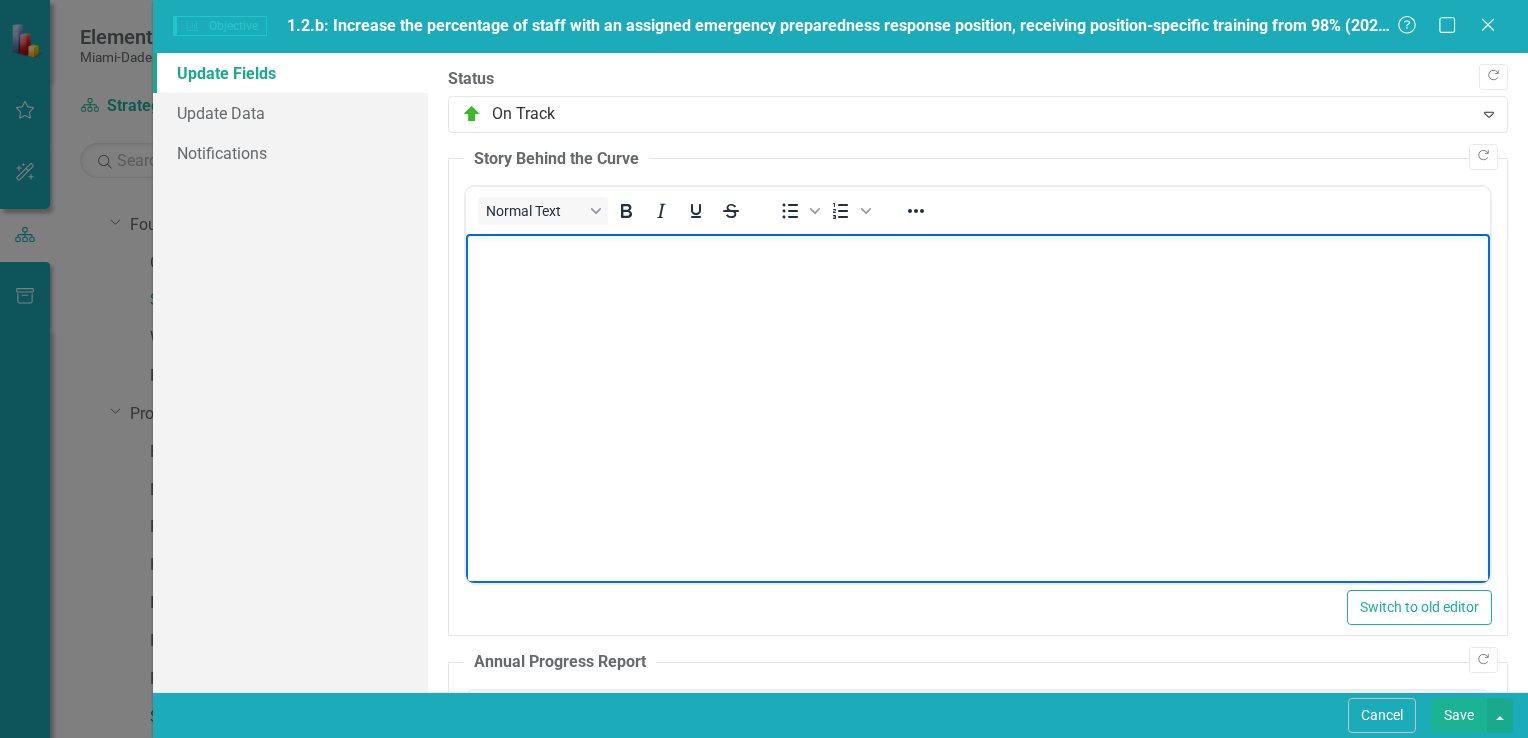 type 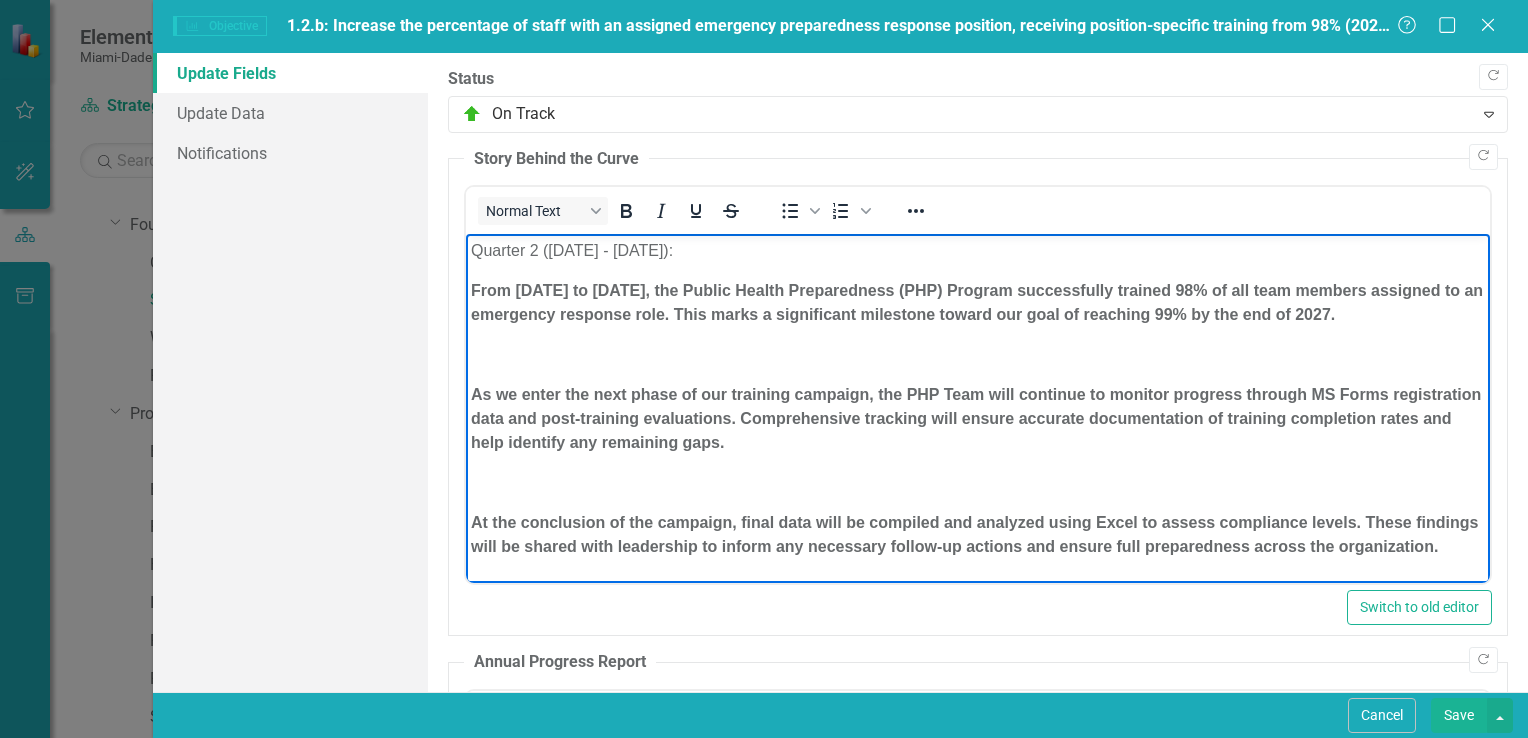 scroll, scrollTop: 0, scrollLeft: 0, axis: both 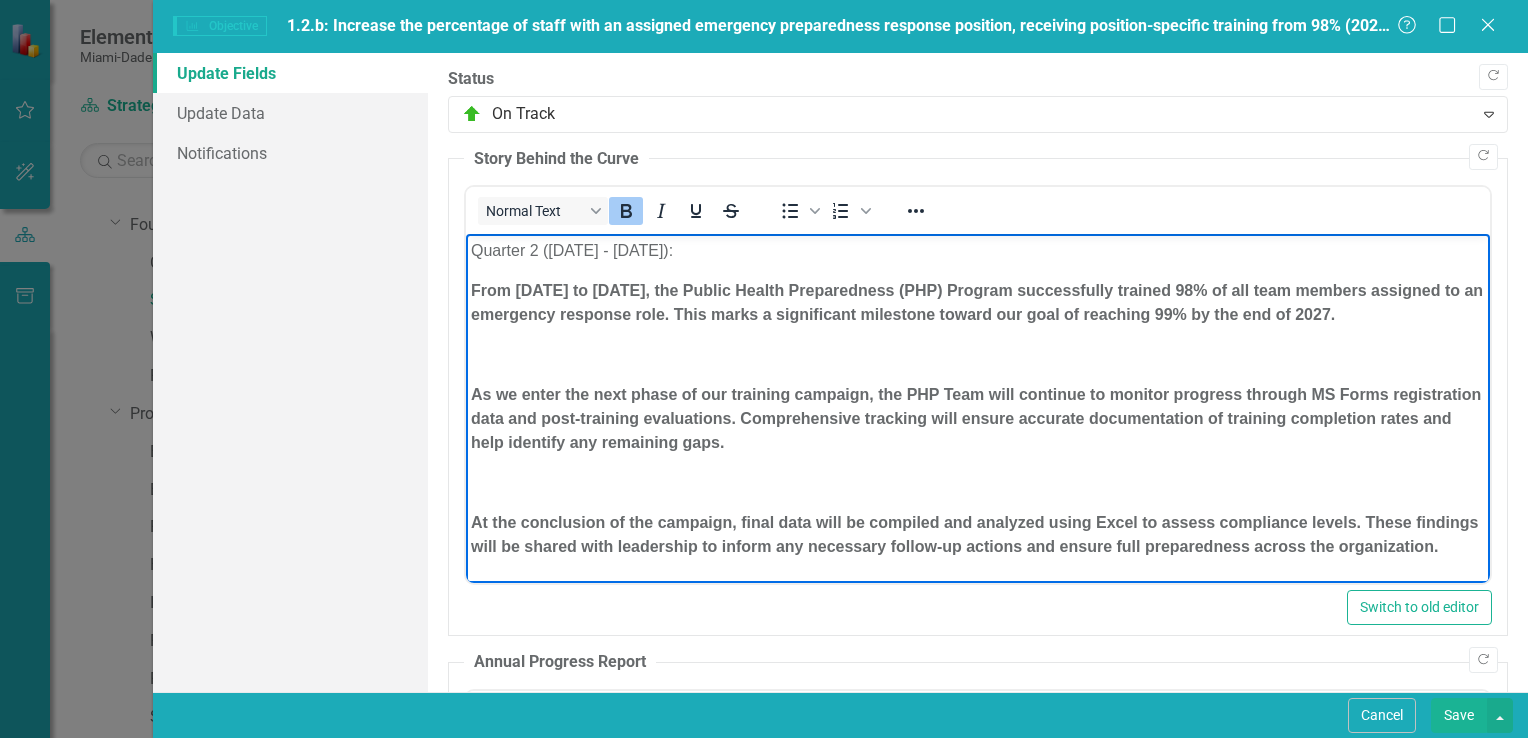 click on "From January 2025 to June 2025, the Public Health Preparedness (PHP) Program successfully trained 98% of all team members assigned to an emergency response role. This marks a significant milestone toward our goal of reaching 99% by the end of 2027." at bounding box center (976, 302) 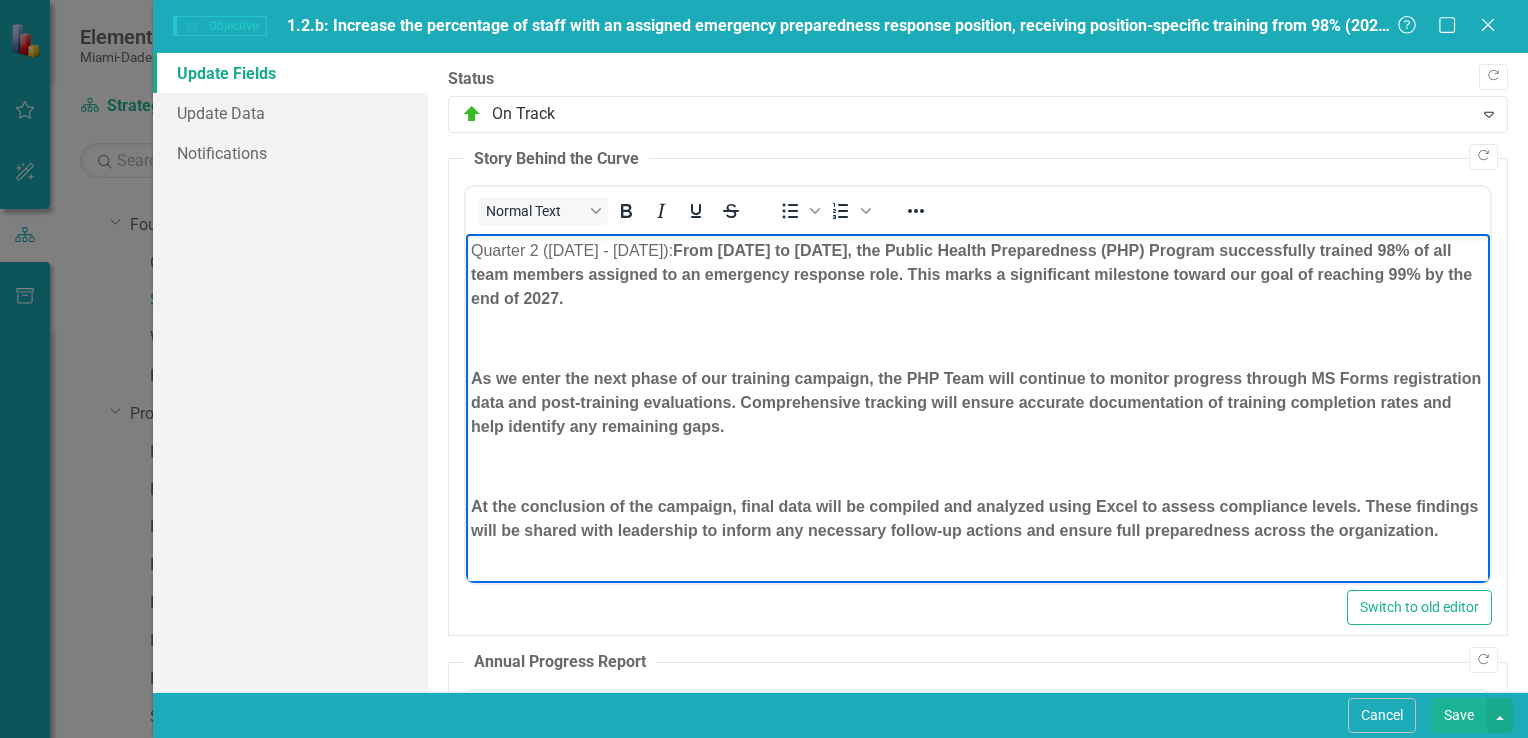click on "As we enter the next phase of our training campaign, the PHP Team will continue to monitor progress through MS Forms registration data and post-training evaluations. Comprehensive tracking will ensure accurate documentation of training completion rates and help identify any remaining gaps." at bounding box center (975, 402) 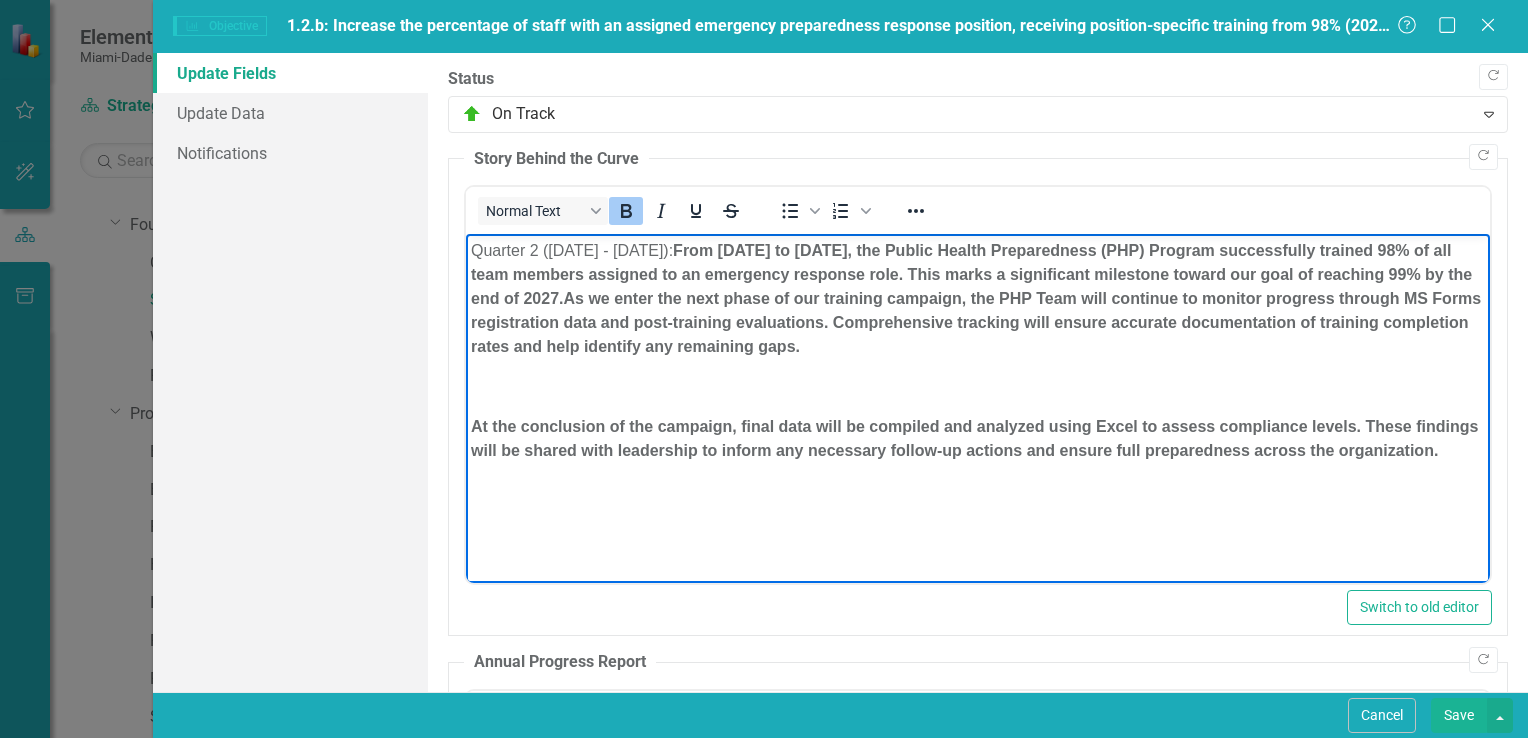 click on "At the conclusion of the campaign, final data will be compiled and analyzed using Excel to assess compliance levels. These findings will be shared with leadership to inform any necessary follow-up actions and ensure full preparedness across the organization." at bounding box center (973, 438) 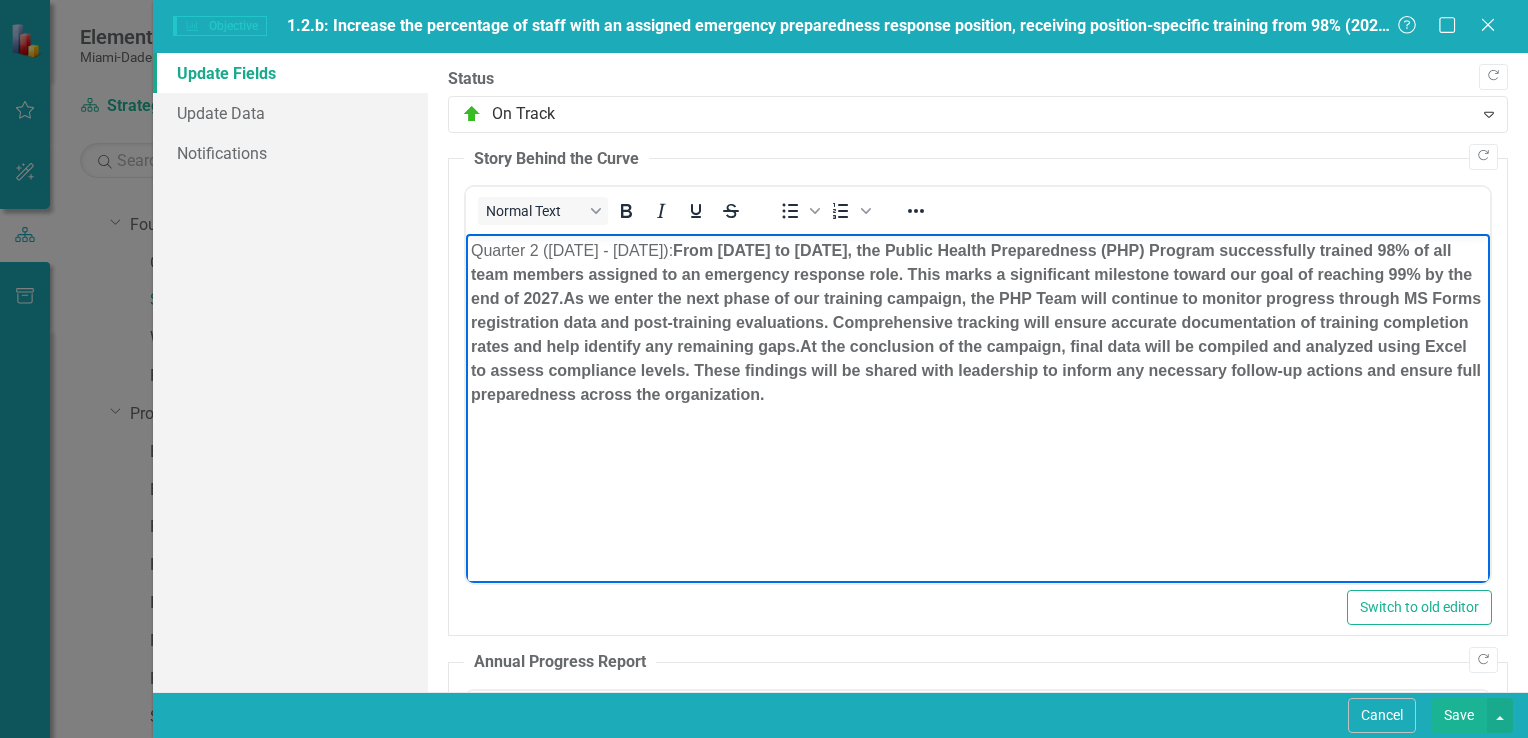 drag, startPoint x: 675, startPoint y: 248, endPoint x: 1016, endPoint y: 402, distance: 374.16174 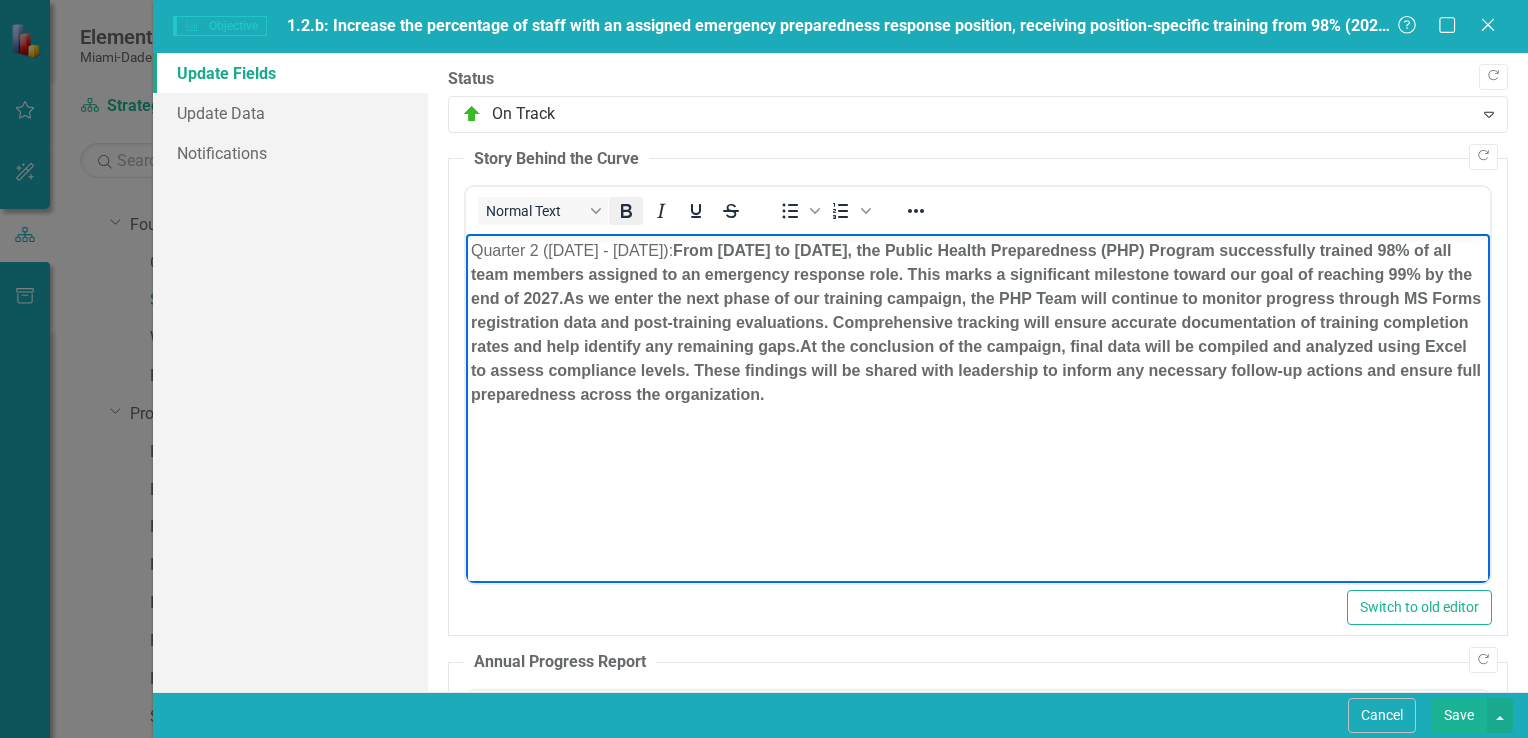 click 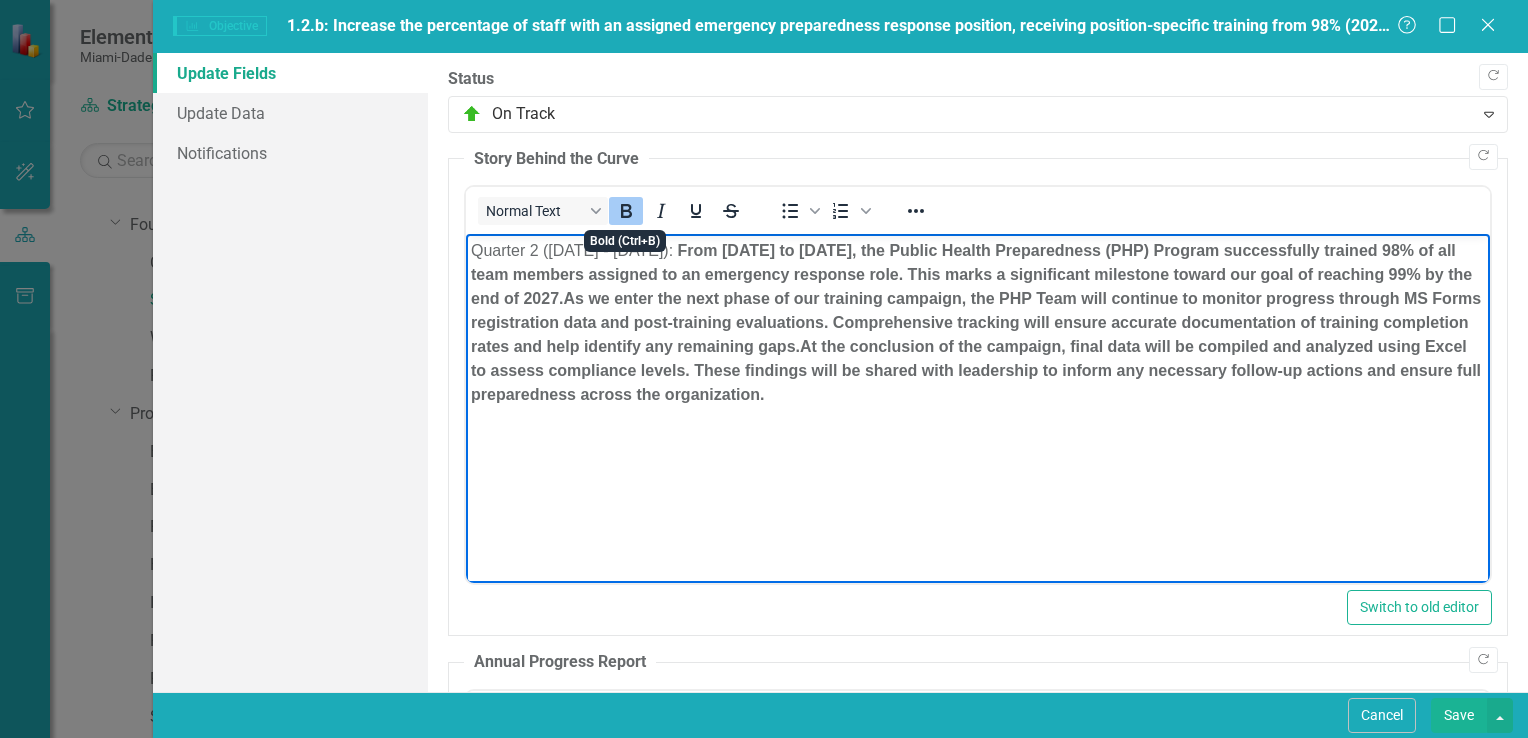 click 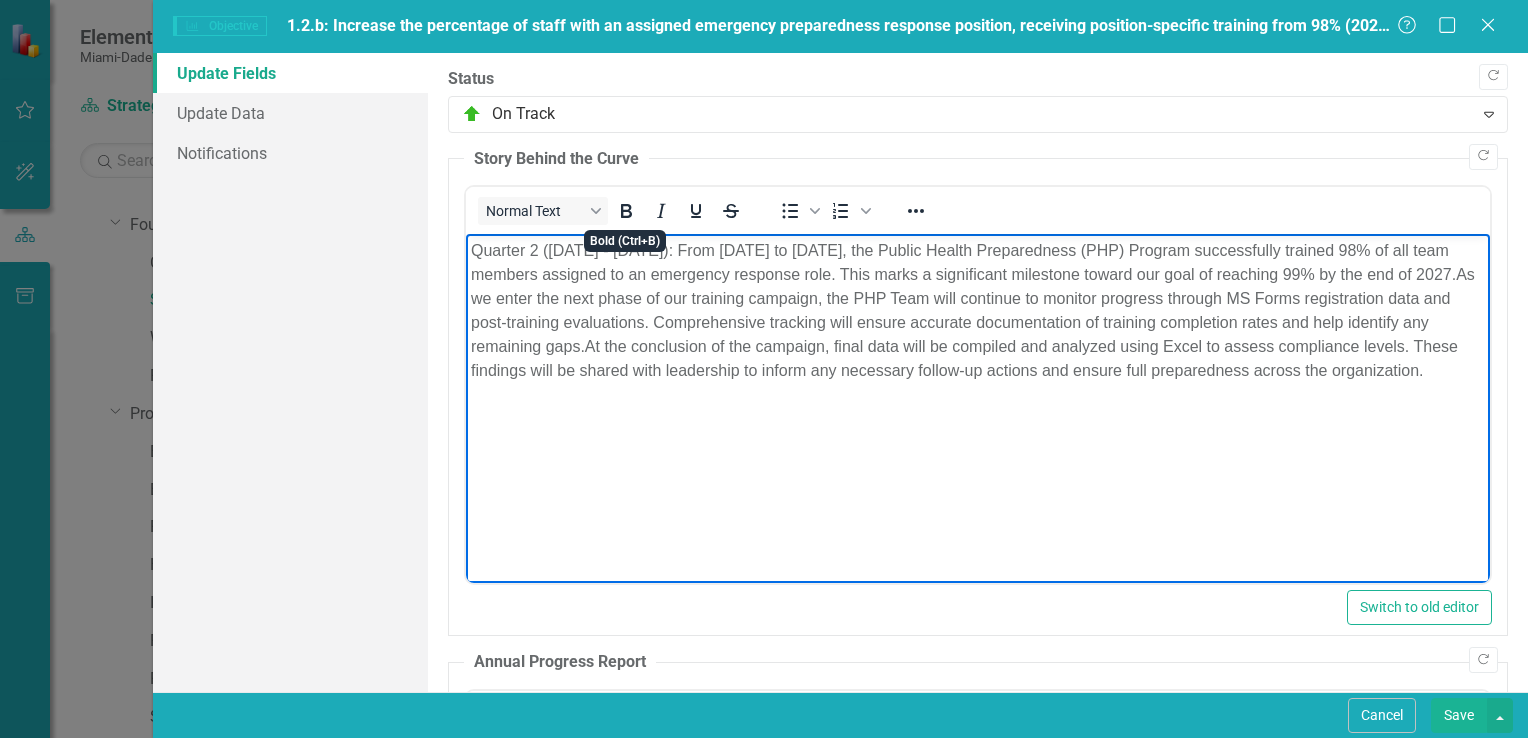 click on "Quarter 2 (April 1 - June 30):   From January 2025 to June 2025, the Public Health Preparedness (PHP) Program successfully trained 98% of all team members assigned to an emergency response role. This marks a significant milestone toward our goal of reaching 99% by the end of 2027.  As we enter the next phase of our training campaign, the PHP Team will continue to monitor progress through MS Forms registration data and post-training evaluations. Comprehensive tracking will ensure accurate documentation of training completion rates and help identify any remaining gaps.  At the conclusion of the campaign, final data will be compiled and analyzed using Excel to assess compliance levels. These findings will be shared with leadership to inform any necessary follow-up actions and ensure full preparedness across the organization." at bounding box center [977, 384] 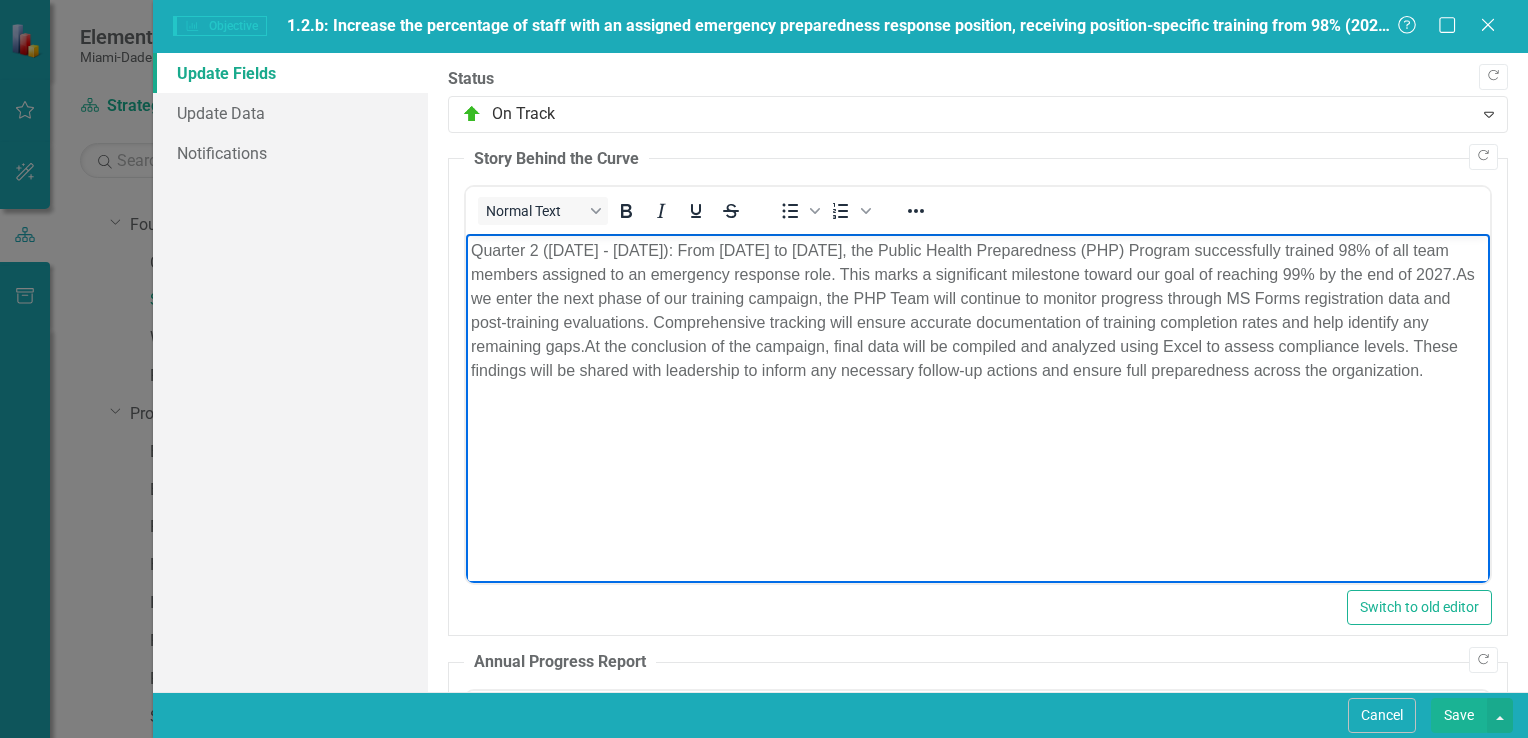 drag, startPoint x: 469, startPoint y: 249, endPoint x: 671, endPoint y: 256, distance: 202.12125 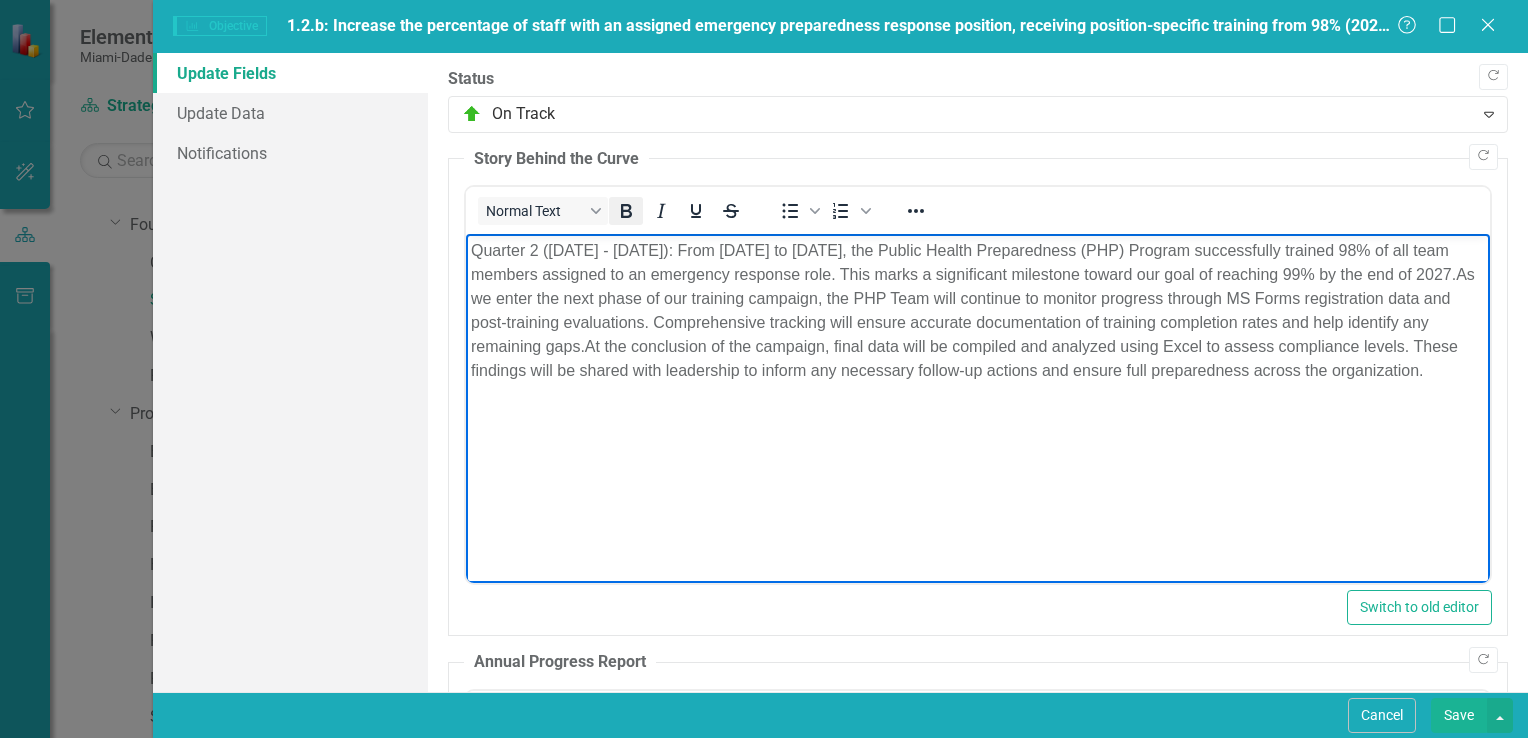 click 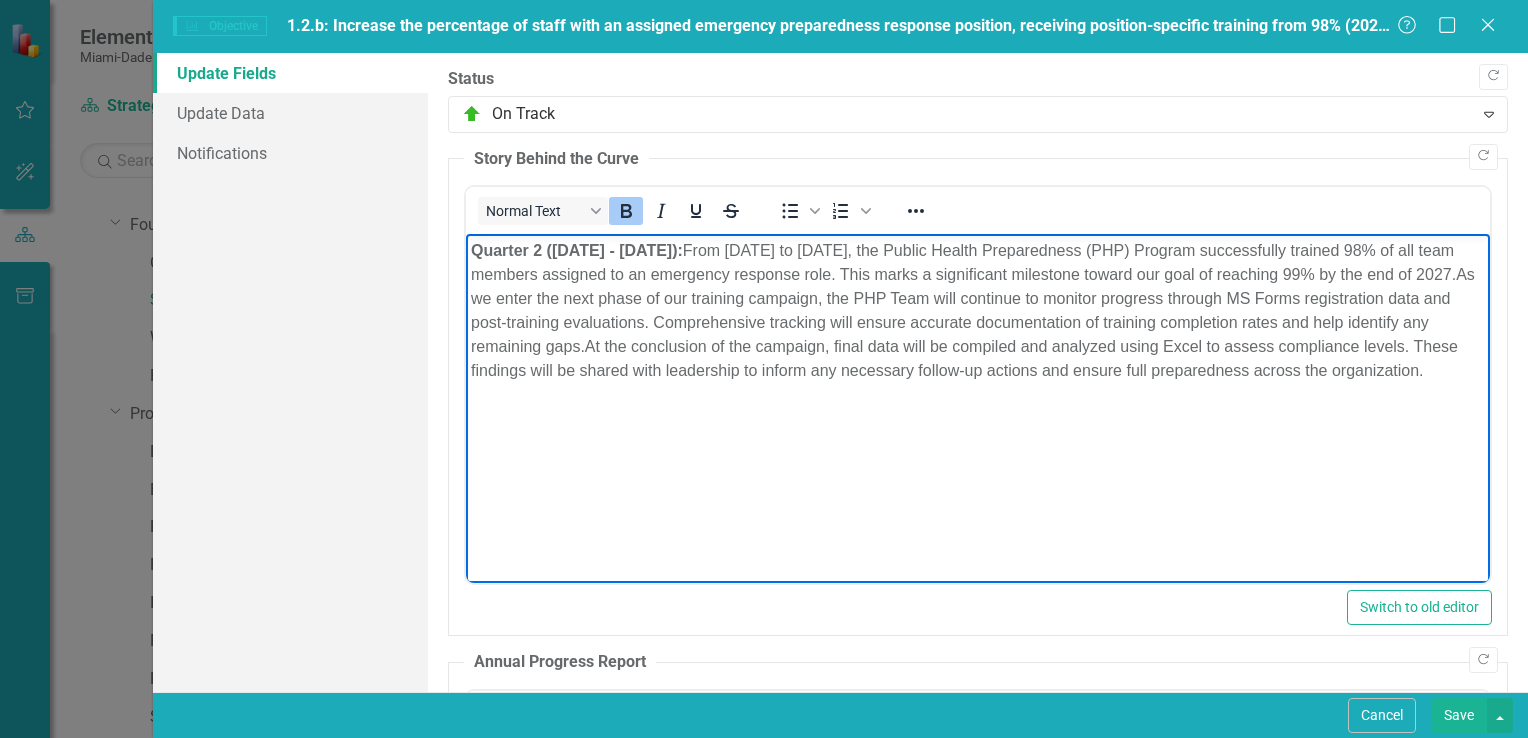 click on "Save" at bounding box center (1459, 715) 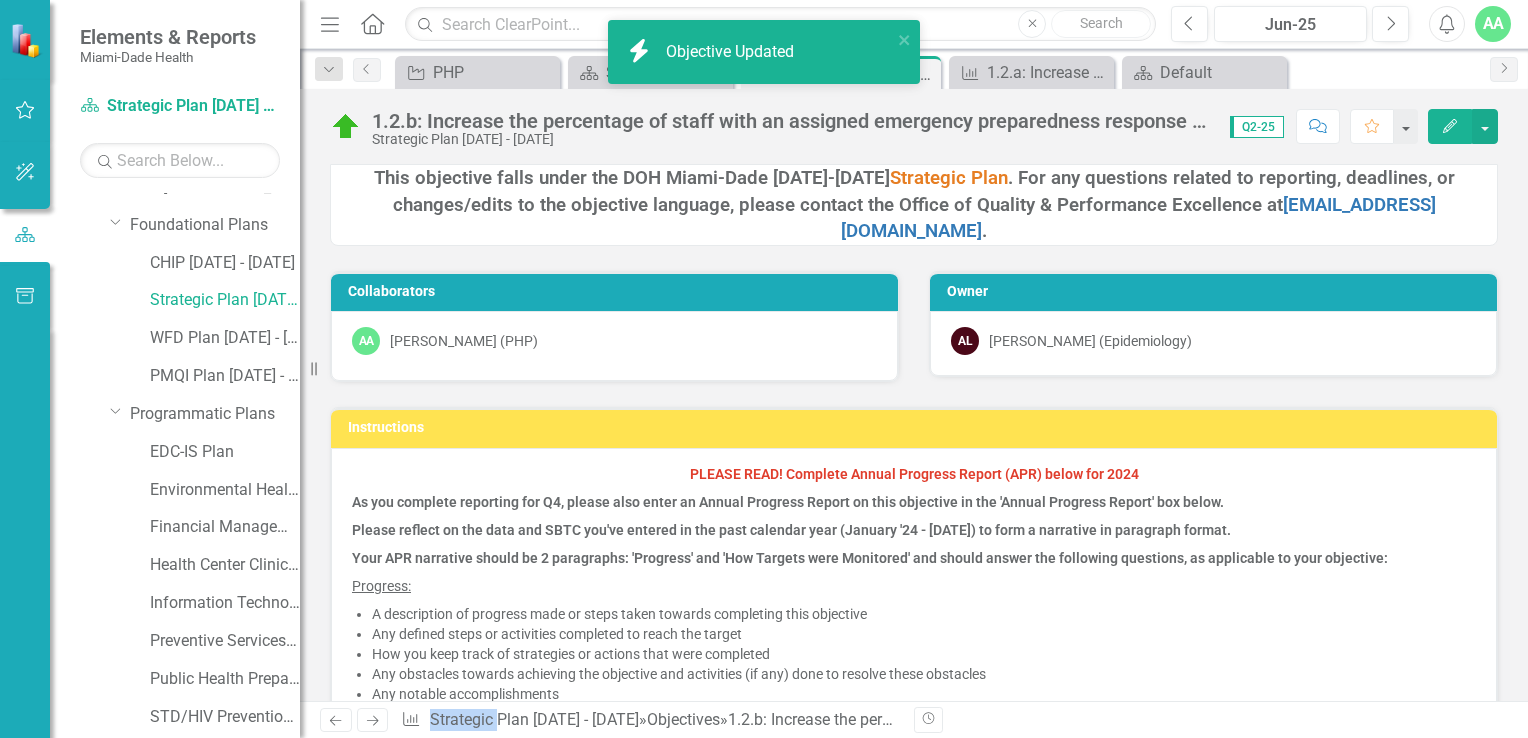 click 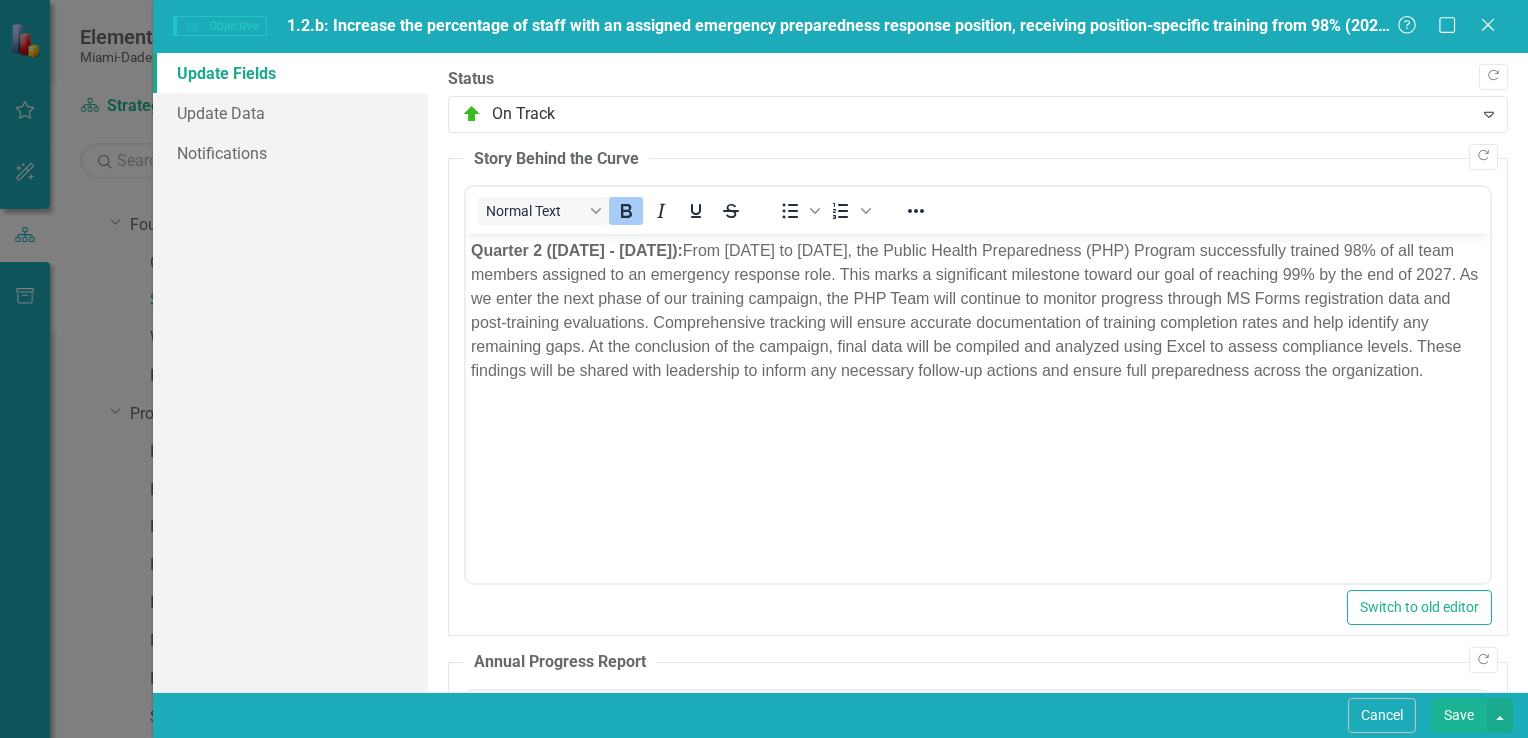scroll, scrollTop: 0, scrollLeft: 0, axis: both 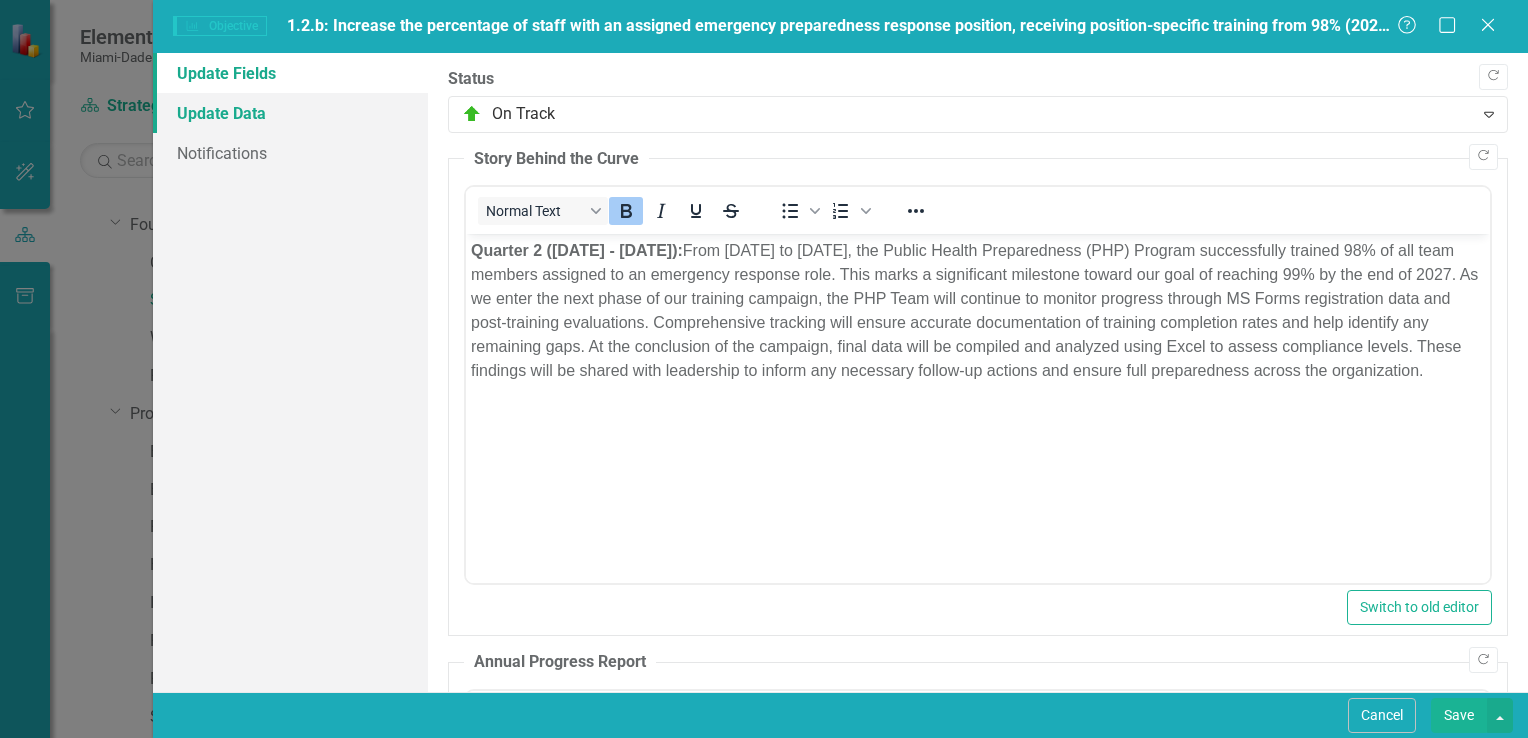 click on "Update  Data" at bounding box center (290, 113) 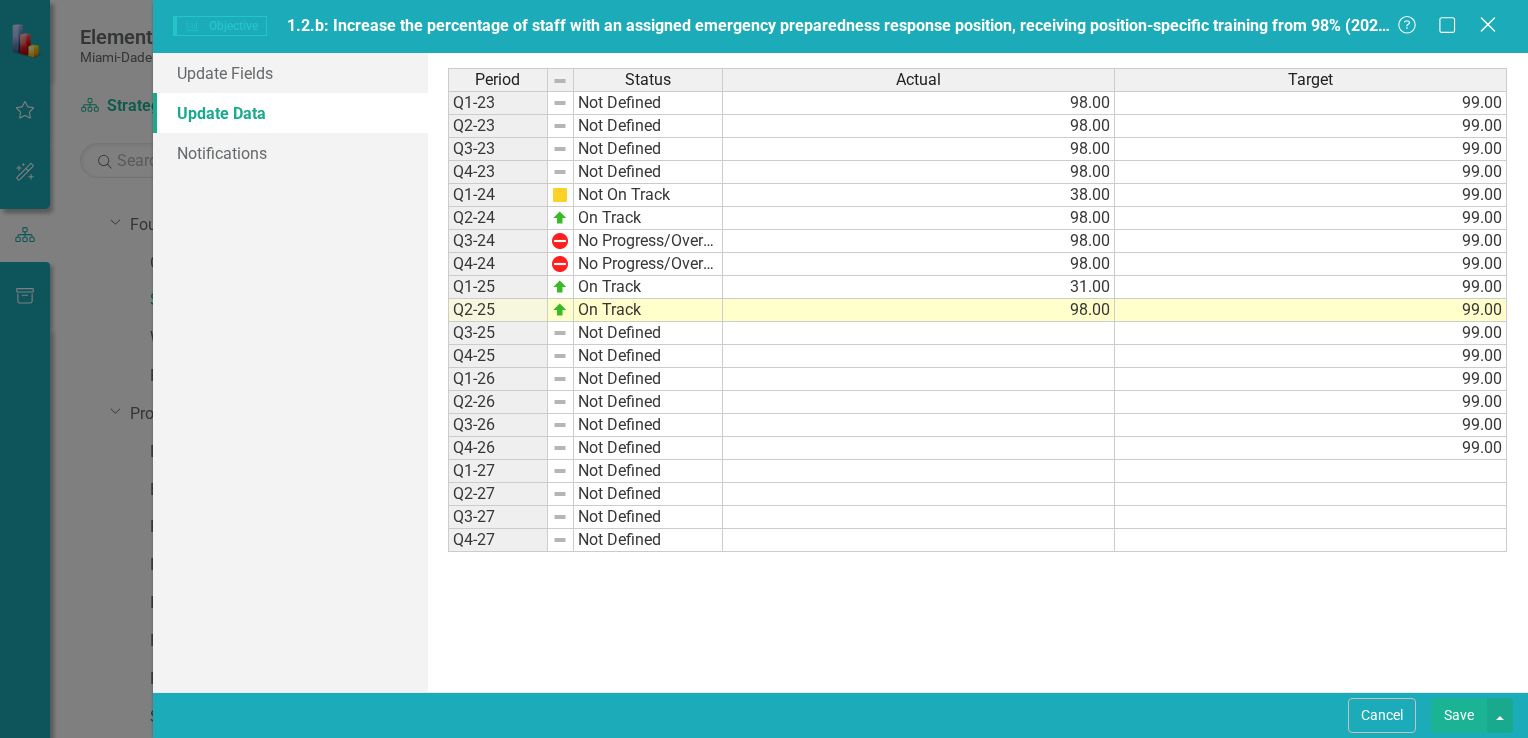 click 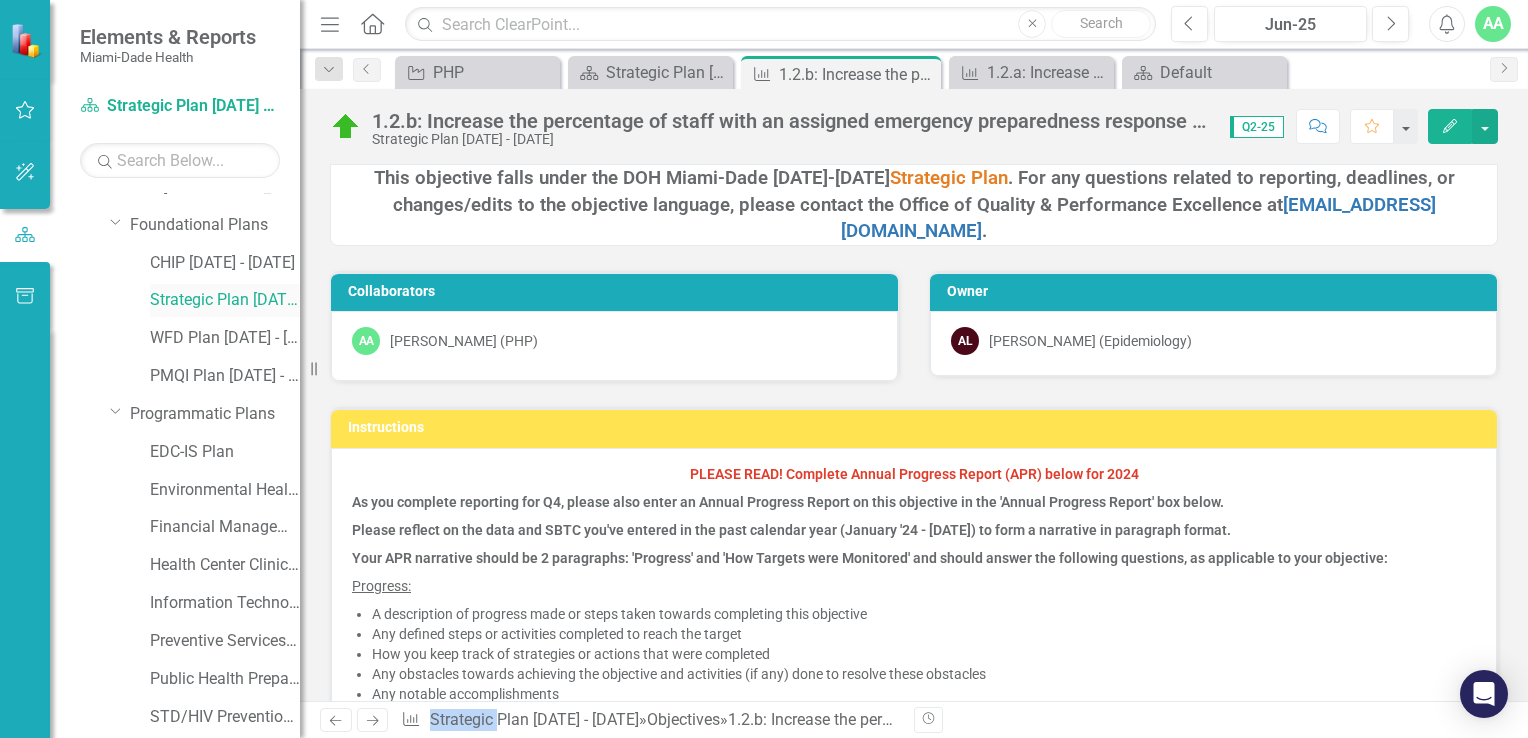 click on "Strategic Plan [DATE] - [DATE]" at bounding box center [225, 300] 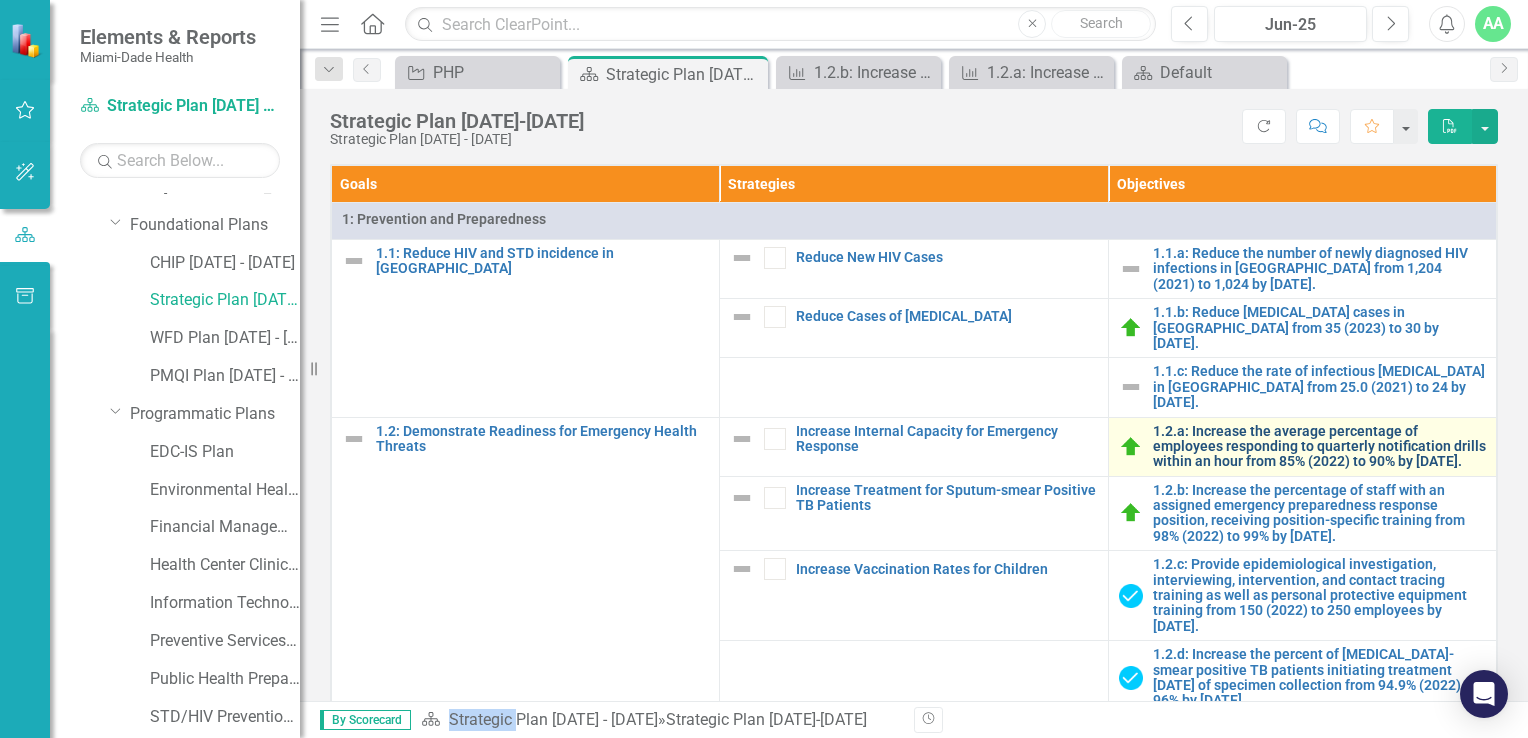 click on "1.2.a: Increase the average percentage of employees responding to quarterly notification drills within an hour from 85% (2022) to 90% by [DATE]." at bounding box center (1319, 447) 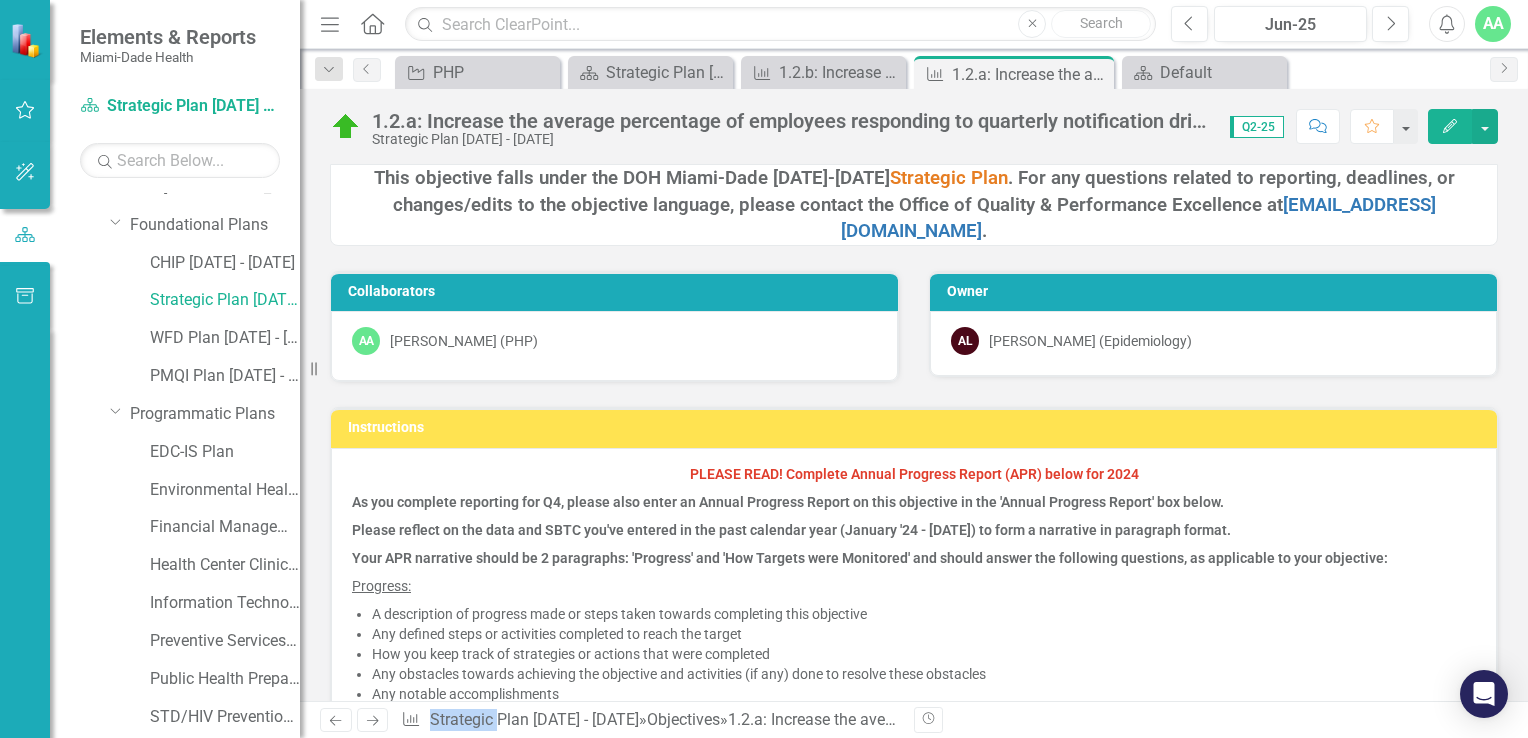click on "Edit" 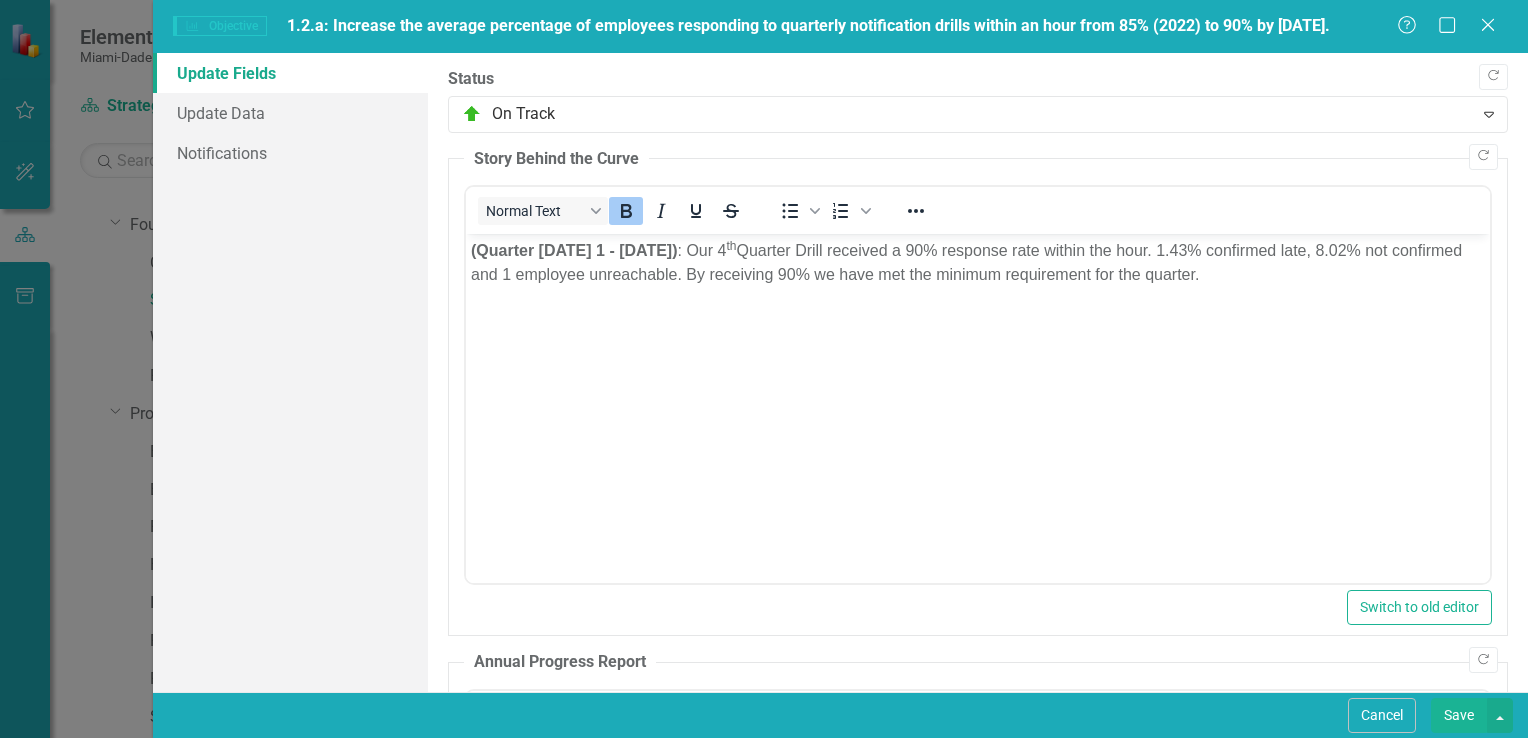 scroll, scrollTop: 0, scrollLeft: 0, axis: both 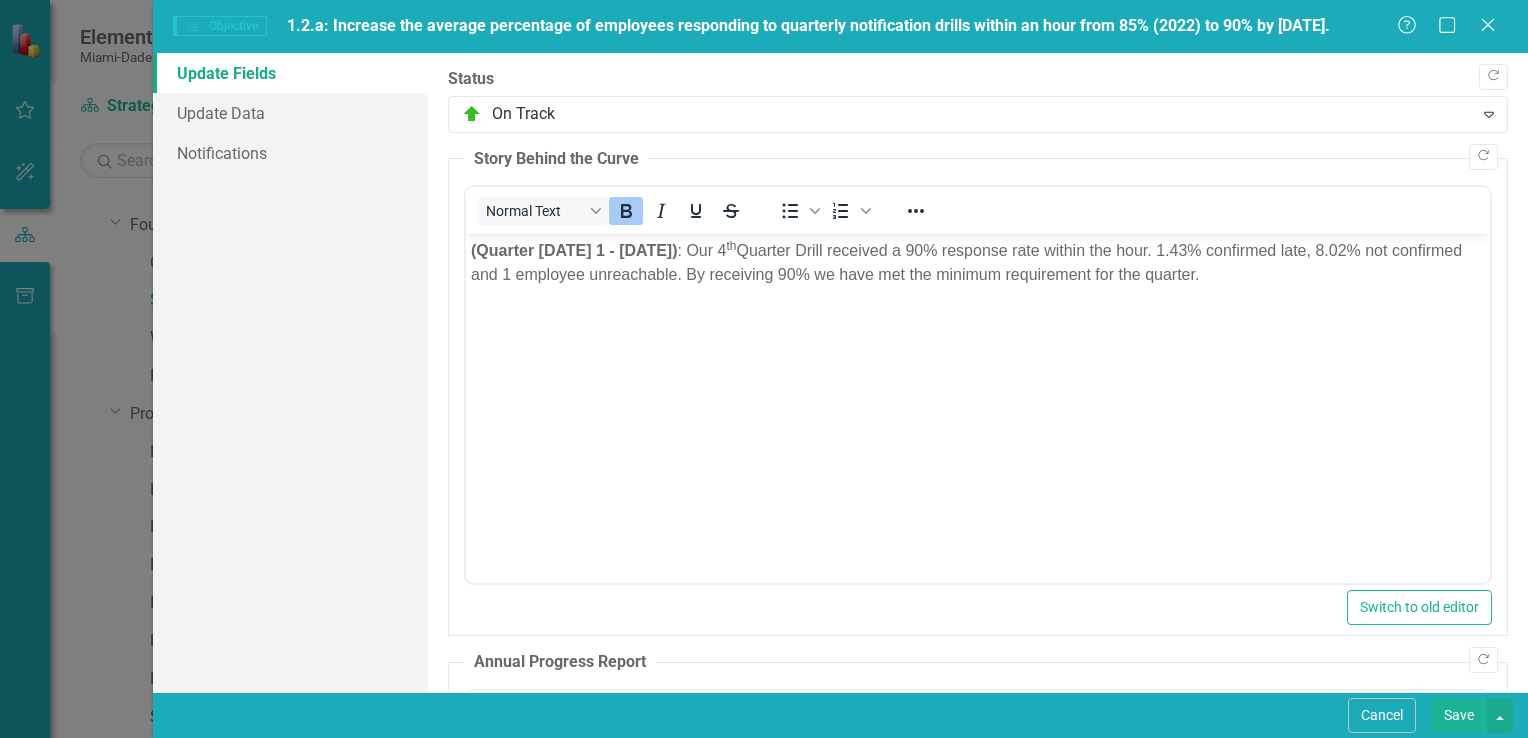 click on "(Quarter [DATE] 1 - [DATE]) : Our 4 th  Quarter Drill received a 90% response rate within the hour. 1.43% confirmed late, 8.02% not confirmed and 1 employee unreachable. By receiving 90% we have met the minimum requirement for the quarter." at bounding box center (977, 384) 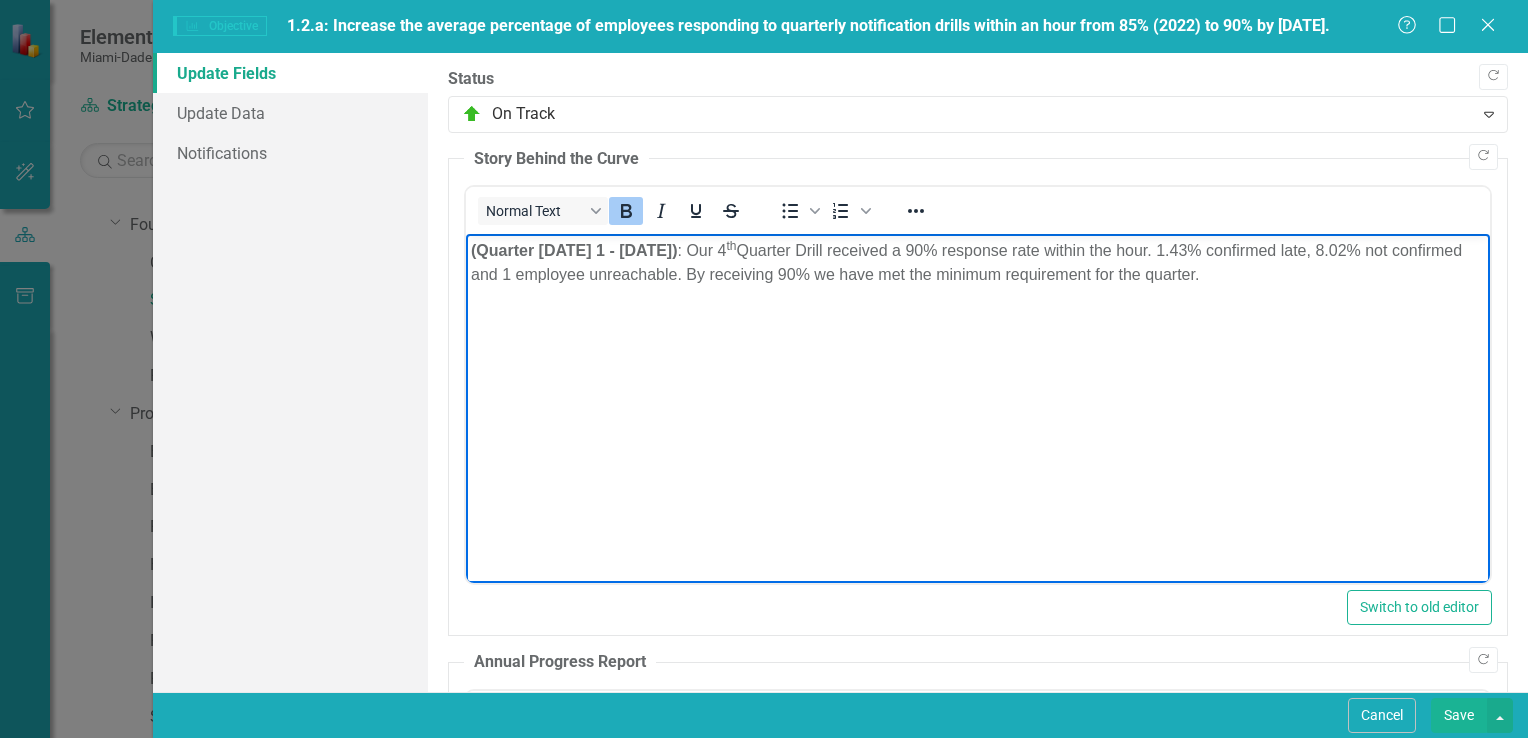 click on "(Quarter [DATE] 1 - [DATE])" at bounding box center (573, 250) 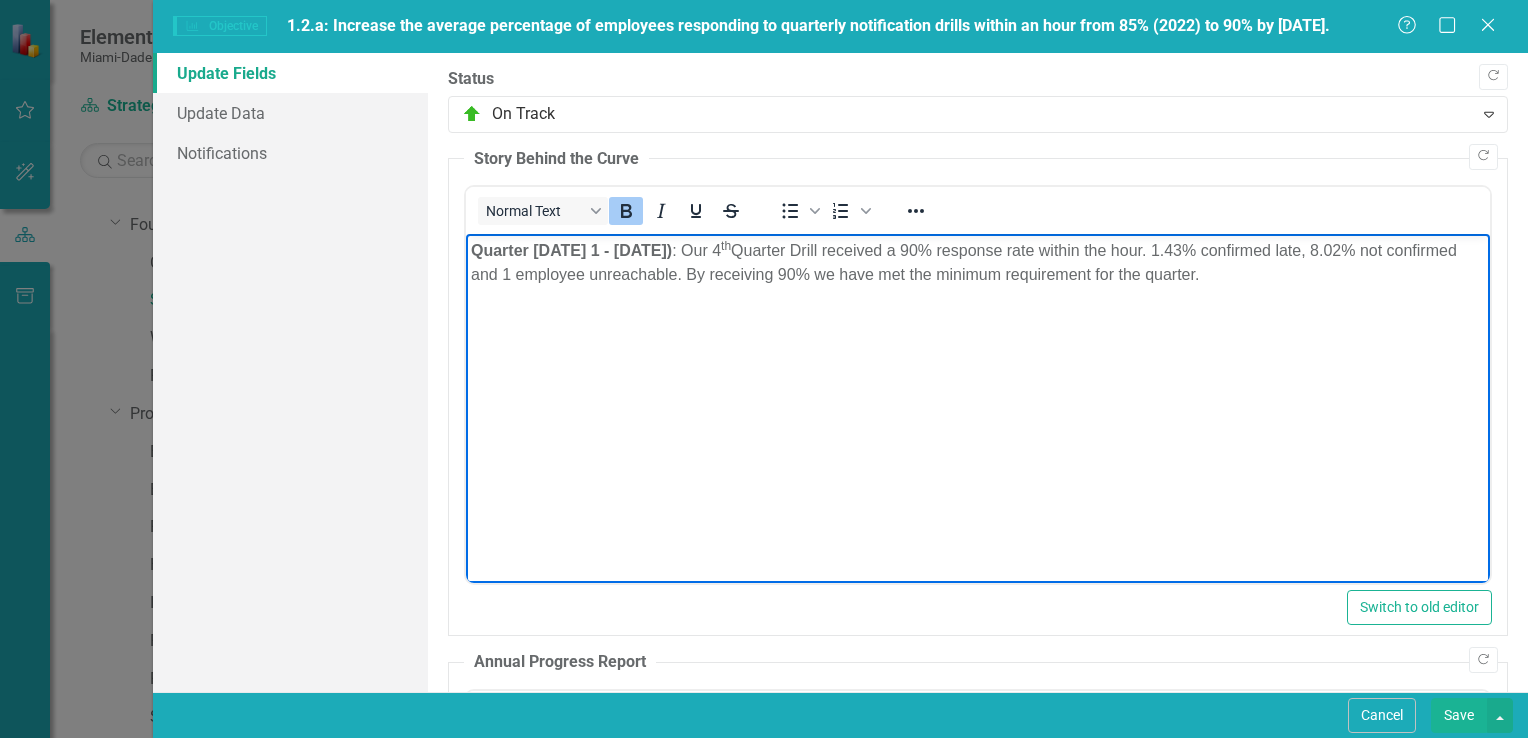 click on "Quarter 2 April 1 - June 30) : Our 4 th  Quarter Drill received a 90% response rate within the hour. 1.43% confirmed late, 8.02% not confirmed and 1 employee unreachable. By receiving 90% we have met the minimum requirement for the quarter." at bounding box center [977, 263] 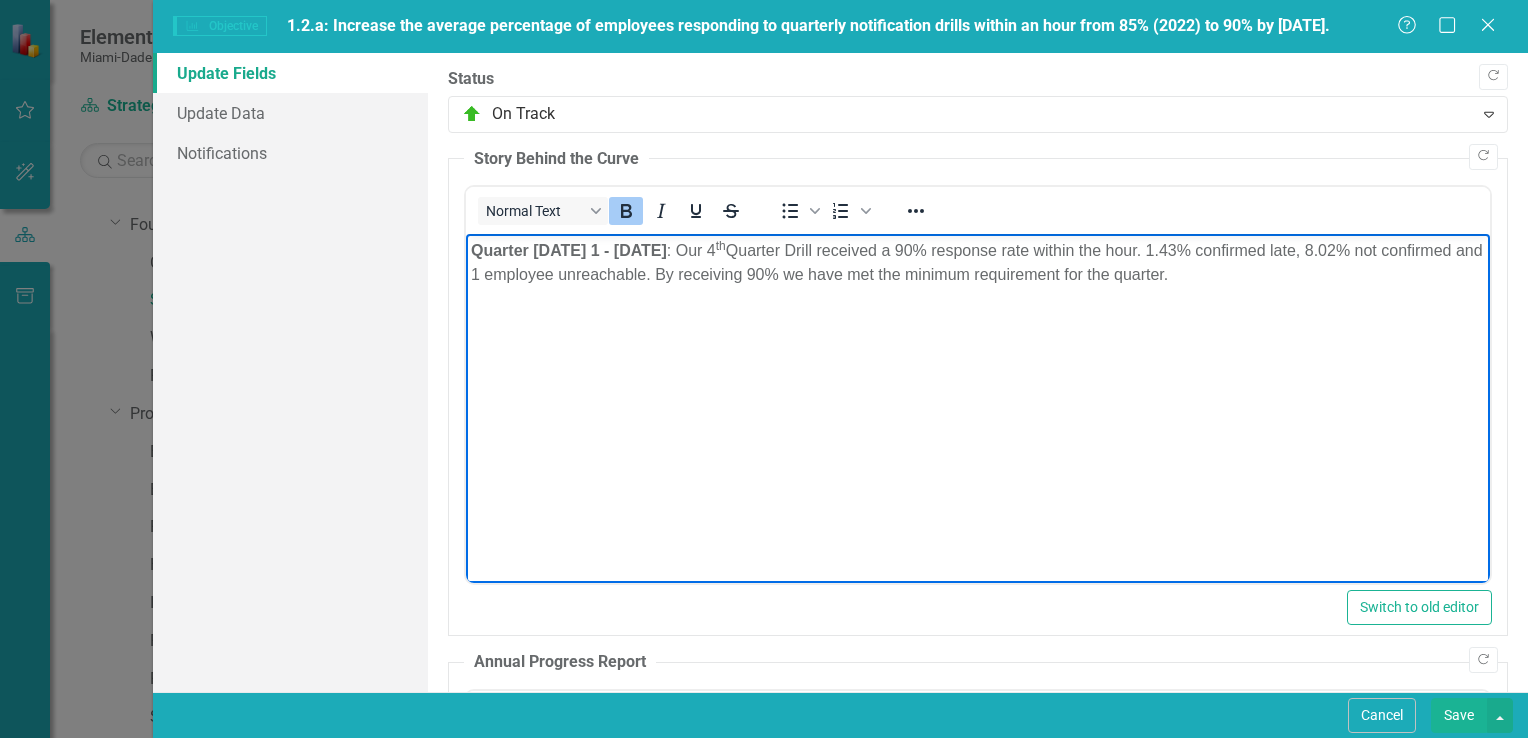 click on "Save" at bounding box center (1459, 715) 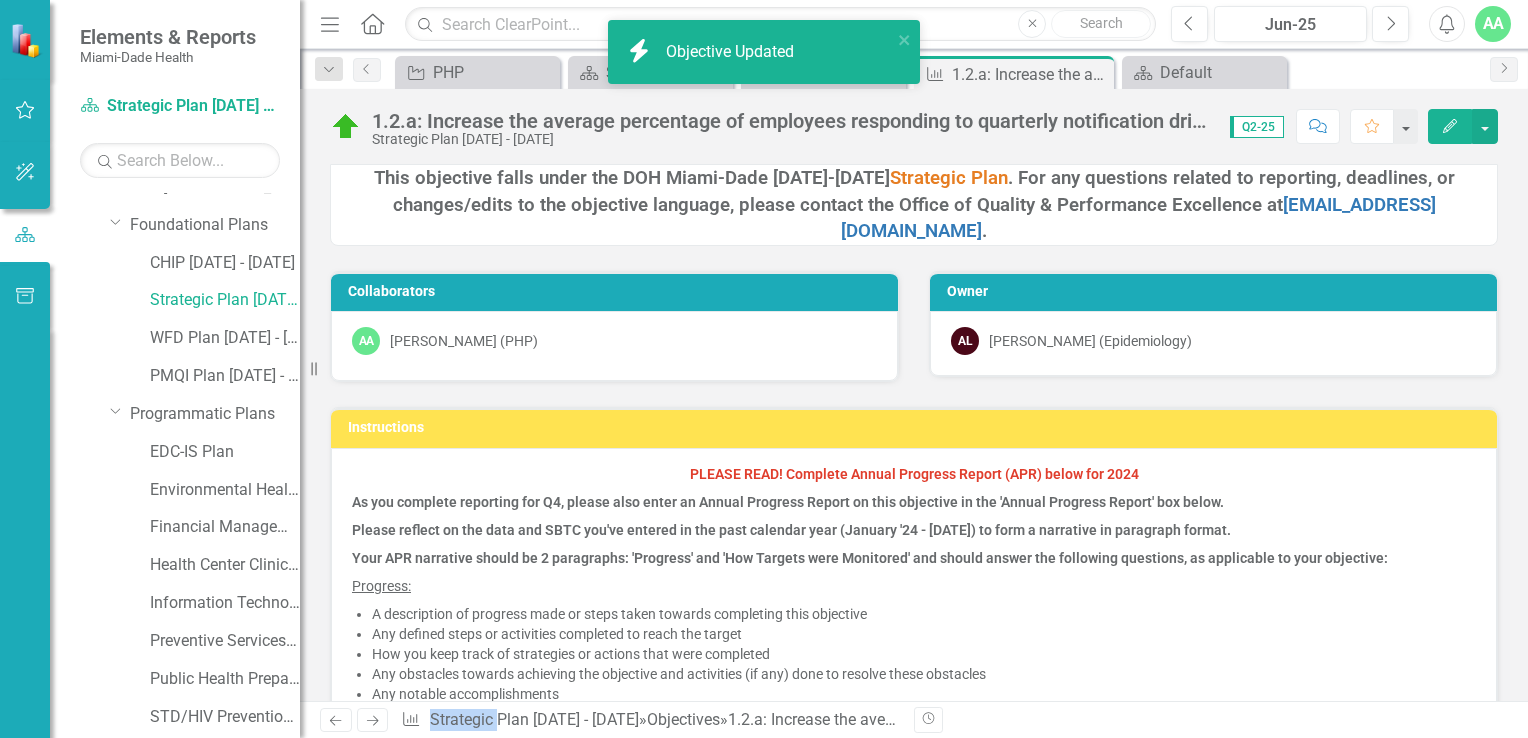click 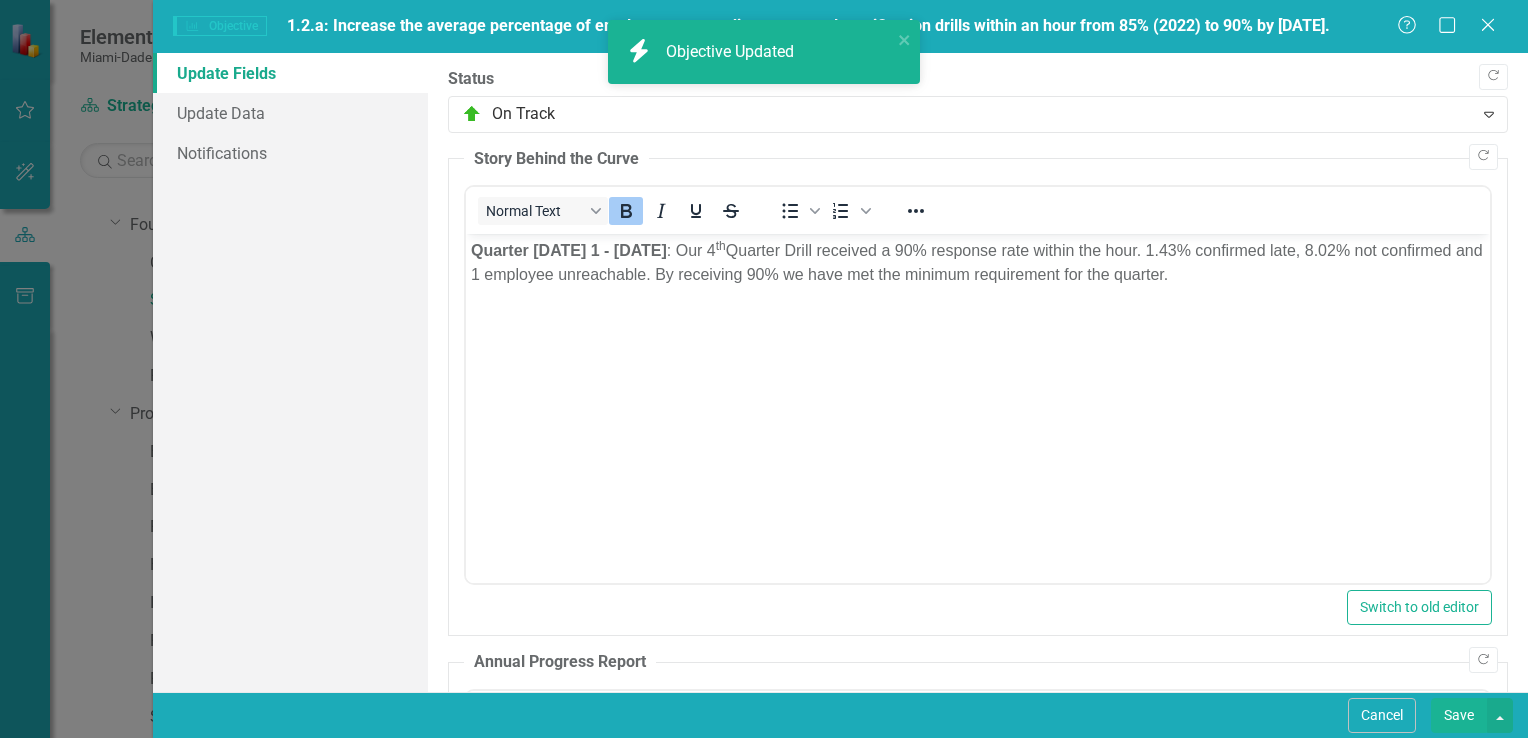 scroll, scrollTop: 0, scrollLeft: 0, axis: both 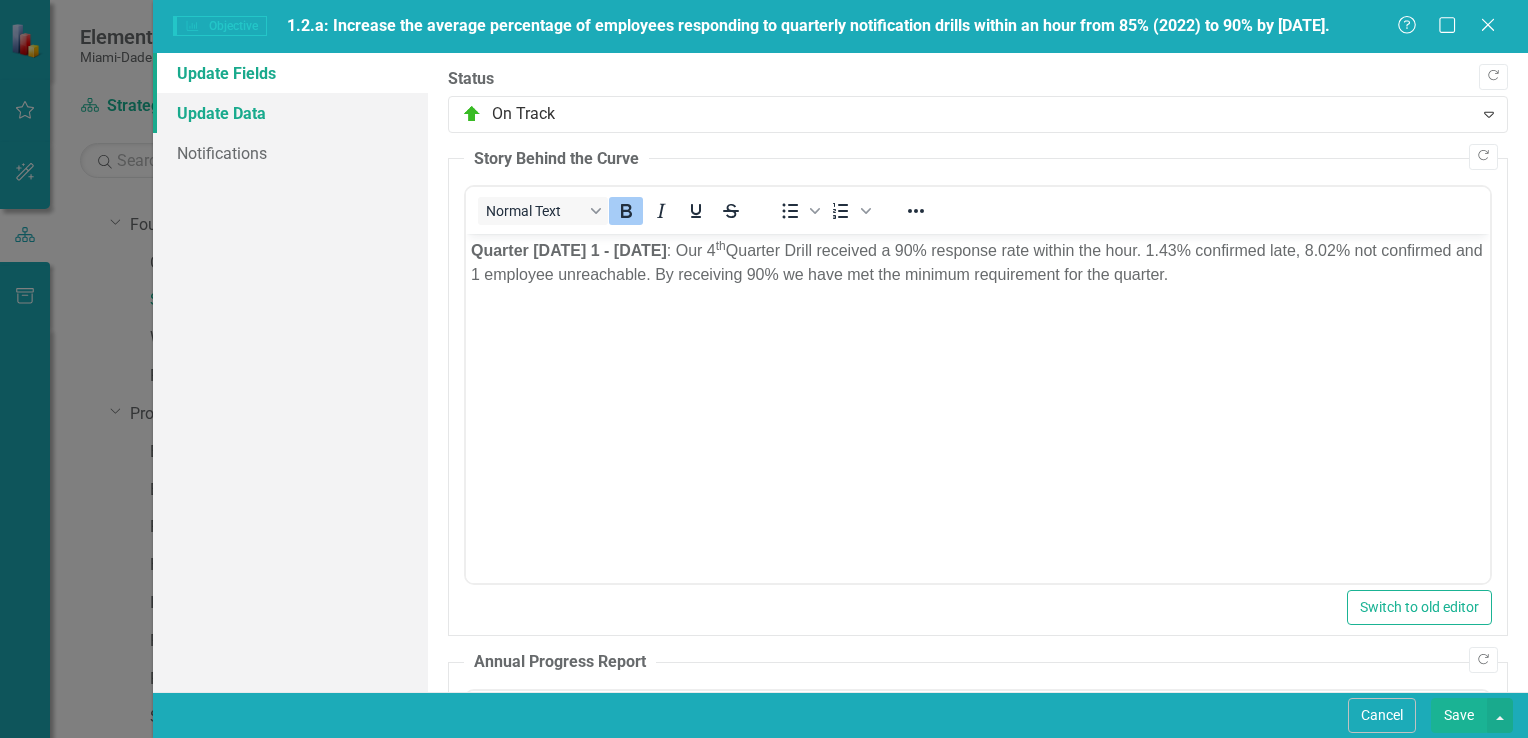 click on "Update  Data" at bounding box center [290, 113] 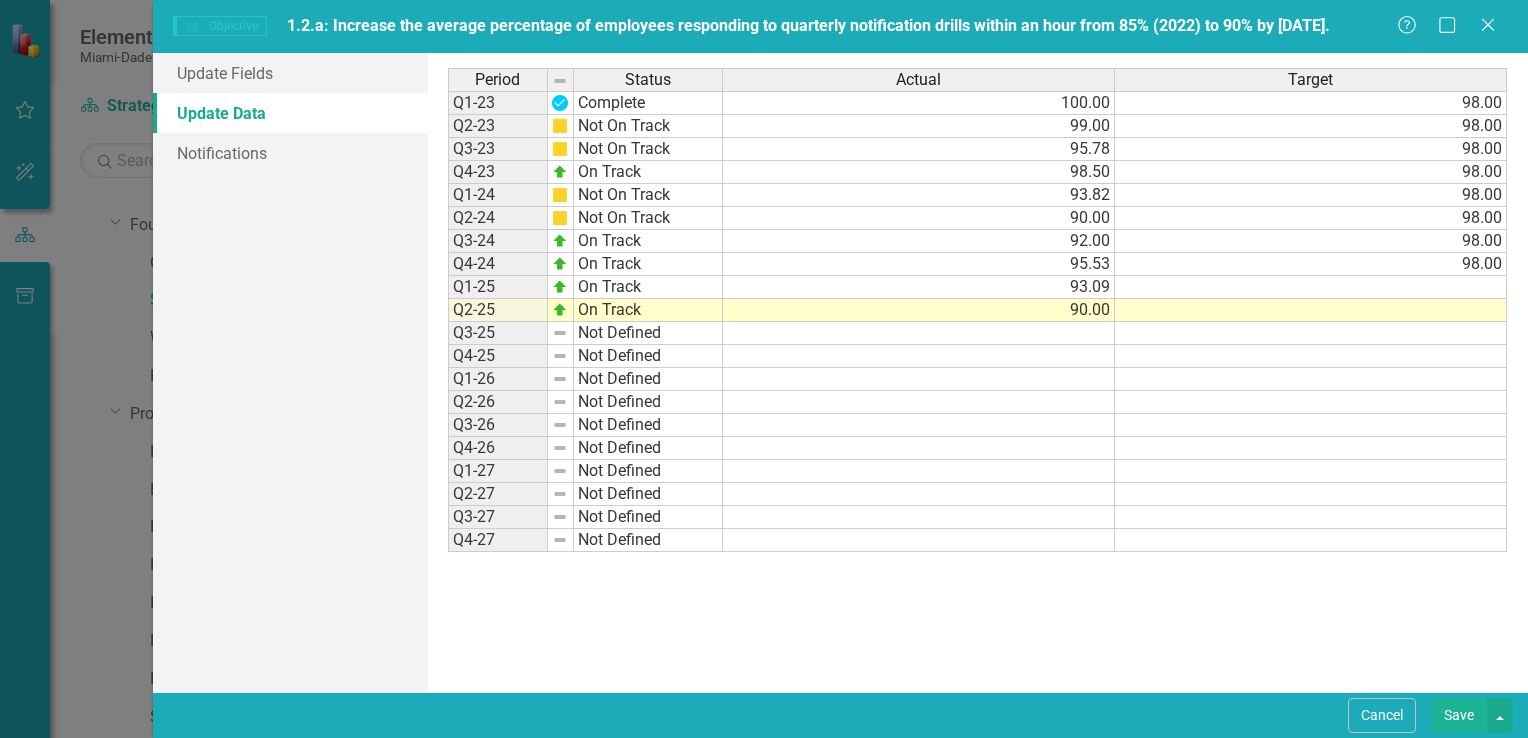 click on "Help Maximize Close" at bounding box center [1452, 26] 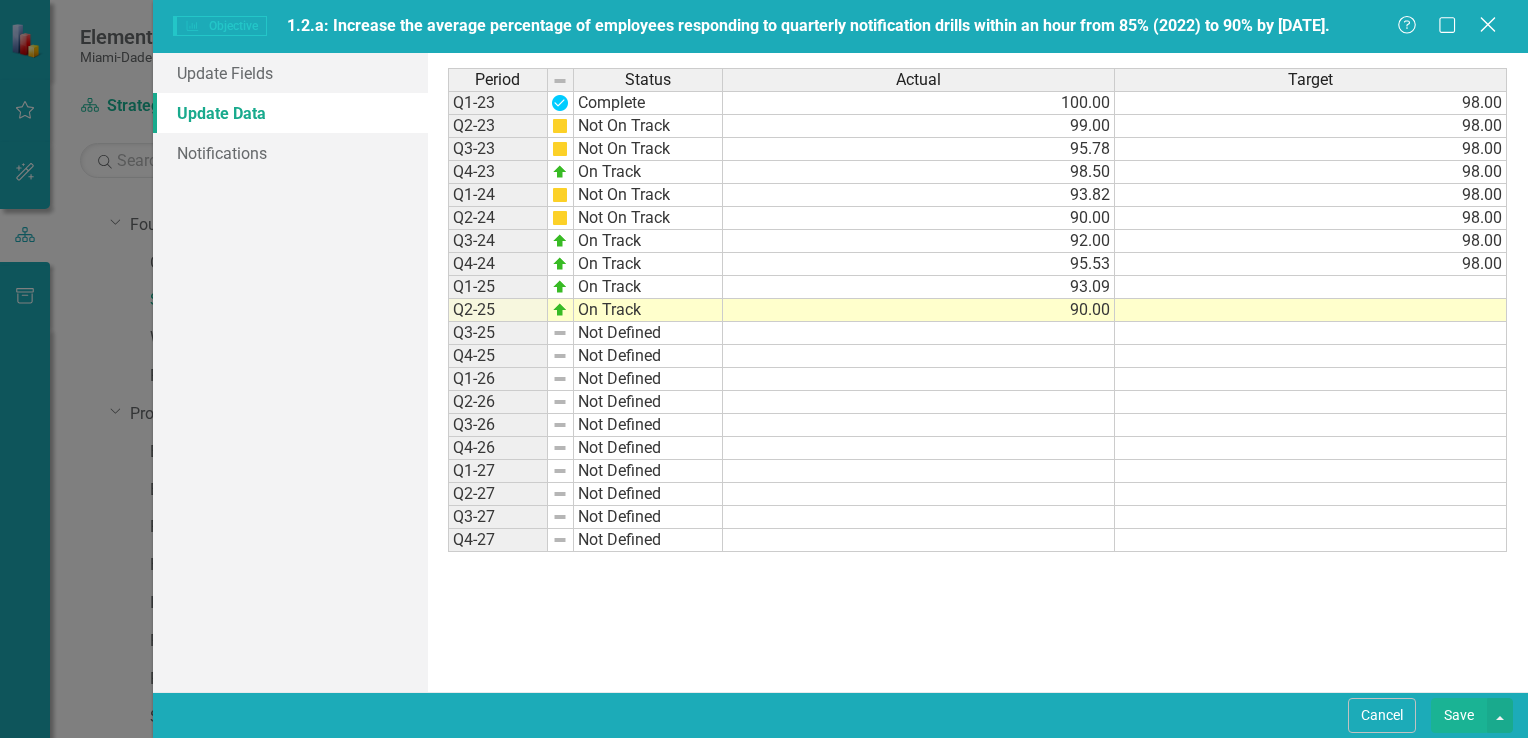 click on "Close" 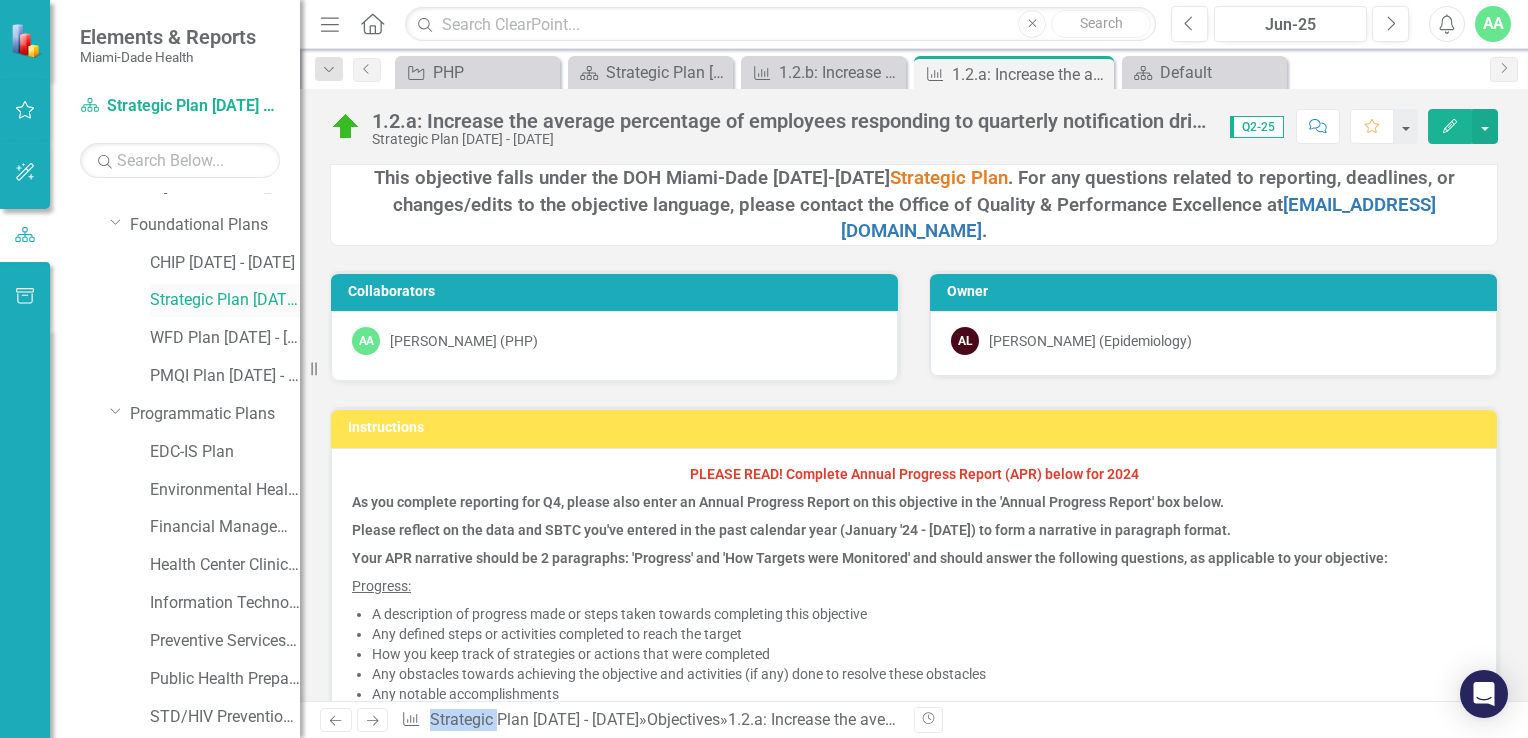 click on "Strategic Plan [DATE] - [DATE]" at bounding box center (225, 300) 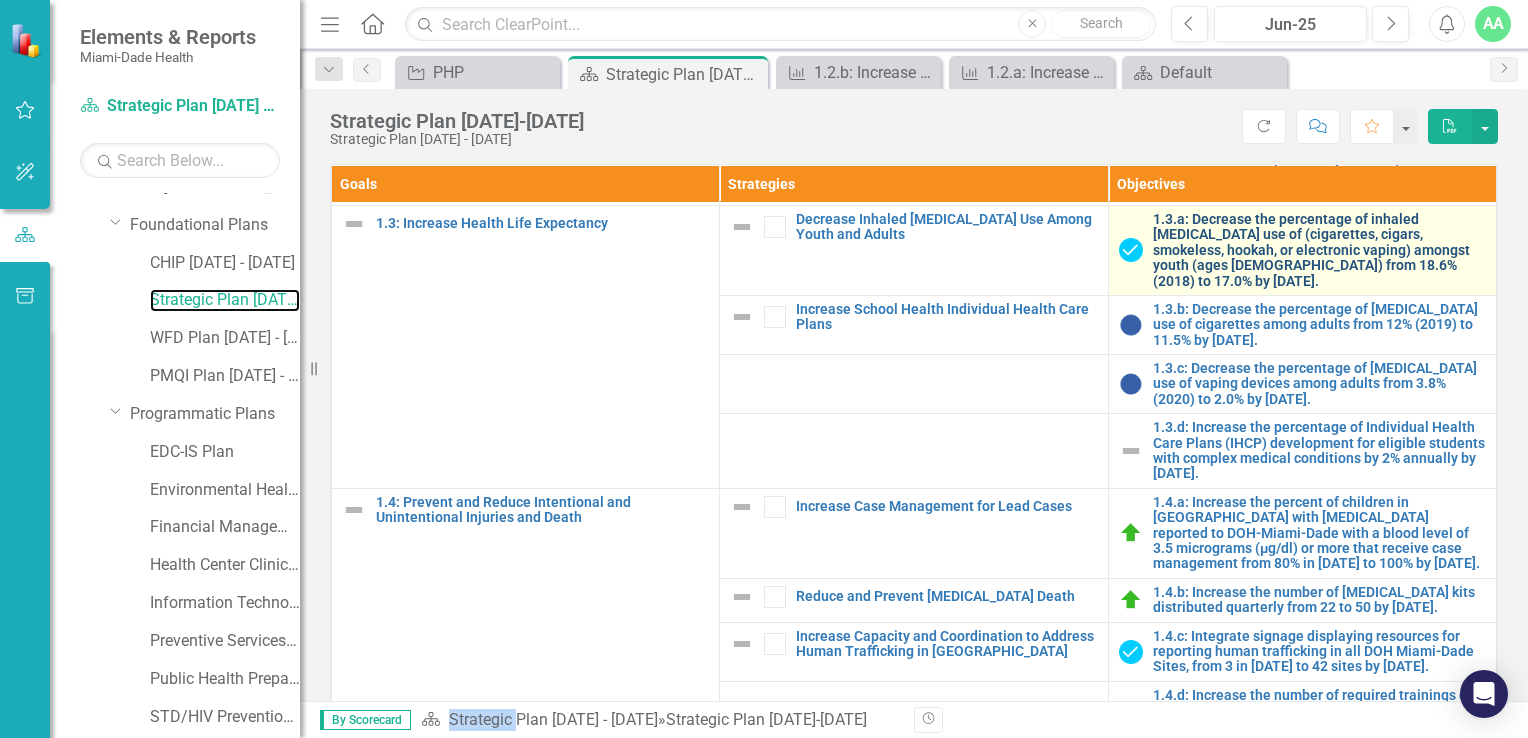 scroll, scrollTop: 600, scrollLeft: 0, axis: vertical 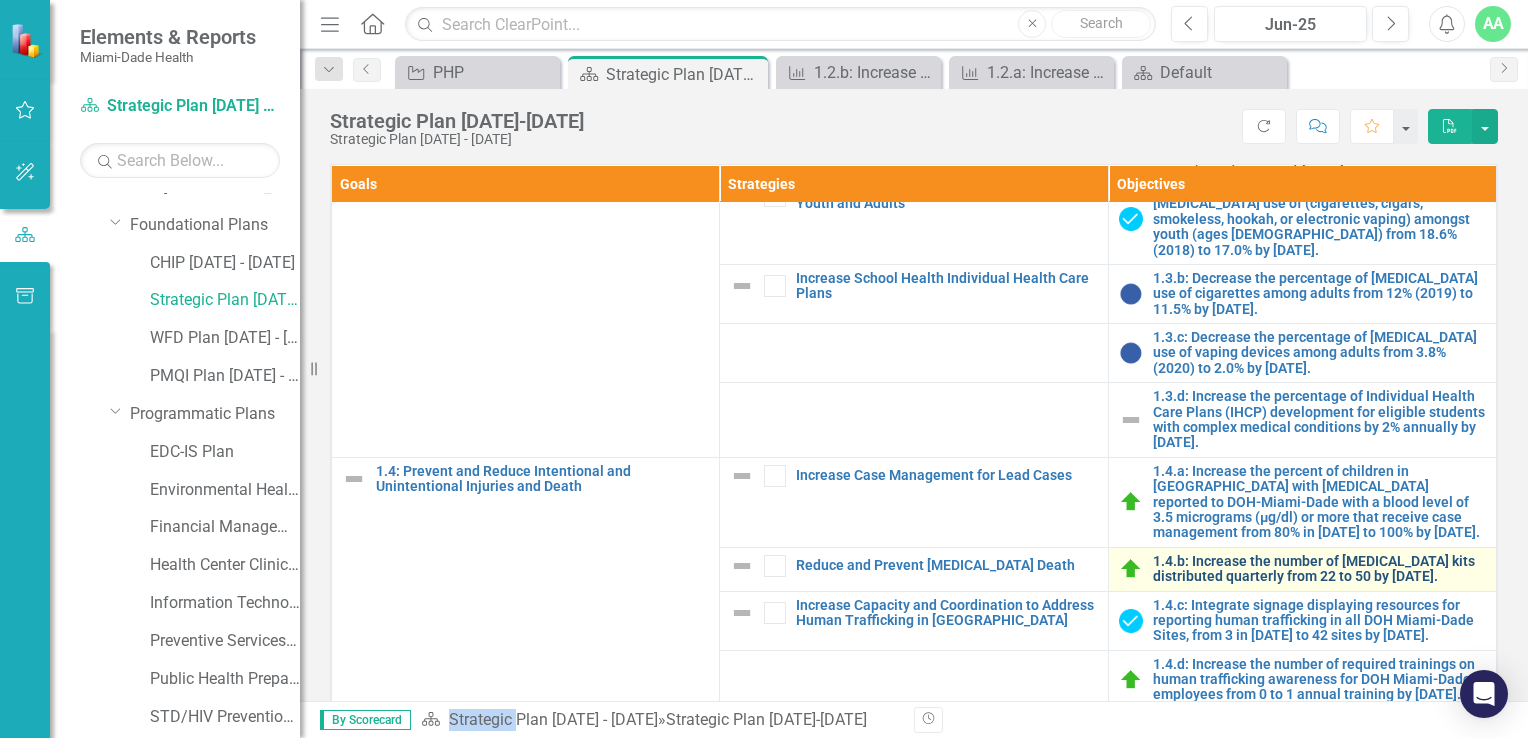 click on "1.4.b: Increase the number of [MEDICAL_DATA] kits distributed quarterly from 22 to 50 by [DATE]." at bounding box center [1319, 569] 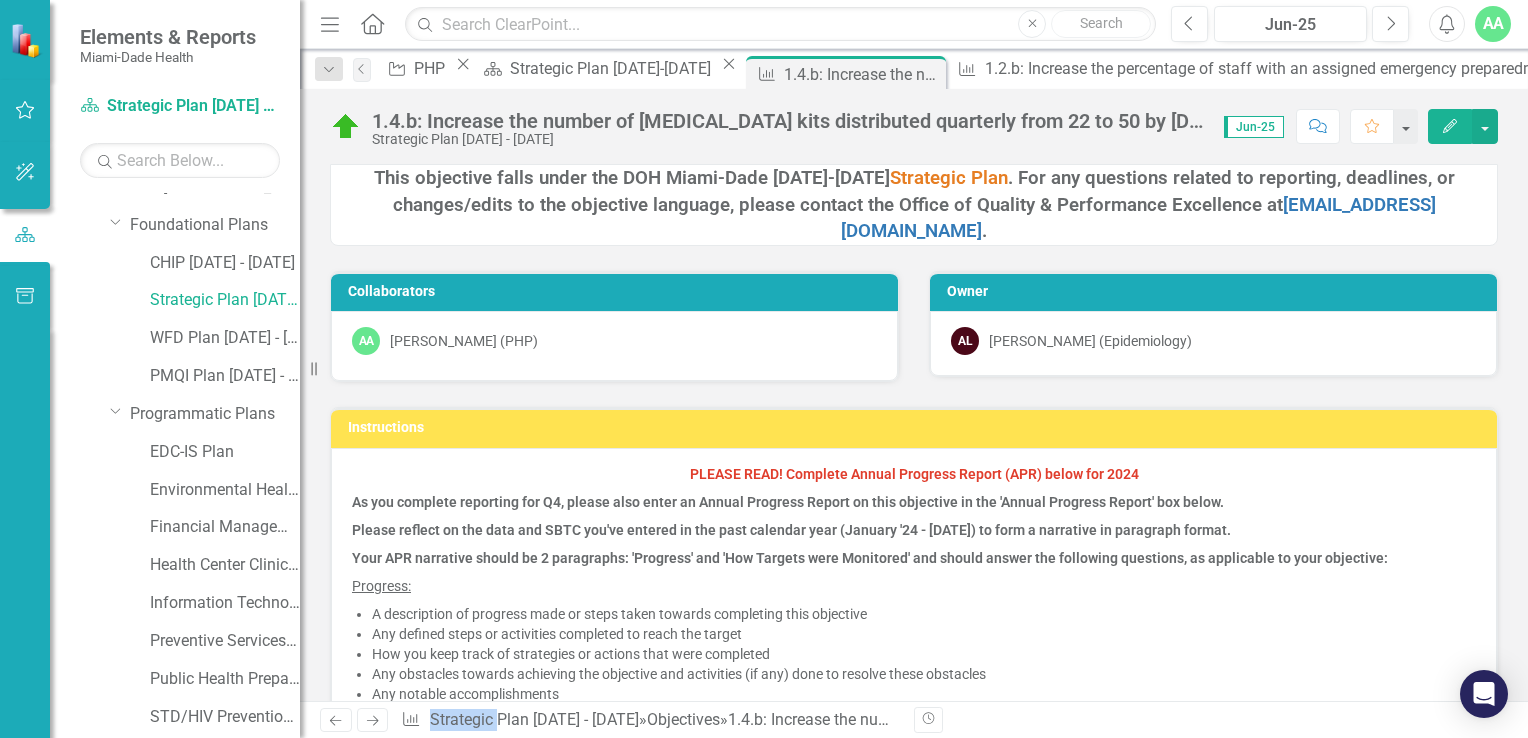 click on "Edit" 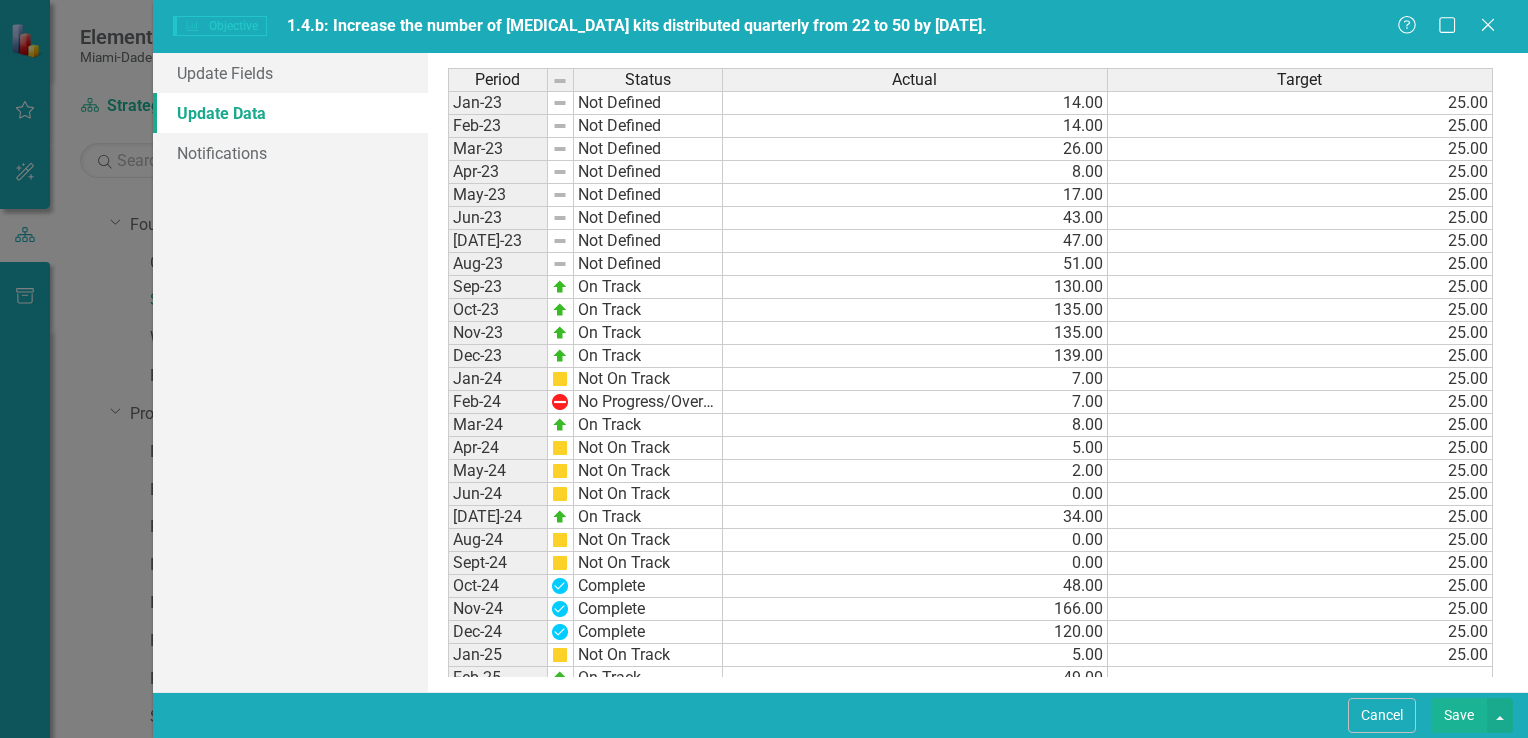 scroll, scrollTop: 0, scrollLeft: 0, axis: both 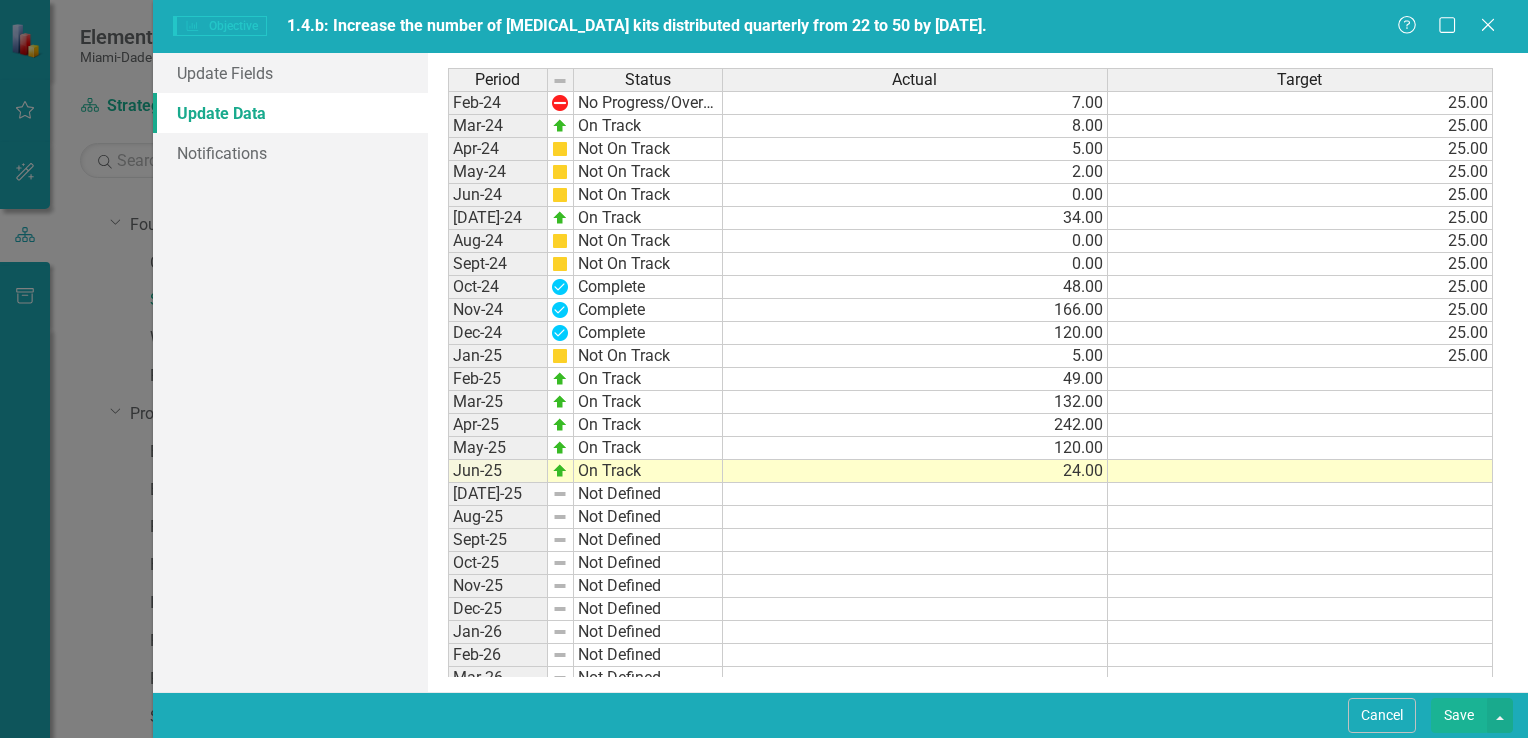 click on "Update  Data" at bounding box center [290, 113] 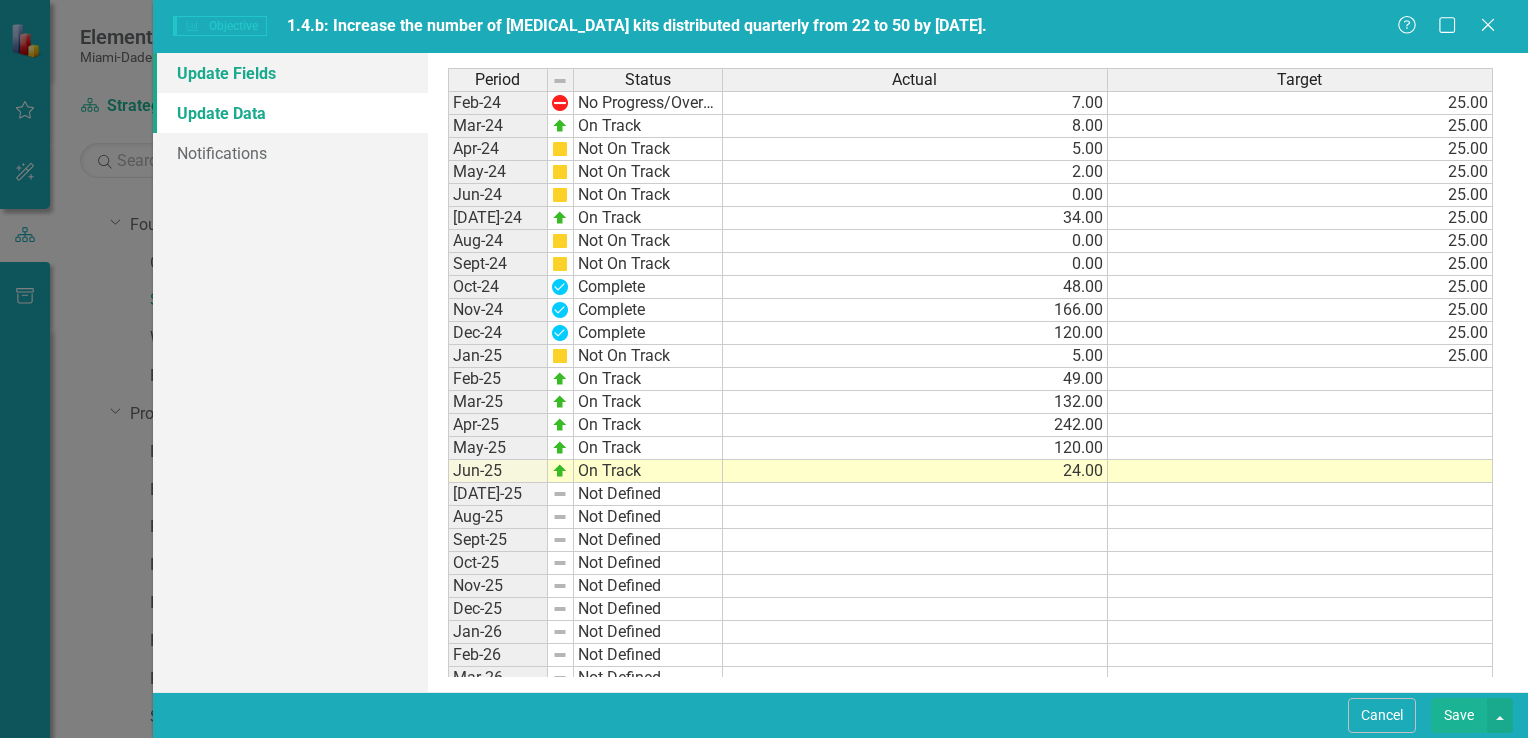 click on "Update Fields" at bounding box center [290, 73] 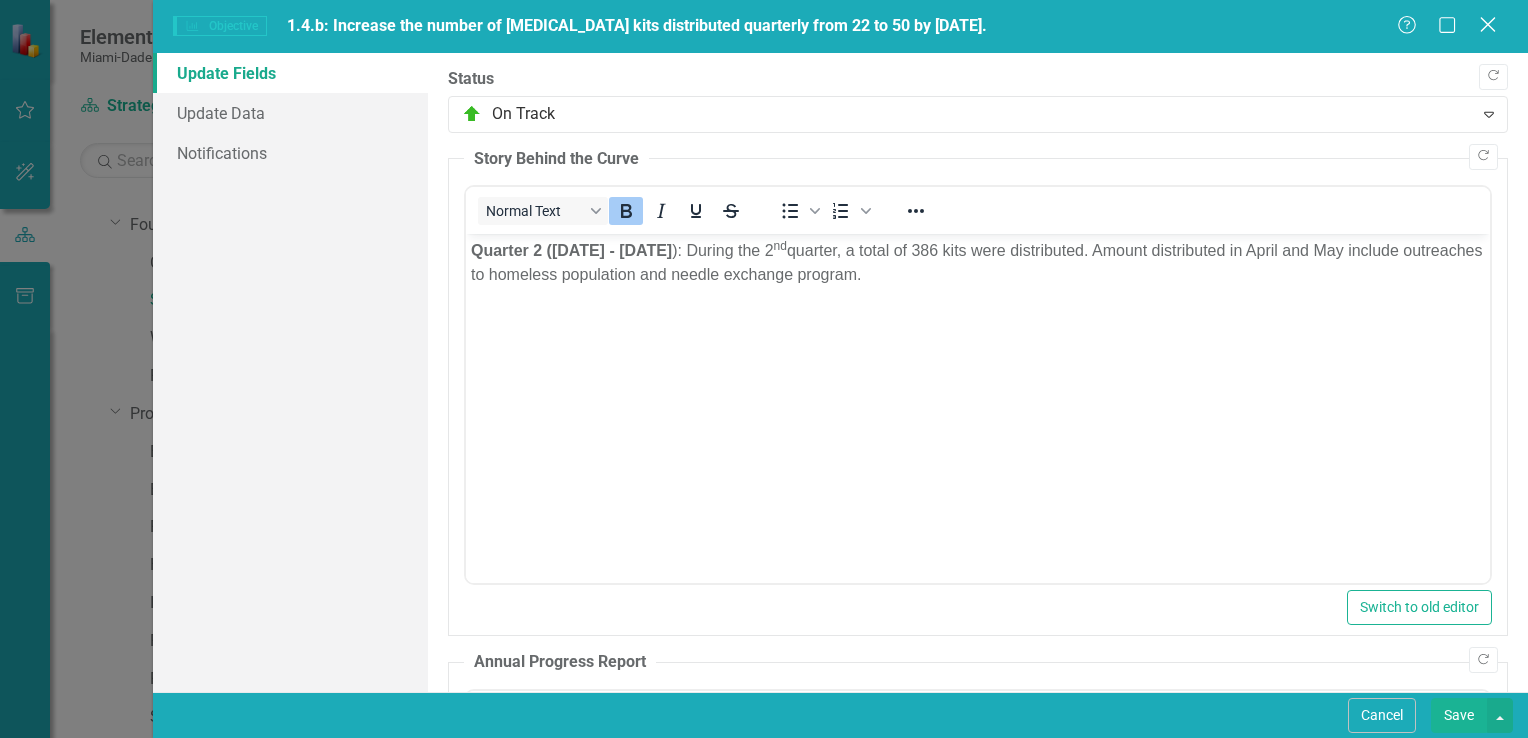 click on "Close" 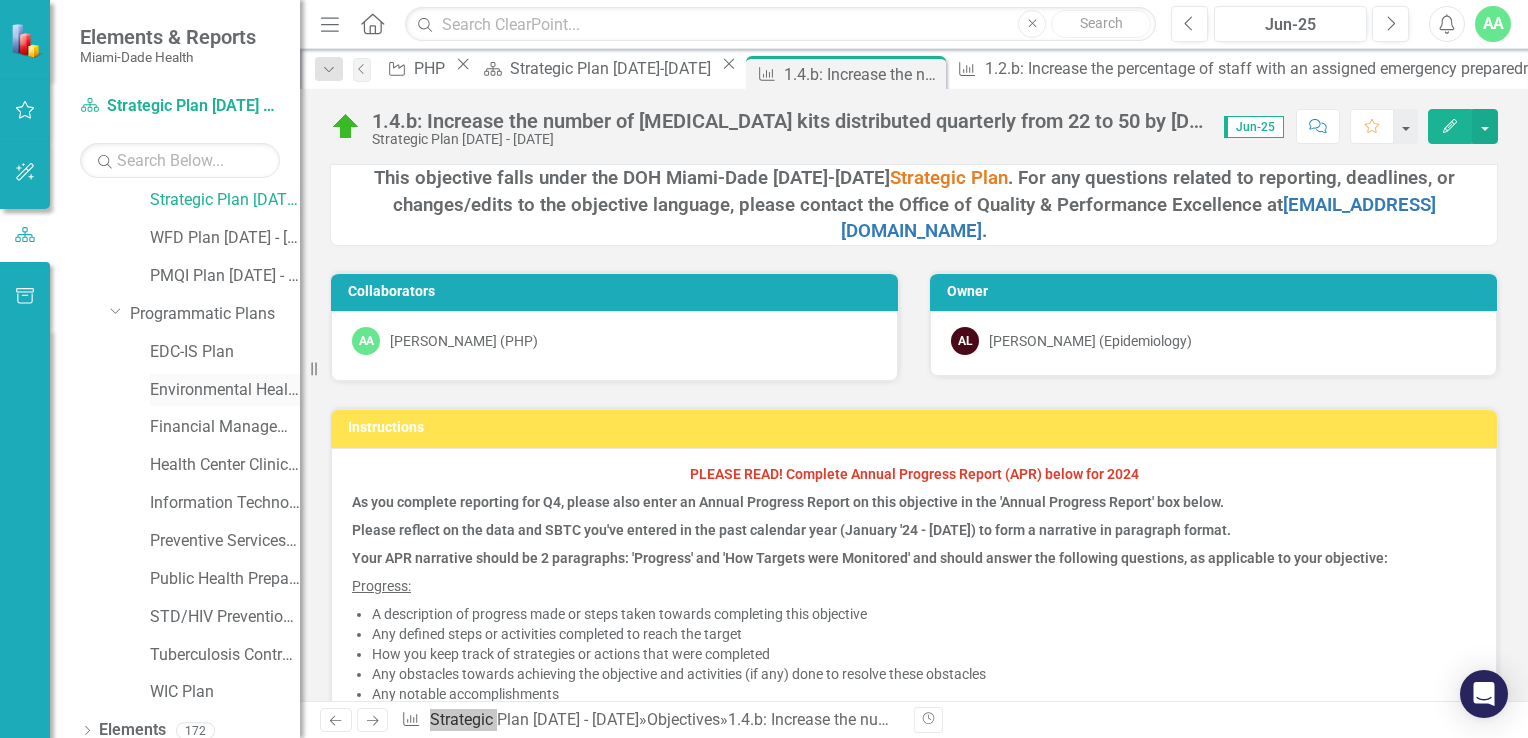 scroll, scrollTop: 211, scrollLeft: 0, axis: vertical 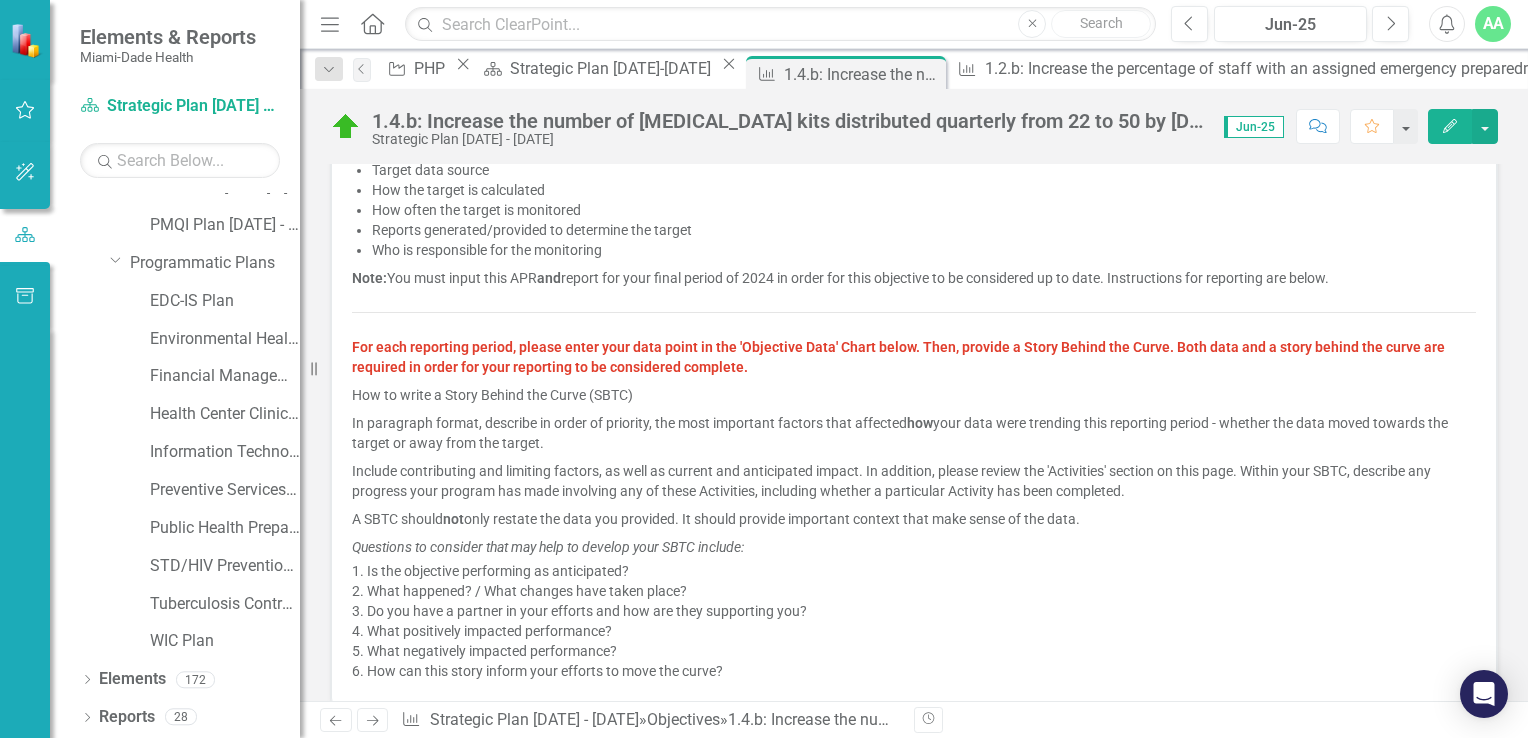 drag, startPoint x: 112, startPoint y: 254, endPoint x: 171, endPoint y: 354, distance: 116.10771 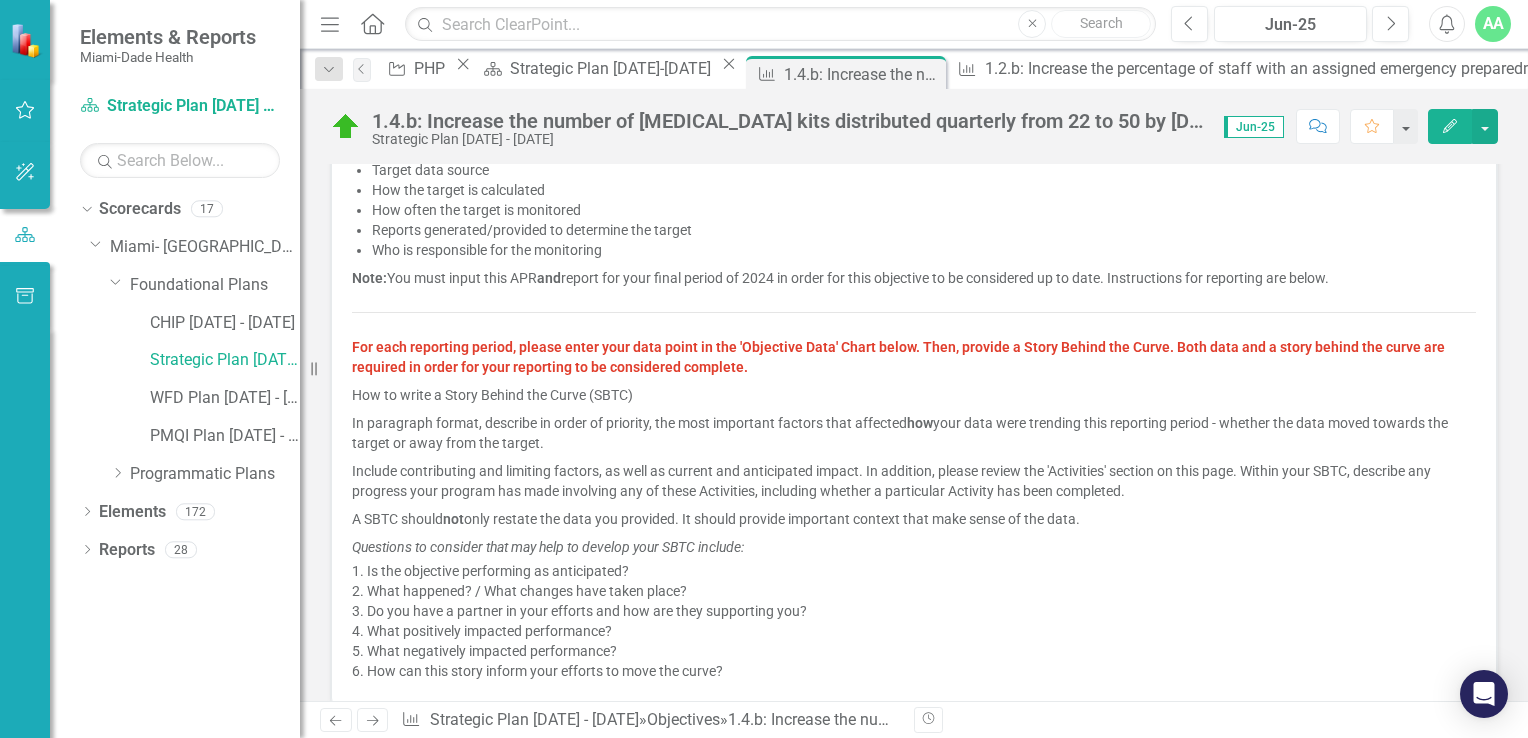 scroll, scrollTop: 0, scrollLeft: 0, axis: both 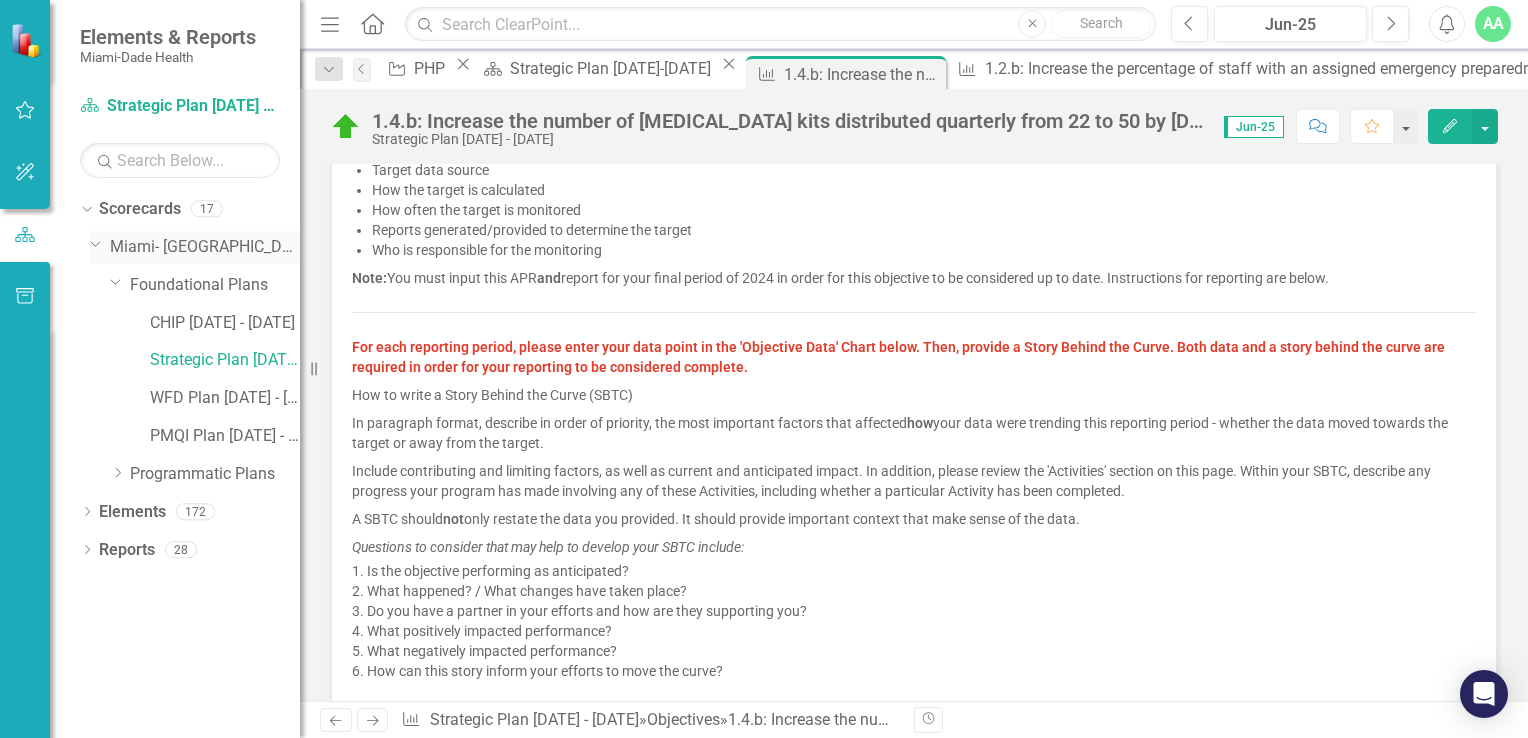 click on "Dropdown" 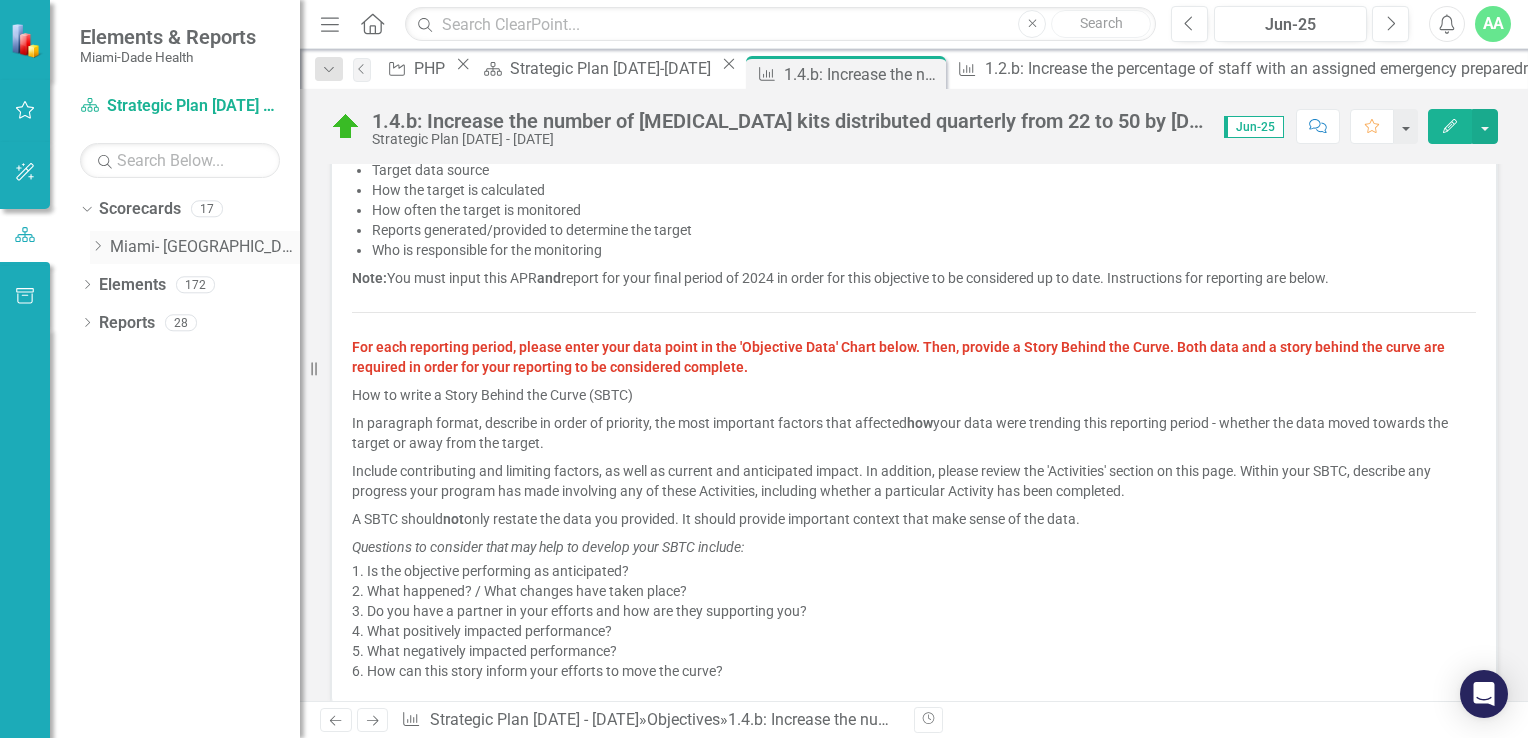 click on "Dropdown" 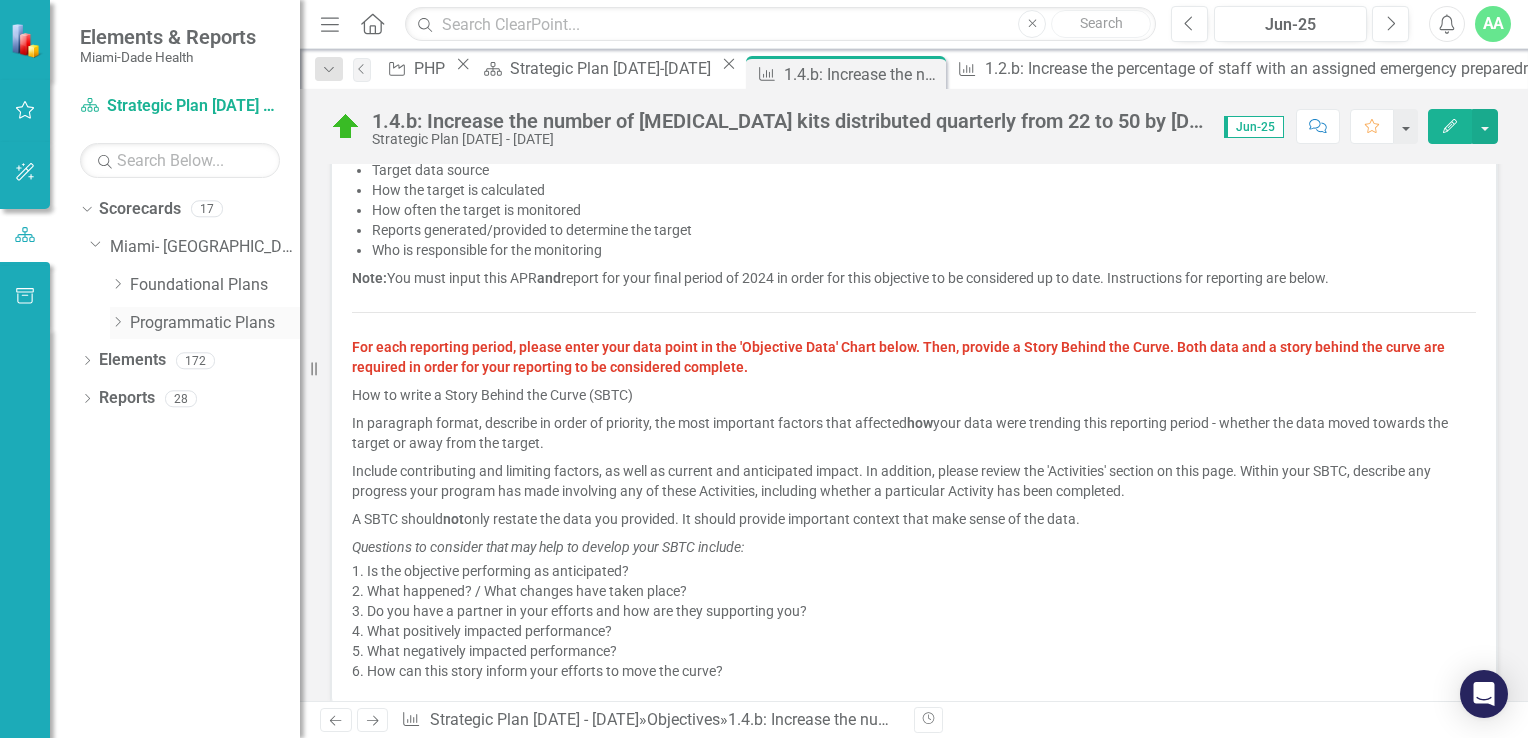 click on "Dropdown" 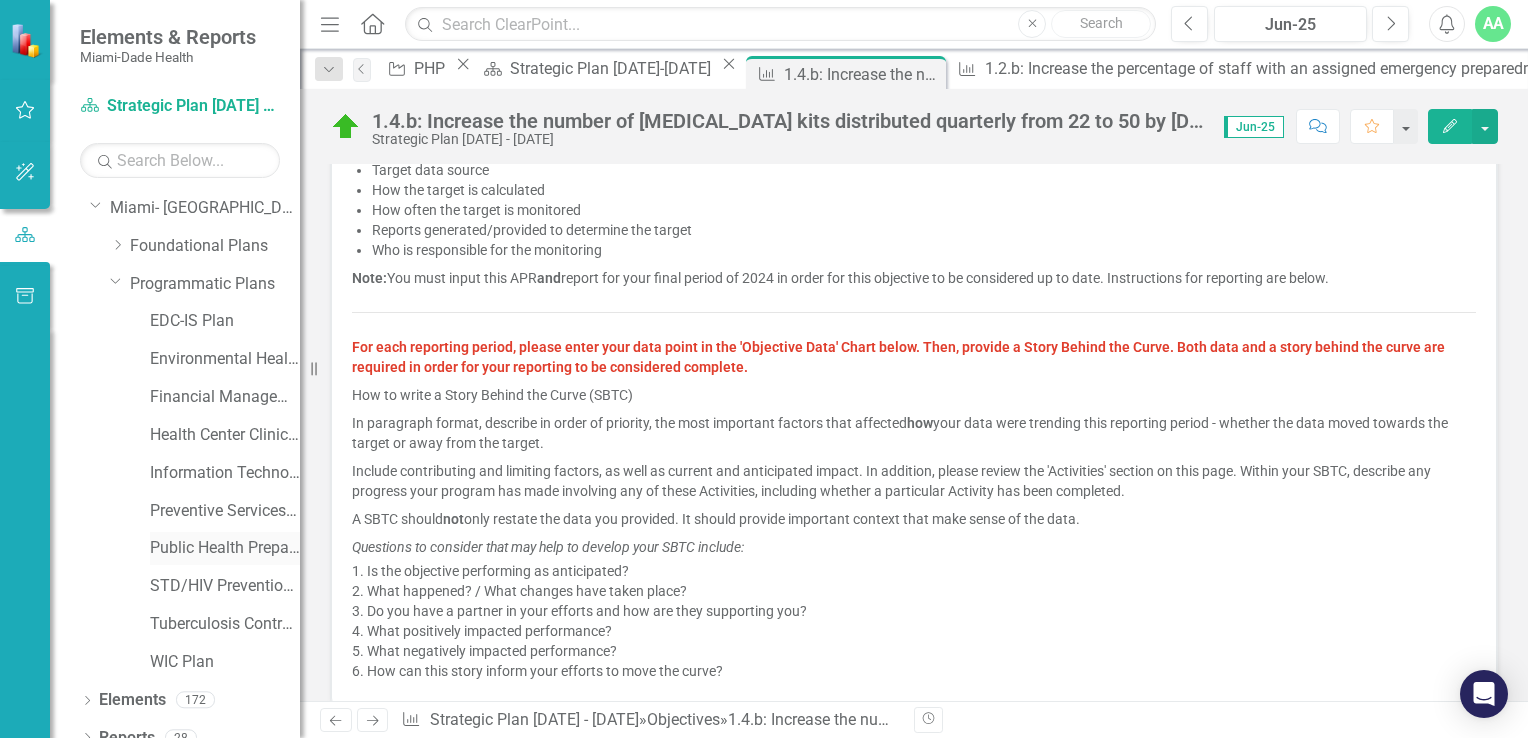 scroll, scrollTop: 60, scrollLeft: 0, axis: vertical 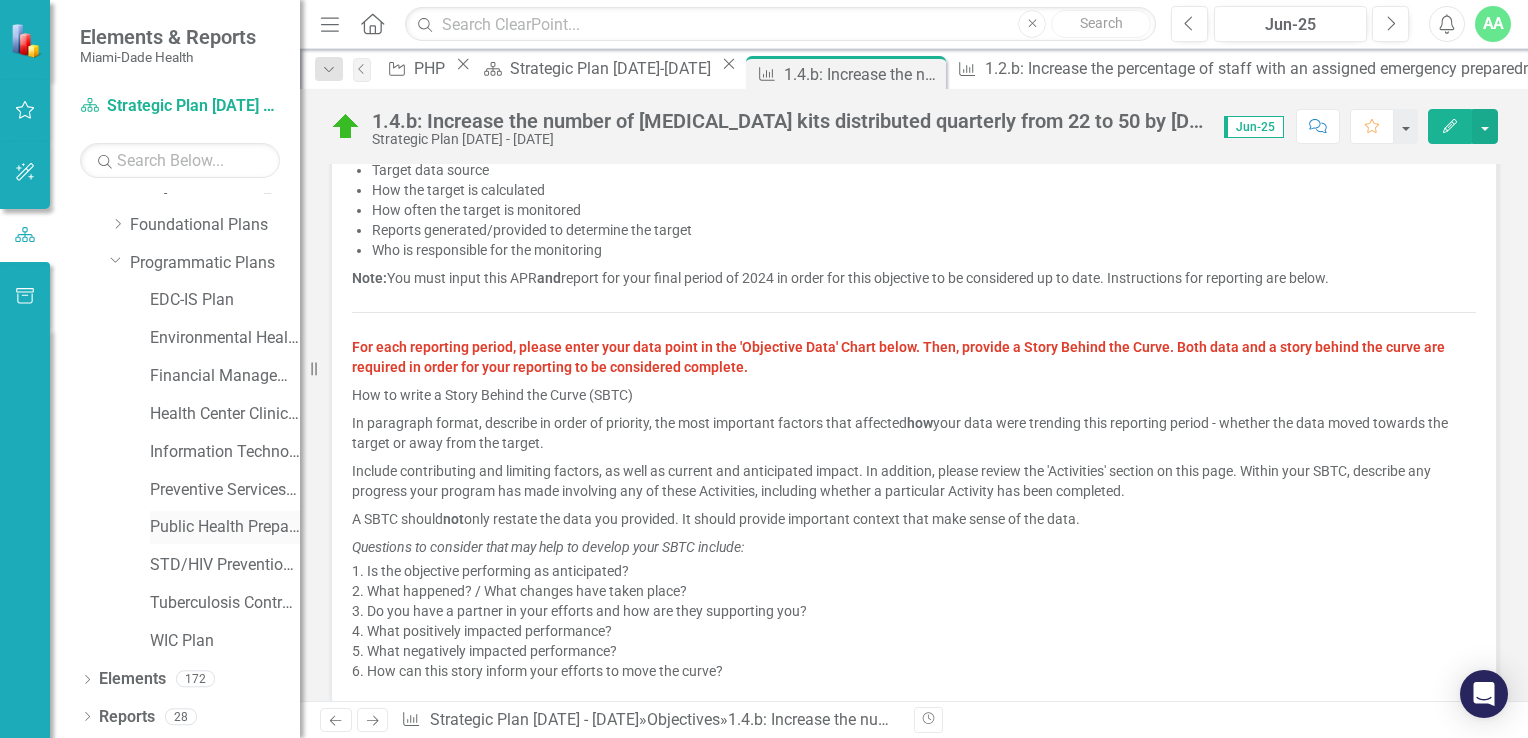 click on "Public Health Preparedness Plan" at bounding box center [225, 527] 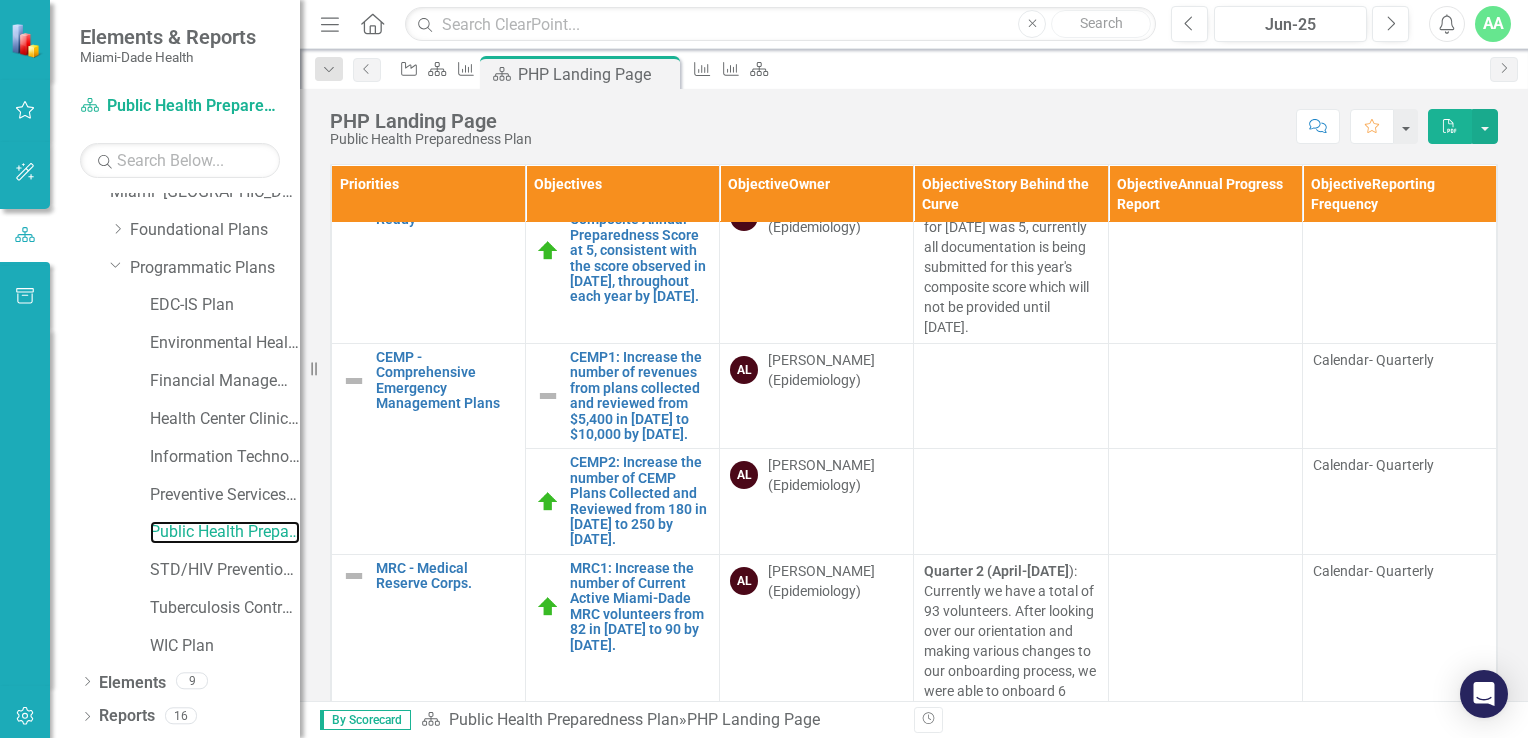 scroll, scrollTop: 0, scrollLeft: 0, axis: both 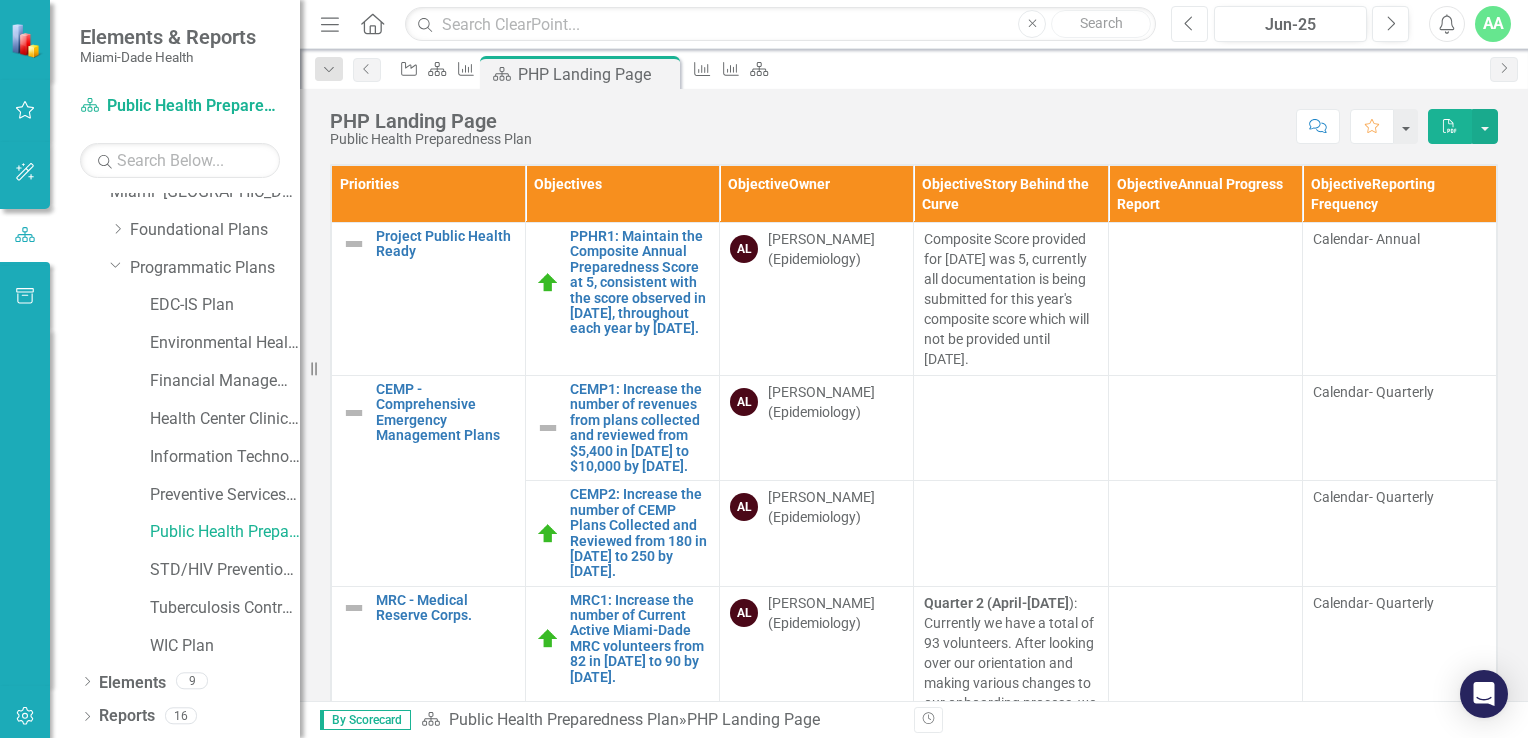 click on "Previous" 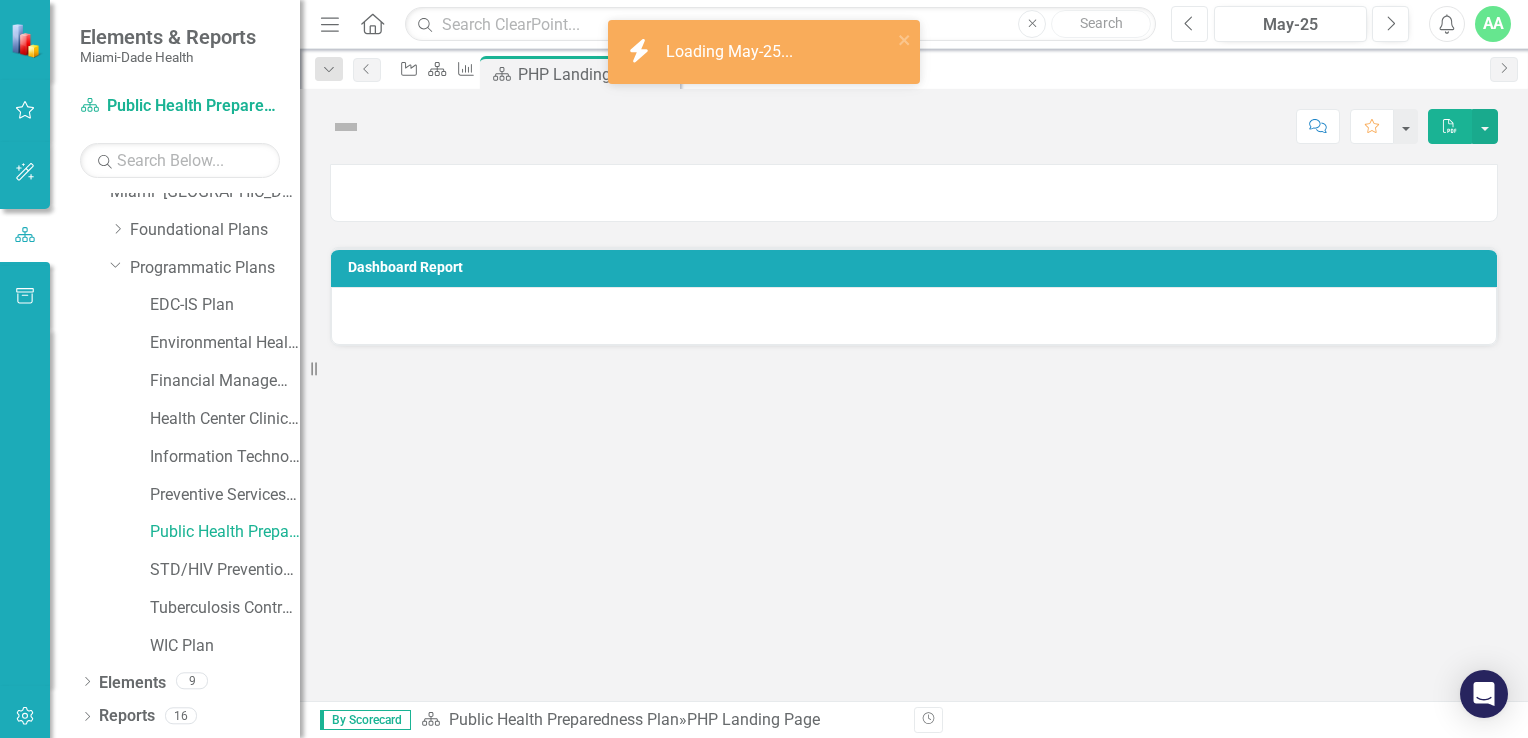 click on "Previous" 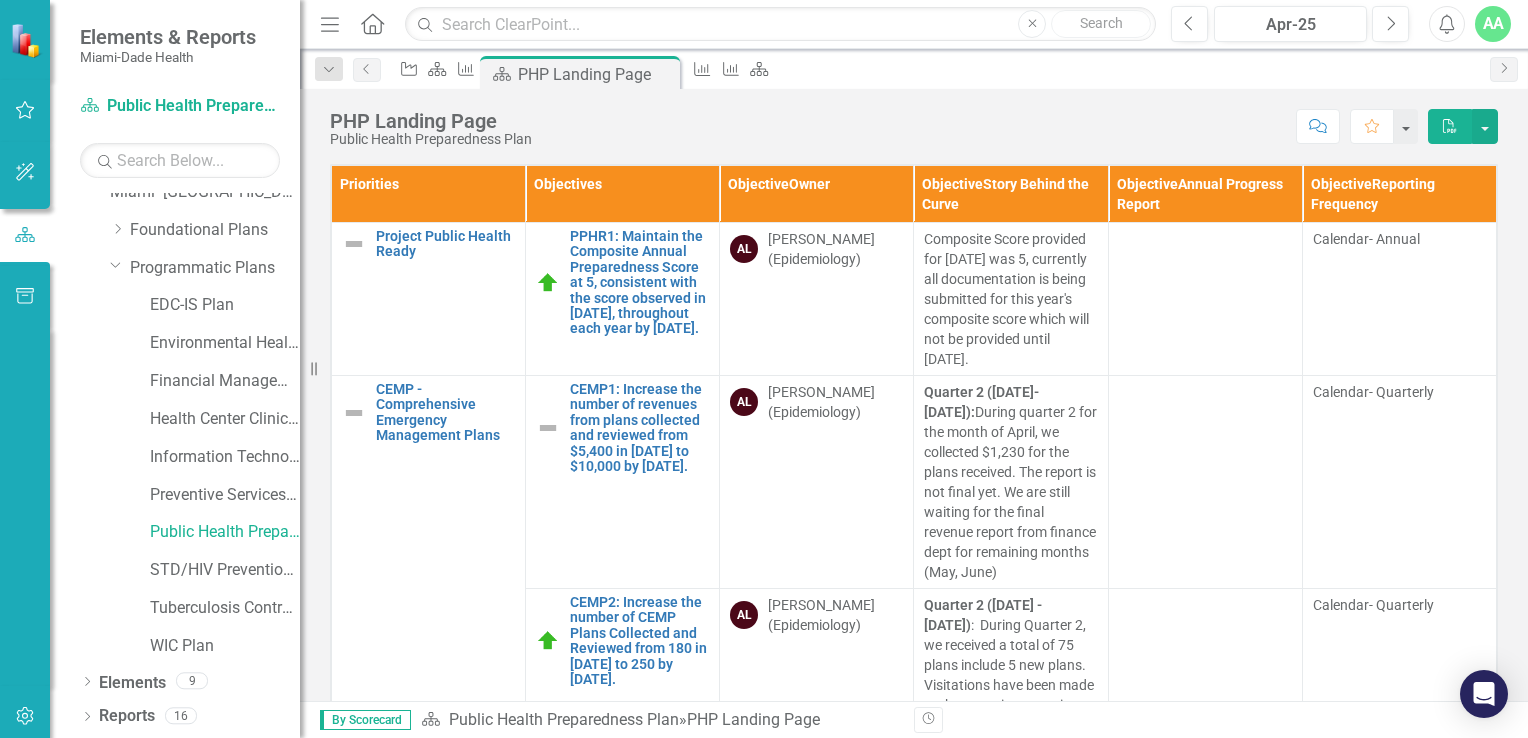 click on "Quarter 2 (April 1- June 30):  During quarter 2 for the month of April, we collected $1,230 for the plans received. The report is not final yet. We are still waiting for the final  revenue report from finance dept for remaining months (May, June)" at bounding box center (1010, 482) 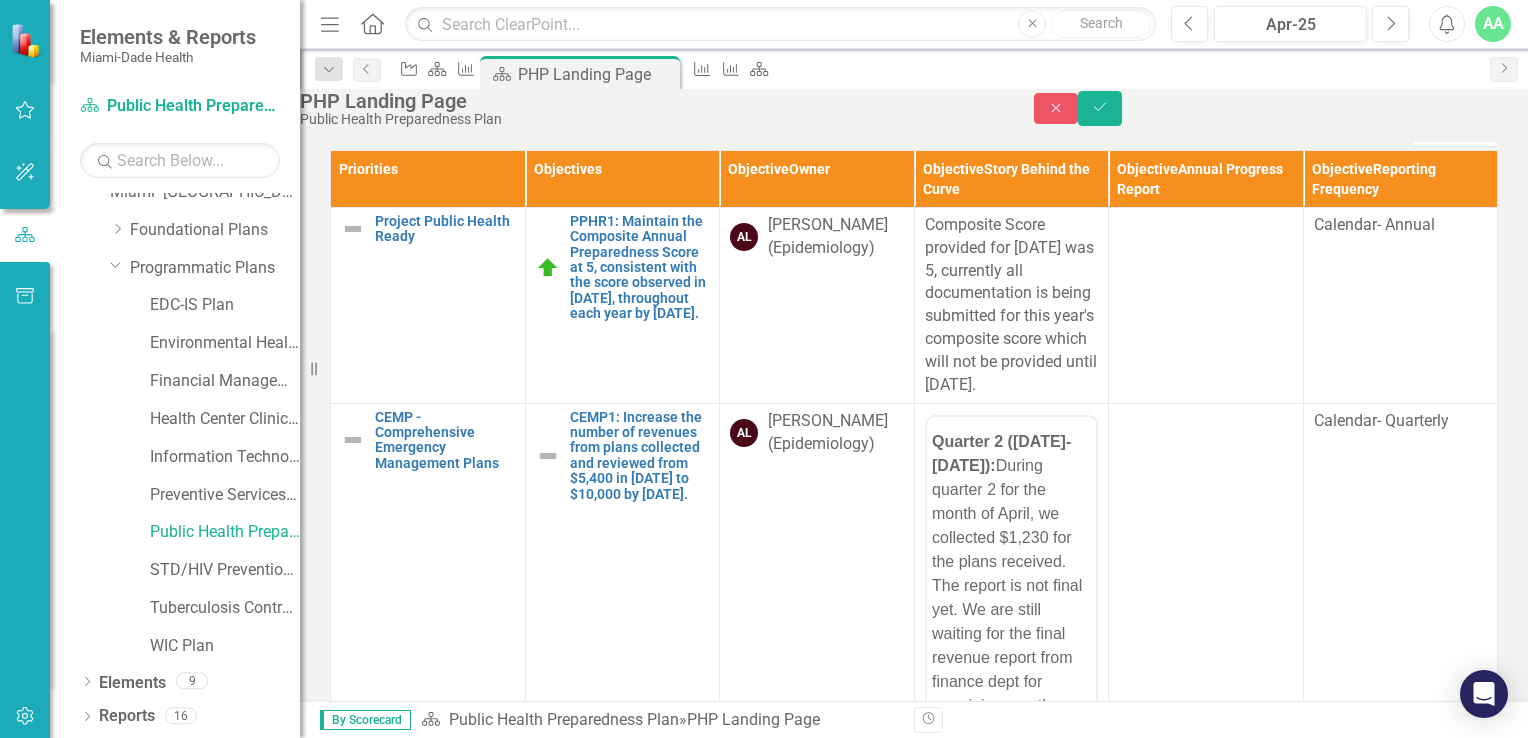 scroll, scrollTop: 0, scrollLeft: 0, axis: both 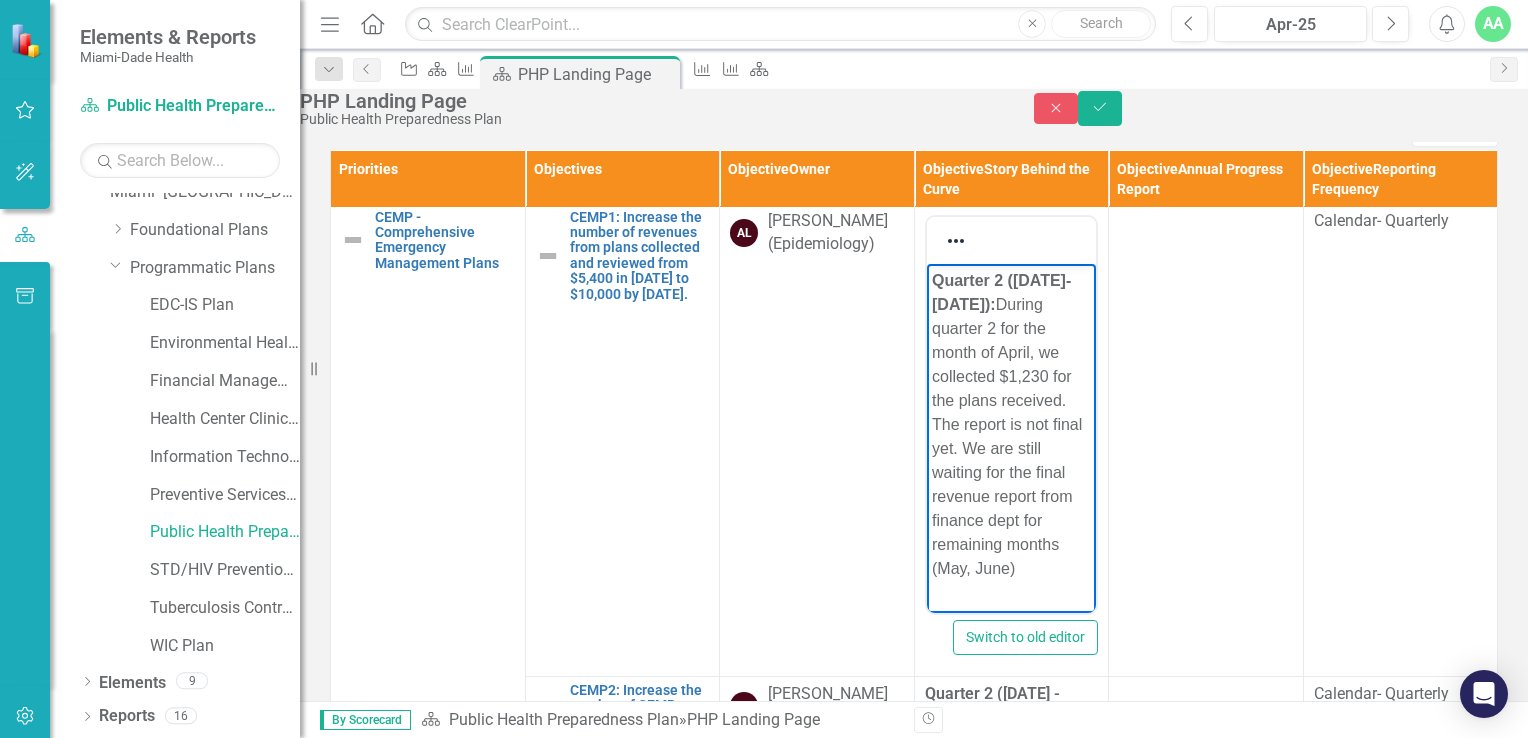 drag, startPoint x: 931, startPoint y: 277, endPoint x: 1085, endPoint y: 609, distance: 365.97815 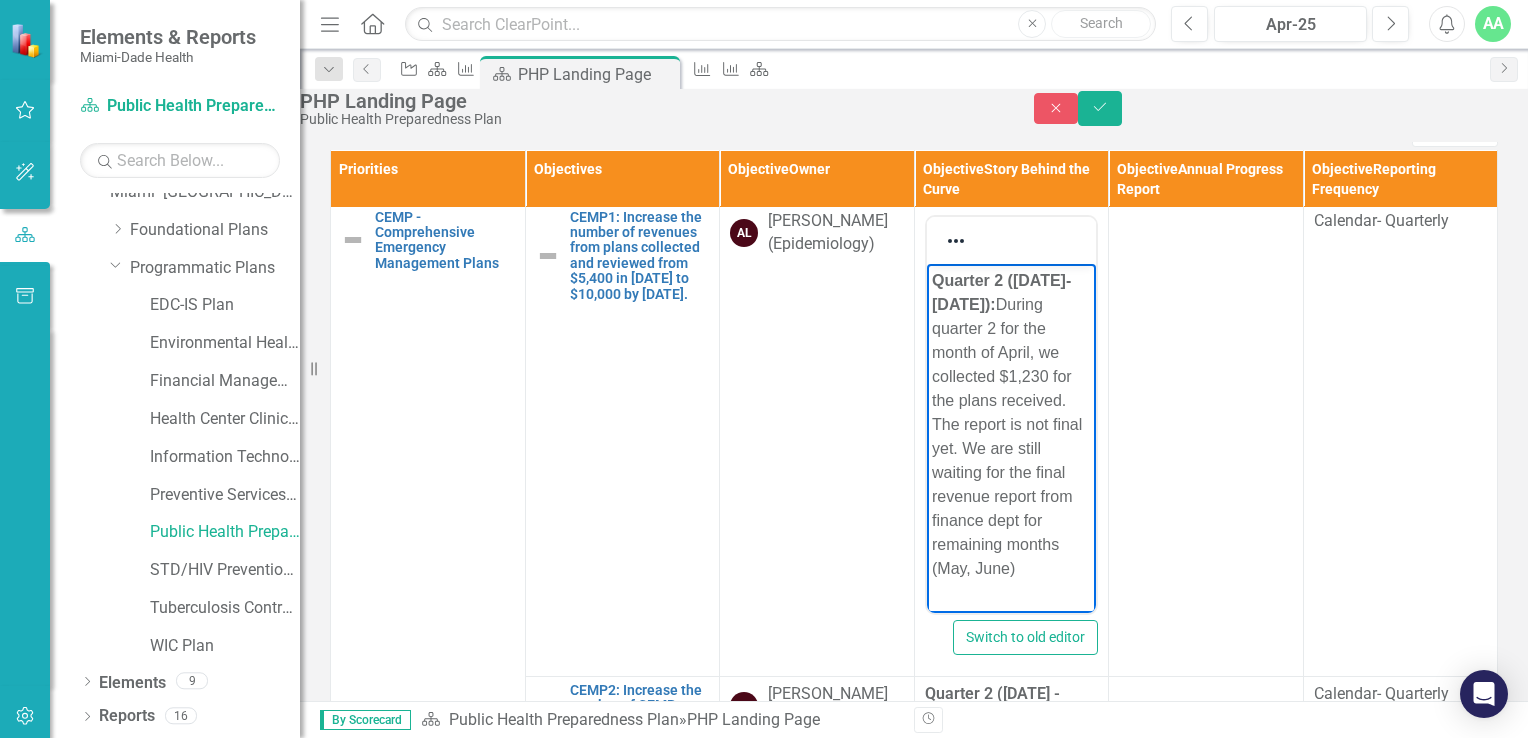 copy on "Quarter 2 (April 1- June 30):  During quarter 2 for the month of April, we collected $1,230 for the plans received. The report is not final yet. We are still waiting for the final  revenue report from finance dept for remaining months (May, June)" 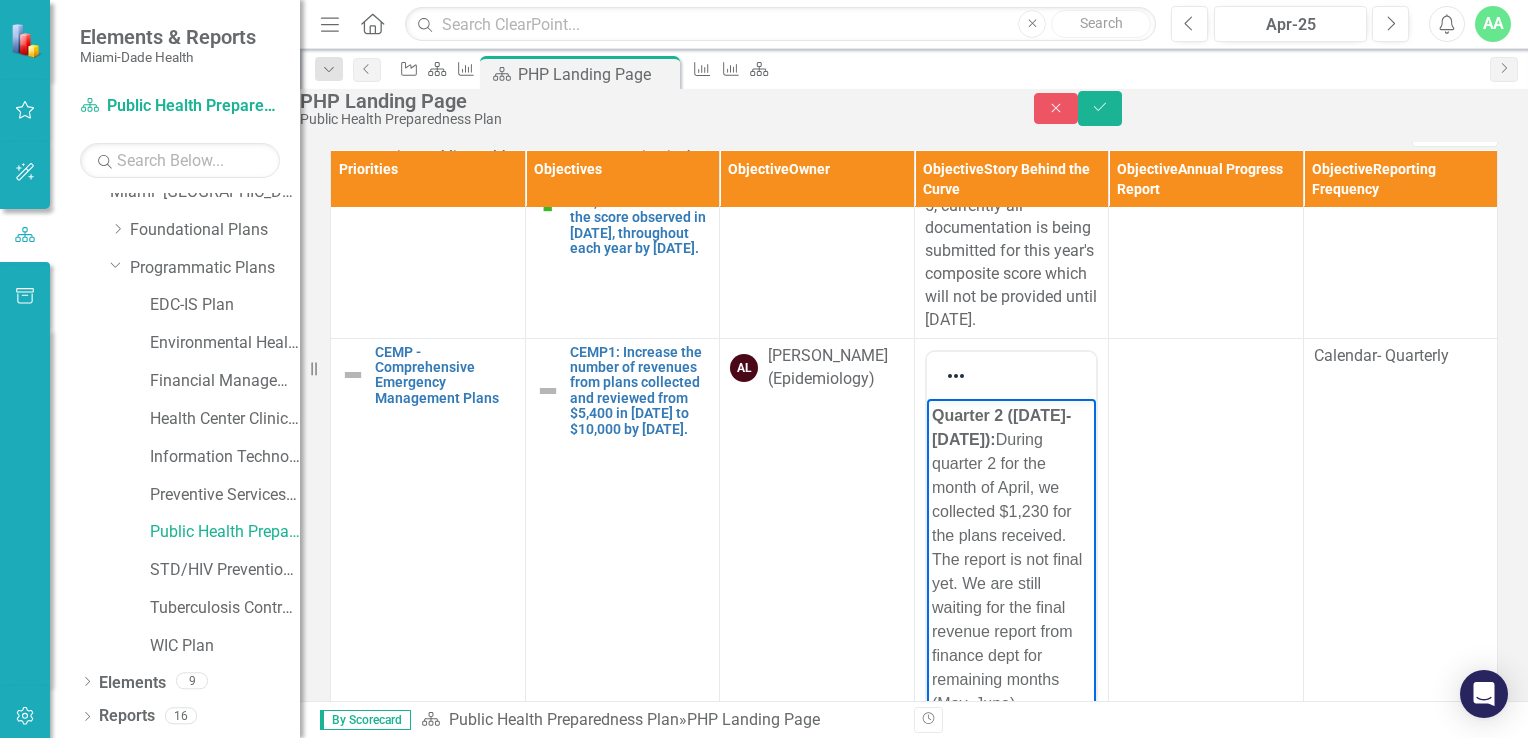 scroll, scrollTop: 0, scrollLeft: 0, axis: both 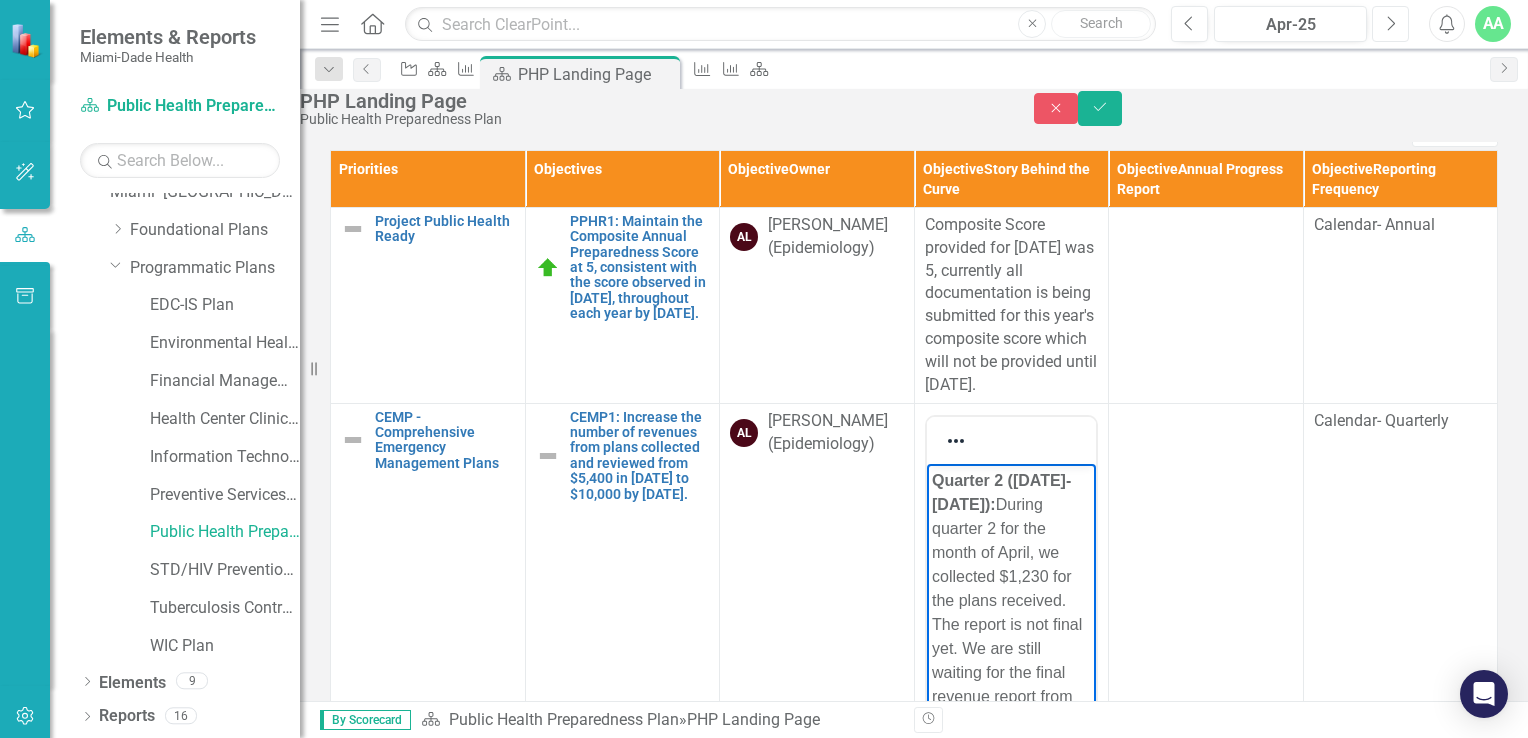 click on "Next" 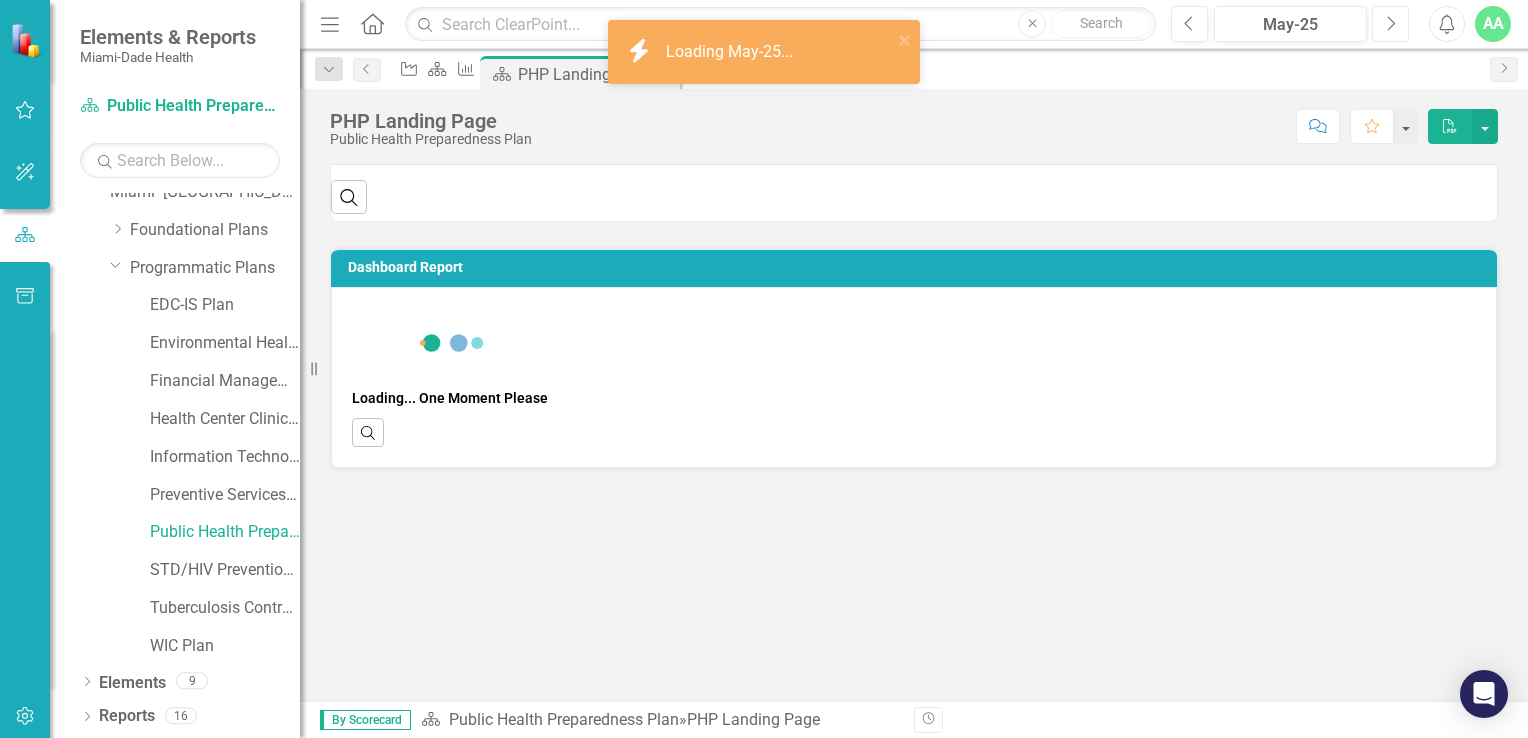 click on "Next" 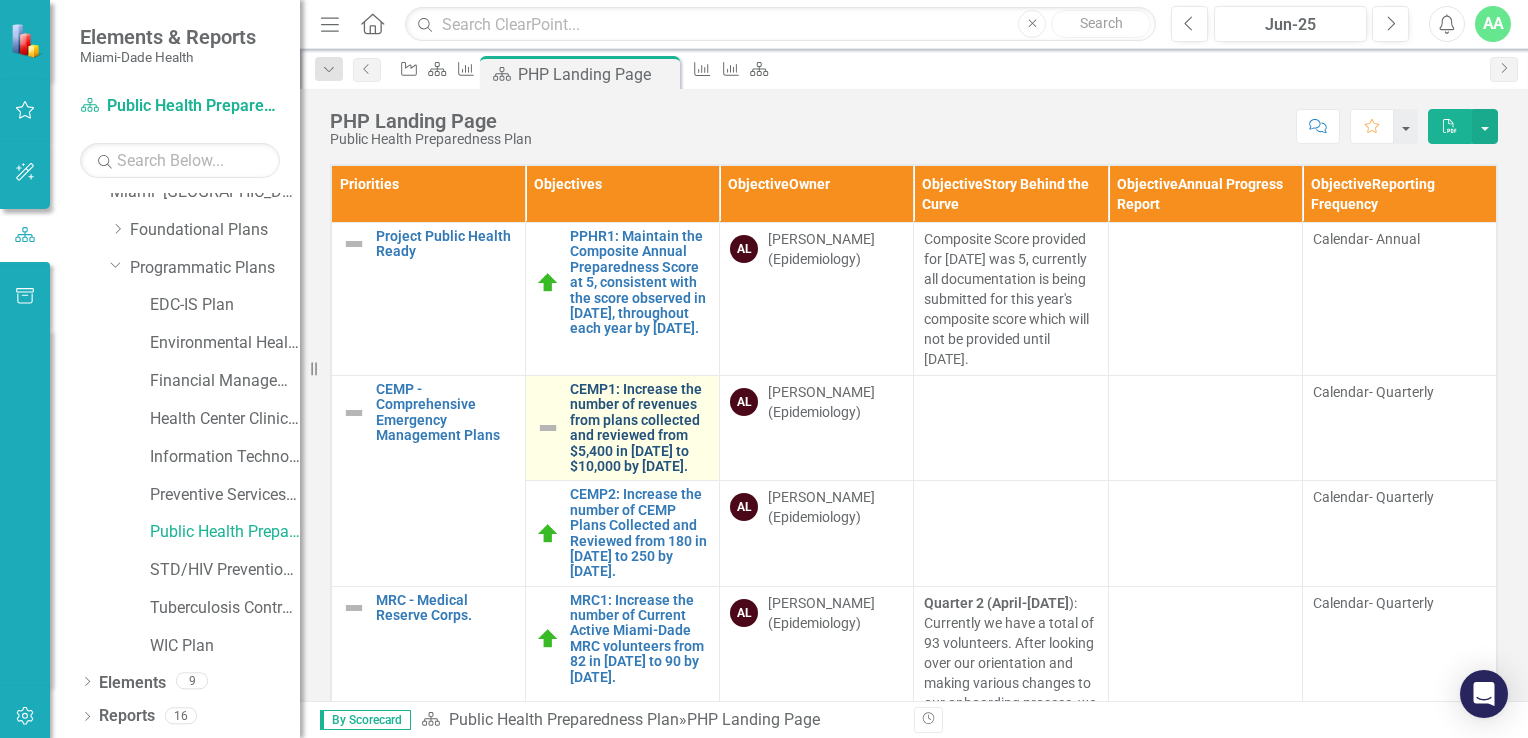 click on "CEMP1: Increase the number of revenues from plans collected and reviewed from $5,400 in 2023 to $10,000 by December 31, 2026." at bounding box center (639, 428) 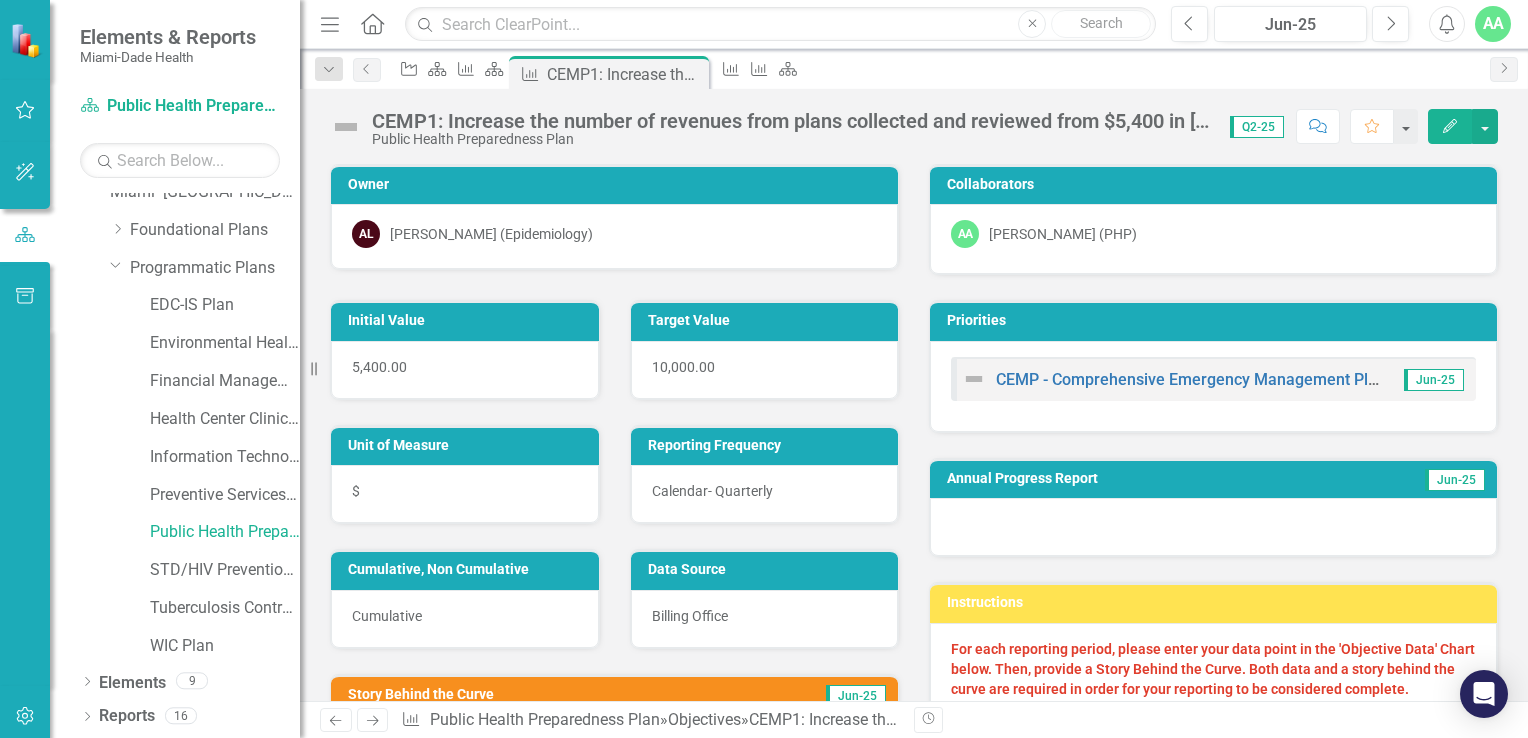click on "Edit" 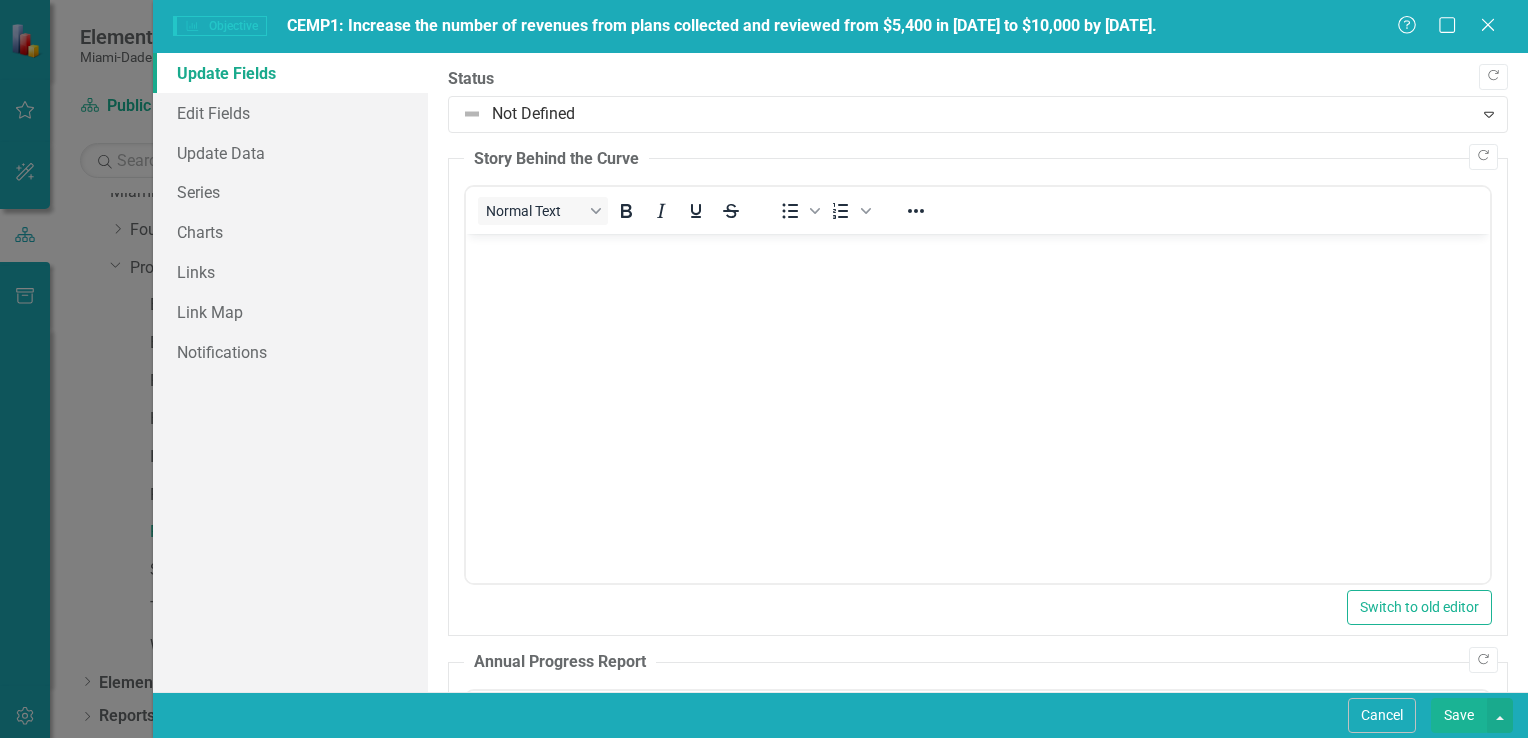 scroll, scrollTop: 0, scrollLeft: 0, axis: both 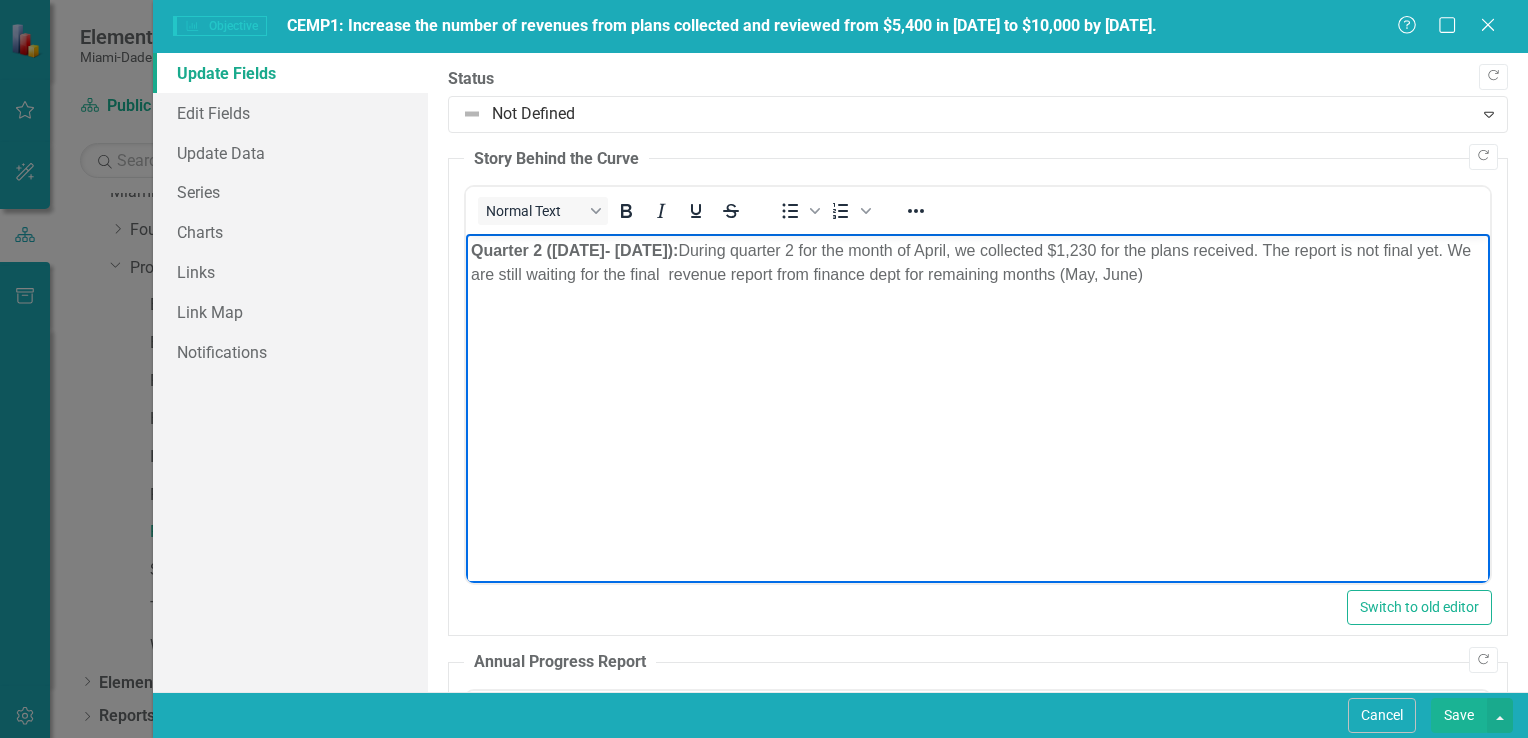 type 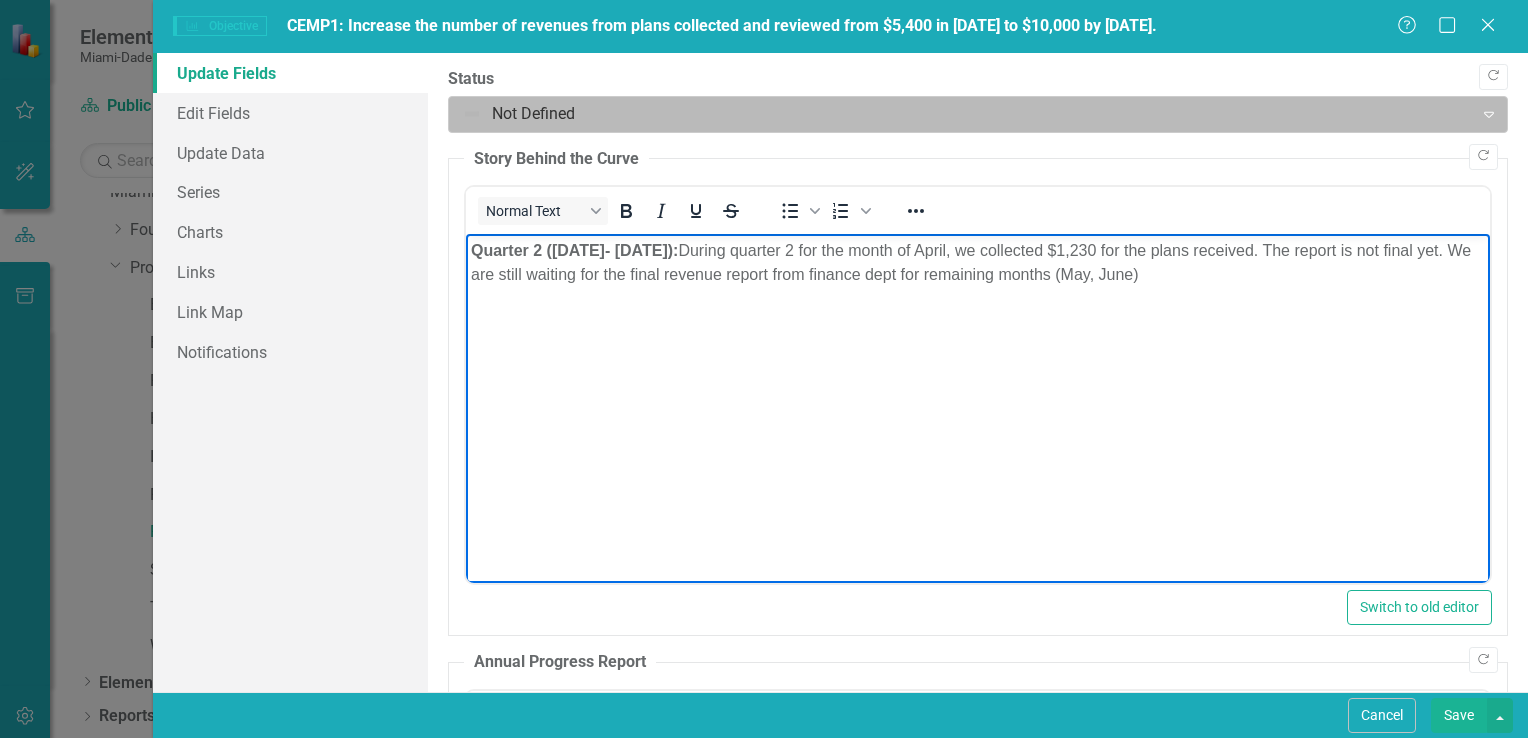 click at bounding box center (961, 114) 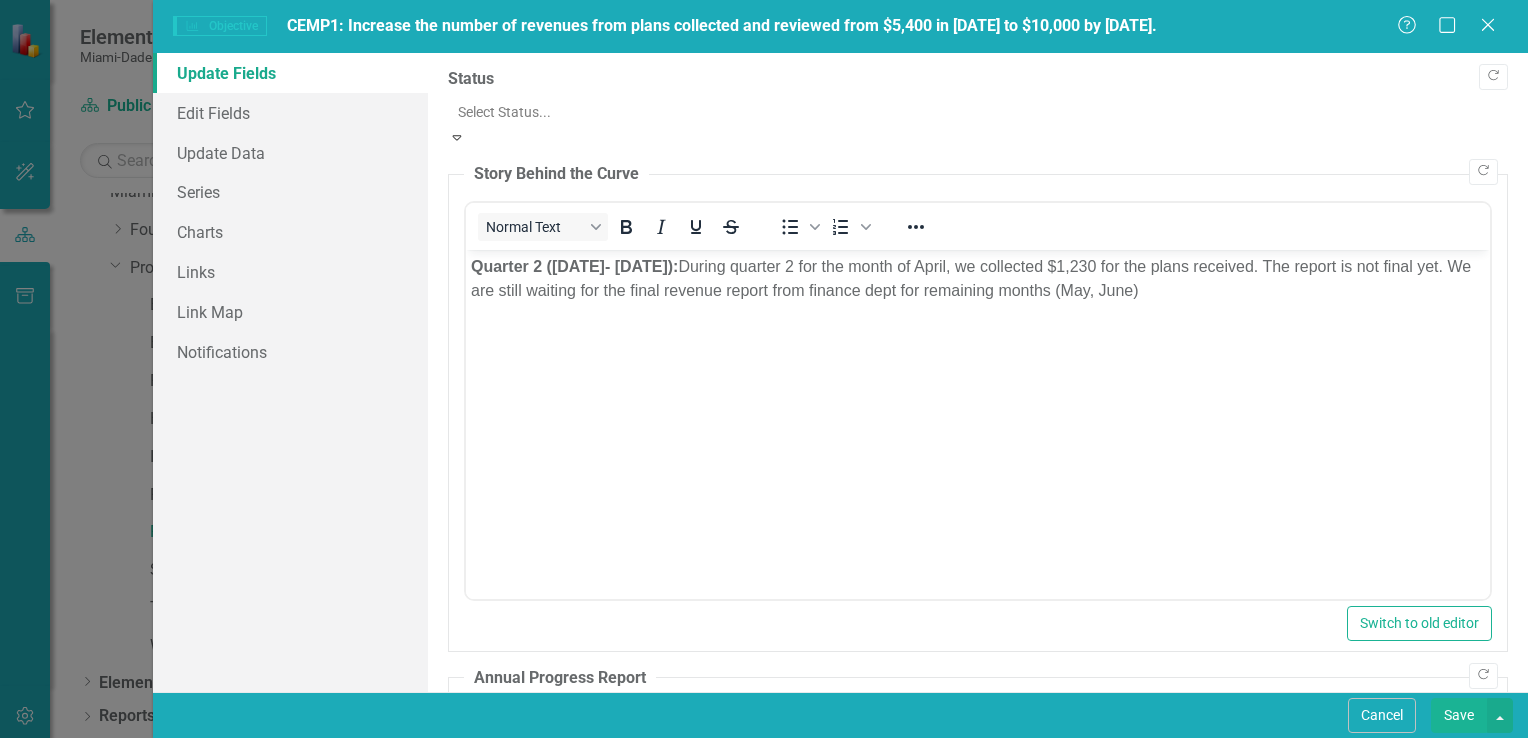 click on "On Track" at bounding box center [764, 774] 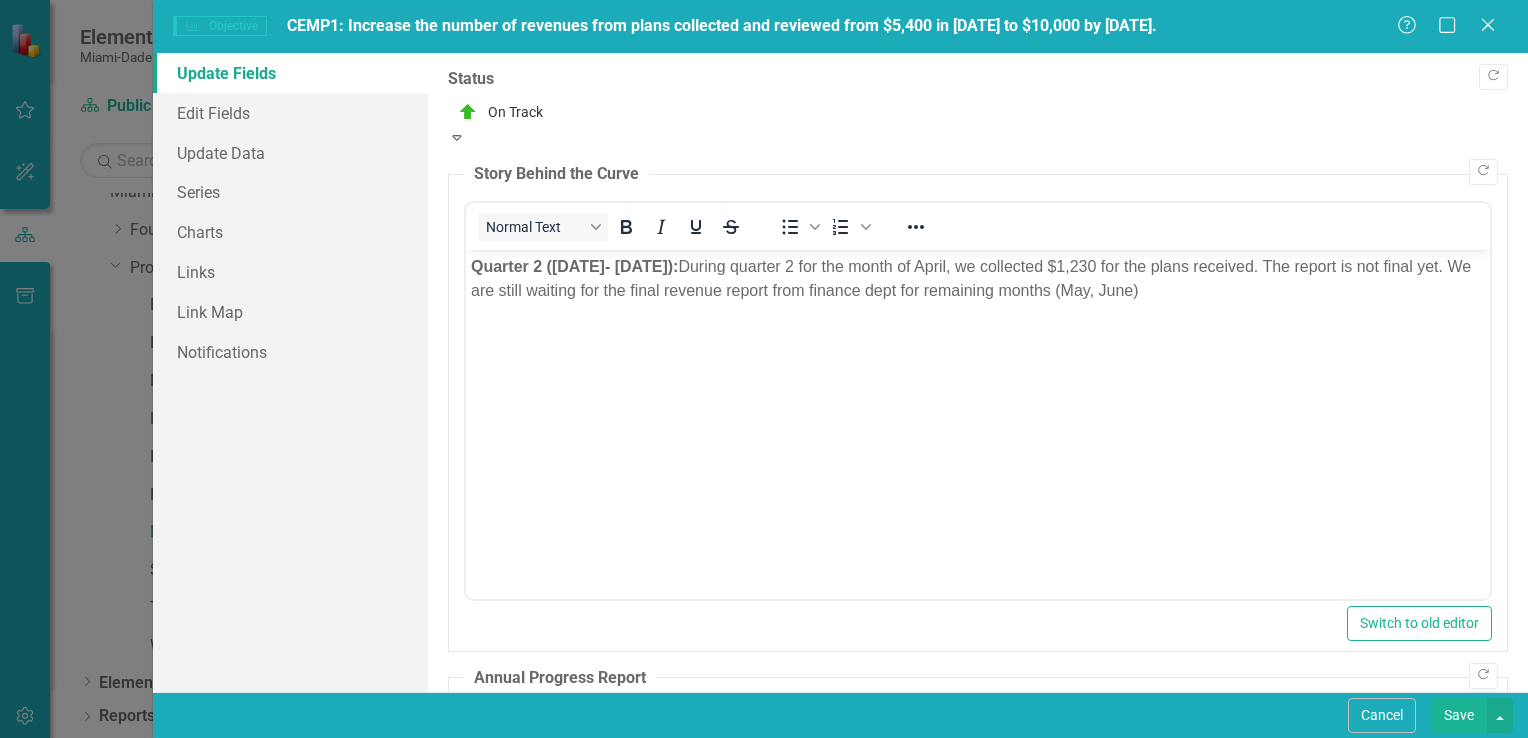 click on "Save" at bounding box center [1459, 715] 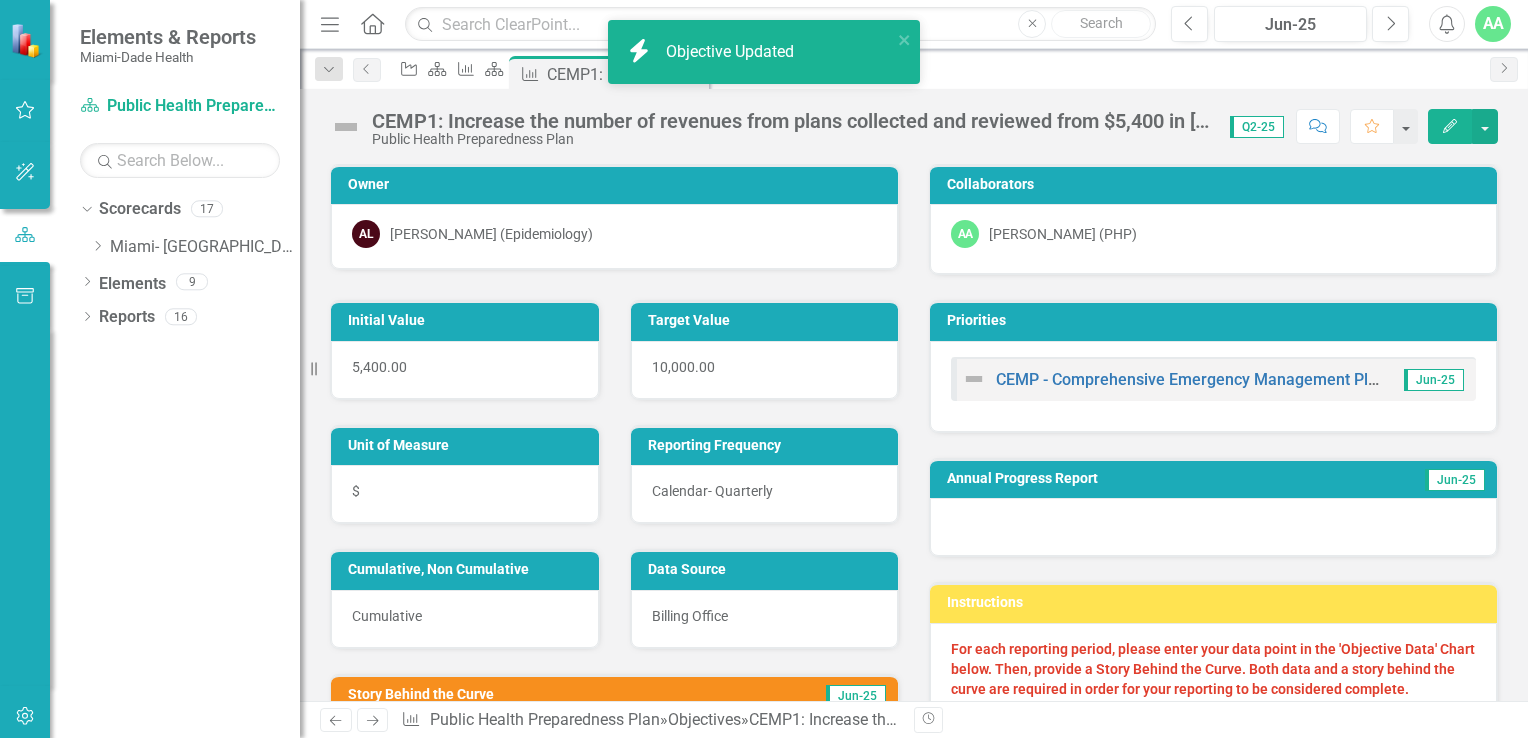 scroll, scrollTop: 0, scrollLeft: 0, axis: both 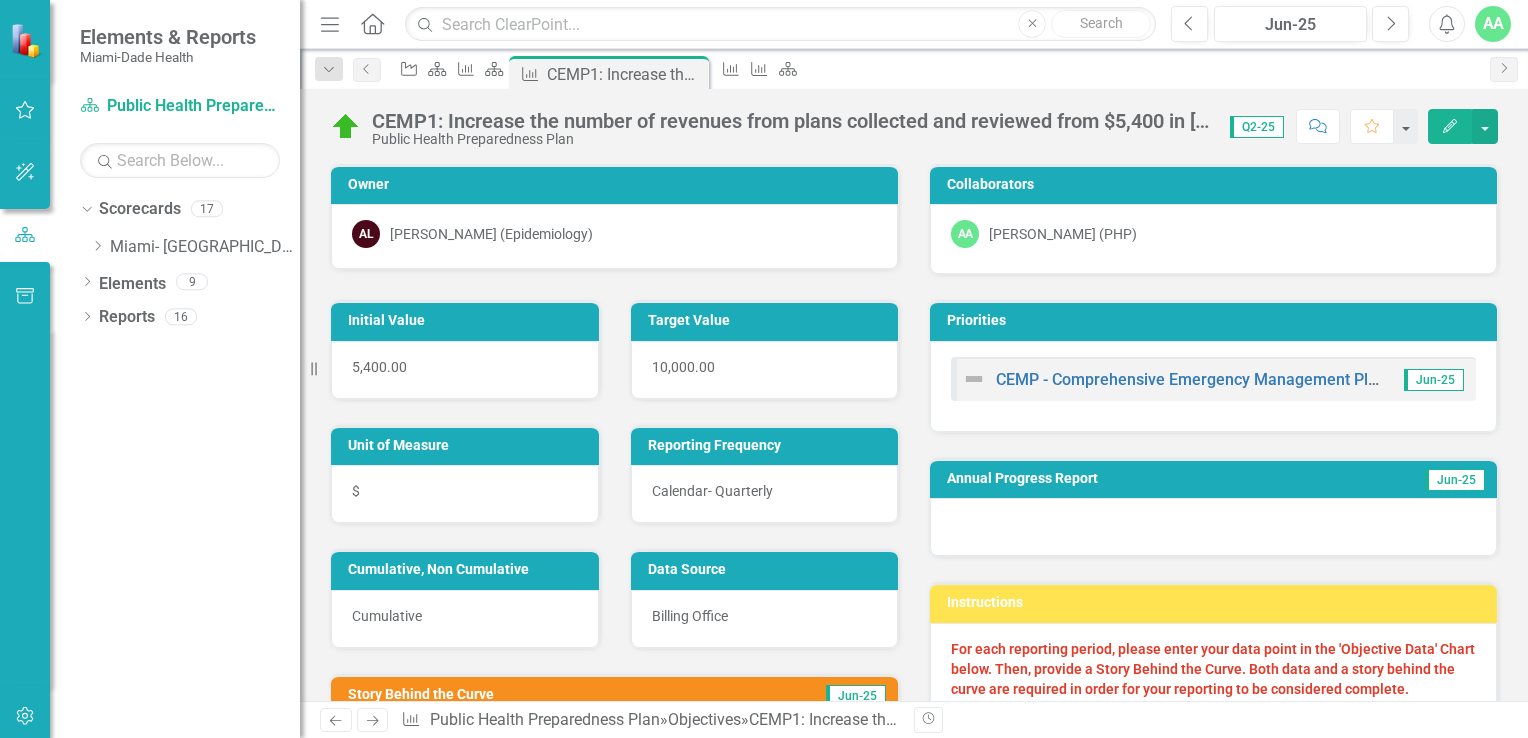 click on "Edit" 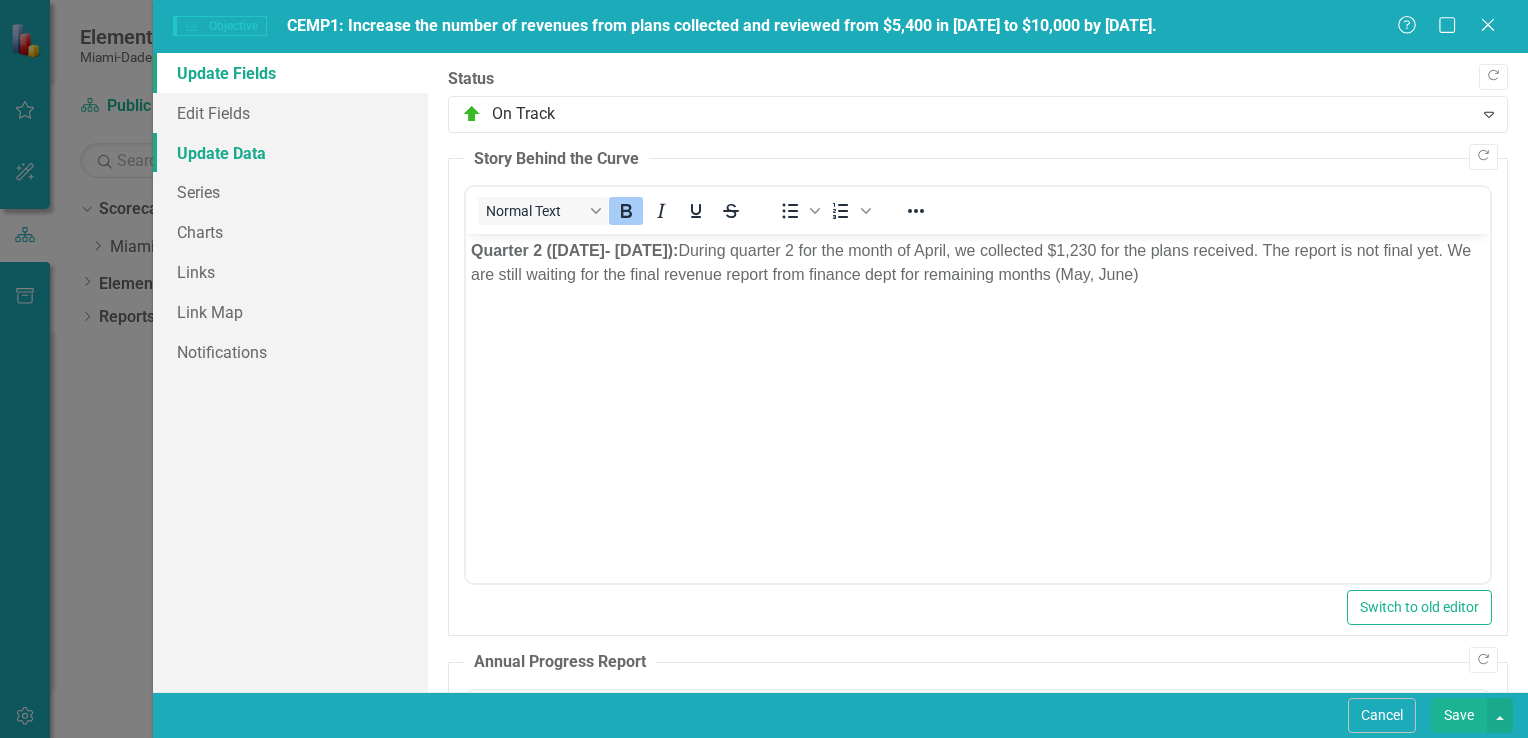 scroll, scrollTop: 0, scrollLeft: 0, axis: both 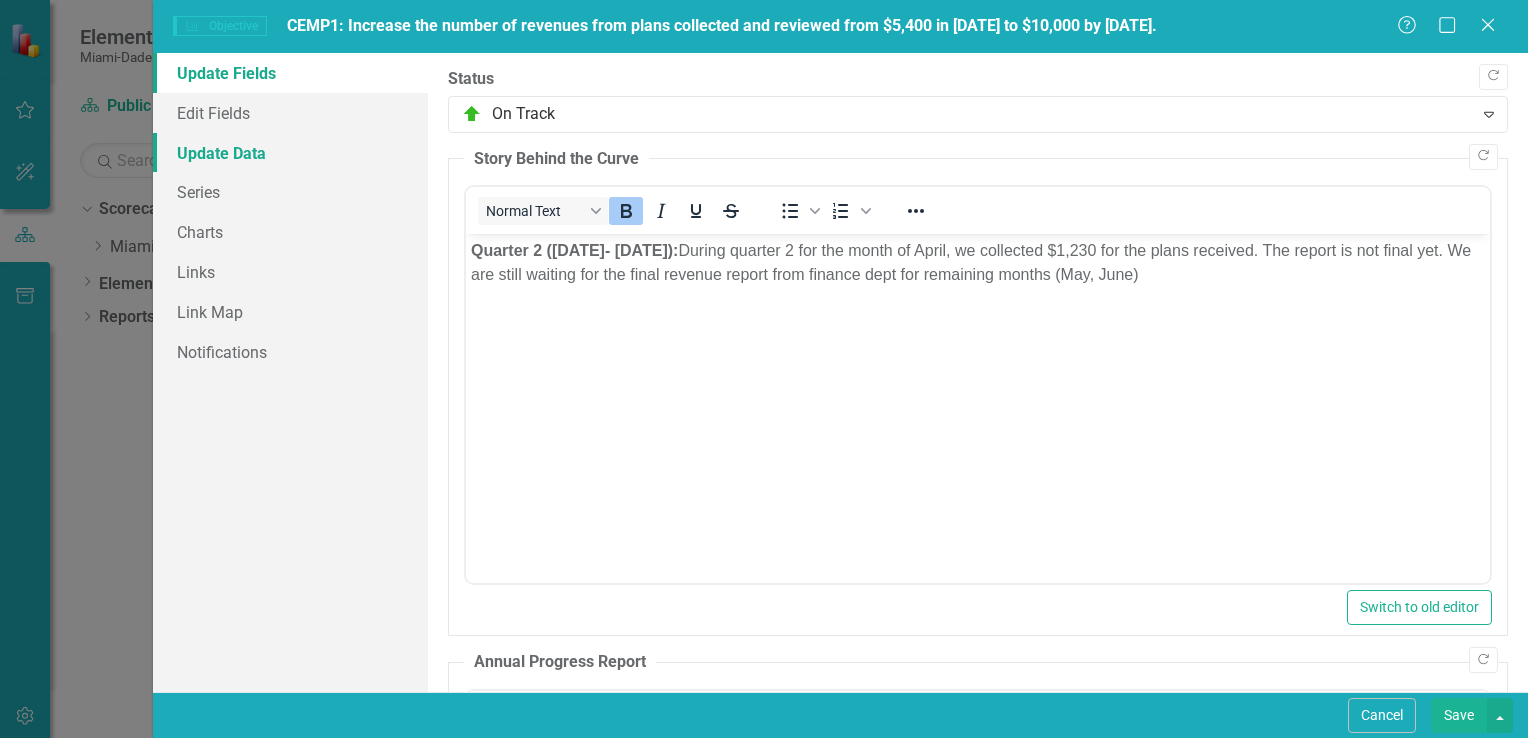 click on "Update  Data" at bounding box center (290, 153) 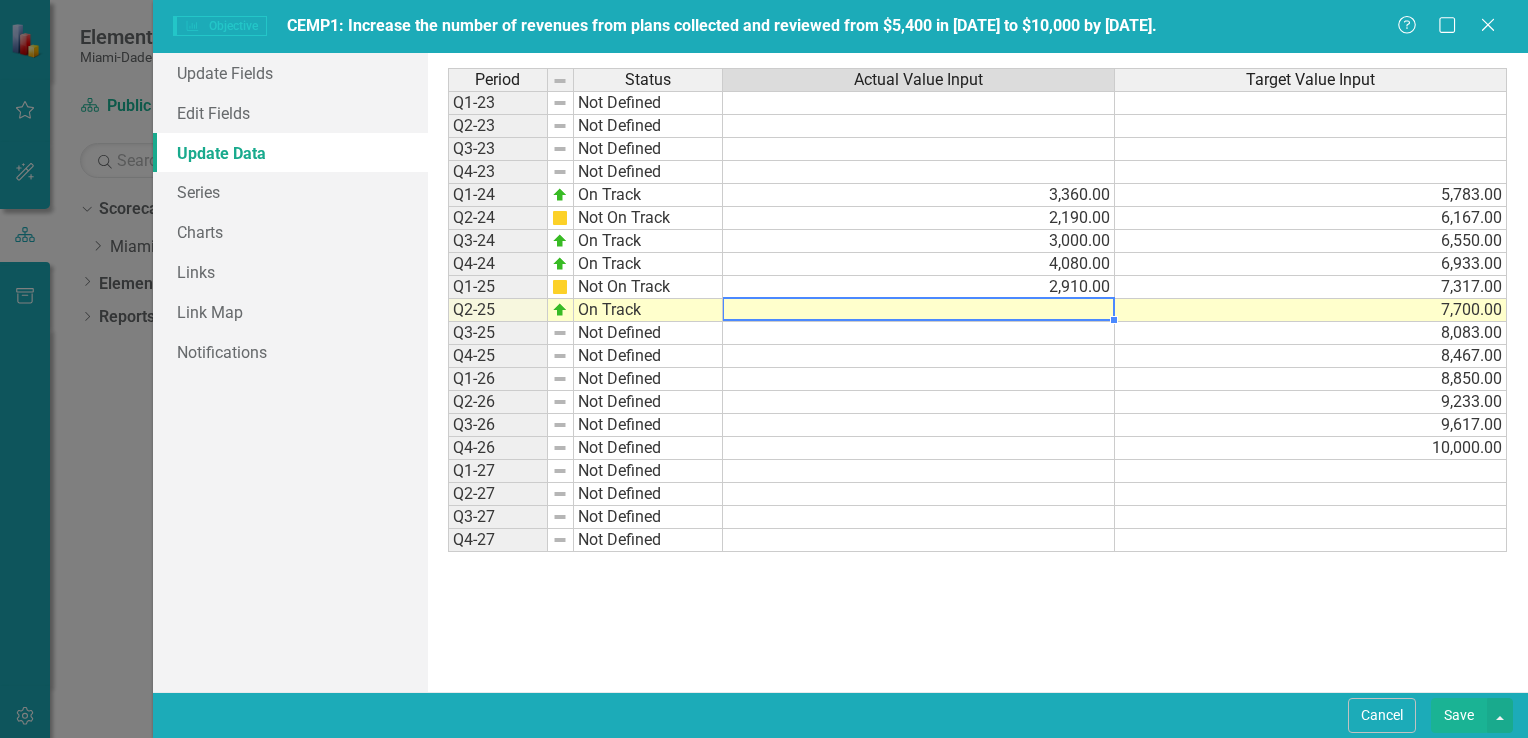 click at bounding box center [919, 310] 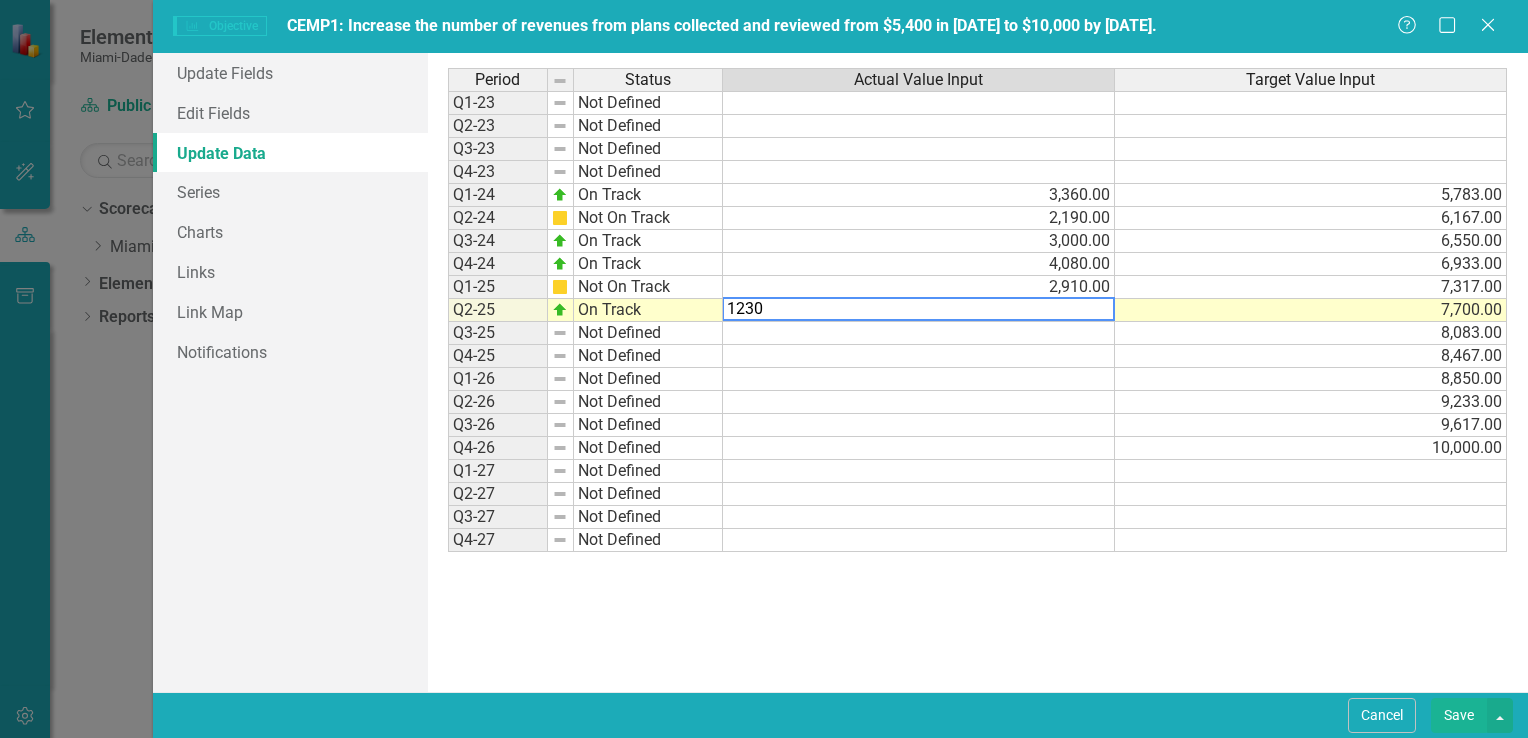 type on "1230" 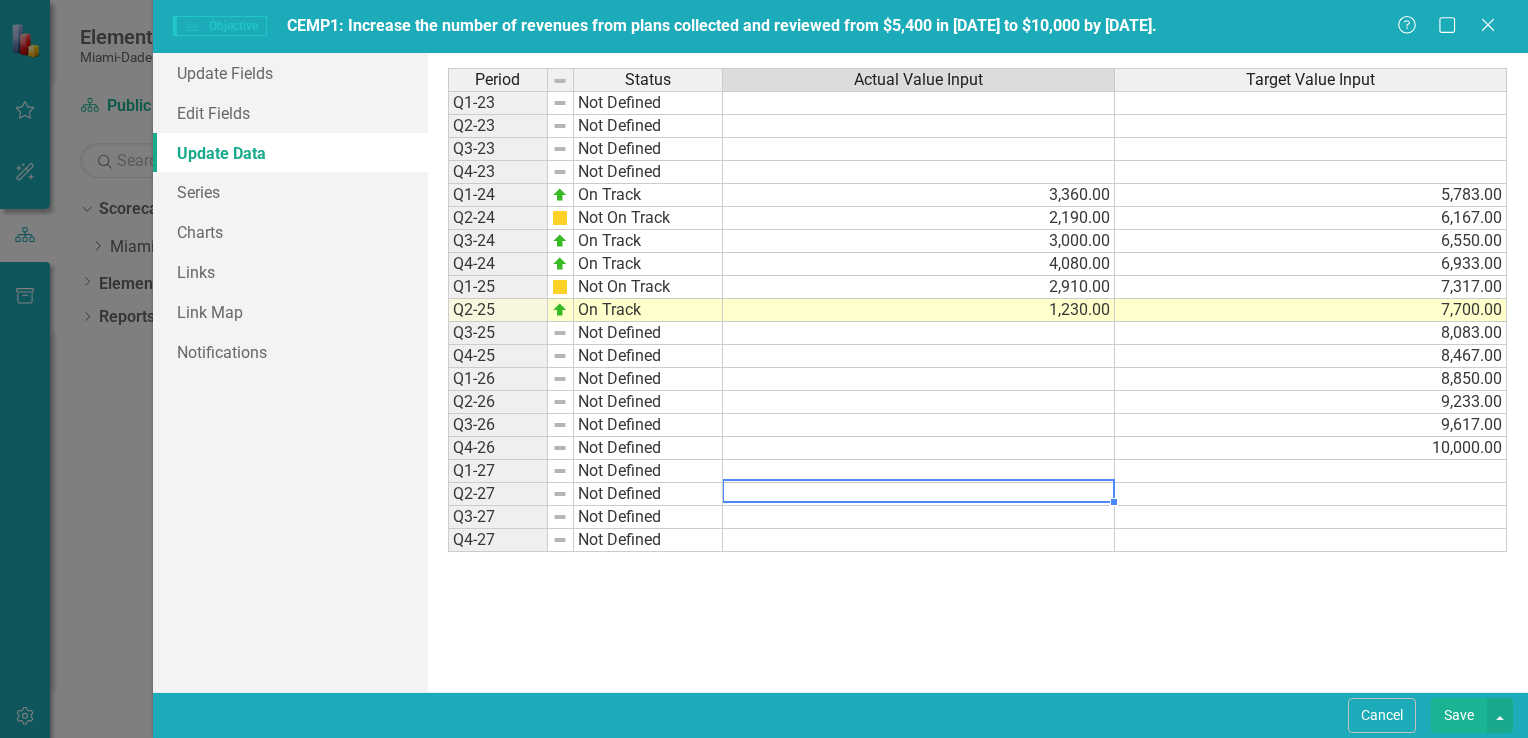 click on "Save" at bounding box center (1459, 715) 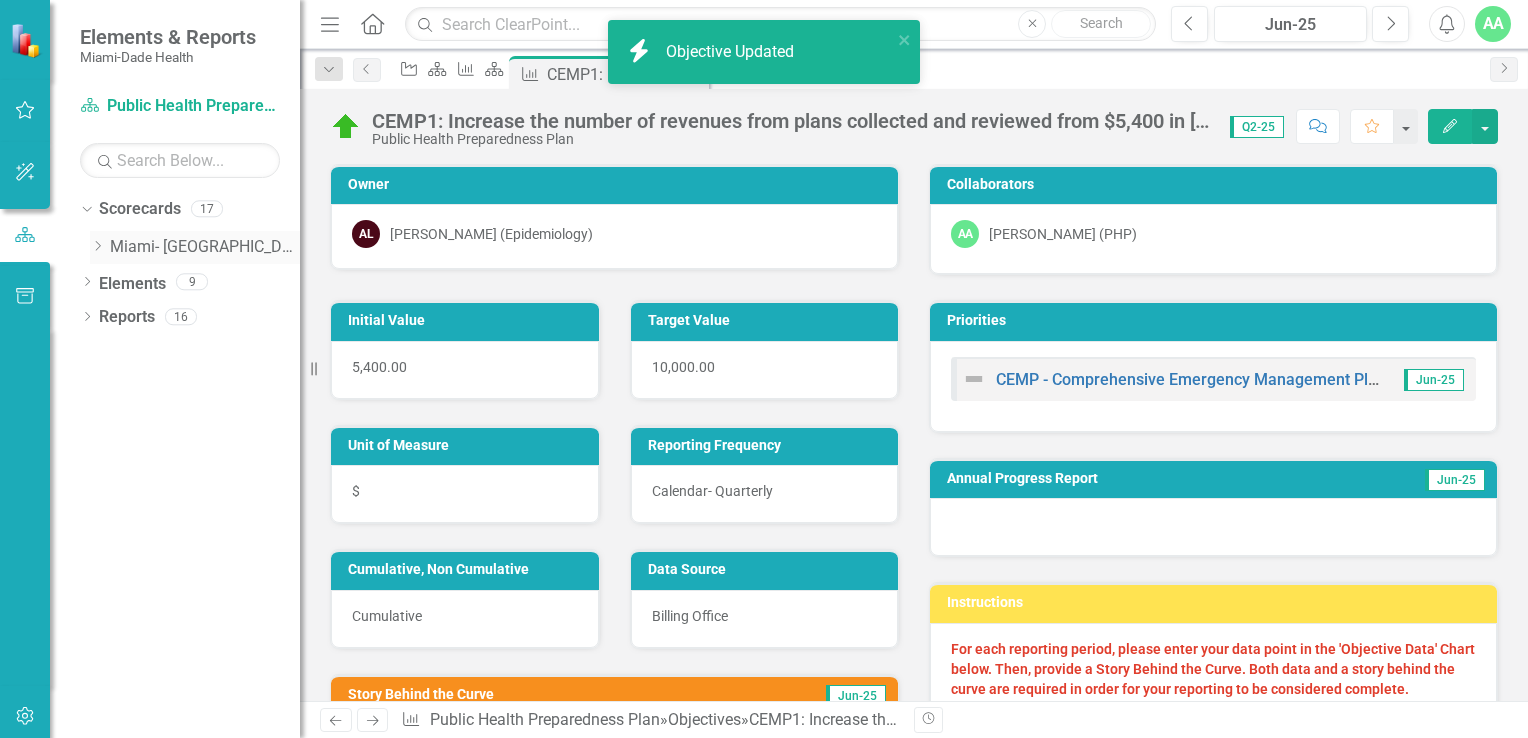 click on "Dropdown" 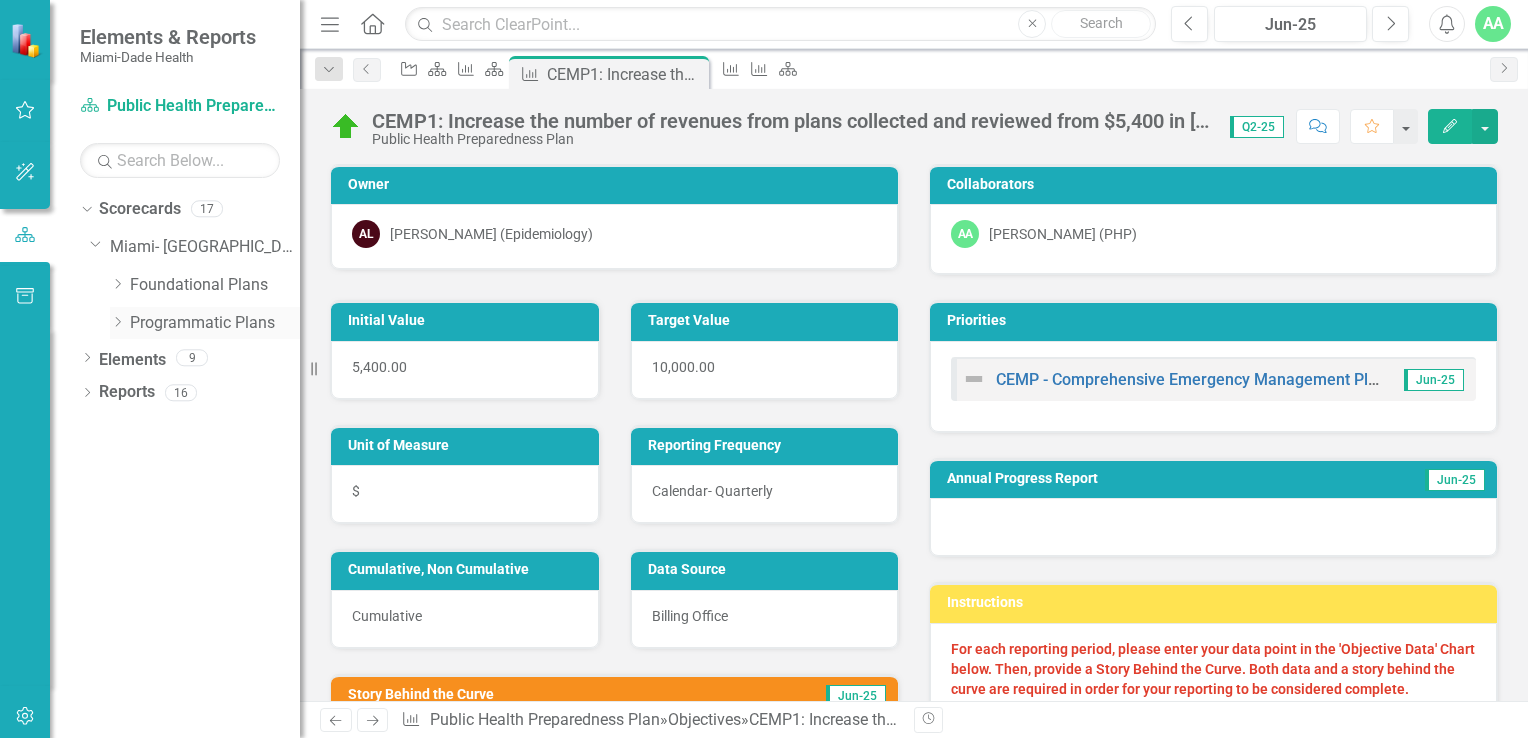 click on "Dropdown" at bounding box center [120, 322] 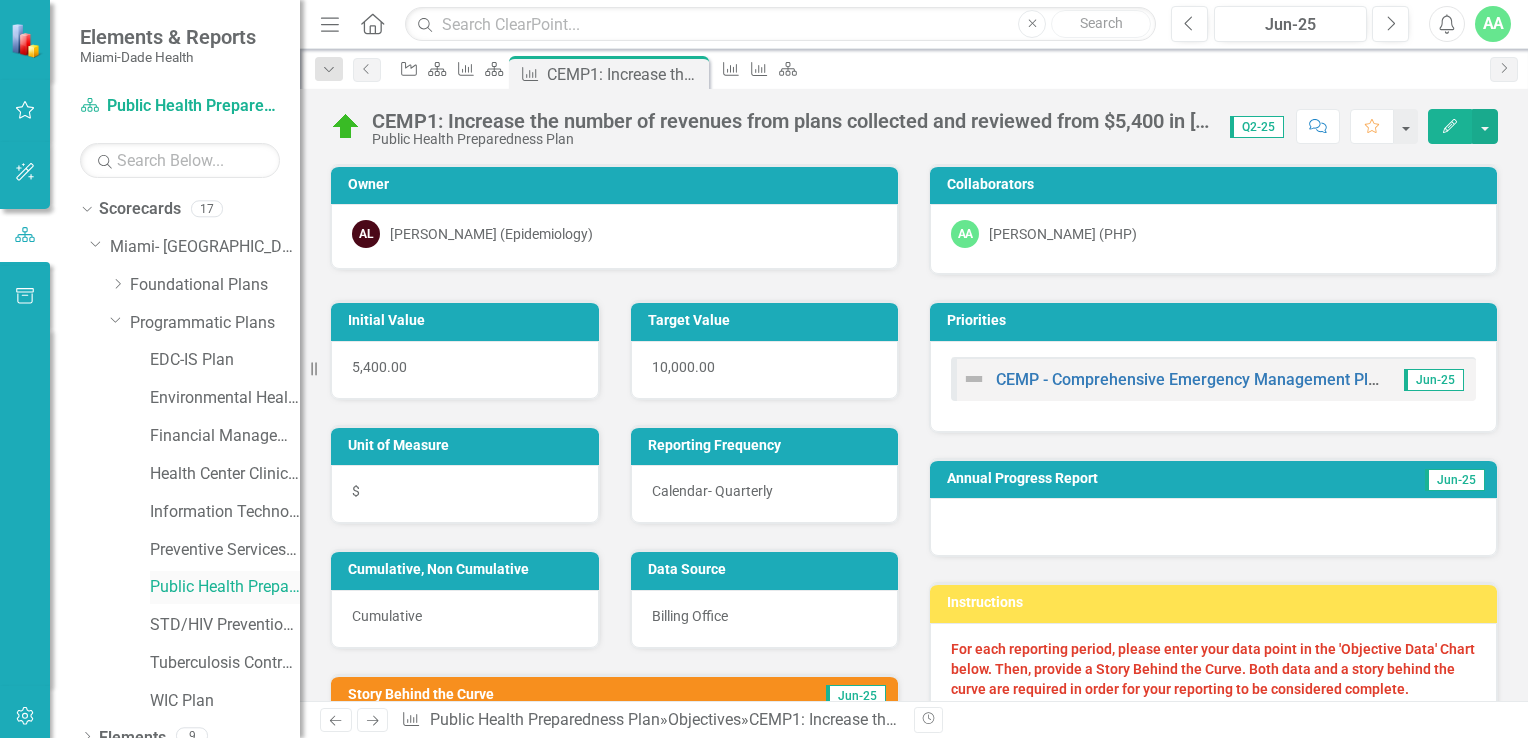 click on "Public Health Preparedness Plan" at bounding box center [225, 587] 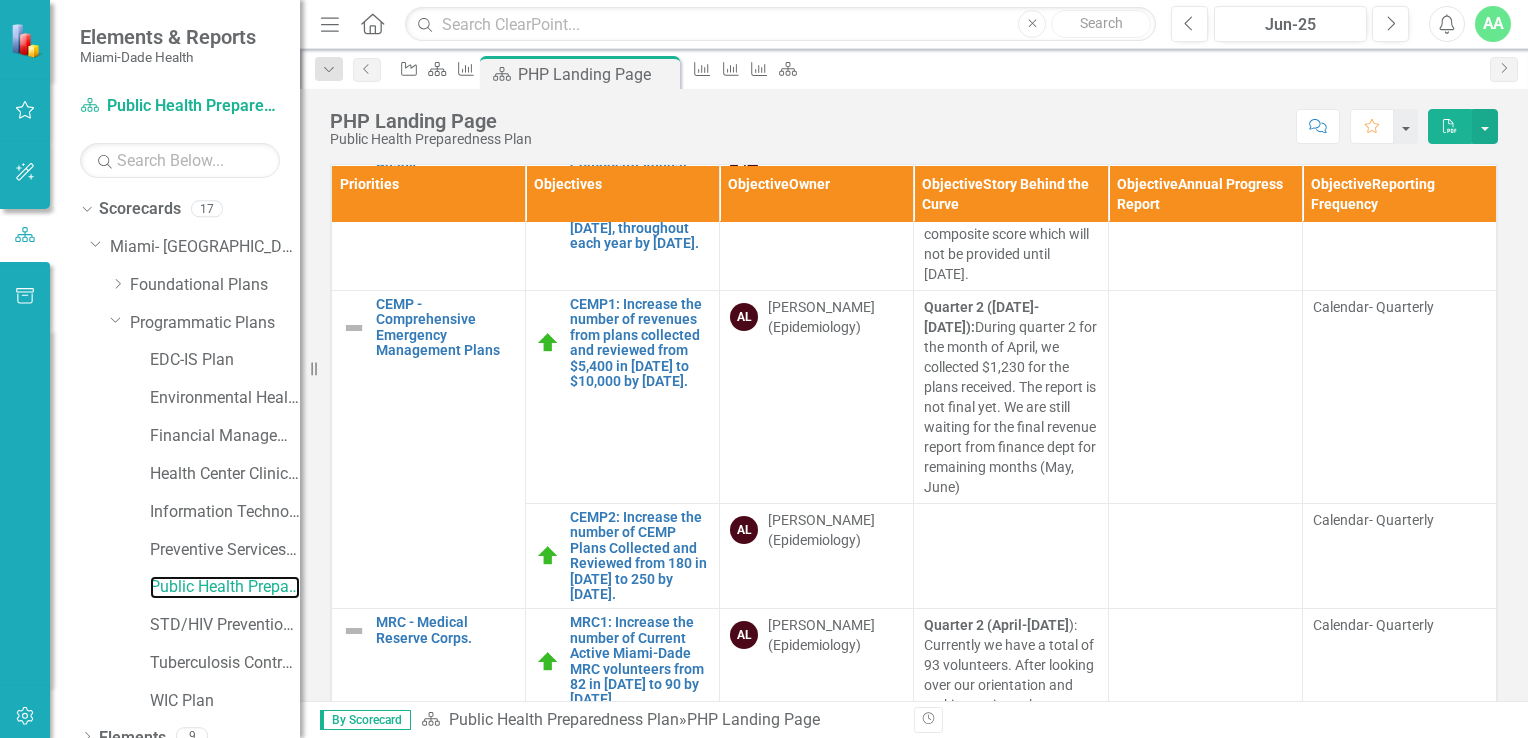 scroll, scrollTop: 0, scrollLeft: 0, axis: both 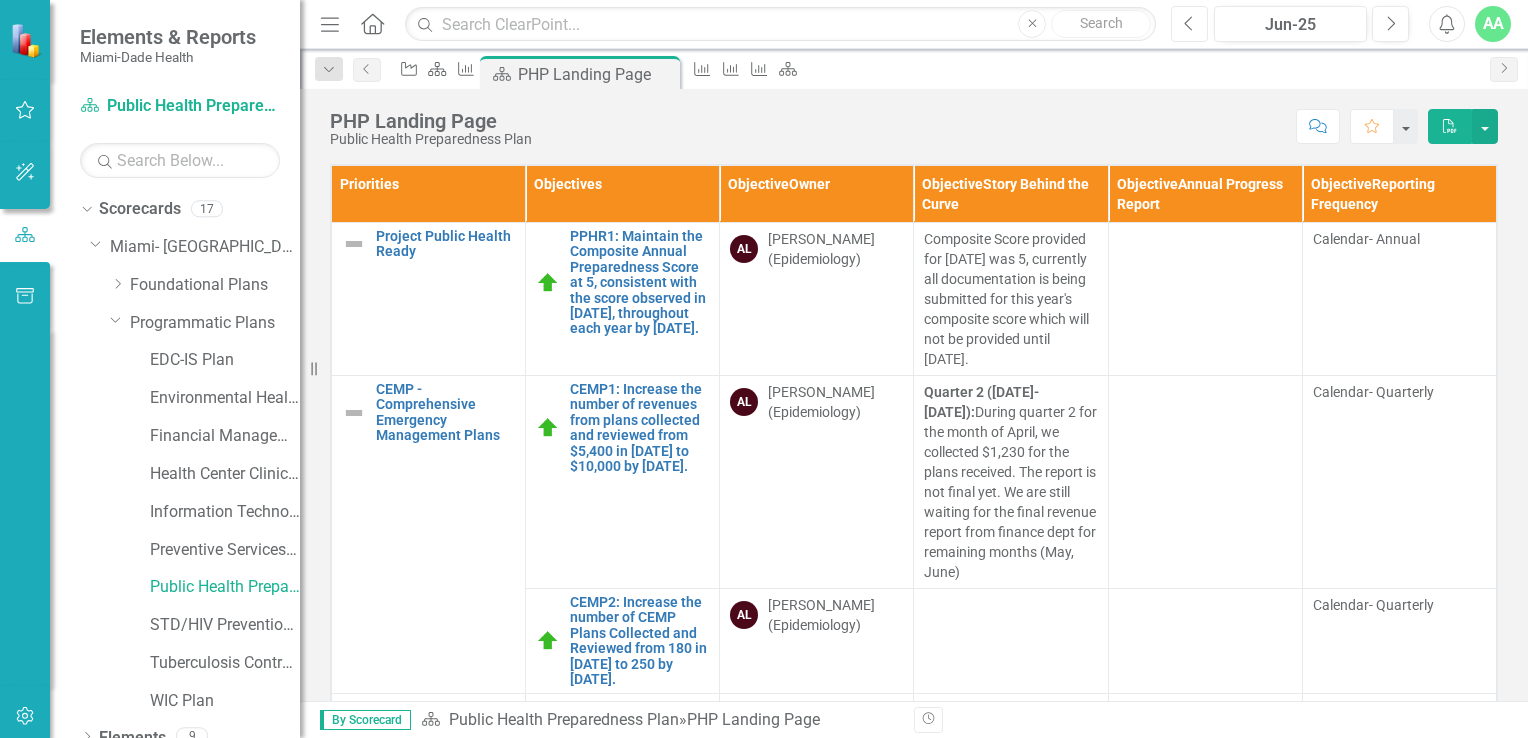 click on "Previous" 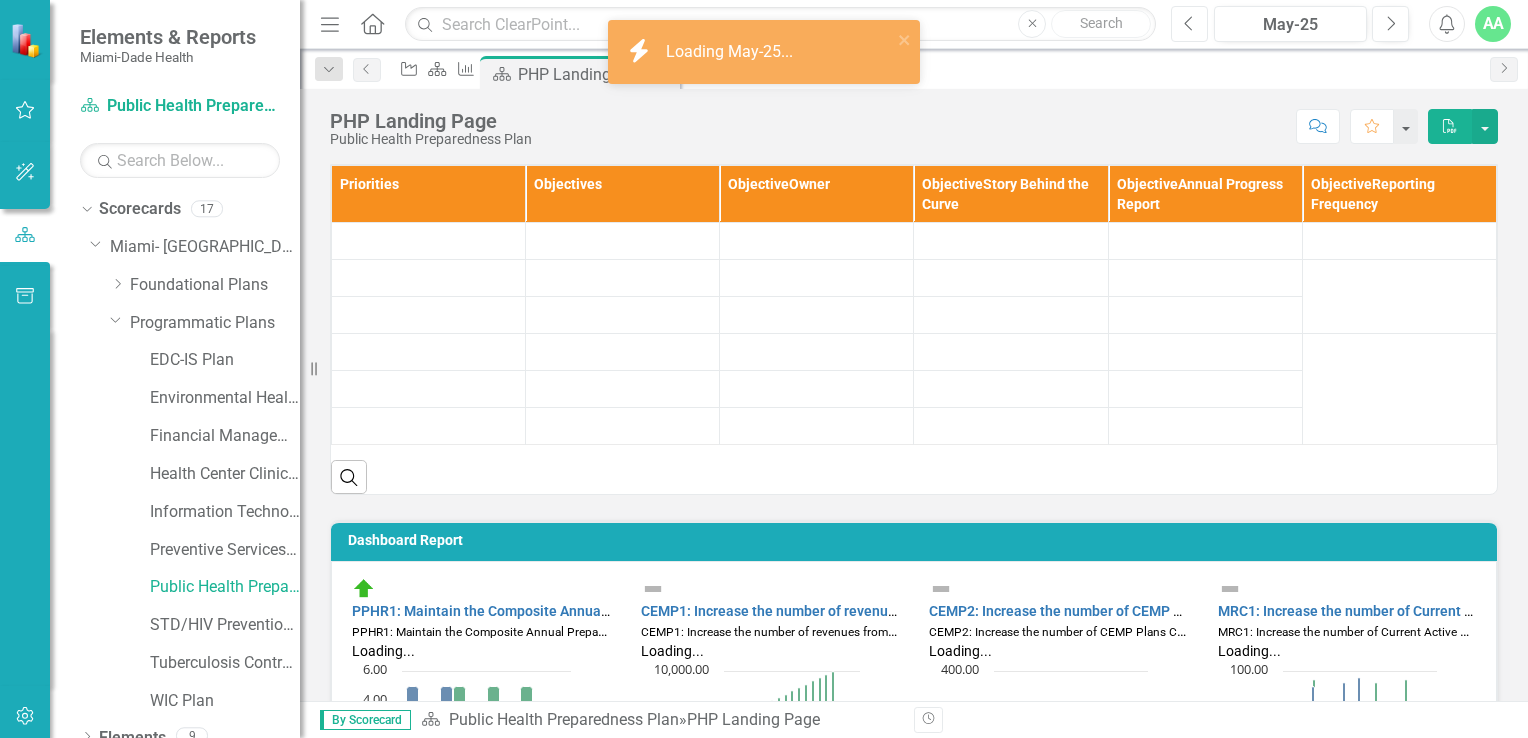 click on "Previous" 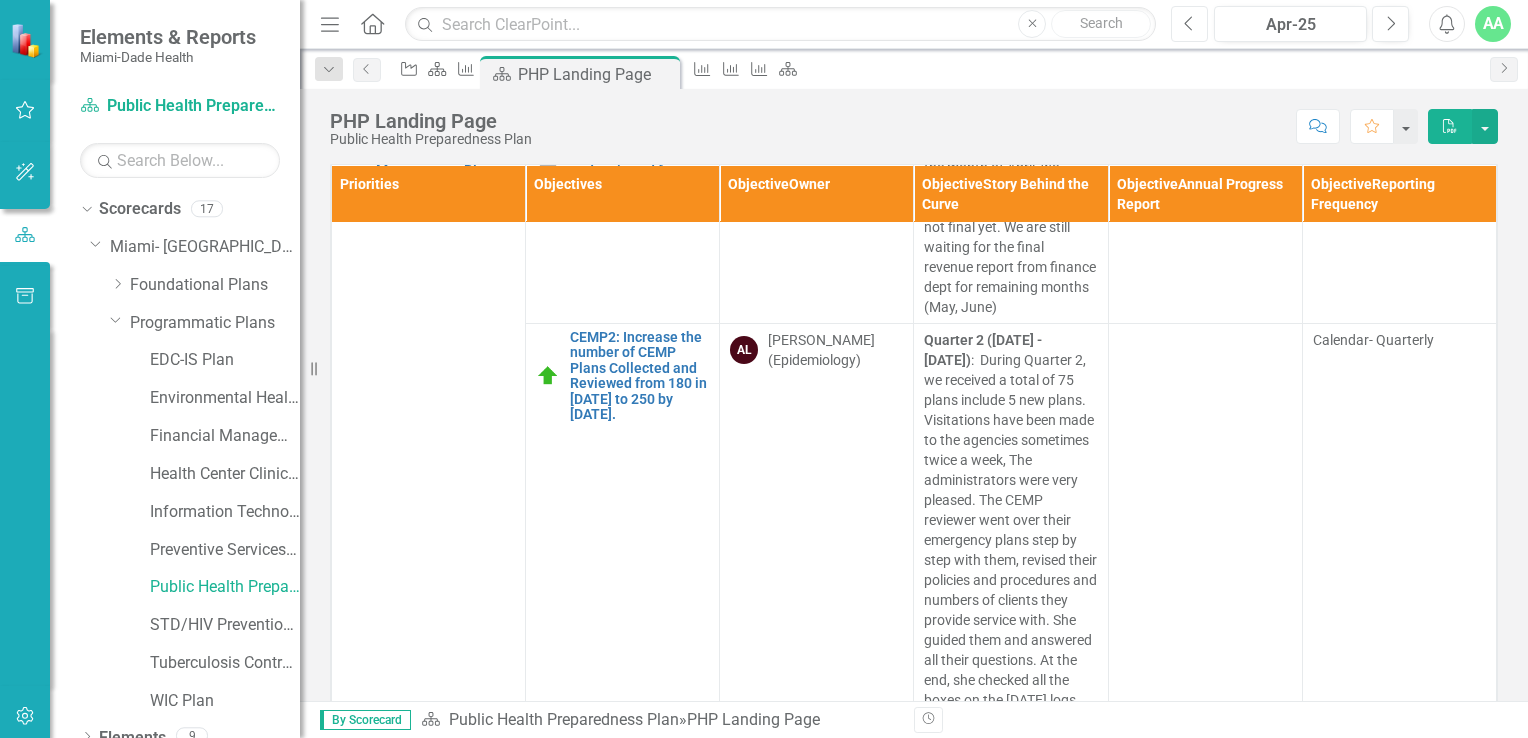 scroll, scrollTop: 300, scrollLeft: 0, axis: vertical 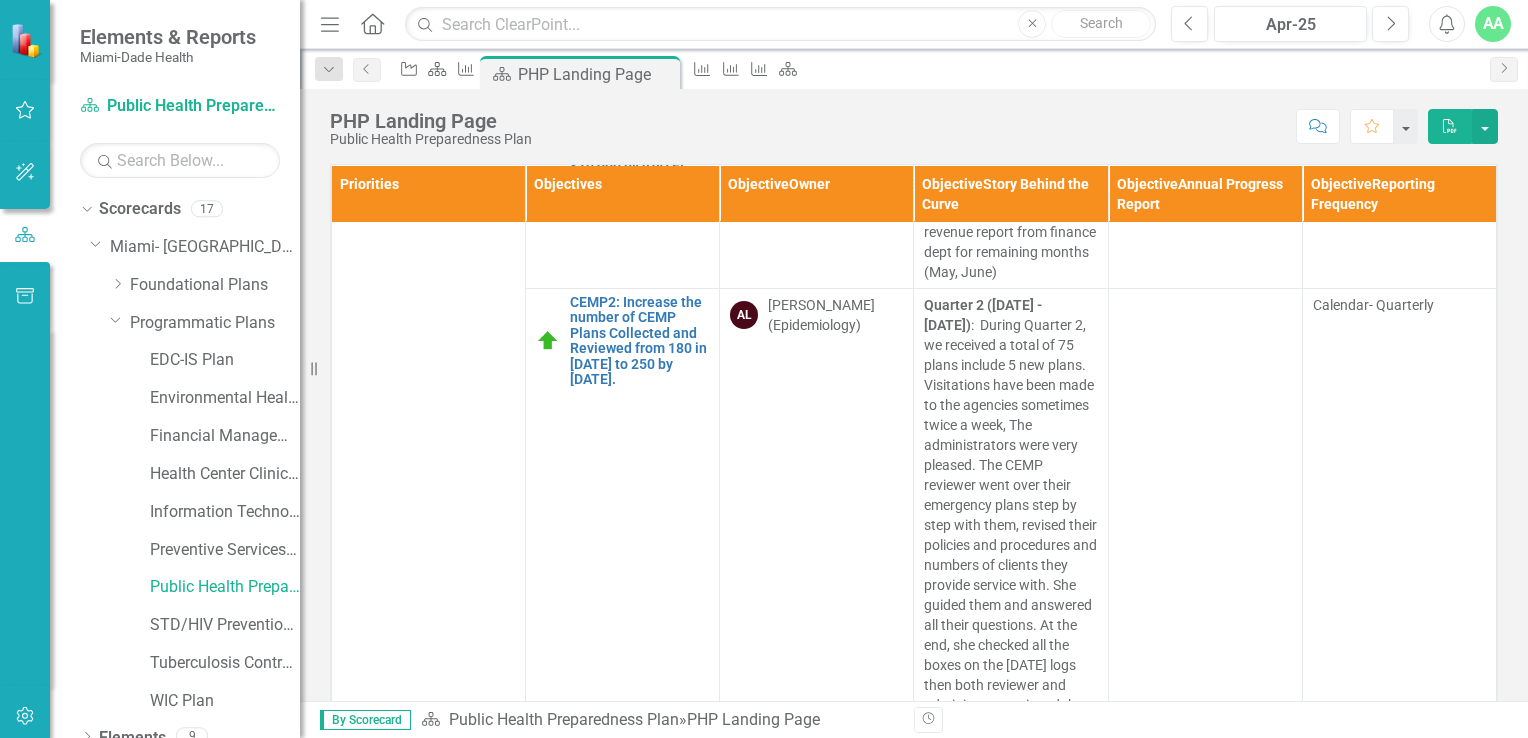 click on "Quarter 2 (April 1 - June 30) :  During Quarter 2, we received a total of 75 plans include 5 new plans.  Visitations have been made to the agencies sometimes twice a week, The administrators were very pleased. The CEMP reviewer went over their emergency plans step by step with them, revised their policies and procedures and numbers of clients they provide service with. She guided them and answered all their questions. At the end, she checked all the boxes on the visitation logs then both reviewer and administrators signed the forms.  Each log will be uploaded in footprints under their respective agency database." at bounding box center [1010, 545] 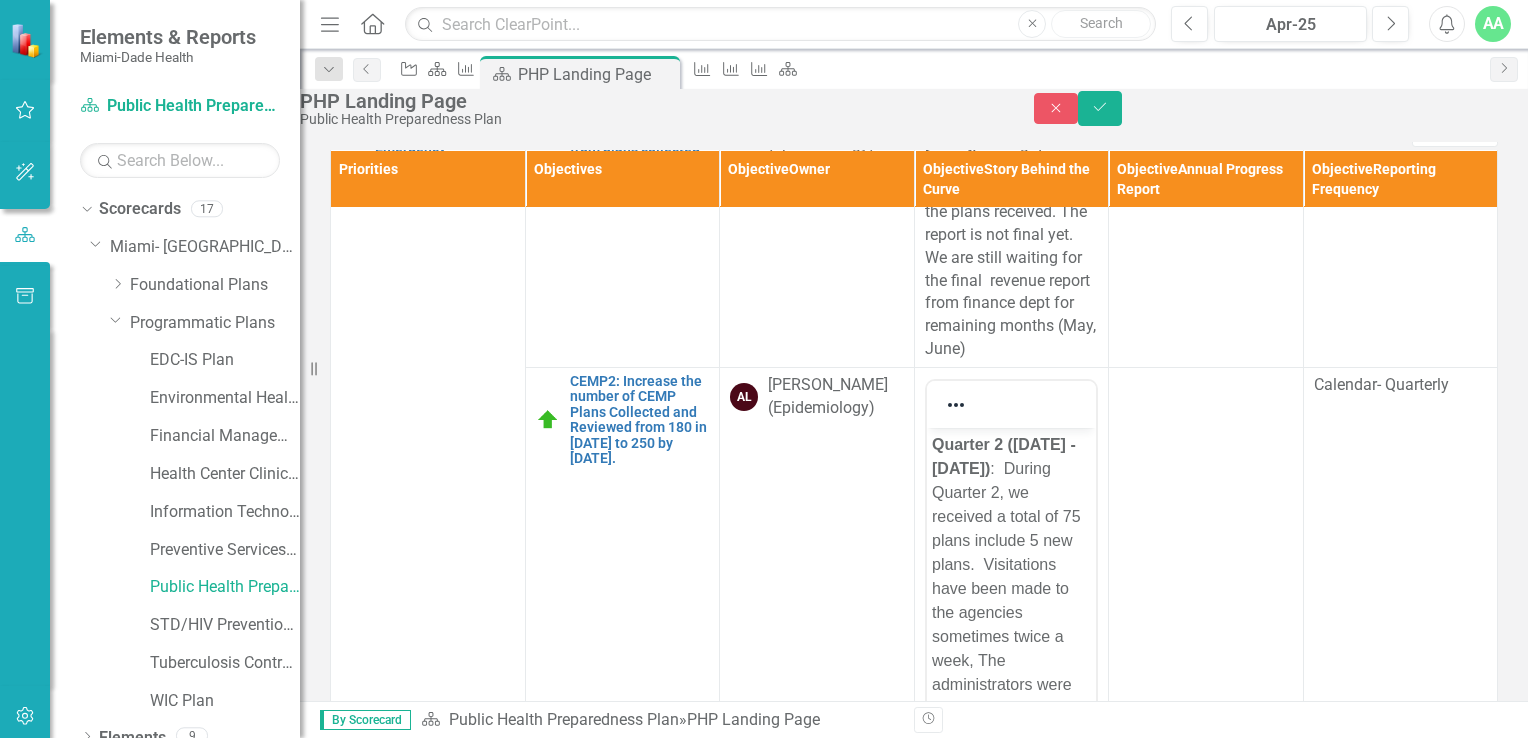 scroll, scrollTop: 0, scrollLeft: 0, axis: both 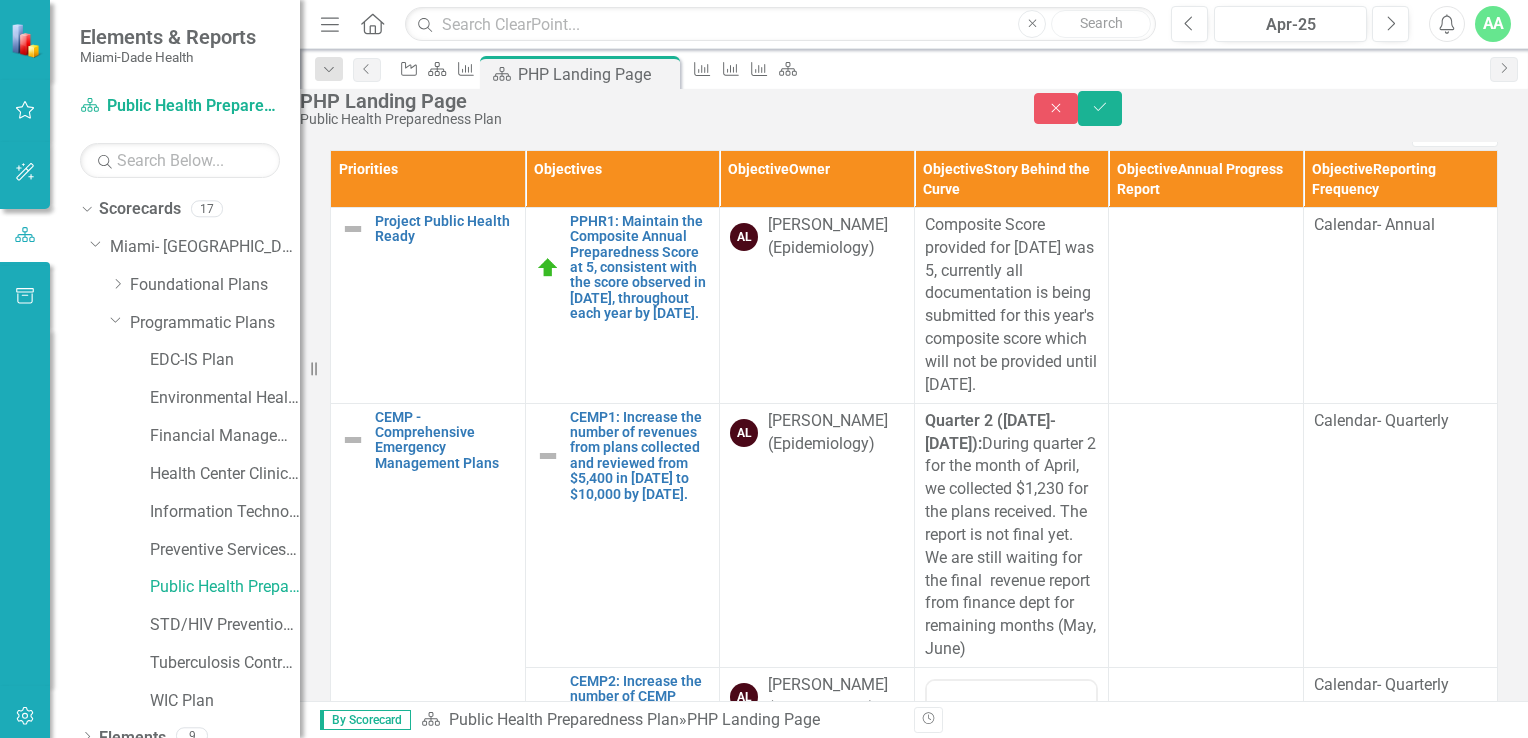 drag, startPoint x: 927, startPoint y: 738, endPoint x: 1018, endPoint y: 568, distance: 192.82376 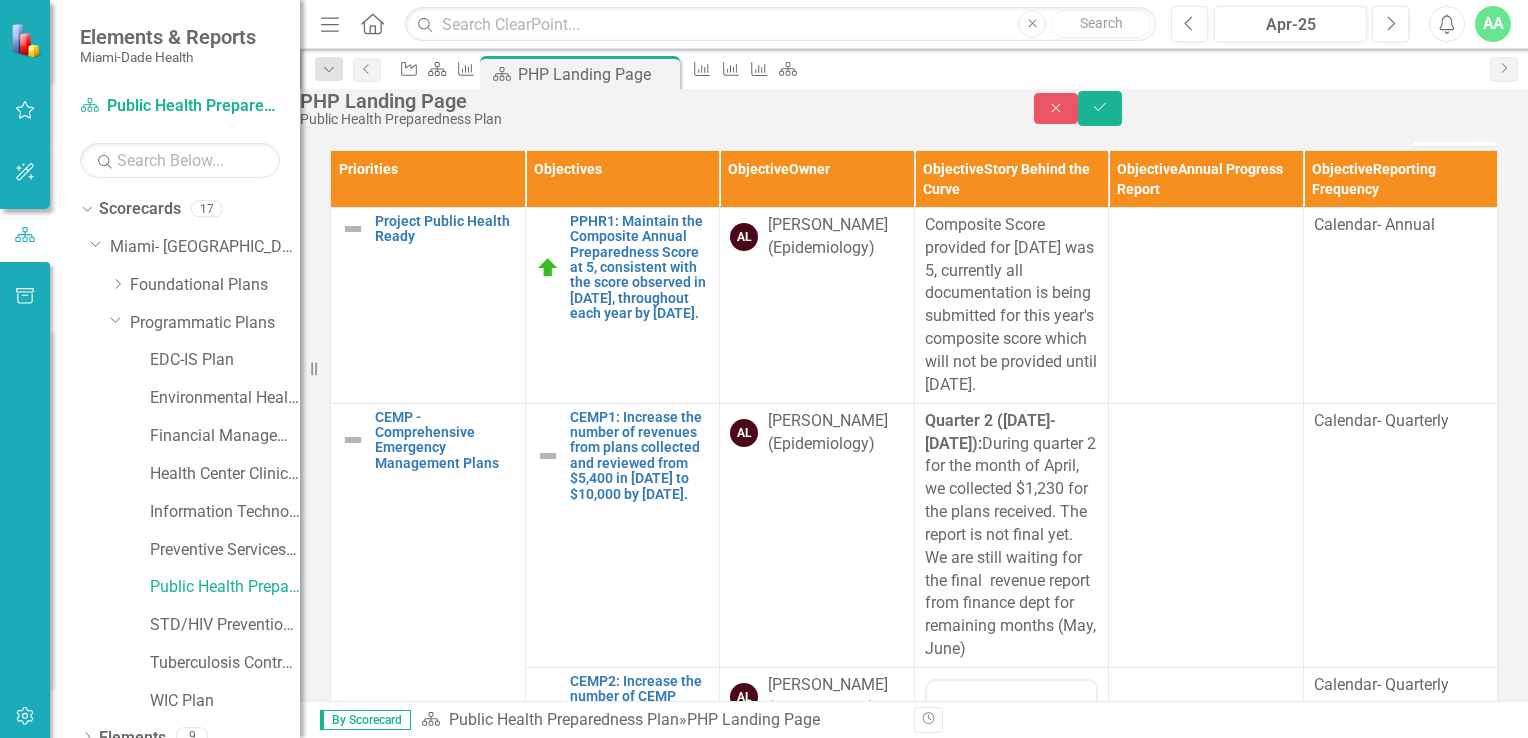 click on "Quarter 2 (April 1 - June 30) :  During Quarter 2, we received a total of 75 plans include 5 new plans.  Visitations have been made to the agencies sometimes twice a week, The administrators were very pleased. The CEMP reviewer went over their emergency plans step by step with them, revised their policies and procedures and numbers of clients they provide service with. She guided them and answered all their questions. At the end, she checked all the boxes on the visitation logs then both reviewer and administrators signed the forms.  Each log will be uploaded in footprints under their respective agency database." at bounding box center [1011, 1136] 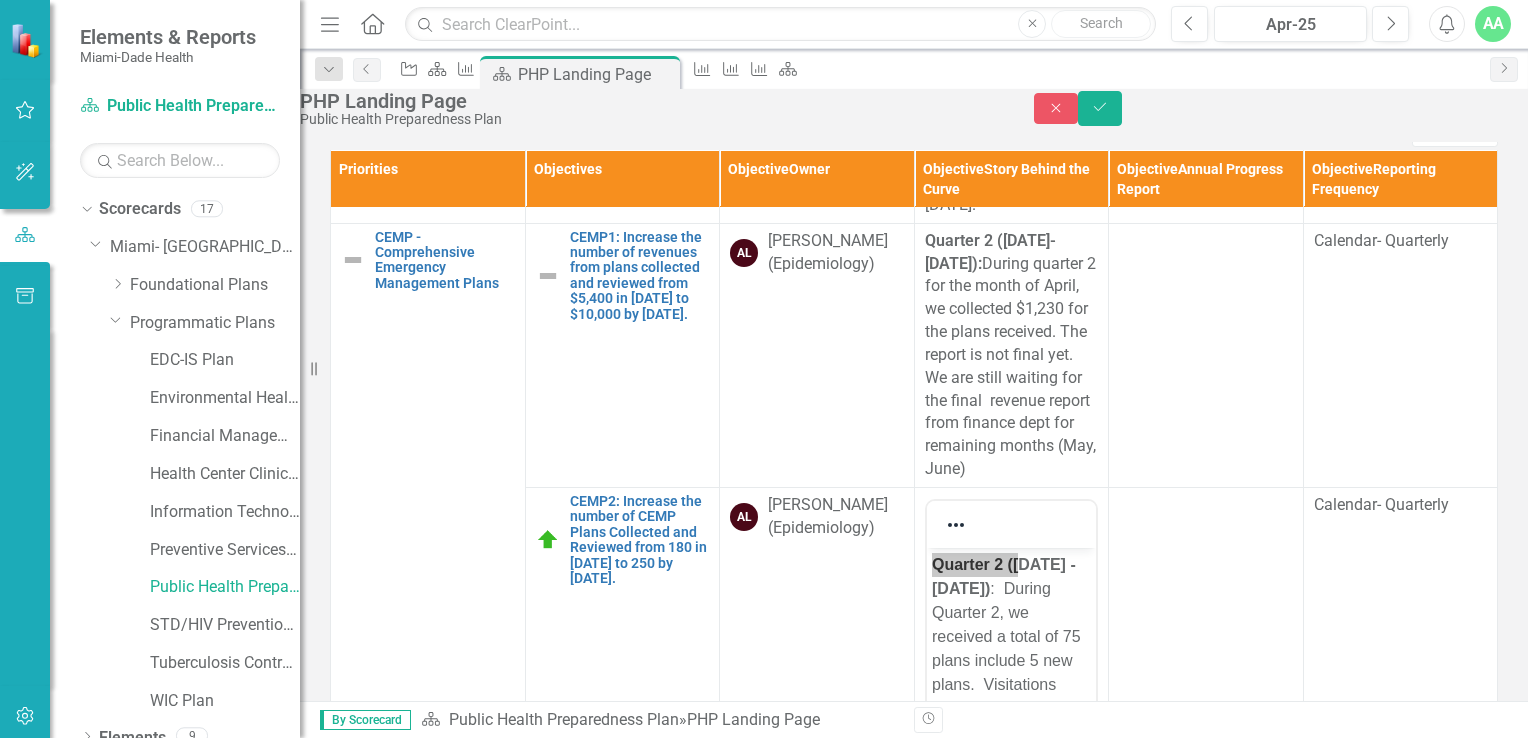 scroll, scrollTop: 300, scrollLeft: 0, axis: vertical 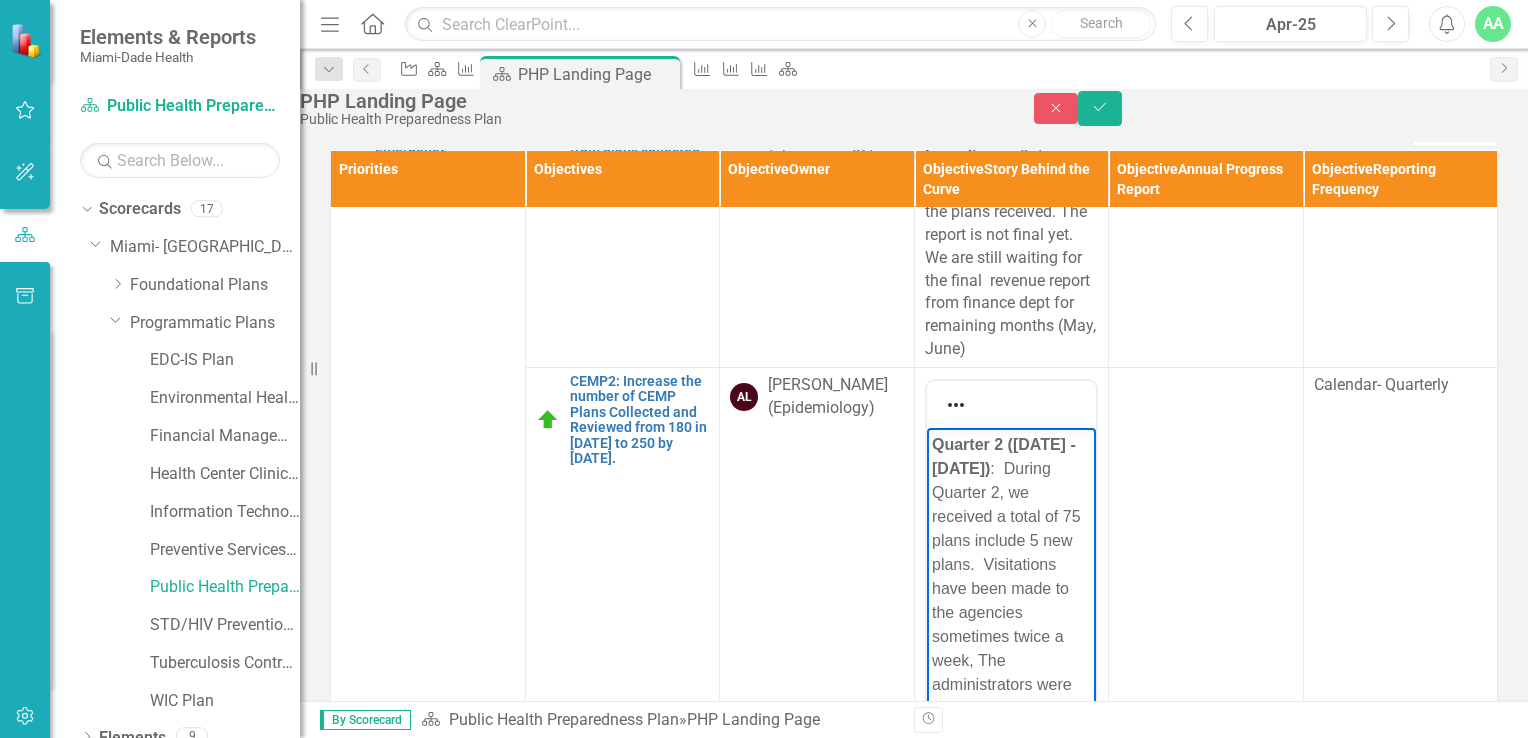 click on "Quarter 2 (April 1 - June 30) :  During Quarter 2, we received a total of 75 plans include 5 new plans.  Visitations have been made to the agencies sometimes twice a week, The administrators were very pleased. The CEMP reviewer went over their emergency plans step by step with them, revised their policies and procedures and numbers of clients they provide service with. She guided them and answered all their questions. At the end, she checked all the boxes on the visitation logs then both reviewer and administrators signed the forms.  Each log will be uploaded in footprints under their respective agency database." at bounding box center [1011, 828] 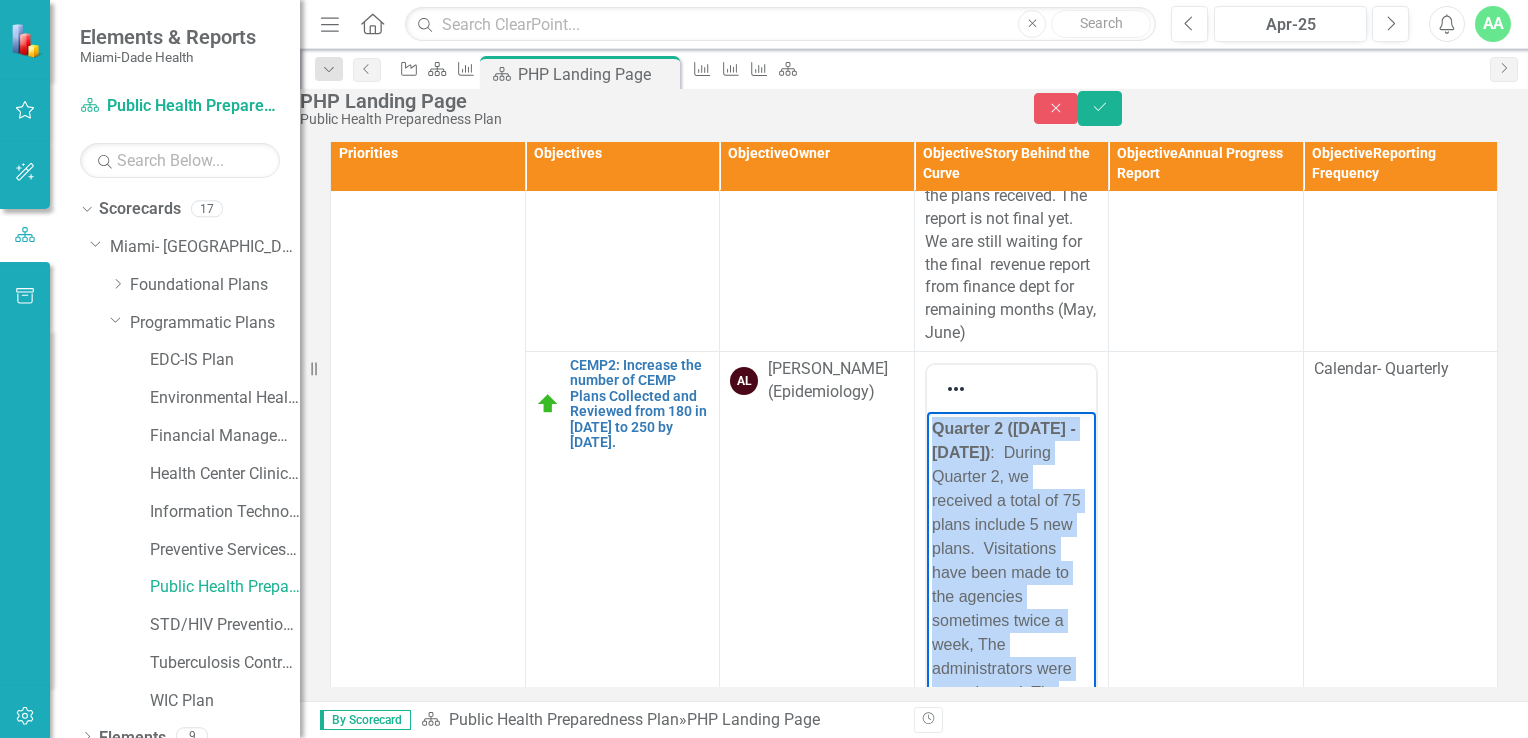 scroll, scrollTop: 59, scrollLeft: 0, axis: vertical 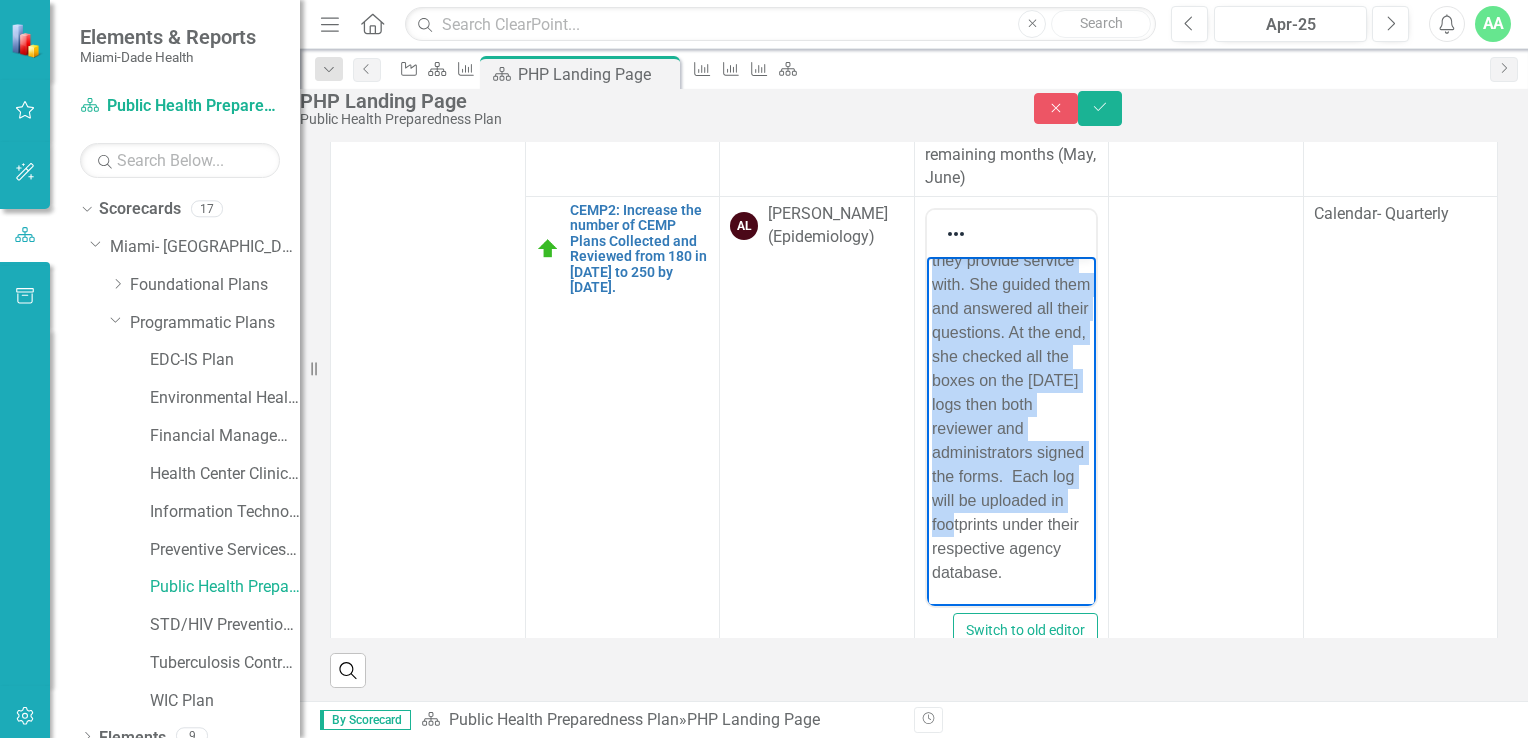 drag, startPoint x: 930, startPoint y: 271, endPoint x: 1065, endPoint y: 581, distance: 338.1198 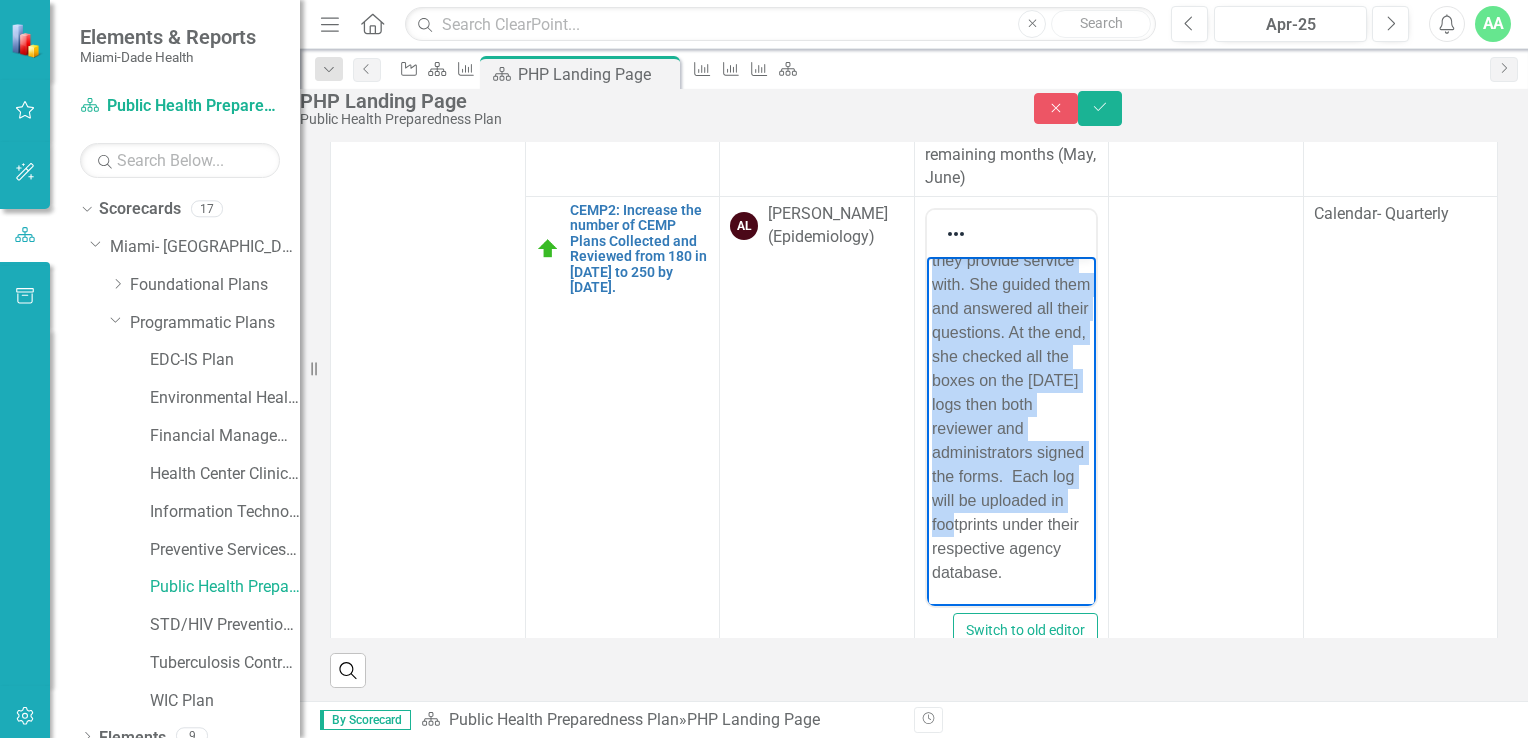 click on "Quarter 2 (April 1 - June 30) :  During Quarter 2, we received a total of 75 plans include 5 new plans.  Visitations have been made to the agencies sometimes twice a week, The administrators were very pleased. The CEMP reviewer went over their emergency plans step by step with them, revised their policies and procedures and numbers of clients they provide service with. She guided them and answered all their questions. At the end, she checked all the boxes on the visitation logs then both reviewer and administrators signed the forms.  Each log will be uploaded in footprints under their respective agency database." at bounding box center (1011, 188) 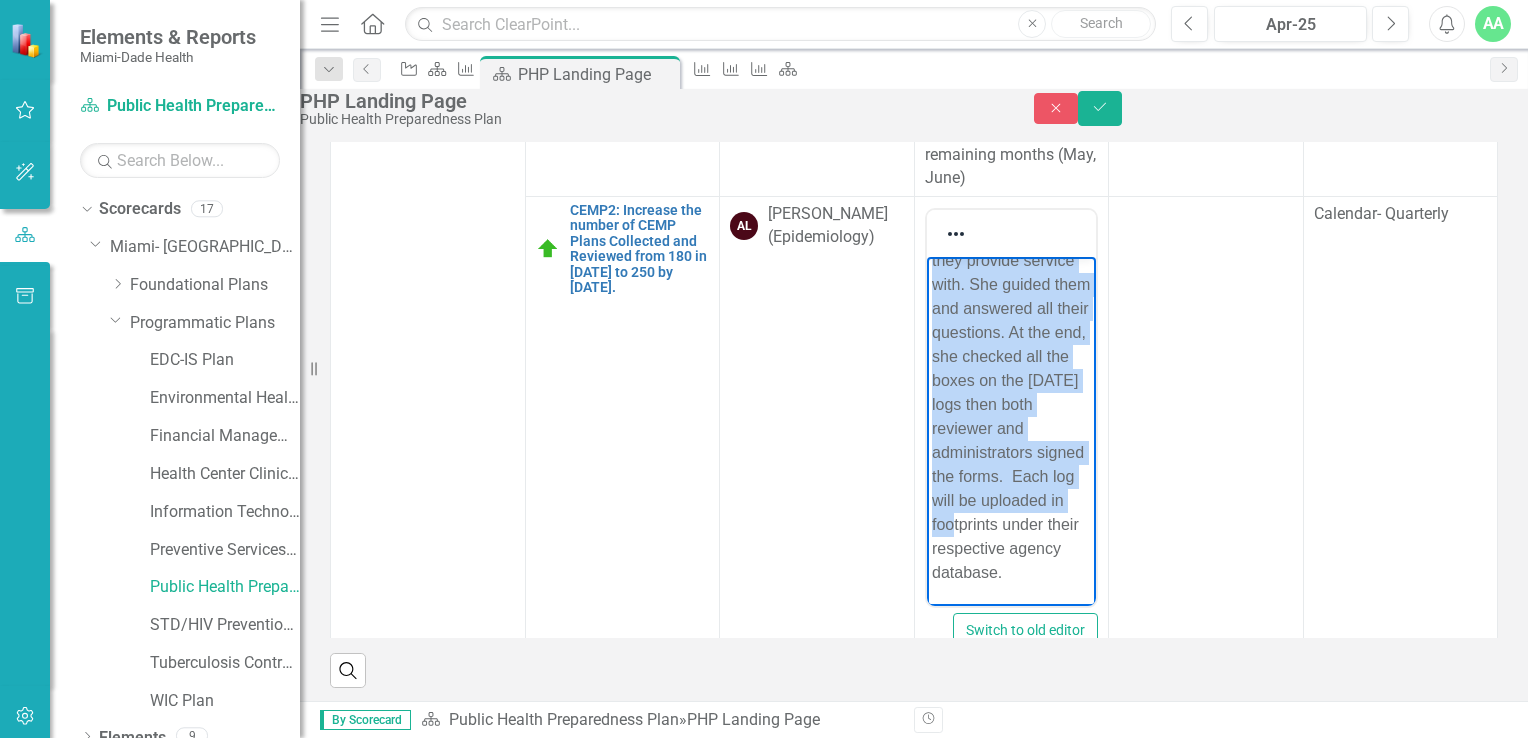 copy on "Quarter 2 (April 1 - June 30) :  During Quarter 2, we received a total of 75 plans include 5 new plans.  Visitations have been made to the agencies sometimes twice a week, The administrators were very pleased. The CEMP reviewer went over their emergency plans step by step with them, revised their policies and procedures and numbers of clients they provide service with. She guided them and answered all their questions. At the end, she checked all the boxes on the visitation logs then both reviewer and administrators signed the forms.  Each log will be uploaded in footprints under their respective agency database." 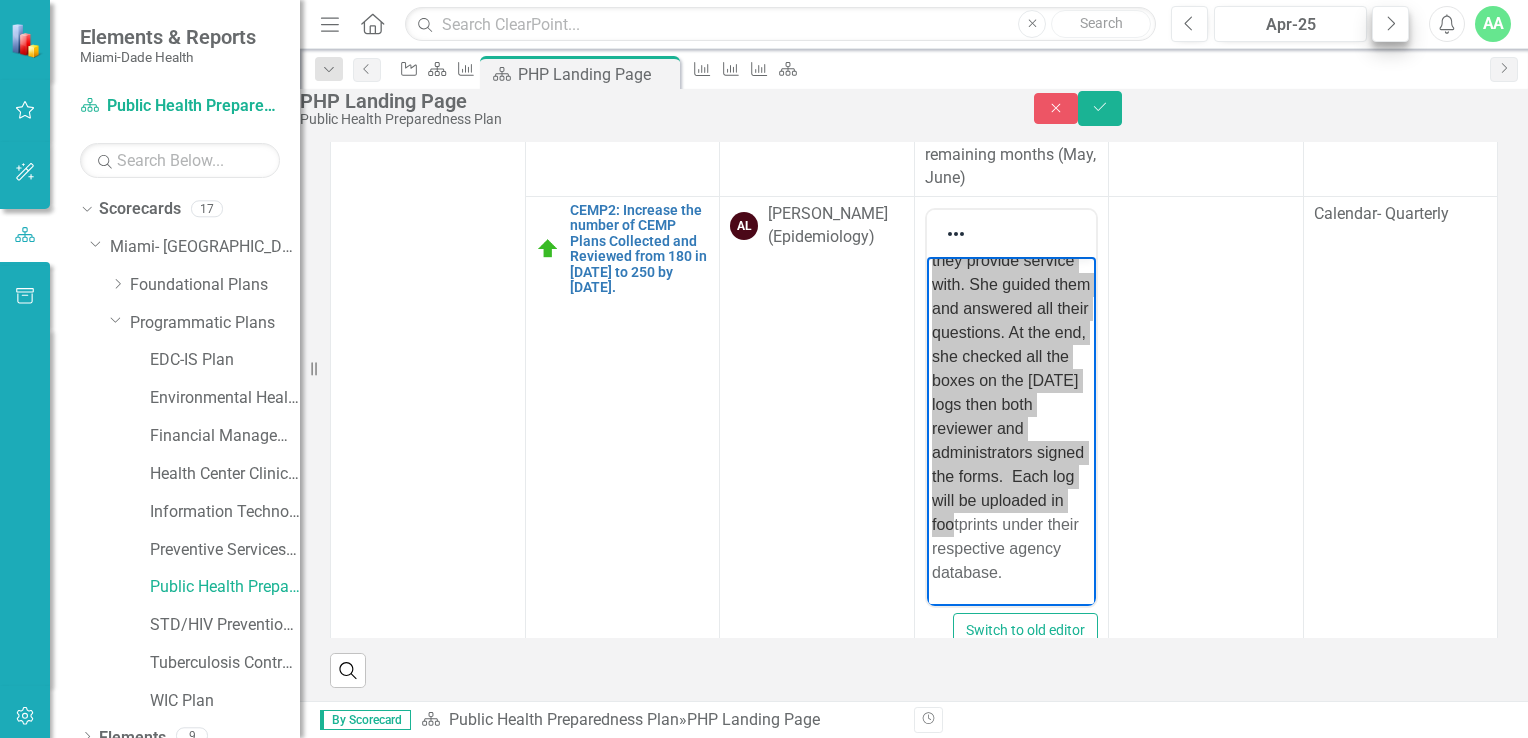 click on "Next" 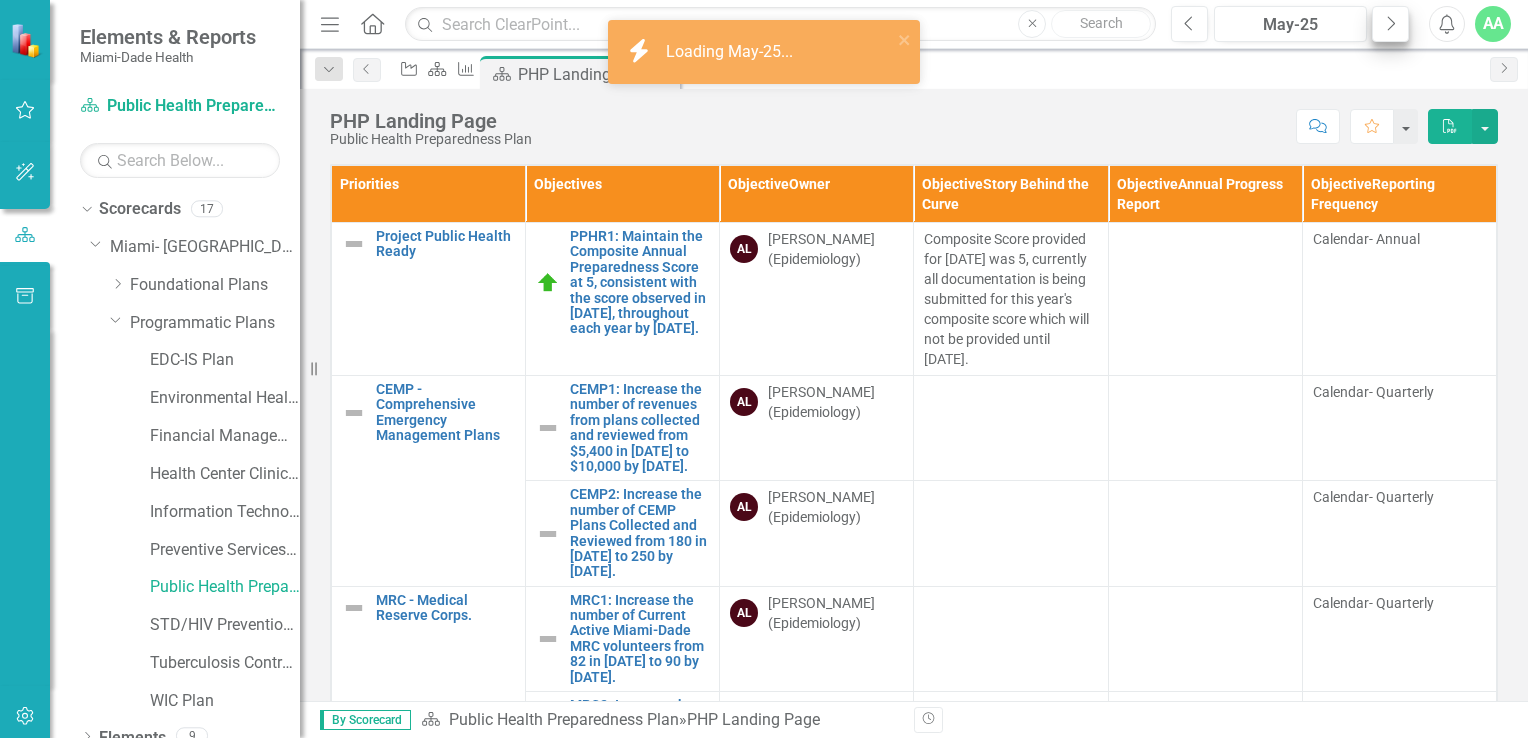 click on "Next" 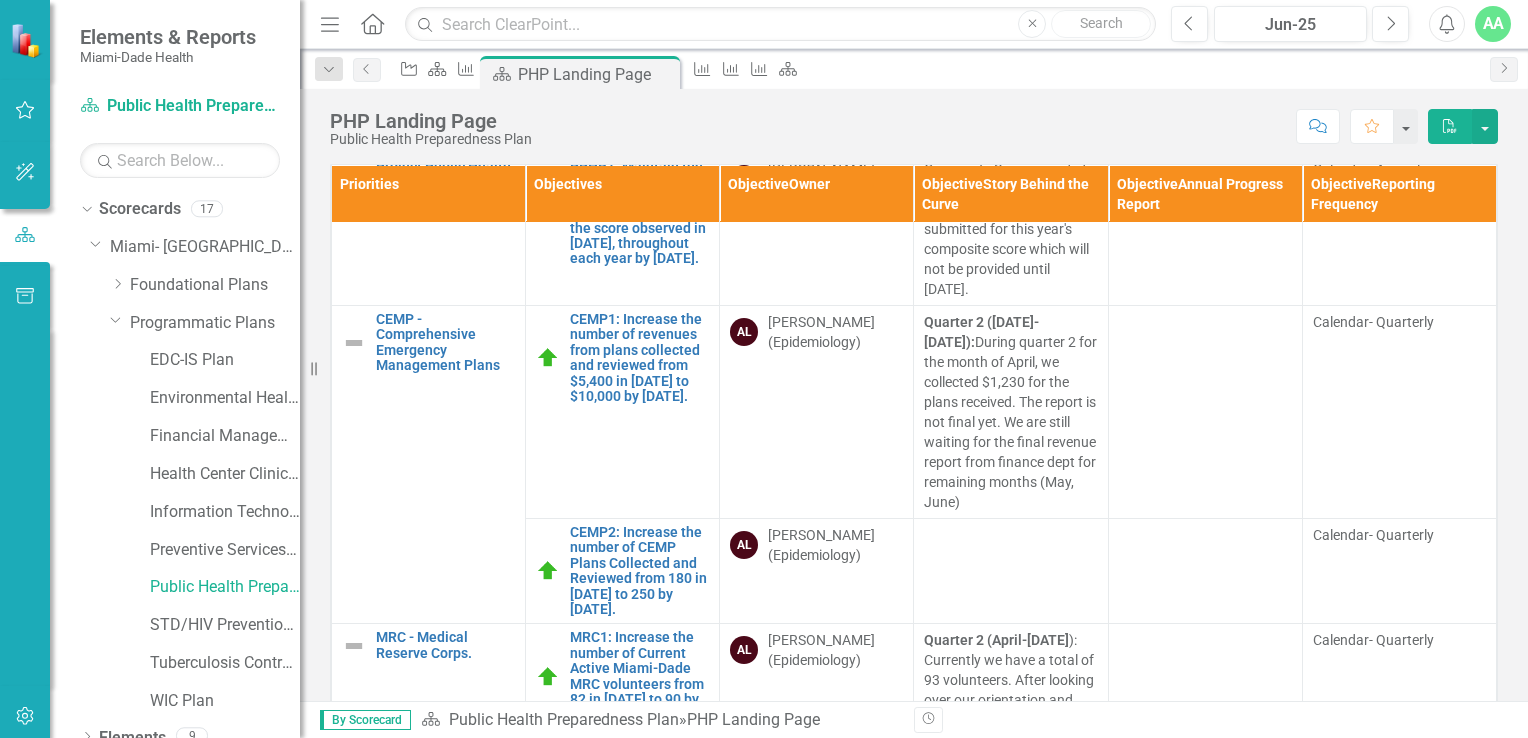scroll, scrollTop: 100, scrollLeft: 0, axis: vertical 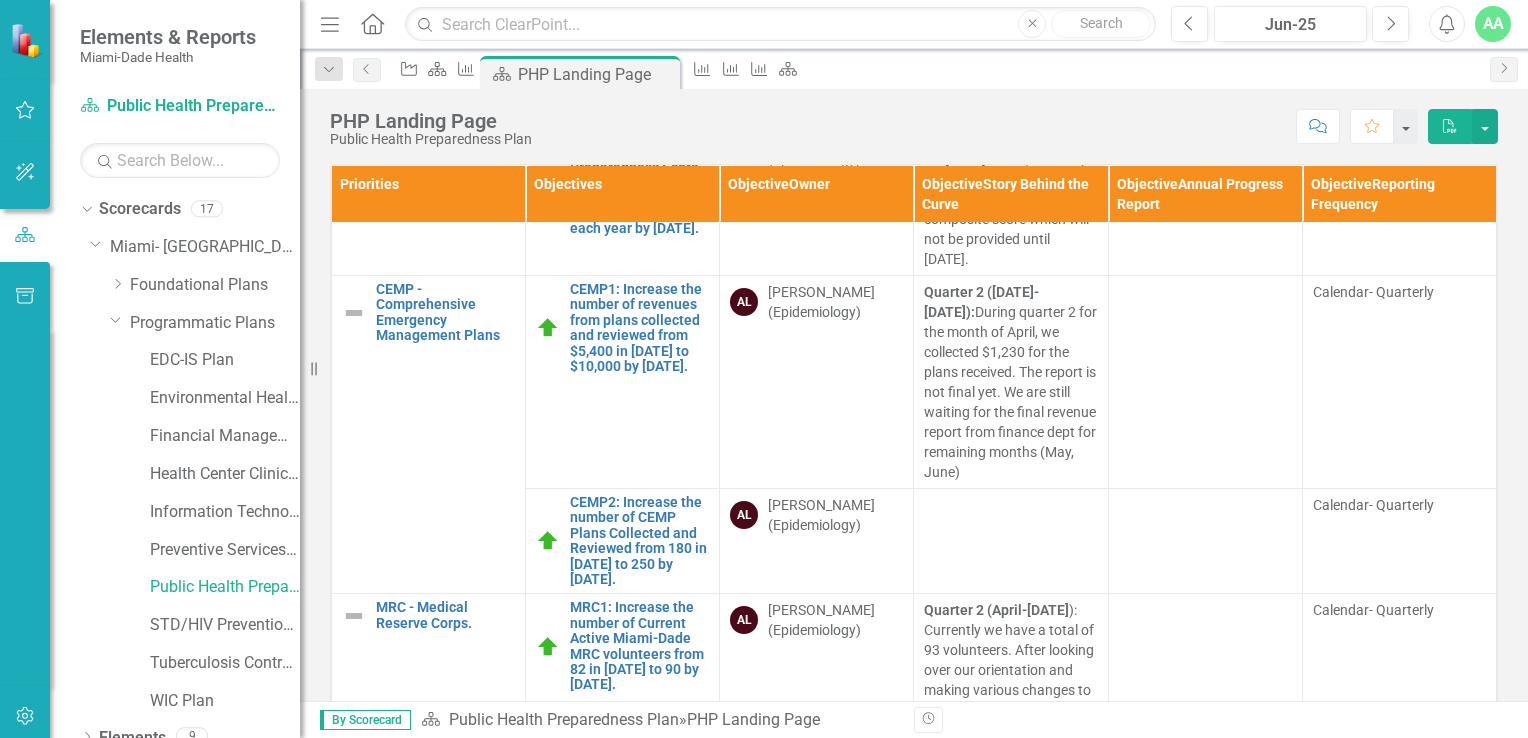 click on "PDF" 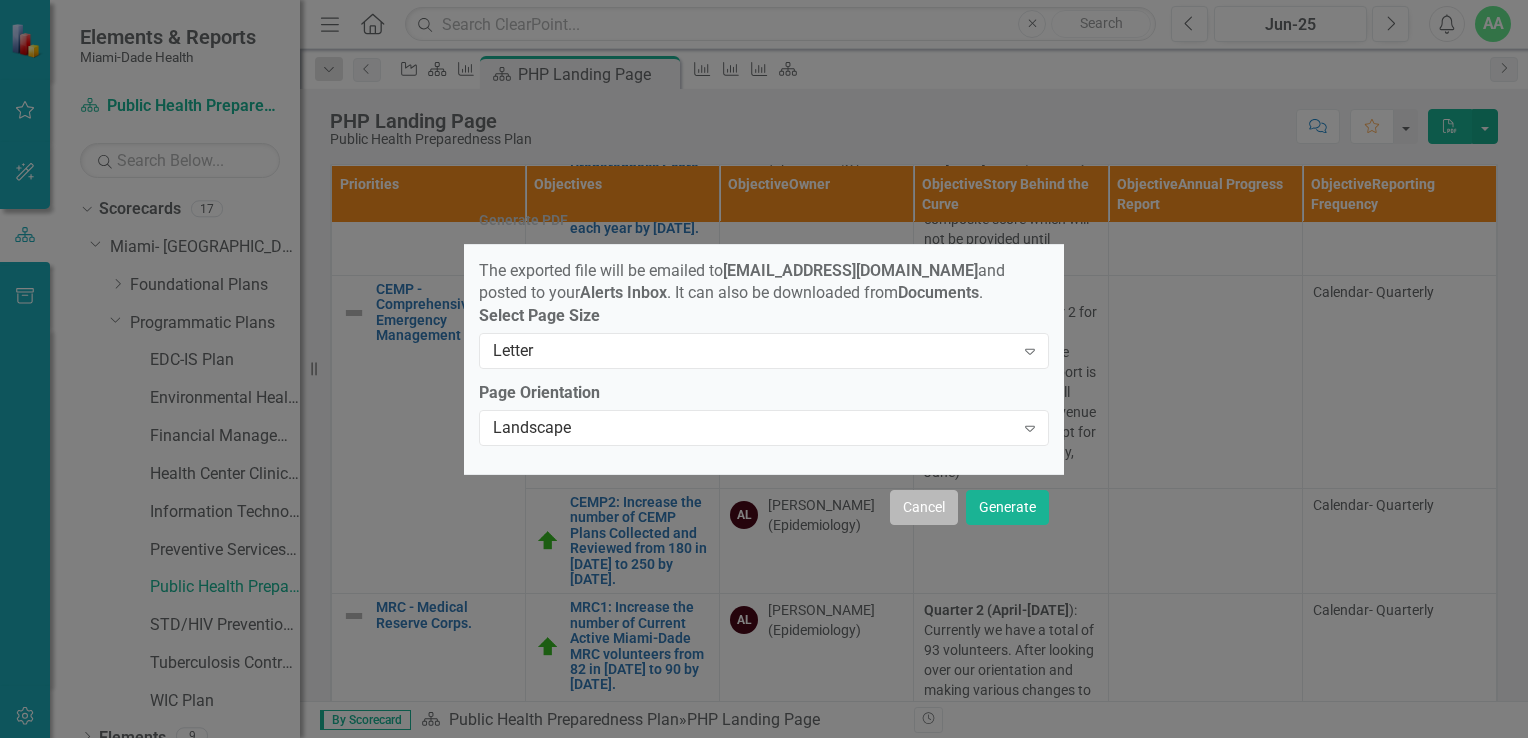 click on "Cancel" at bounding box center [924, 507] 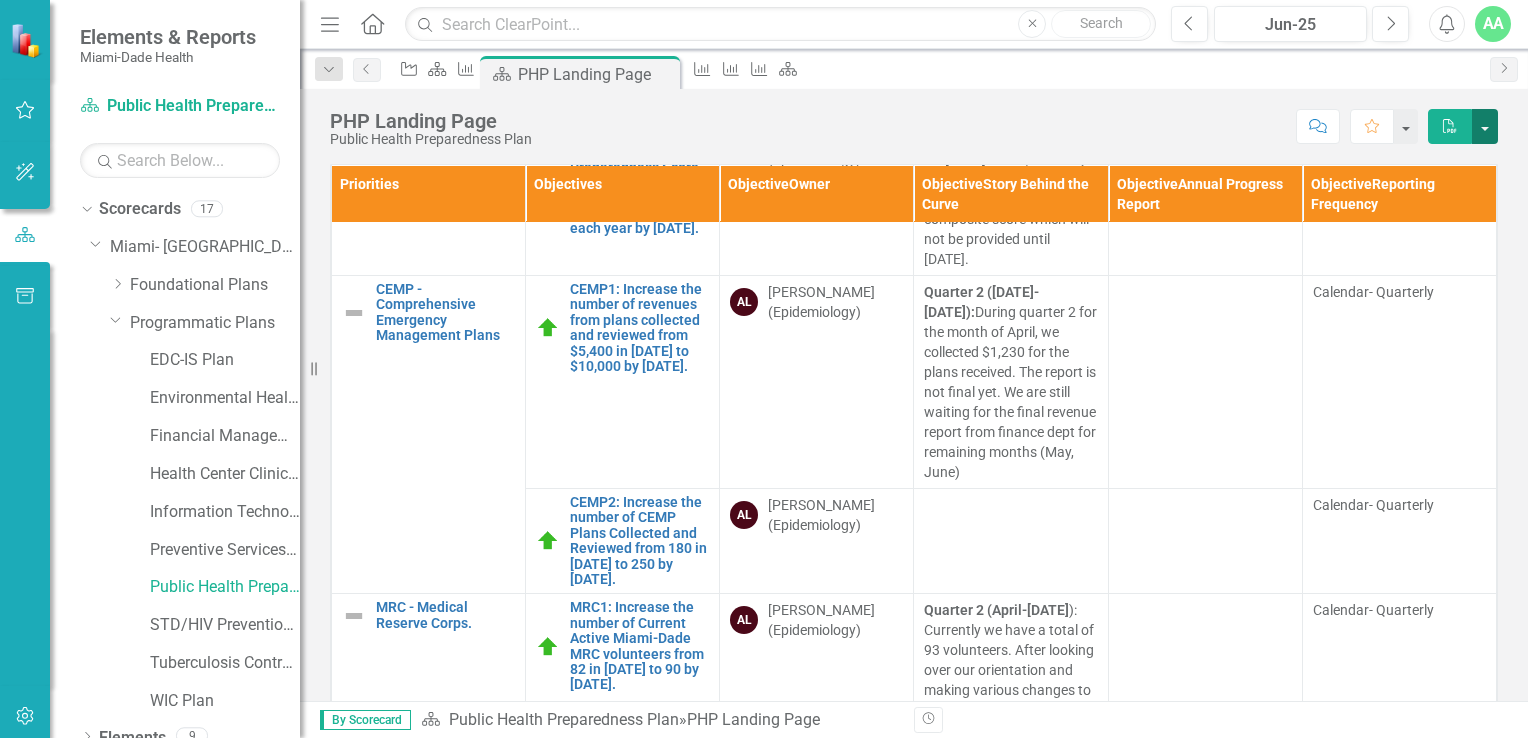 click at bounding box center (1485, 126) 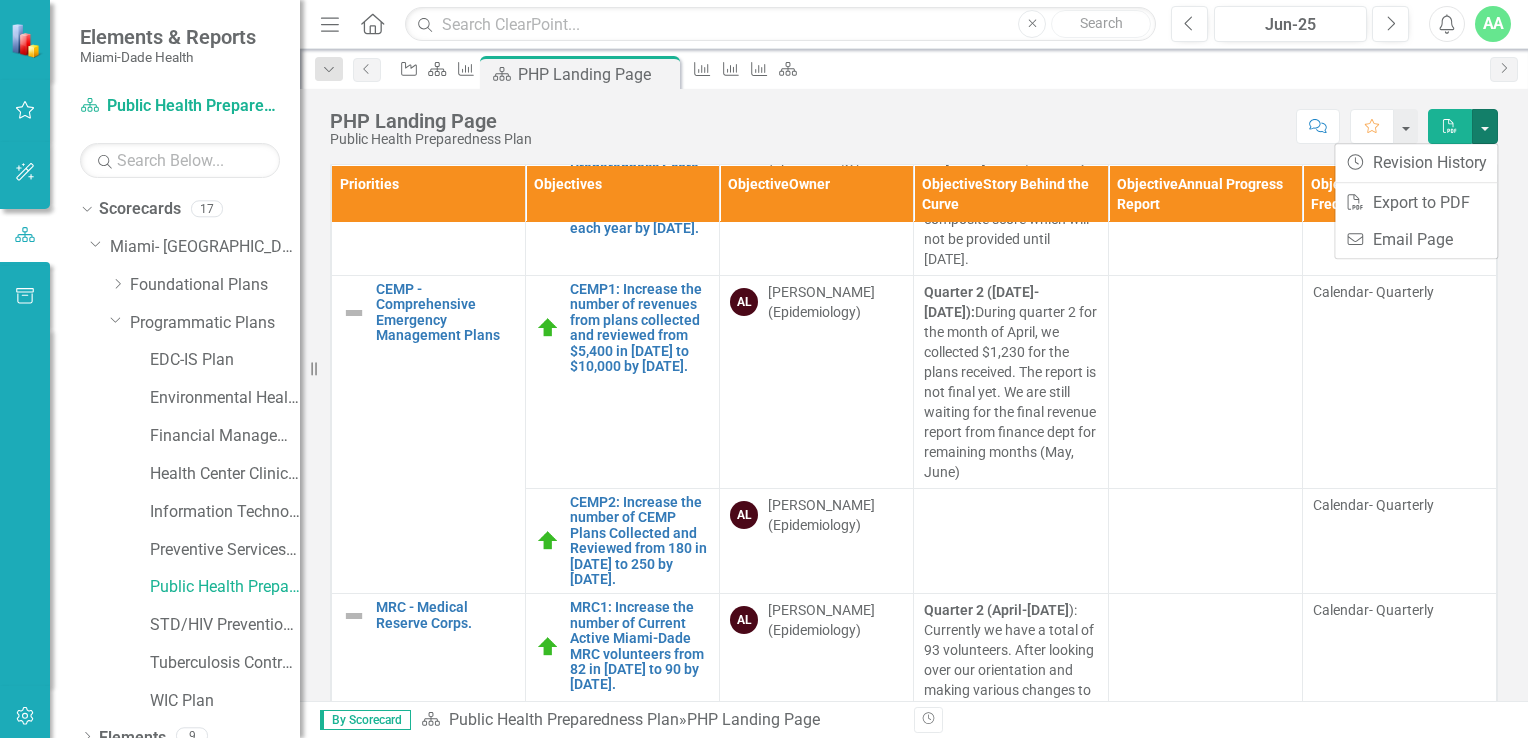 click at bounding box center (1205, 382) 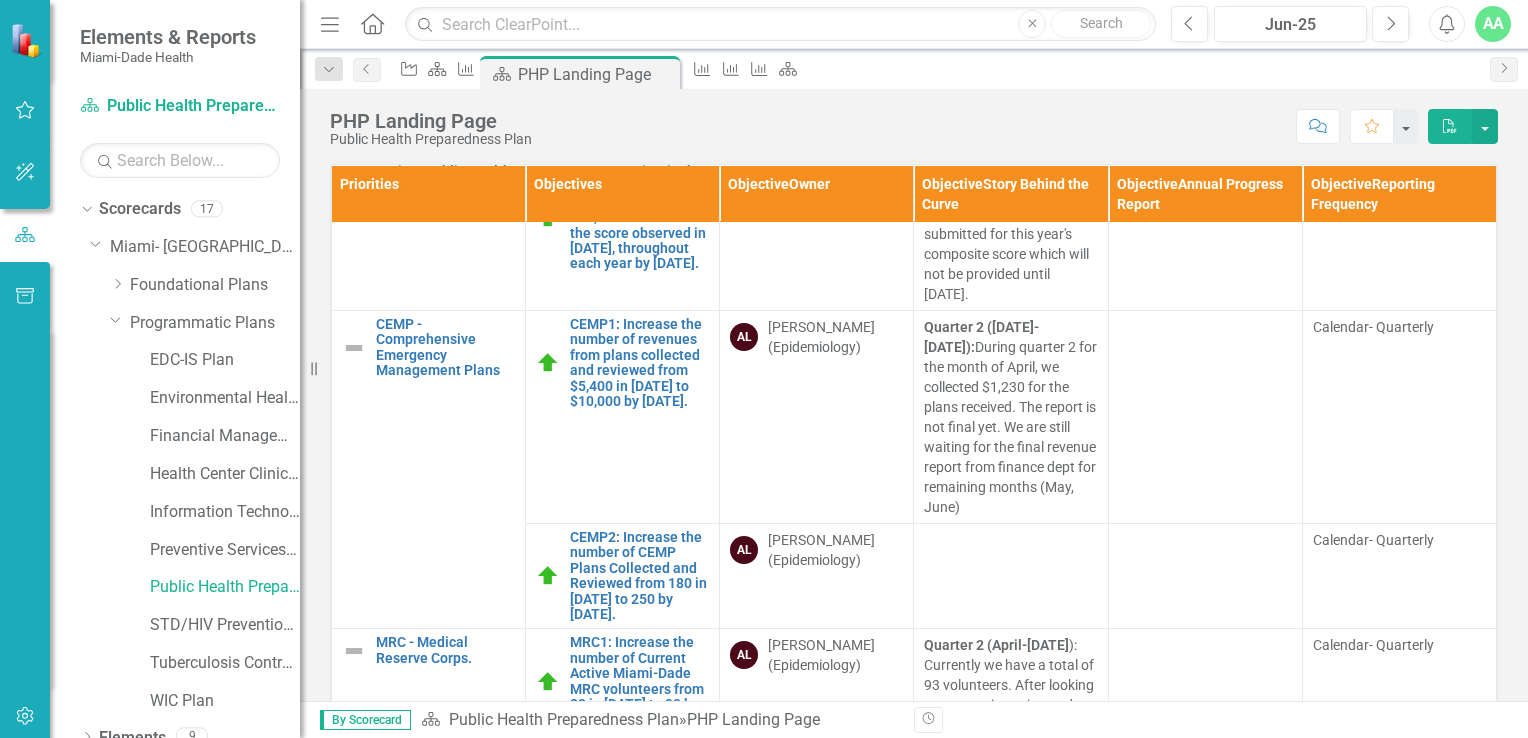 scroll, scrollTop: 100, scrollLeft: 0, axis: vertical 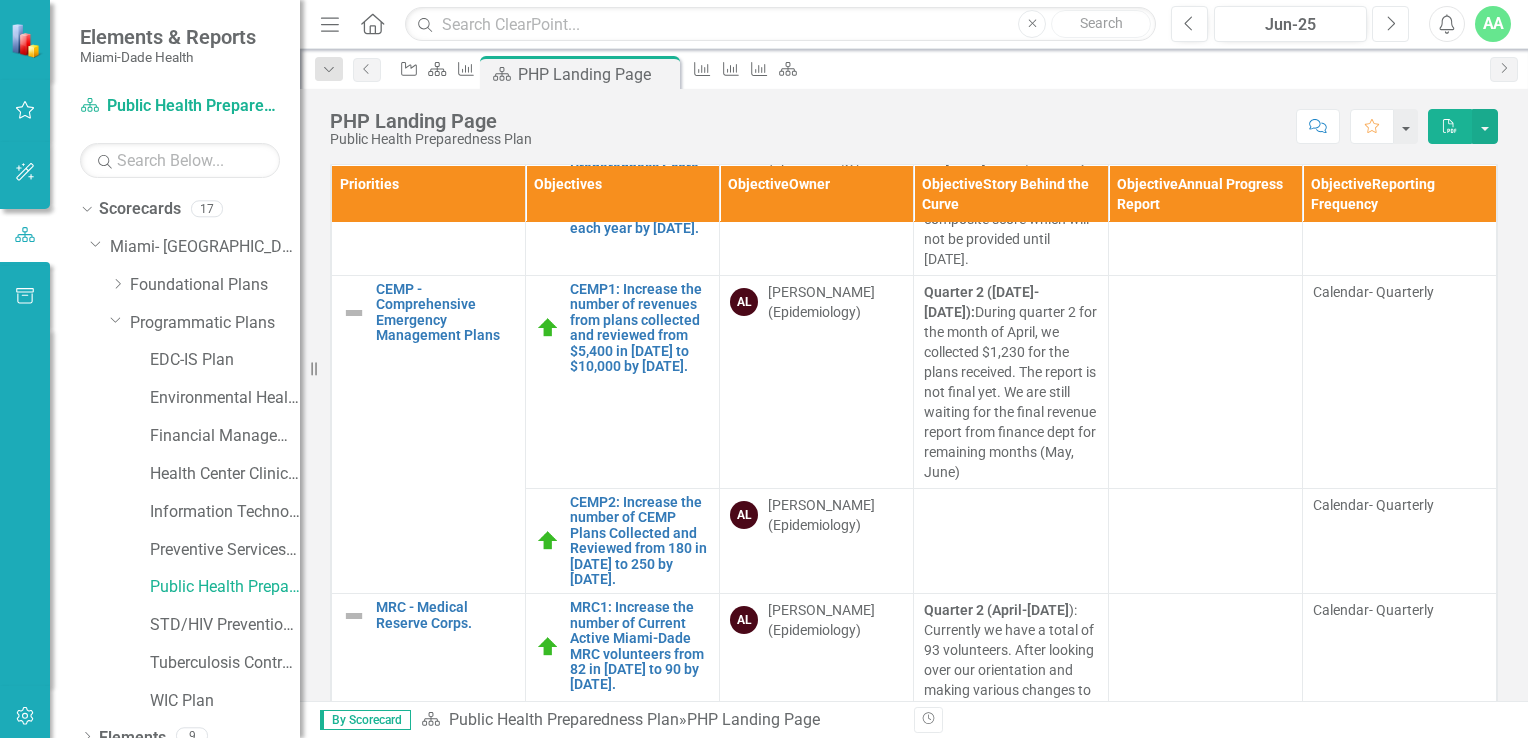 click 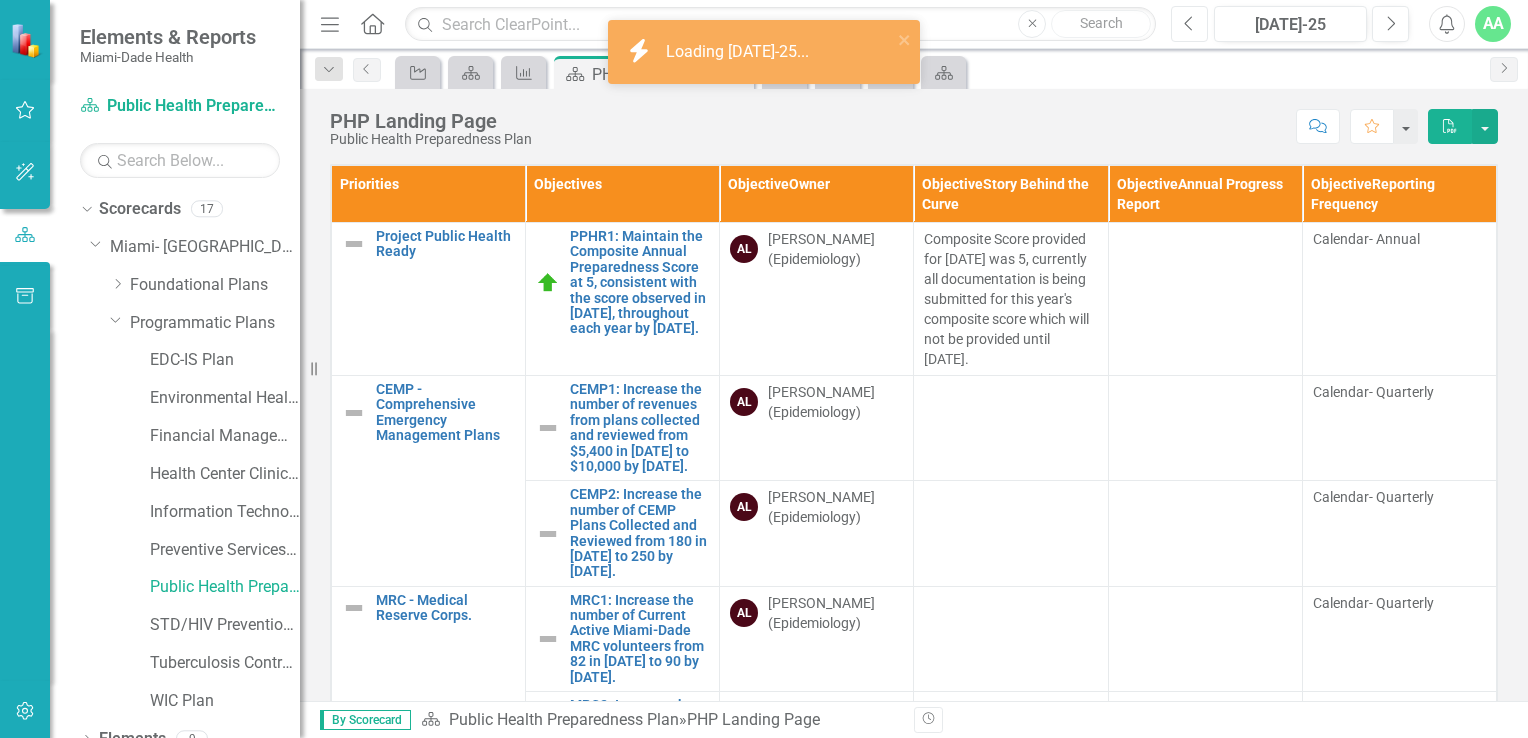 click on "Previous" 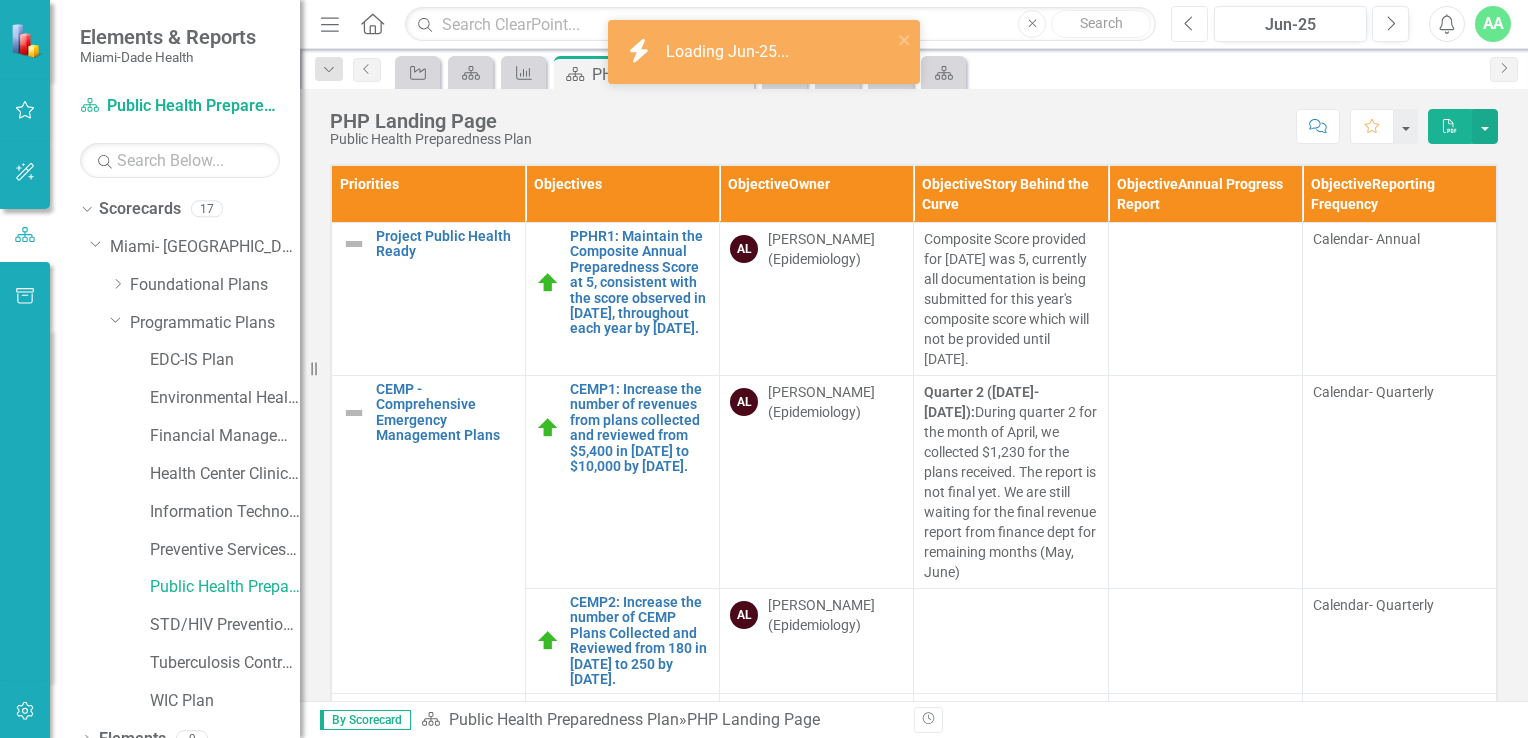 click on "Previous" 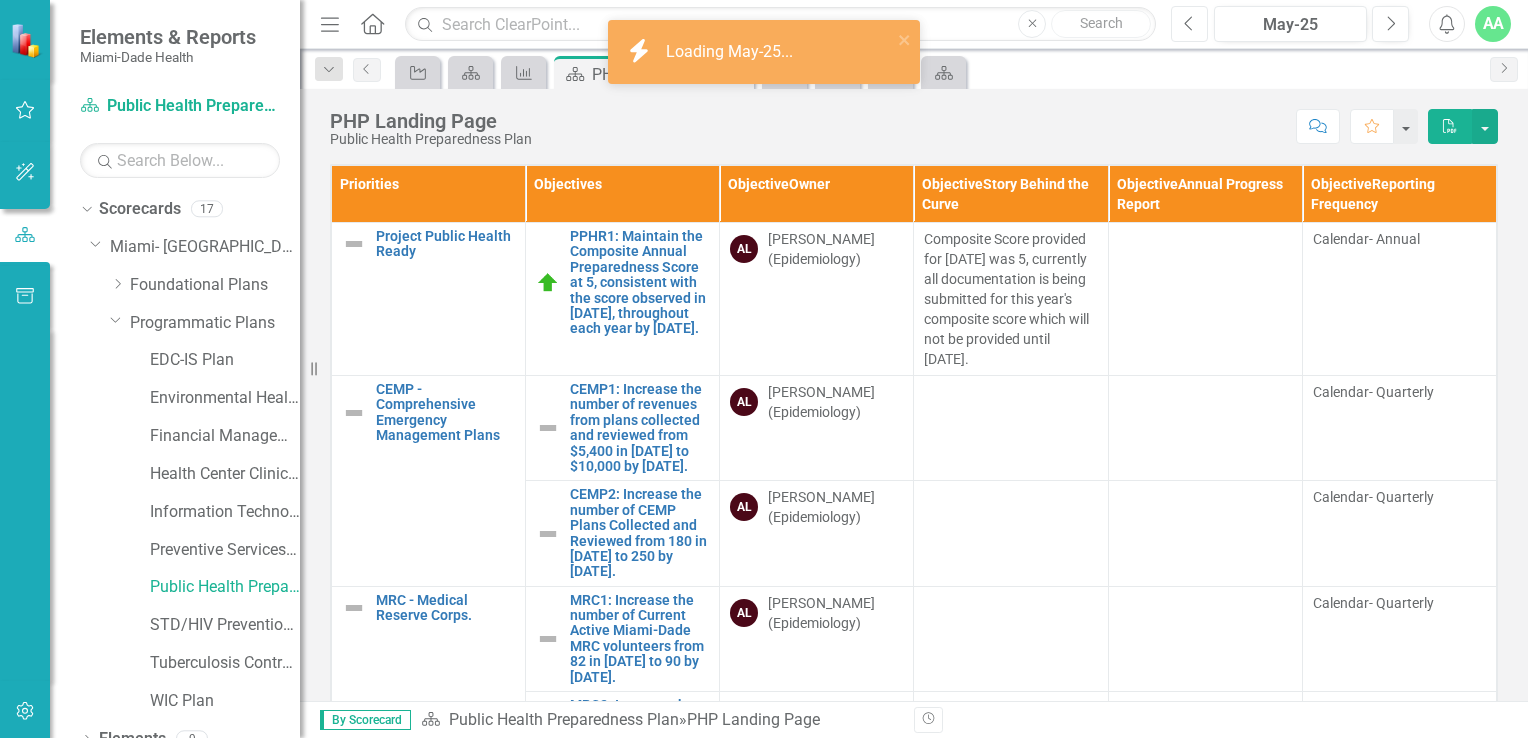 click on "Previous" 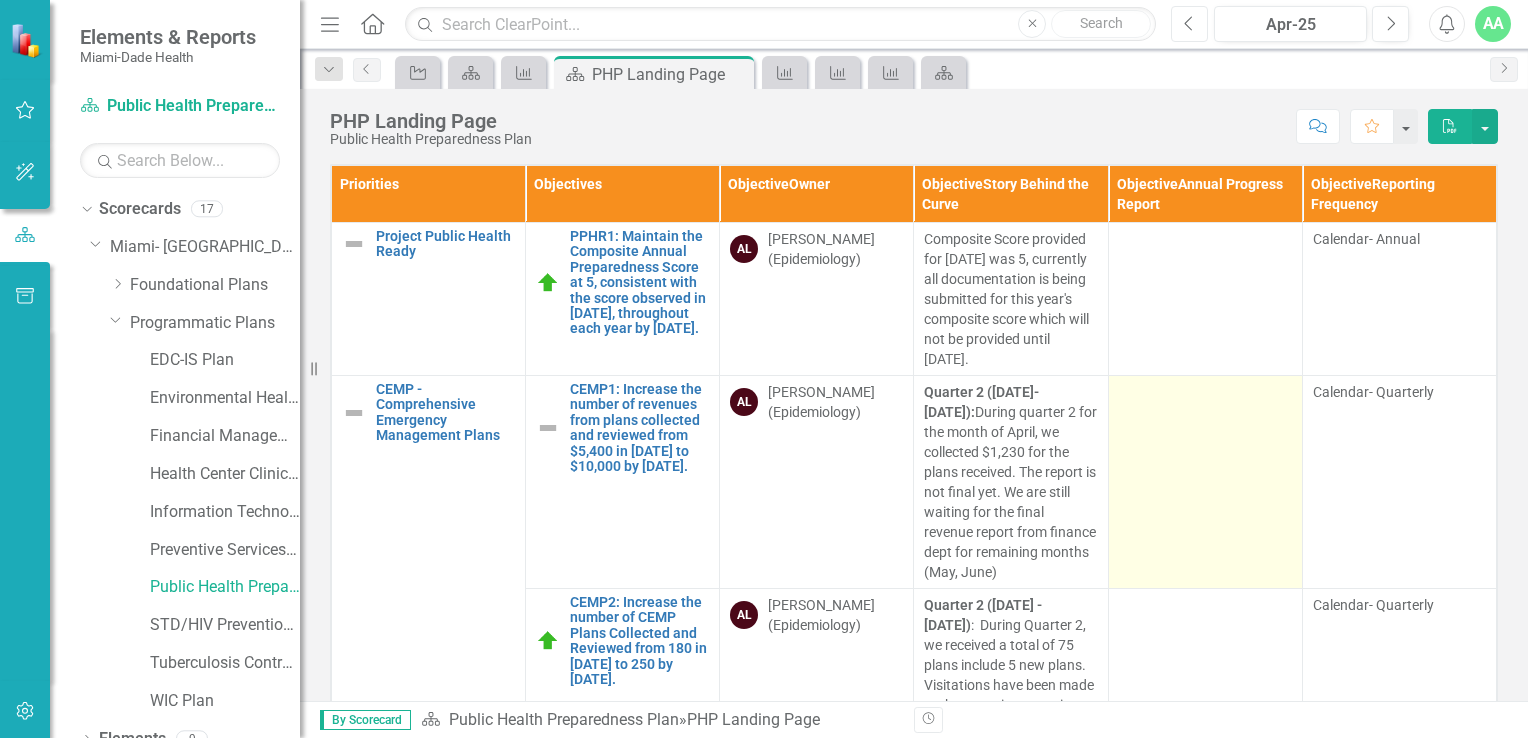 scroll, scrollTop: 100, scrollLeft: 0, axis: vertical 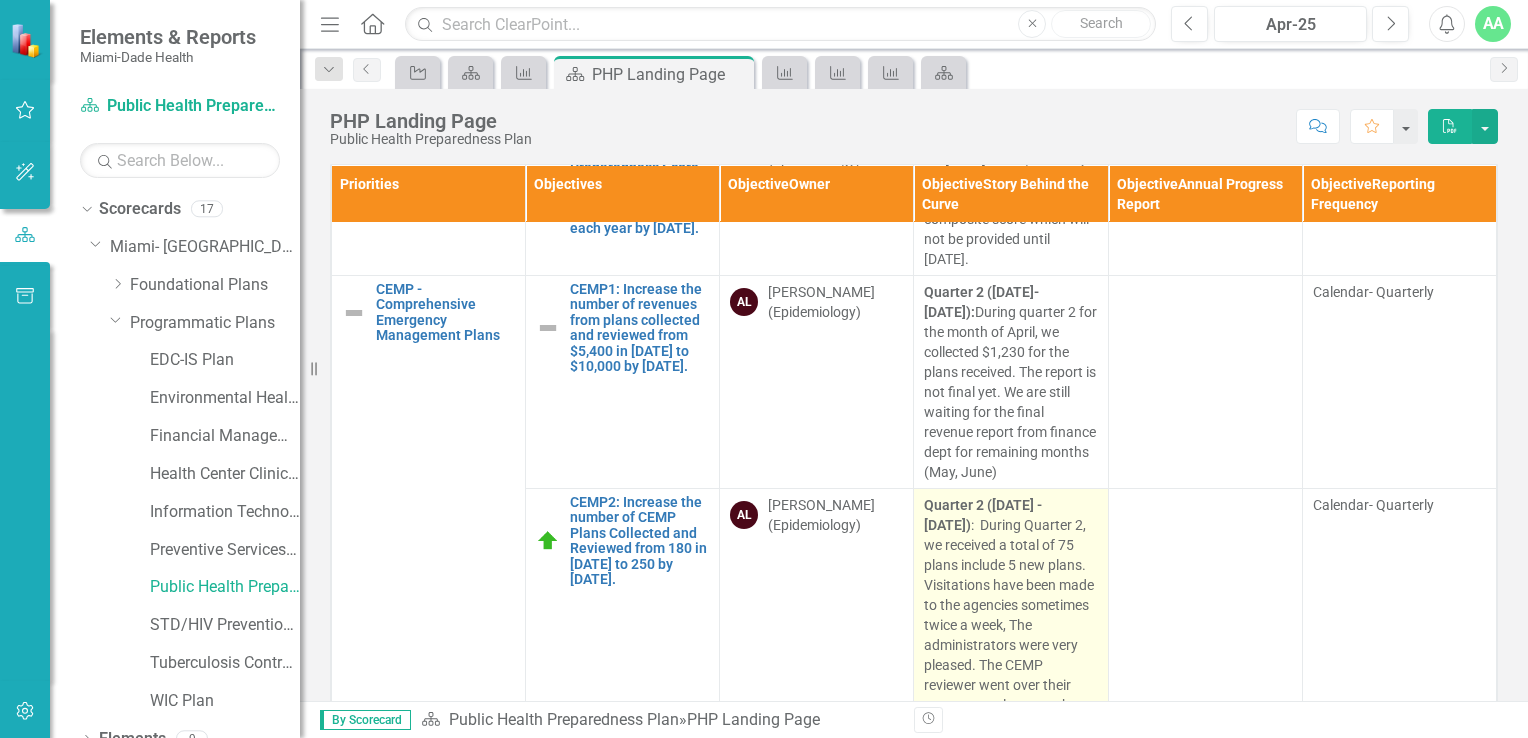 click on "Quarter 2 (April 1 - June 30) :  During Quarter 2, we received a total of 75 plans include 5 new plans.  Visitations have been made to the agencies sometimes twice a week, The administrators were very pleased. The CEMP reviewer went over their emergency plans step by step with them, revised their policies and procedures and numbers of clients they provide service with. She guided them and answered all their questions. At the end, she checked all the boxes on the visitation logs then both reviewer and administrators signed the forms.  Each log will be uploaded in footprints under their respective agency database." at bounding box center (1010, 745) 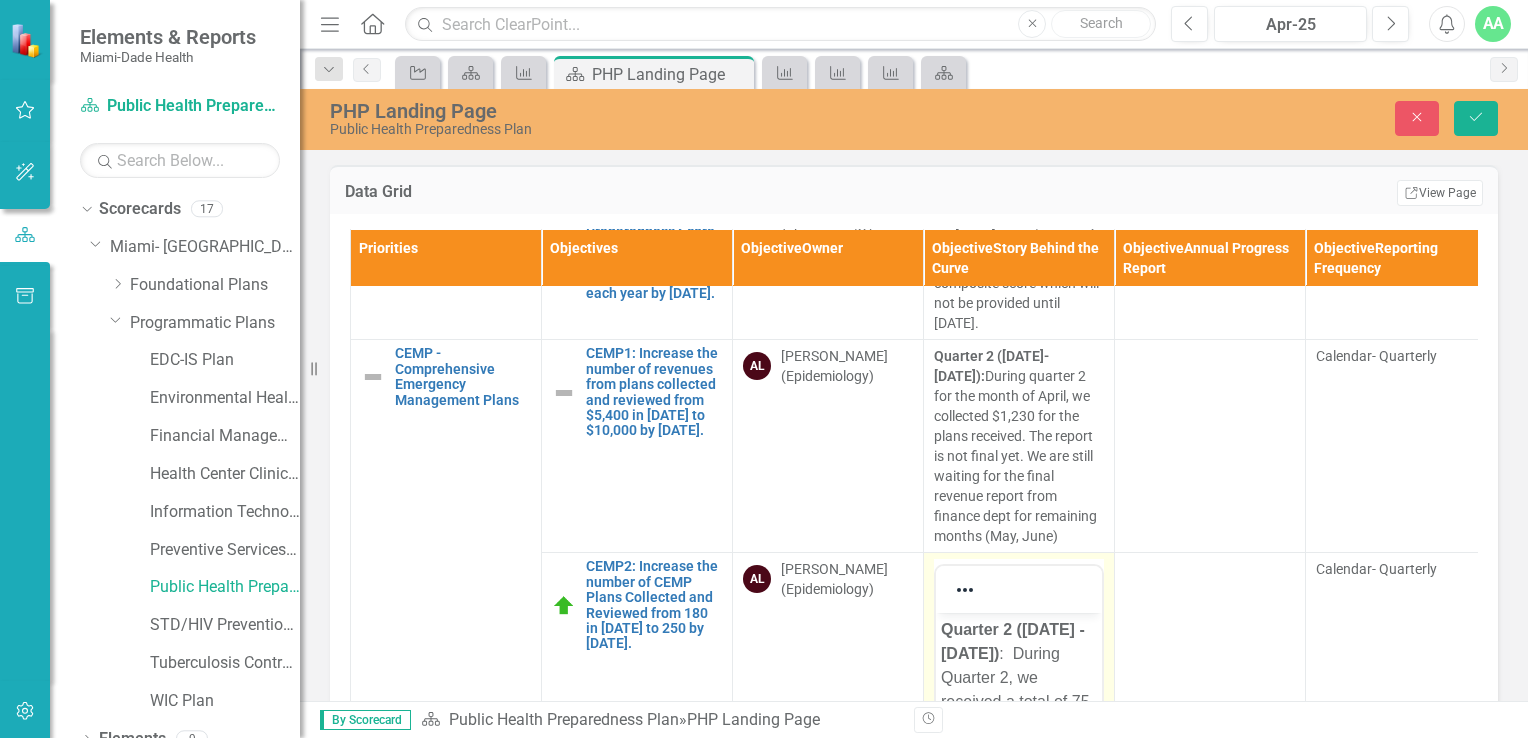 scroll, scrollTop: 0, scrollLeft: 0, axis: both 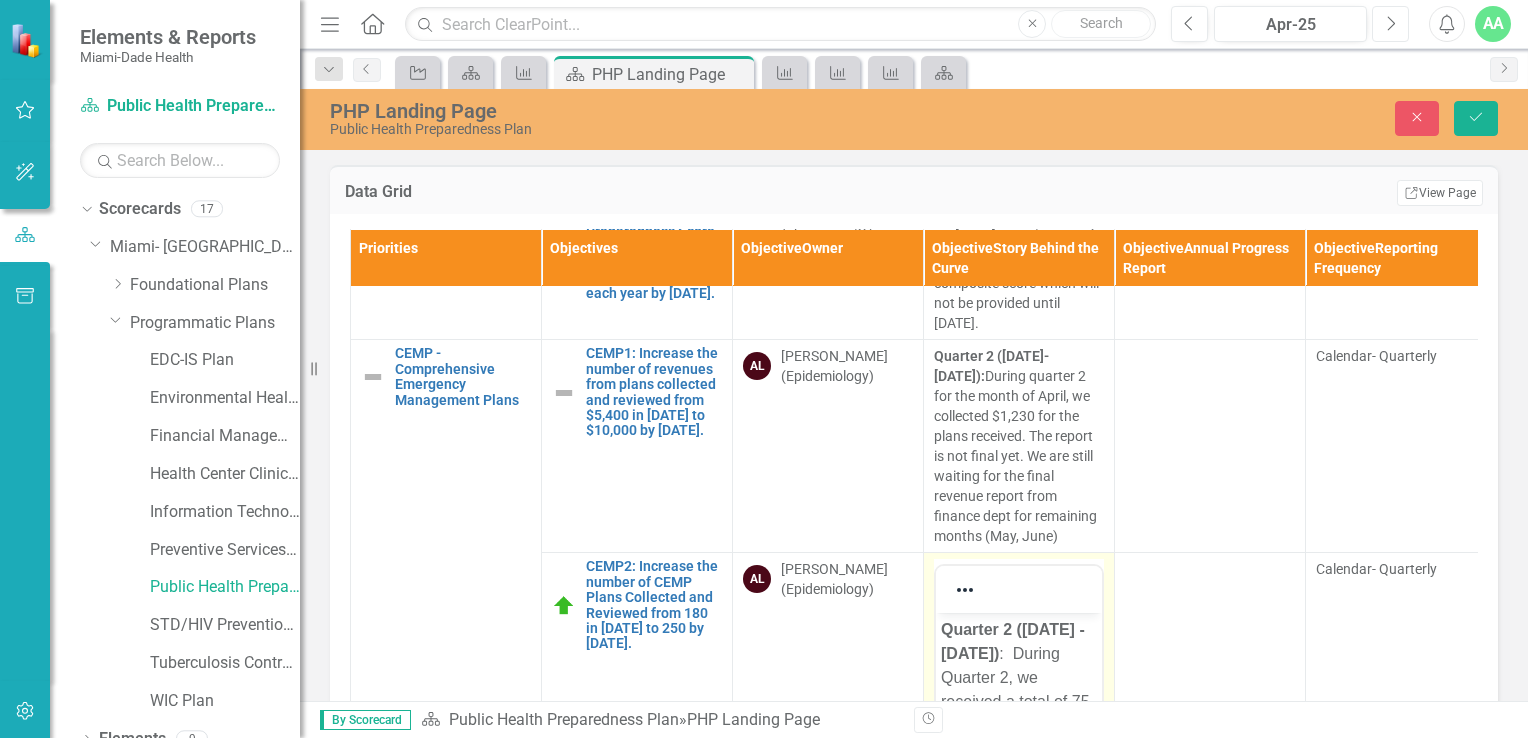 click 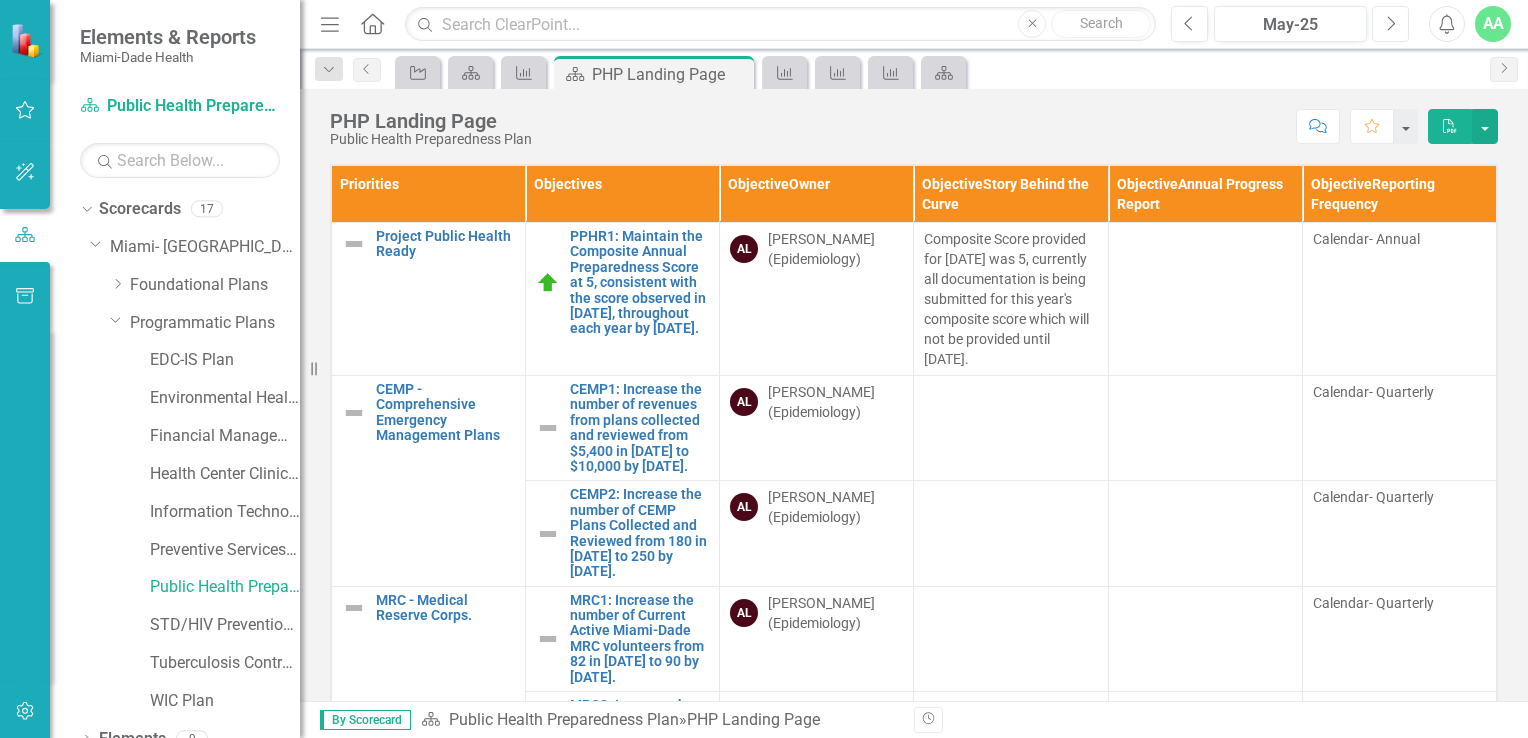 click on "Next" 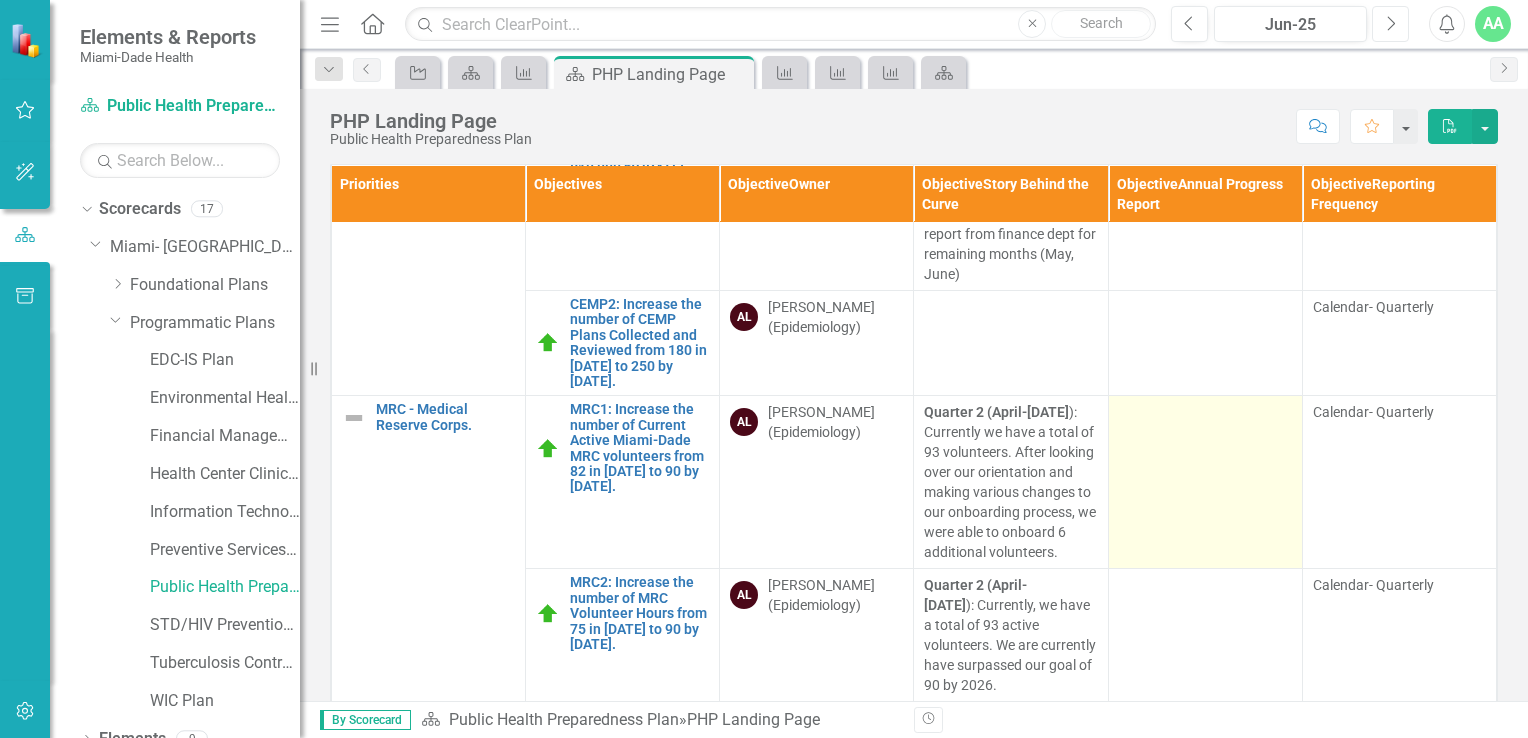 scroll, scrollTop: 100, scrollLeft: 0, axis: vertical 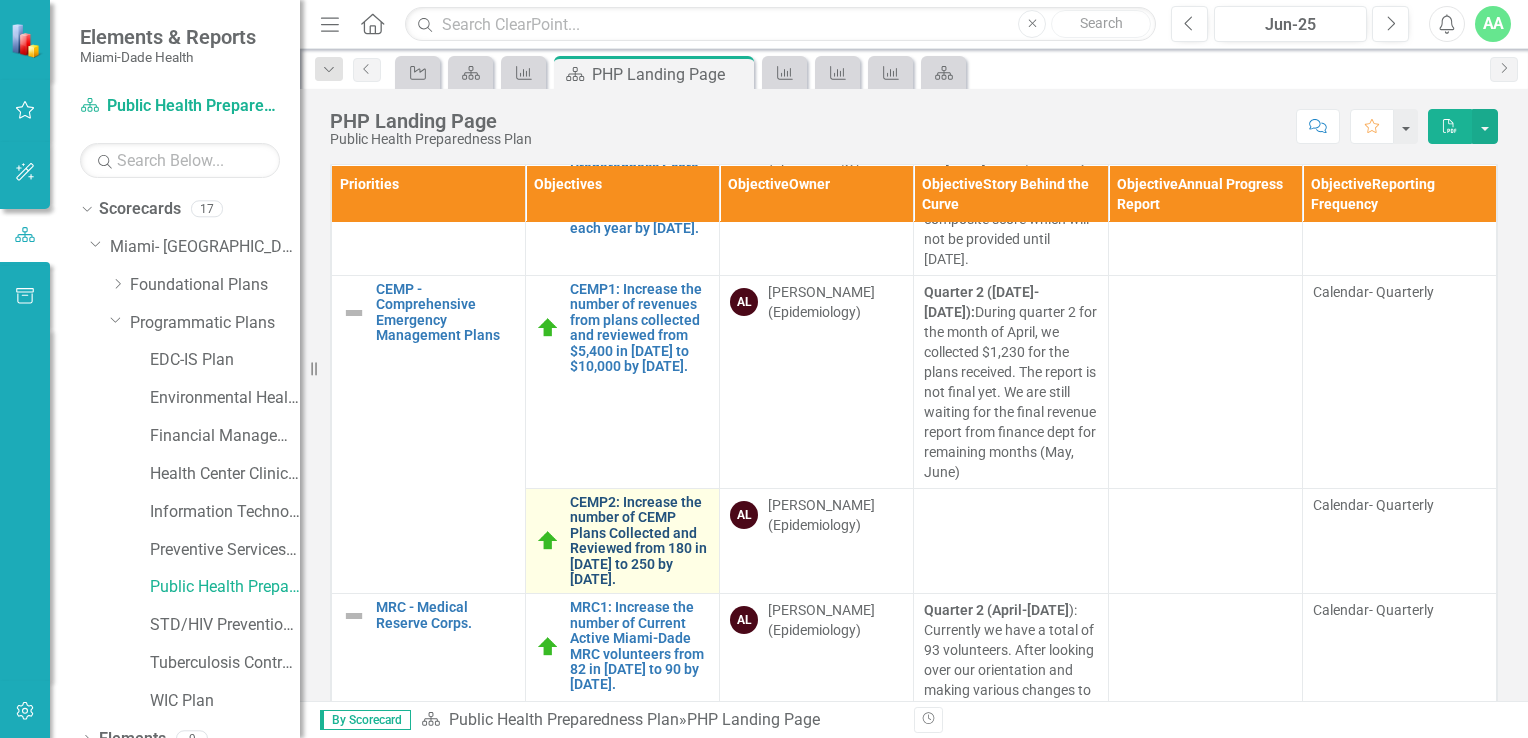click on "CEMP2: Increase the number of CEMP Plans Collected and Reviewed from 180 in 2023 to 250 by December 31, 2026." at bounding box center (639, 541) 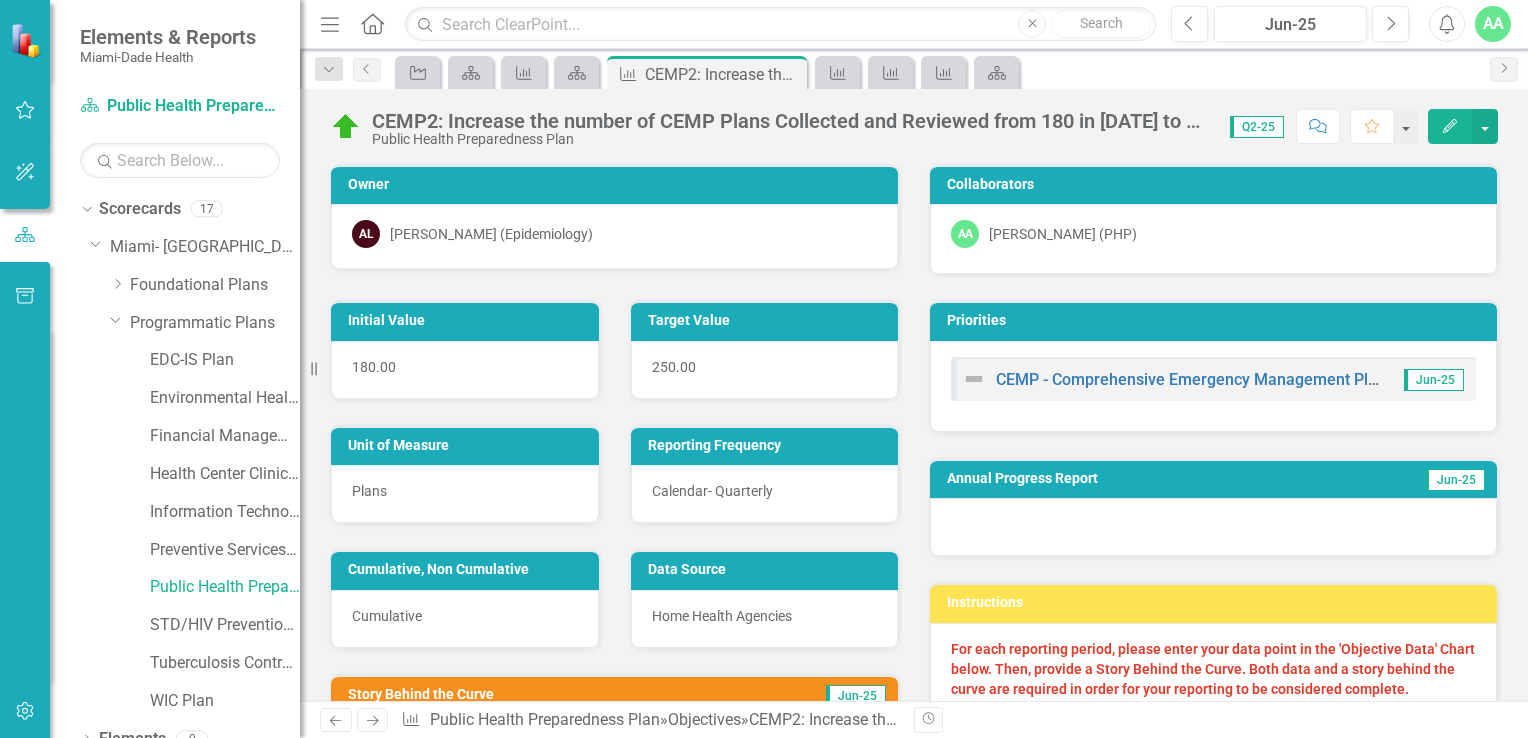 click on "Edit" 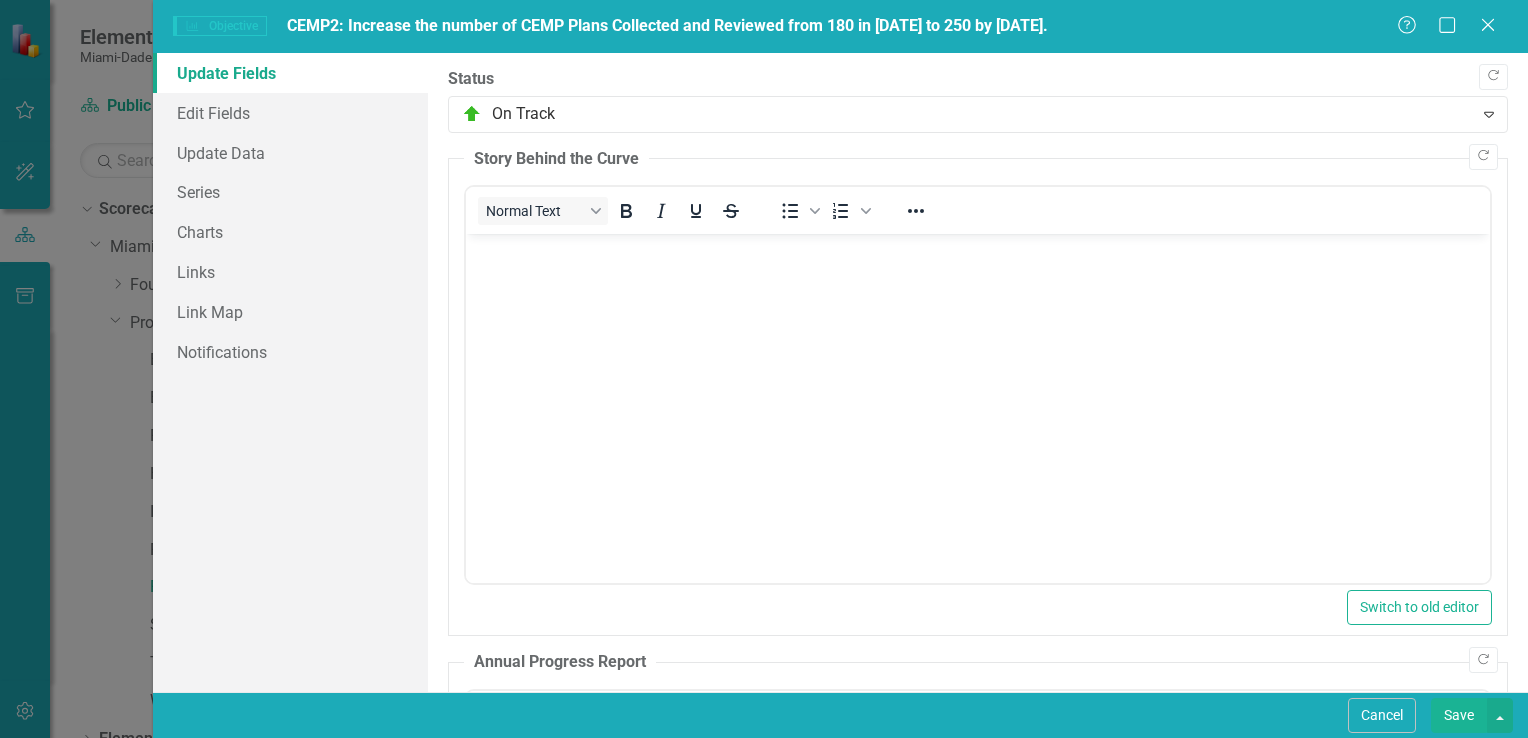 scroll, scrollTop: 0, scrollLeft: 0, axis: both 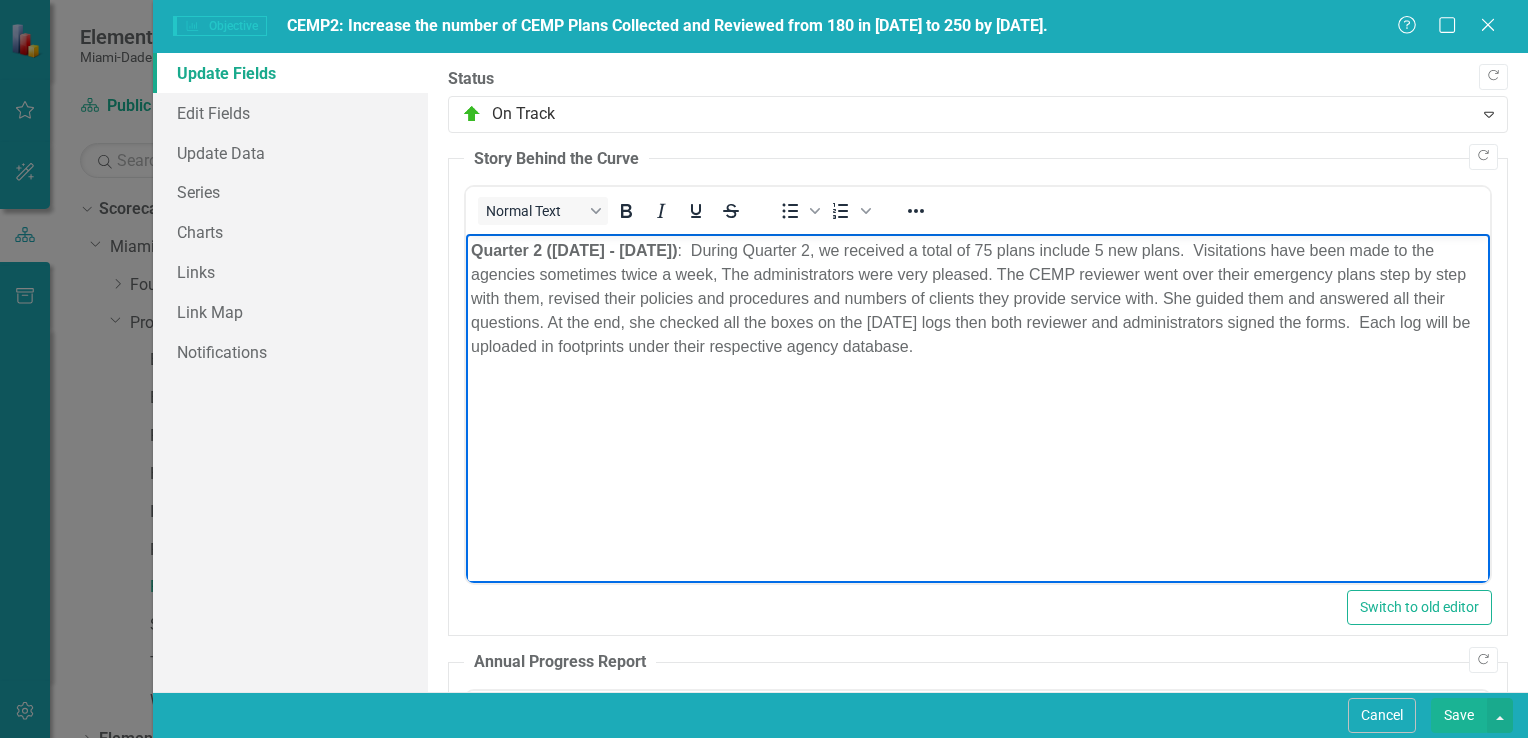 click on "Save" at bounding box center (1459, 715) 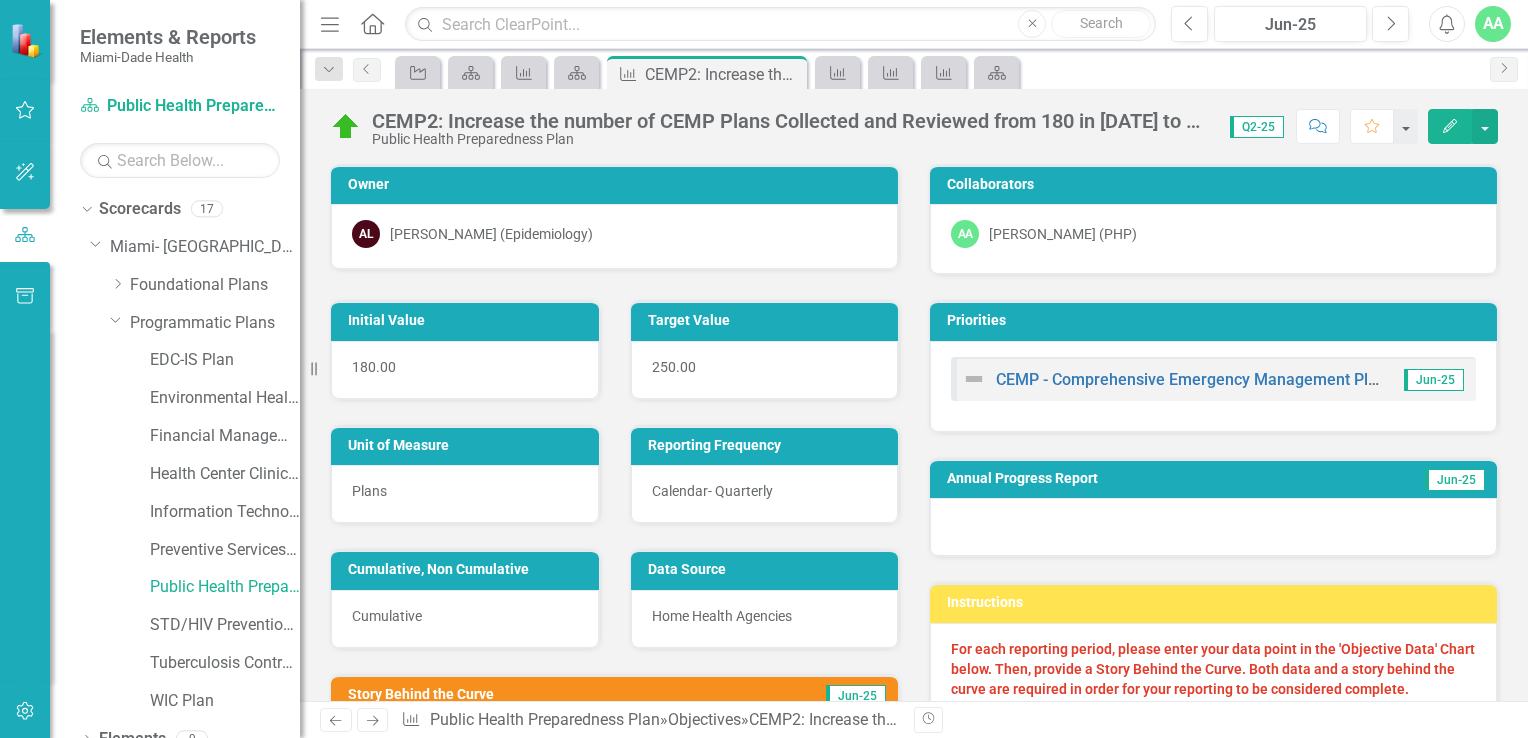 click 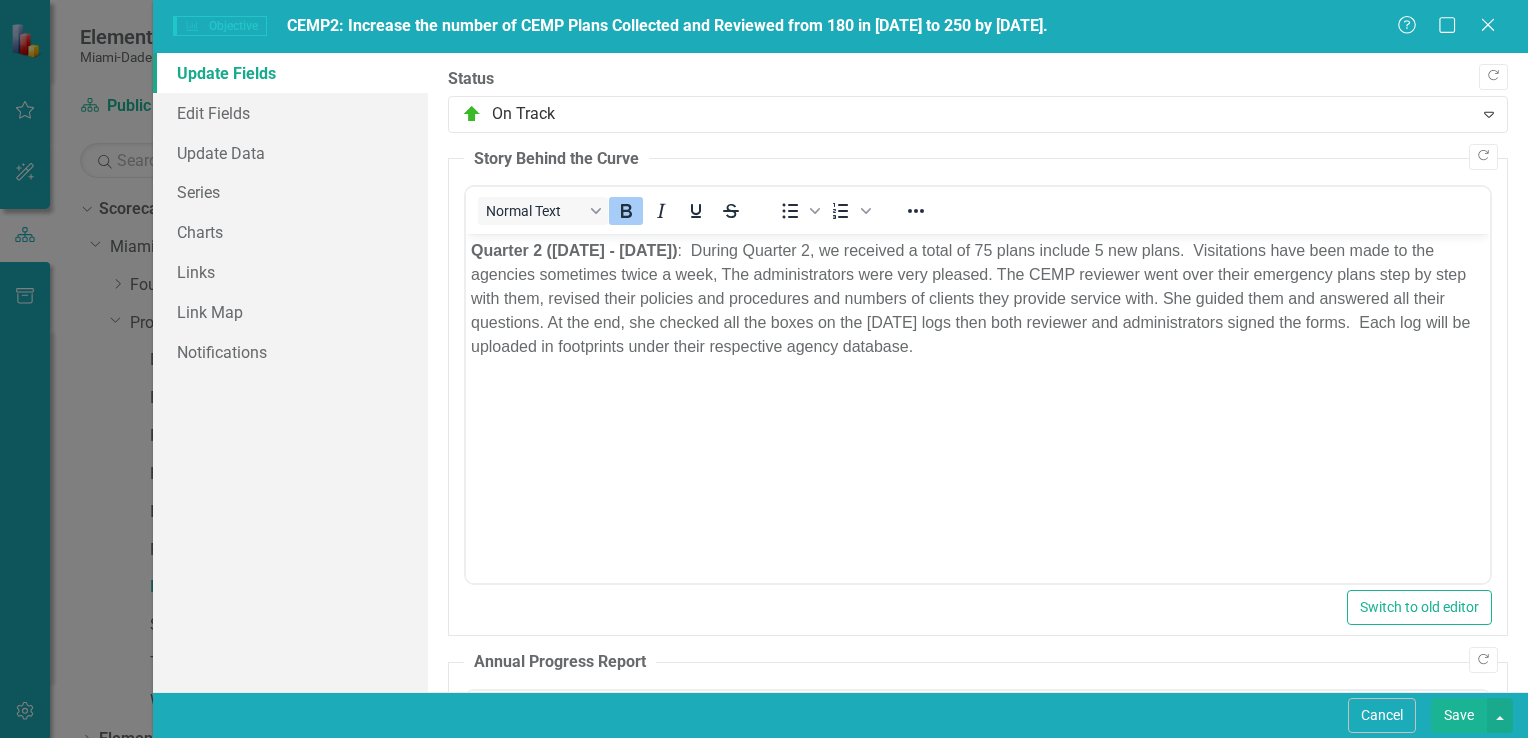 scroll, scrollTop: 0, scrollLeft: 0, axis: both 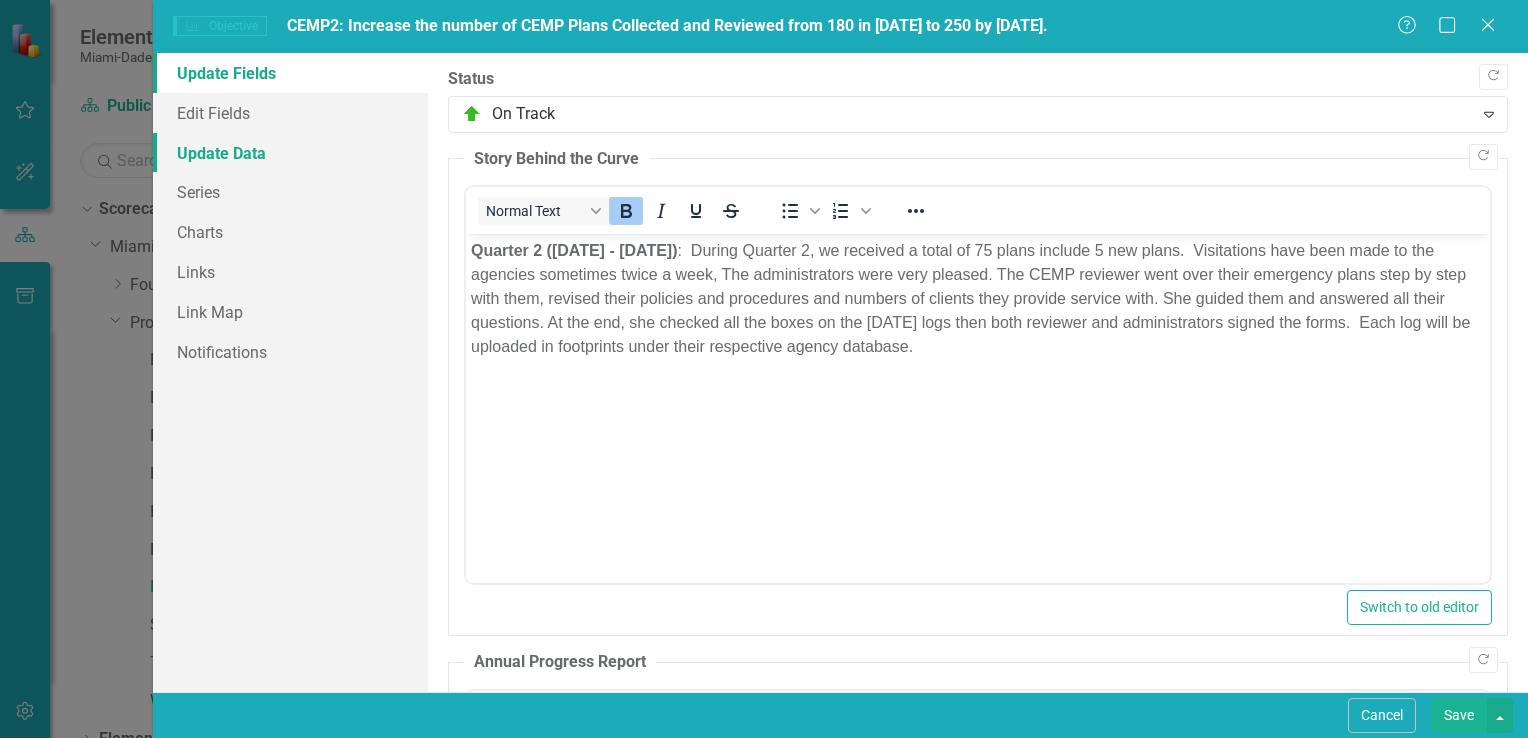 click on "Update  Data" at bounding box center (290, 153) 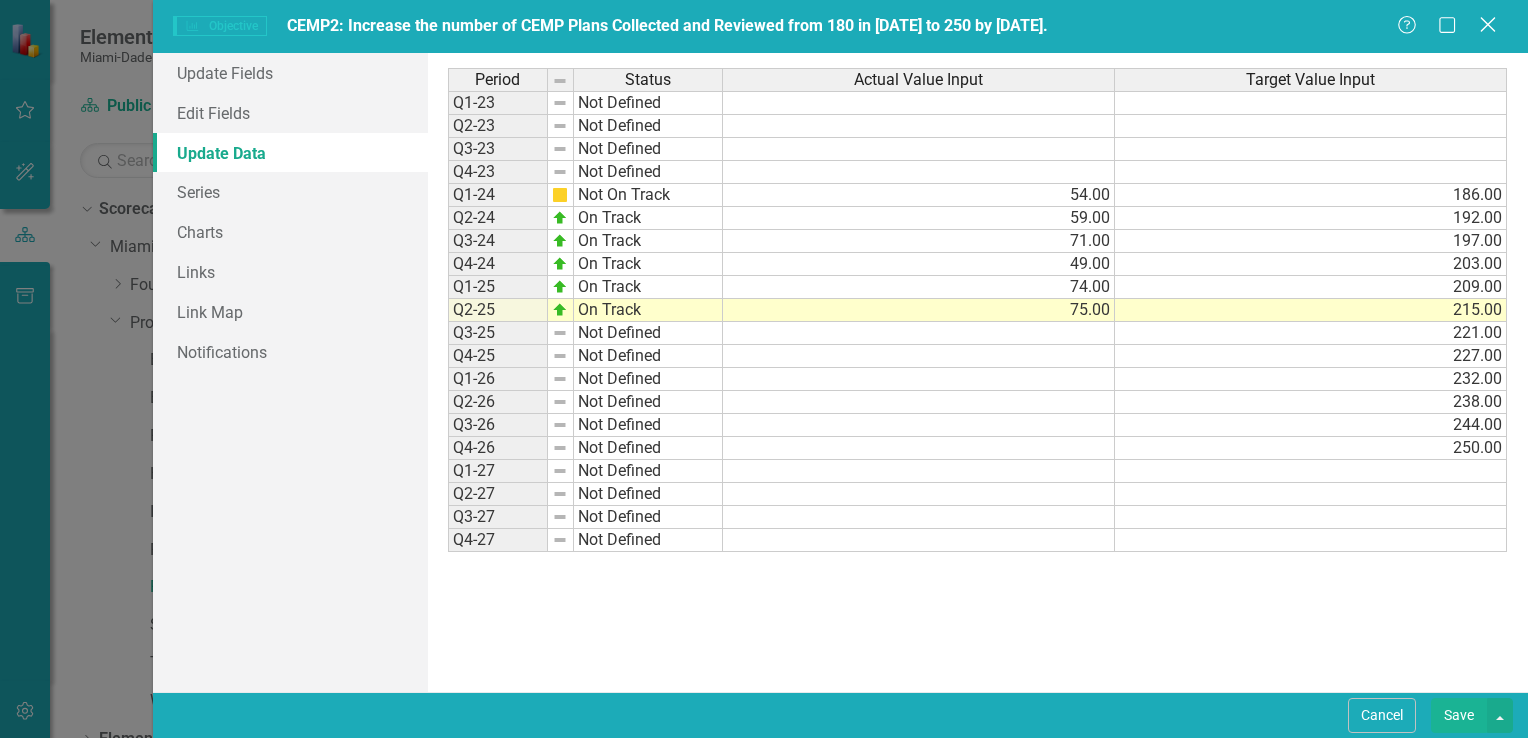 click 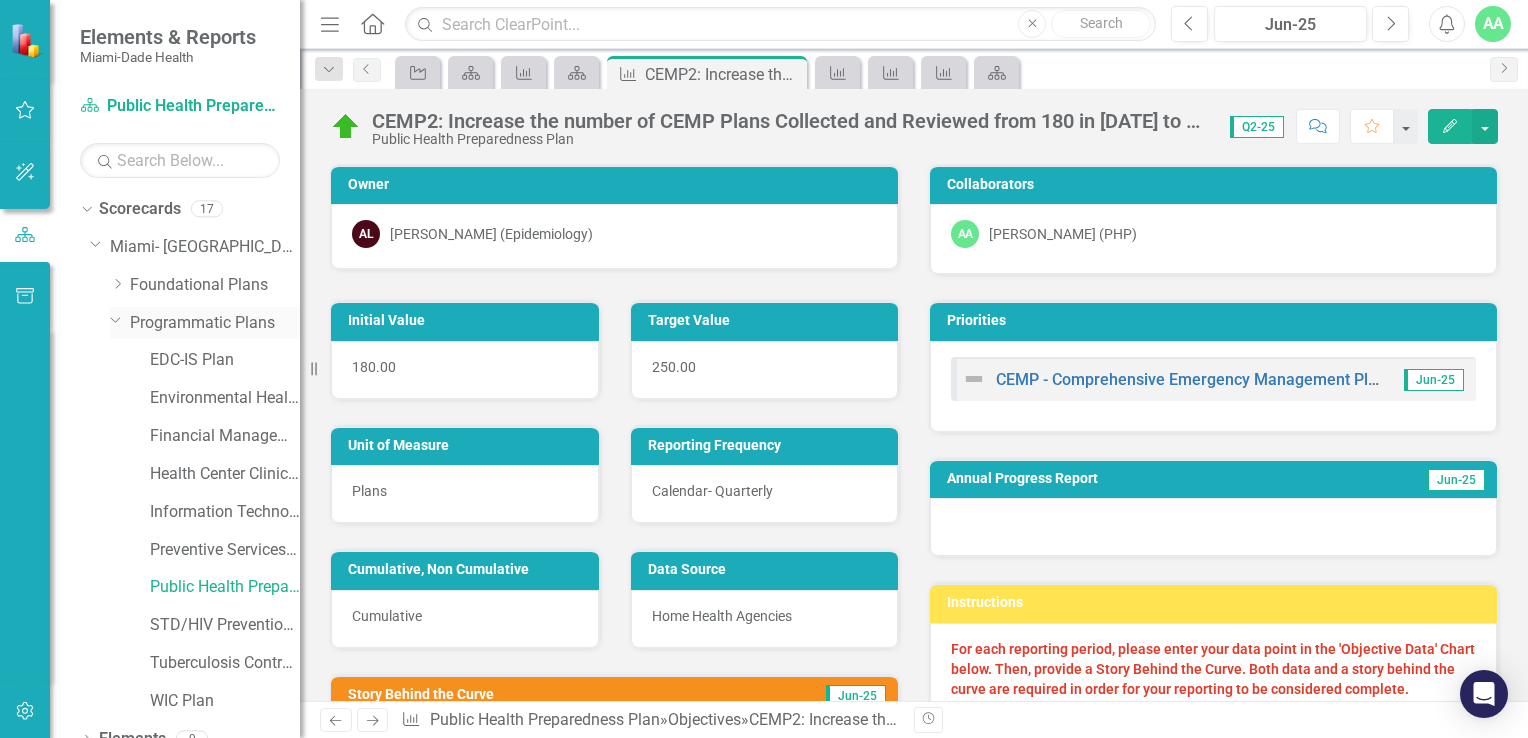 click on "Dropdown" 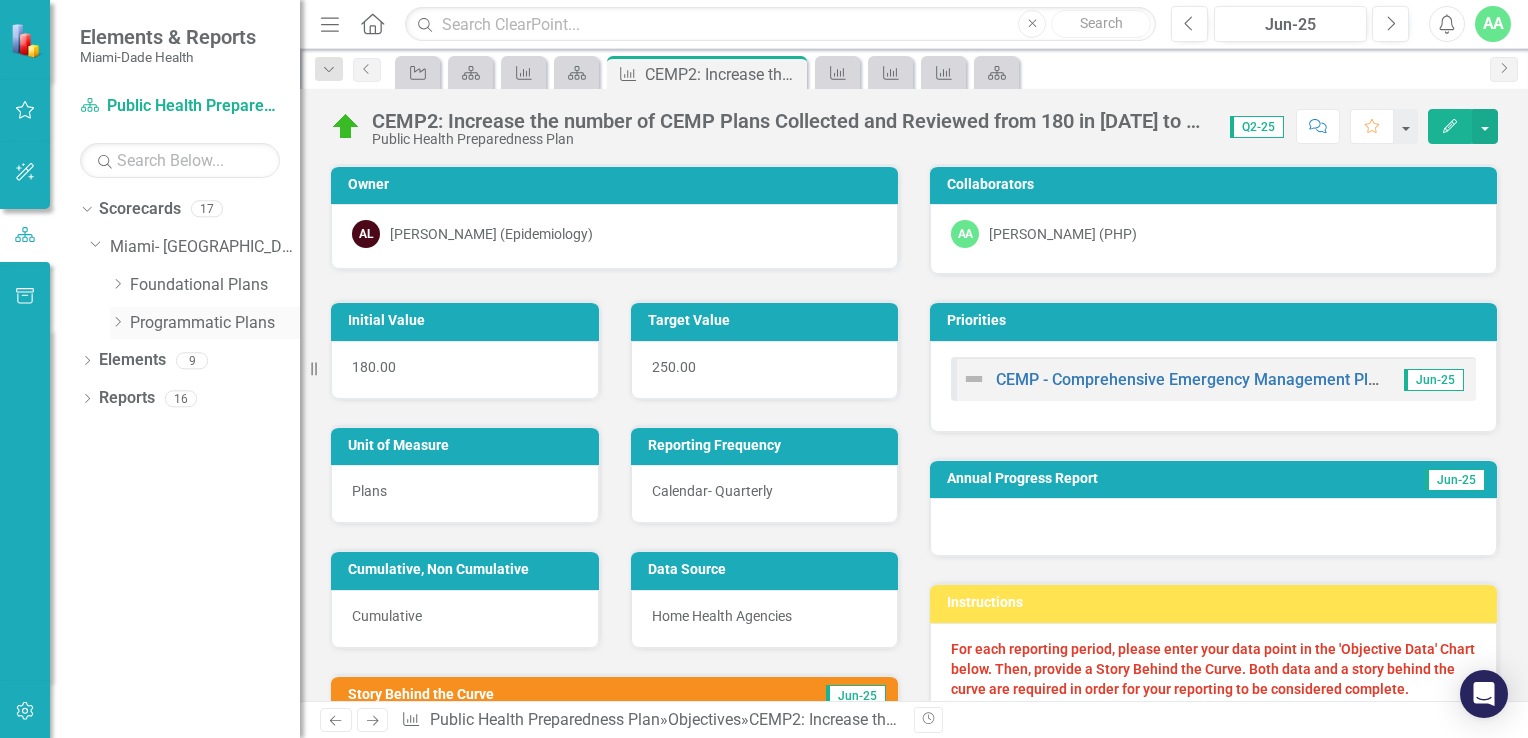 click on "Dropdown" 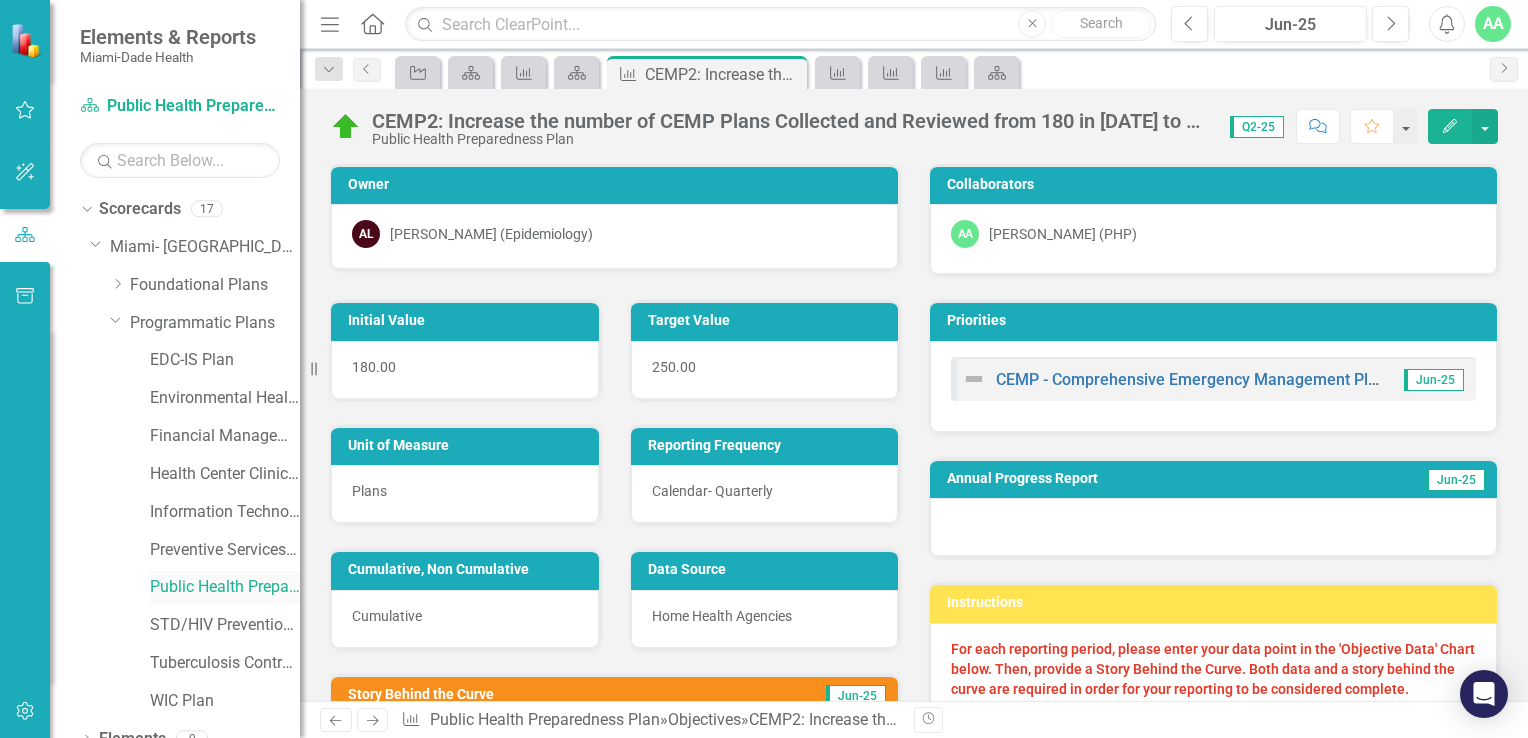 click on "Public Health Preparedness Plan" at bounding box center (225, 587) 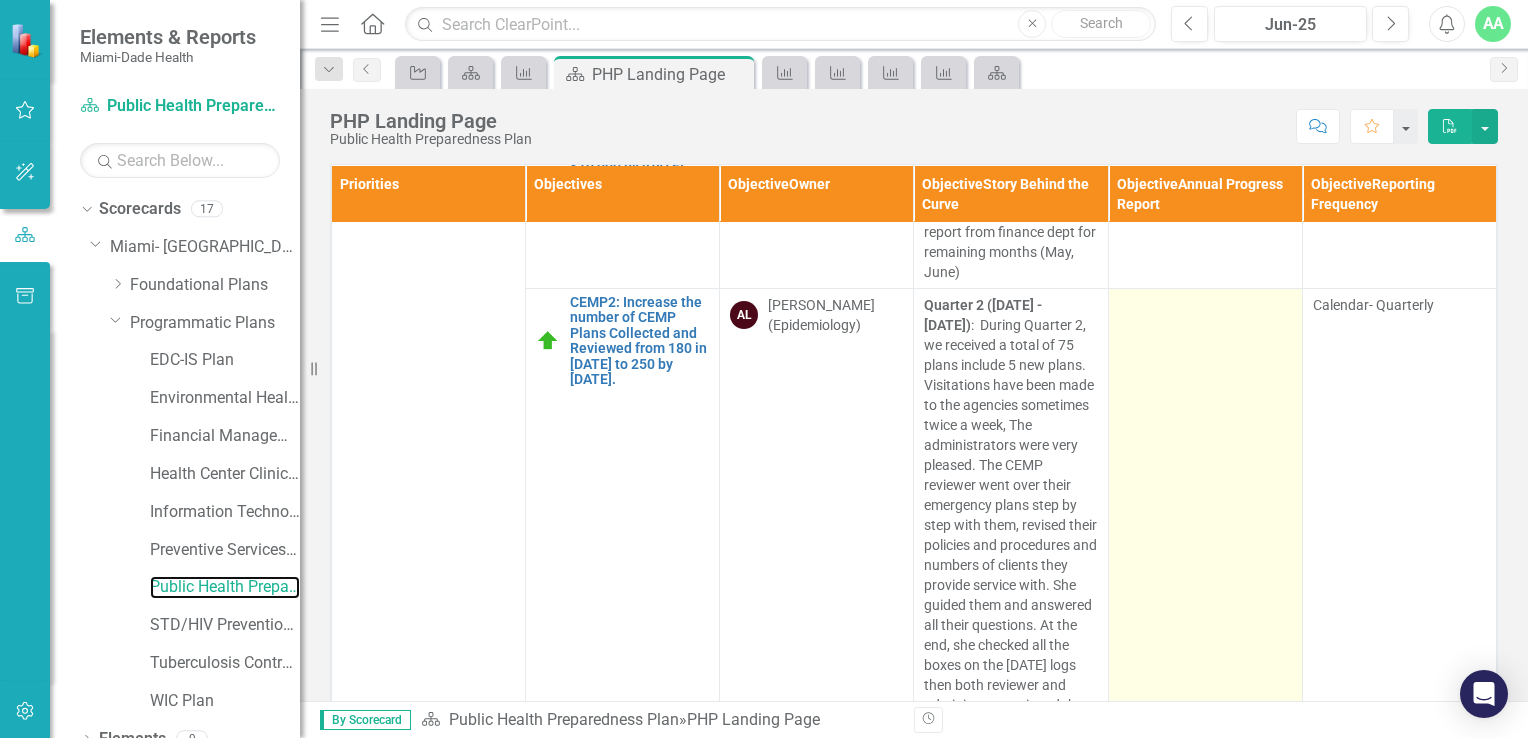 scroll, scrollTop: 100, scrollLeft: 0, axis: vertical 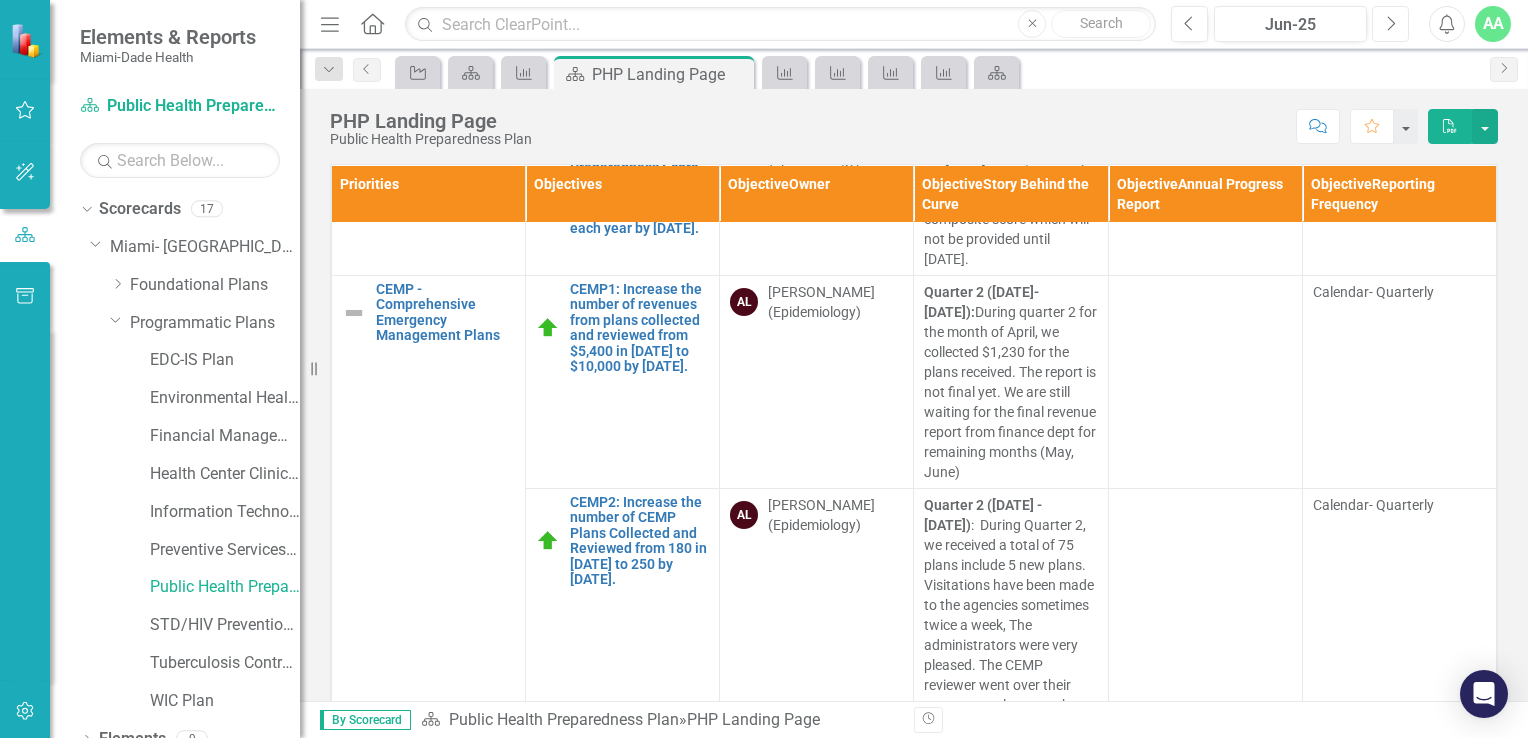 click on "Next" 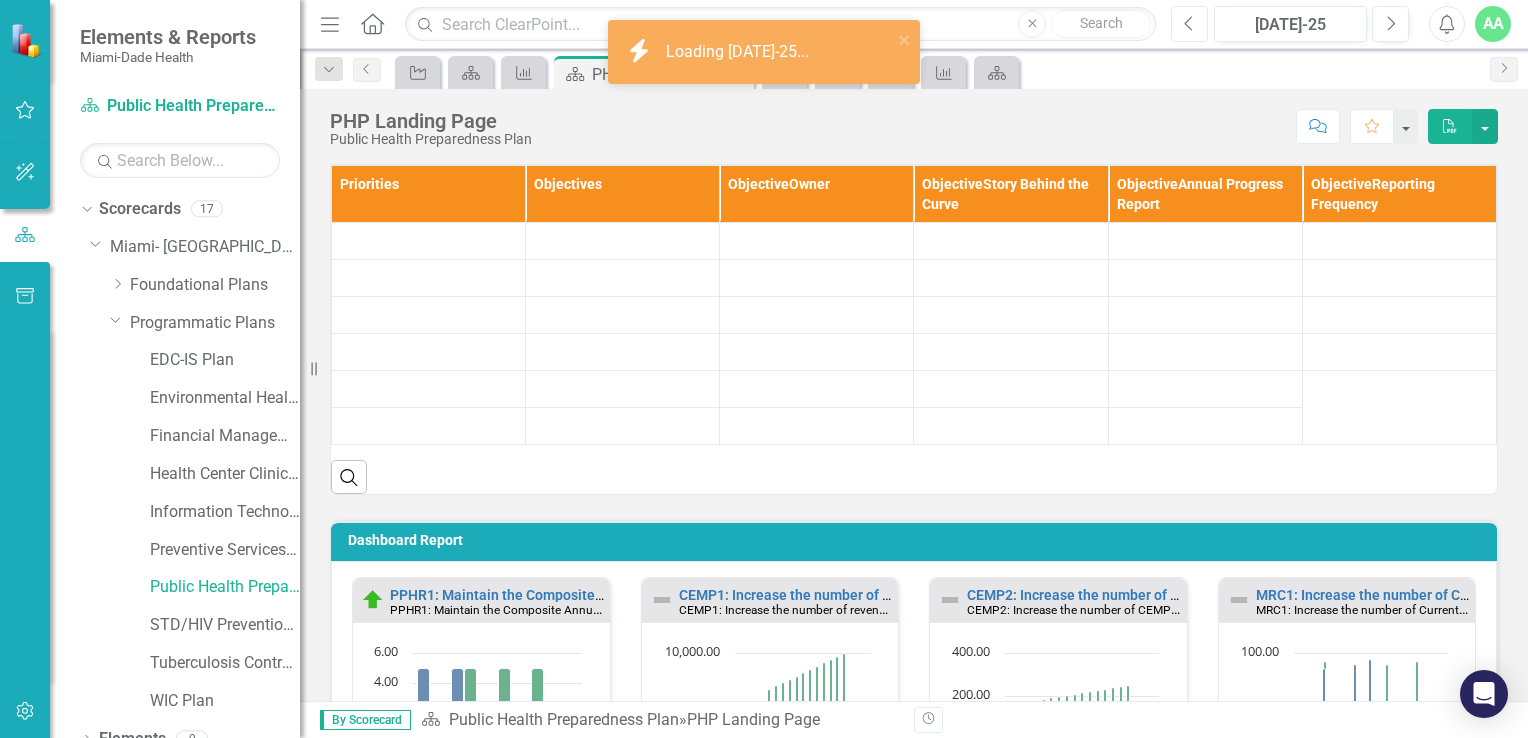 click on "Previous" 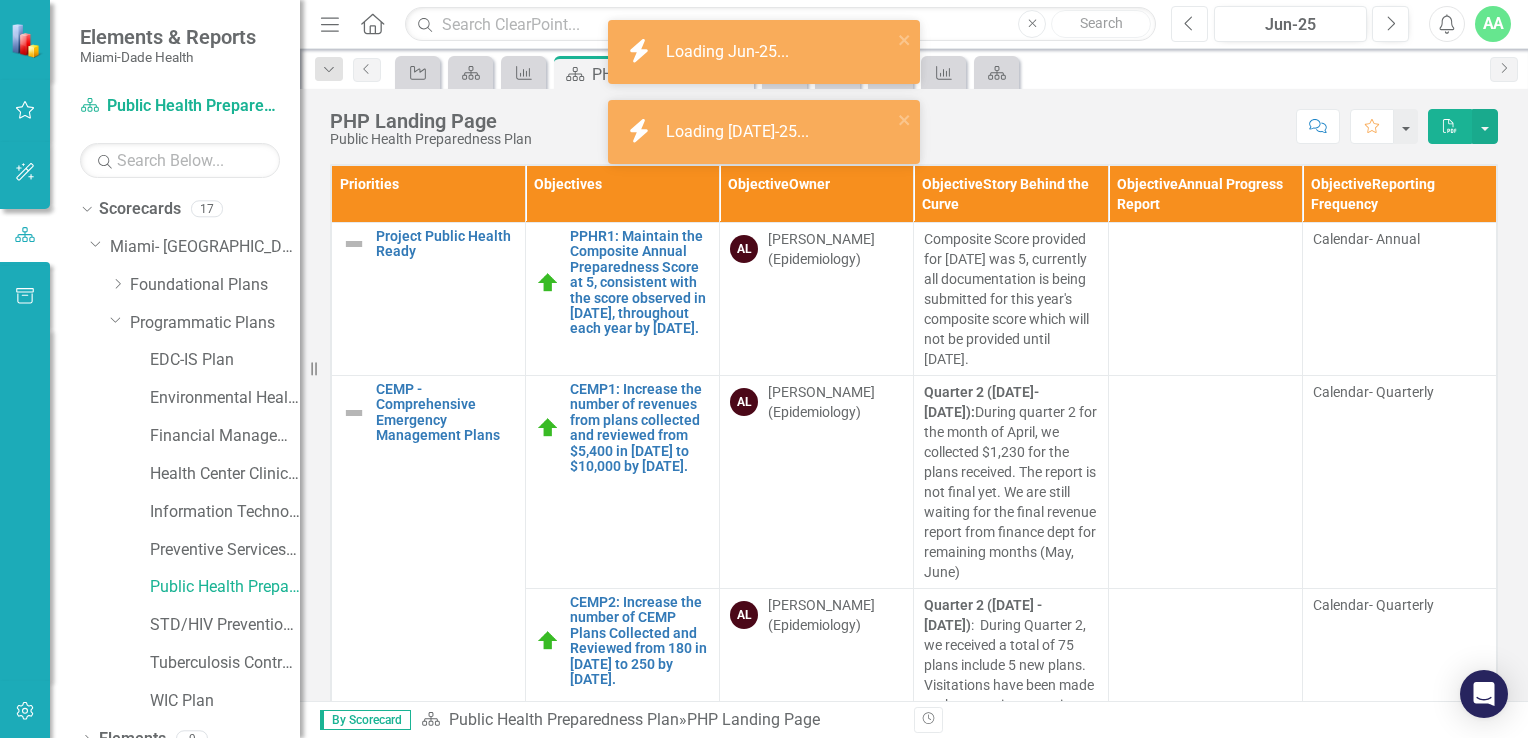 click on "Previous" 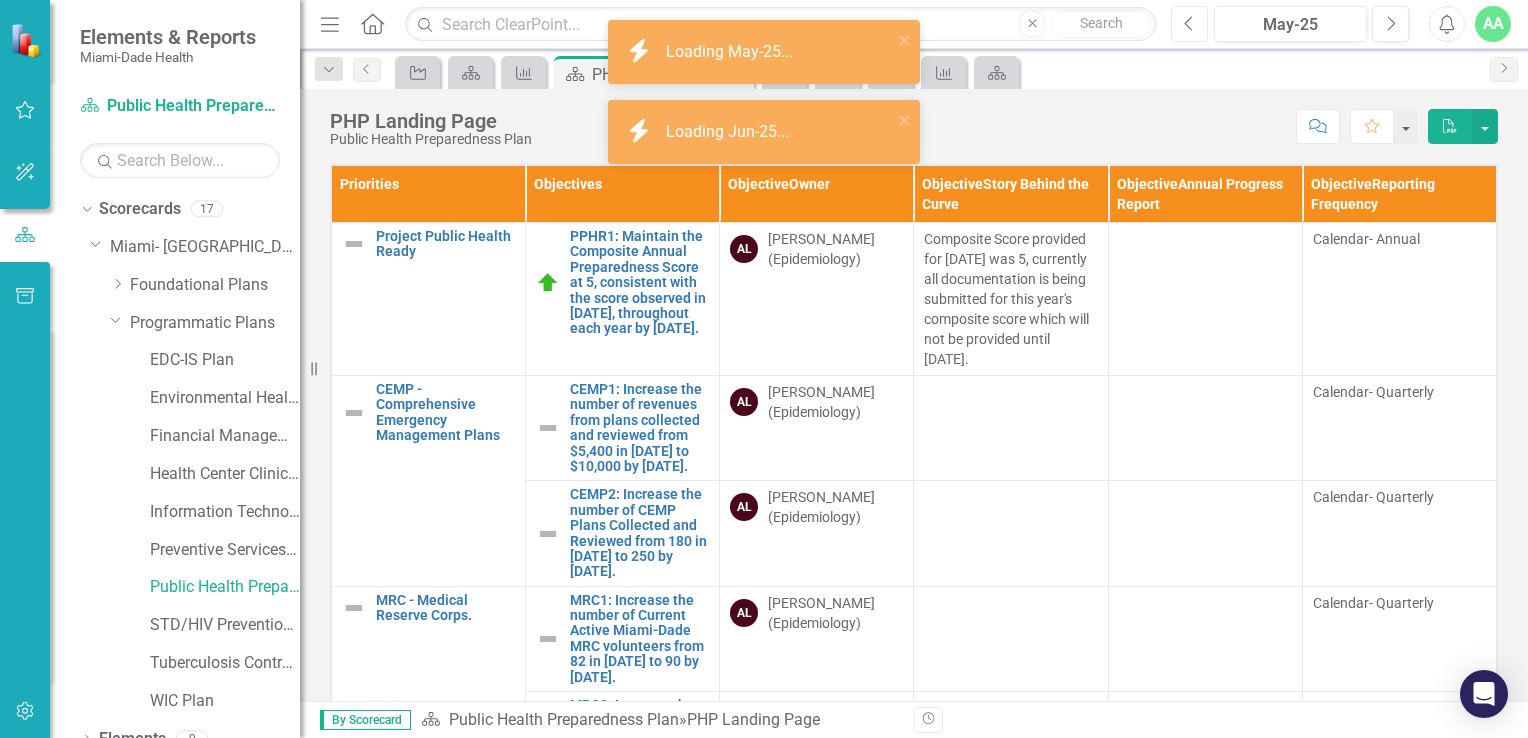 click on "Previous" 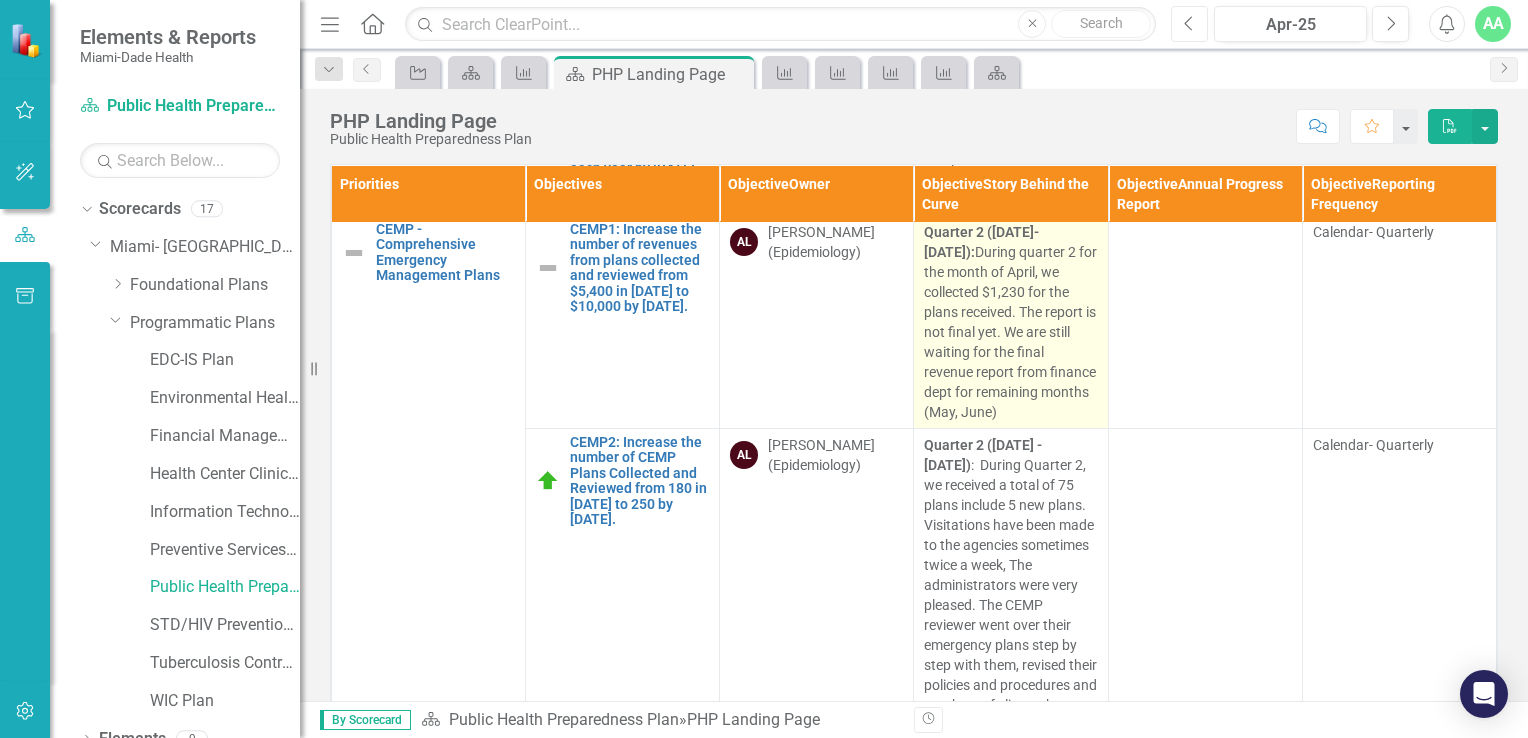 scroll, scrollTop: 0, scrollLeft: 0, axis: both 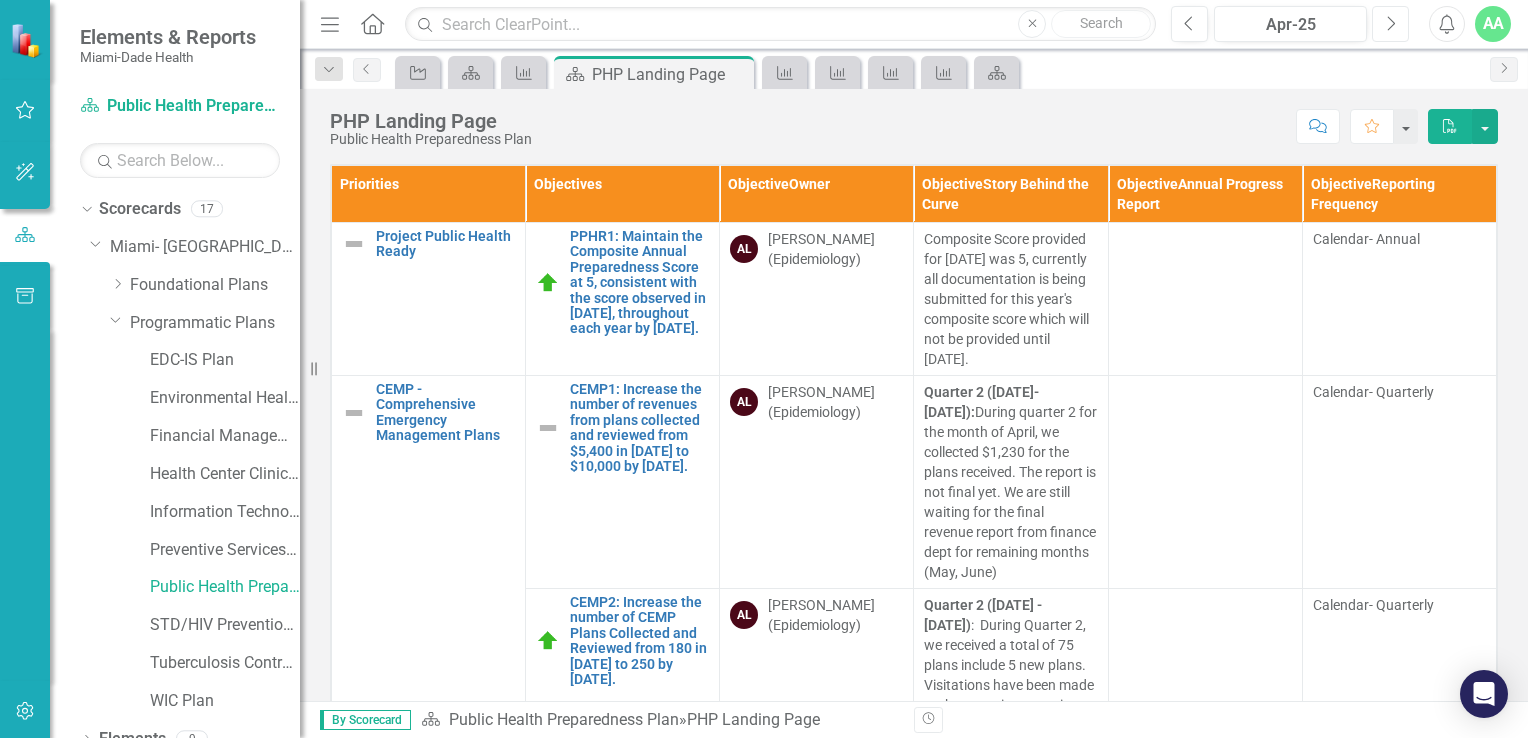 click on "Next" 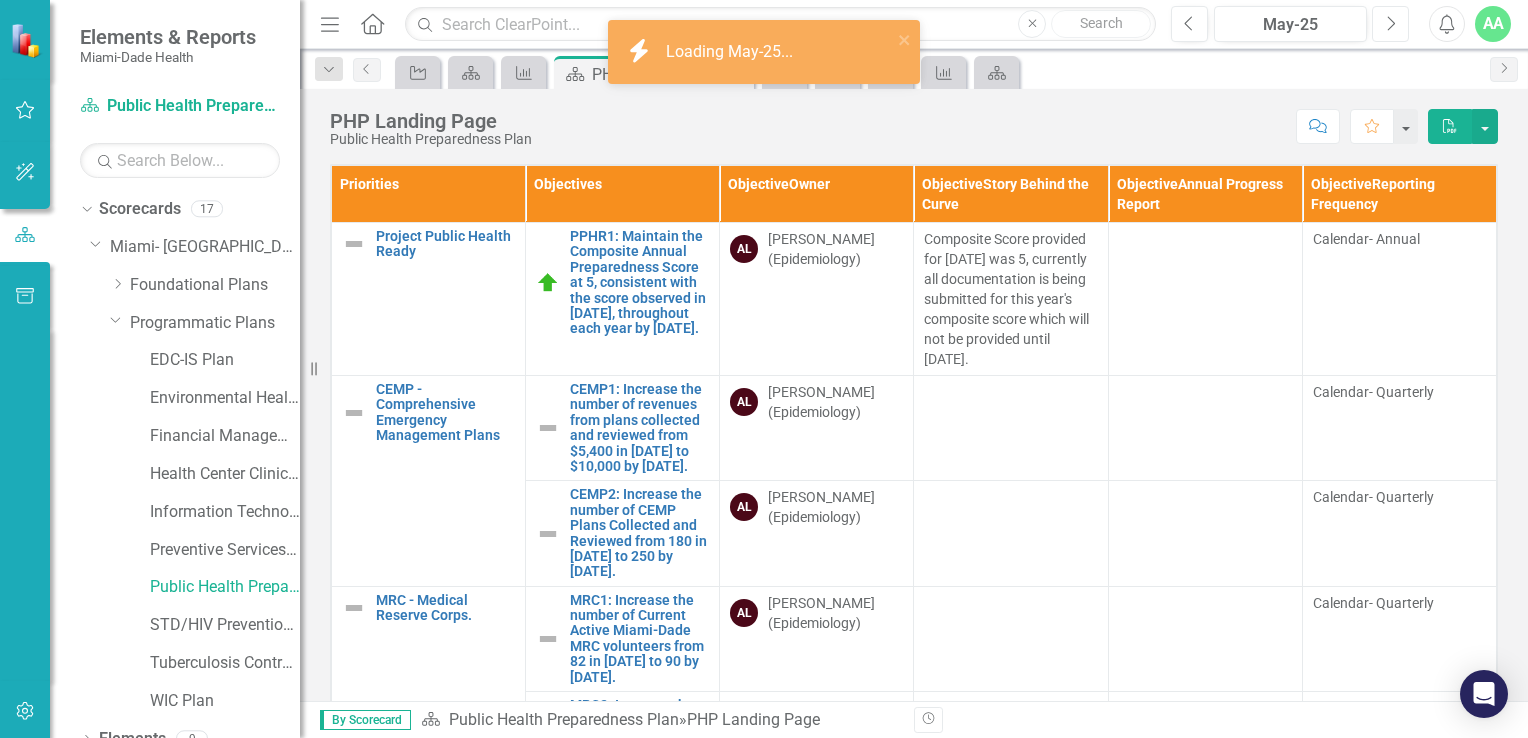 click on "Next" 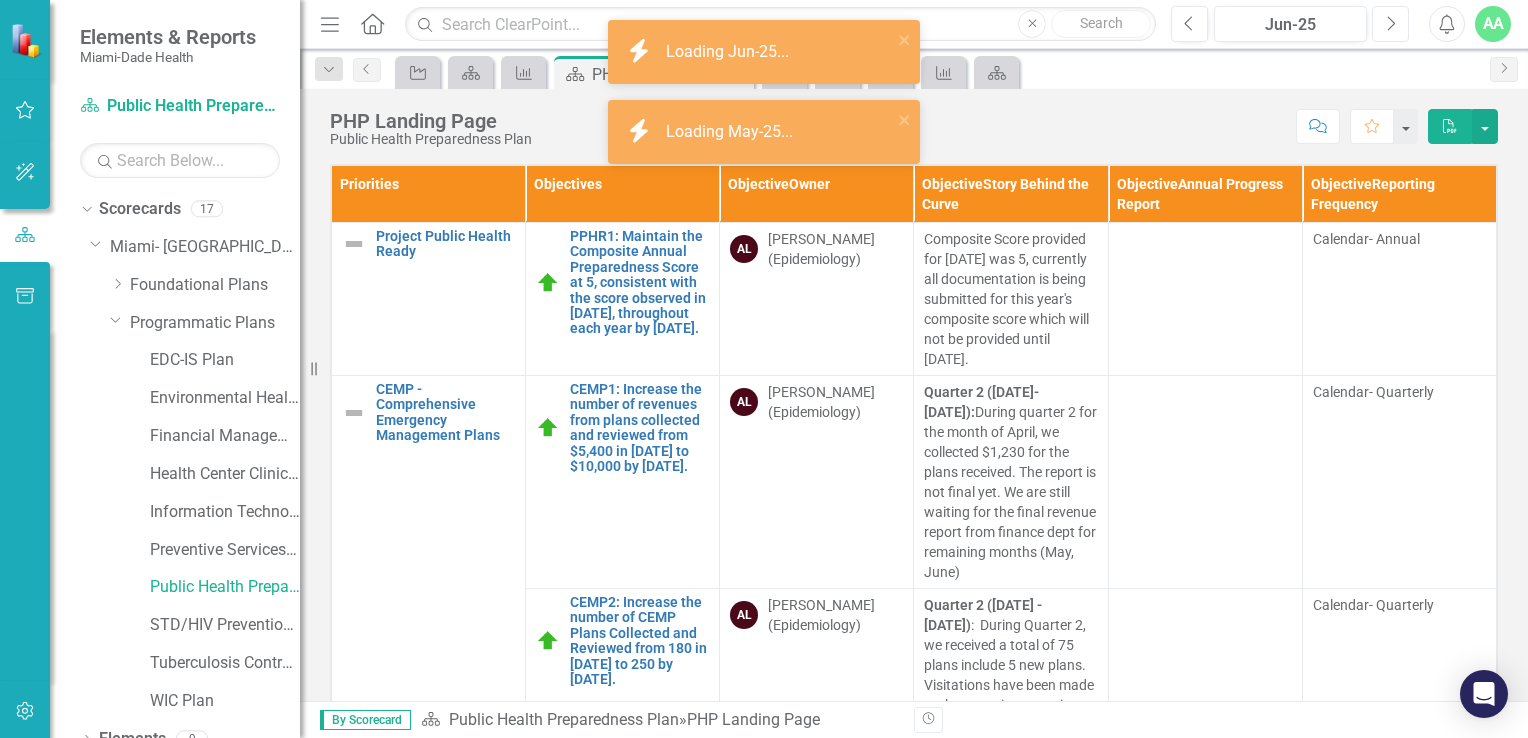 click on "Next" 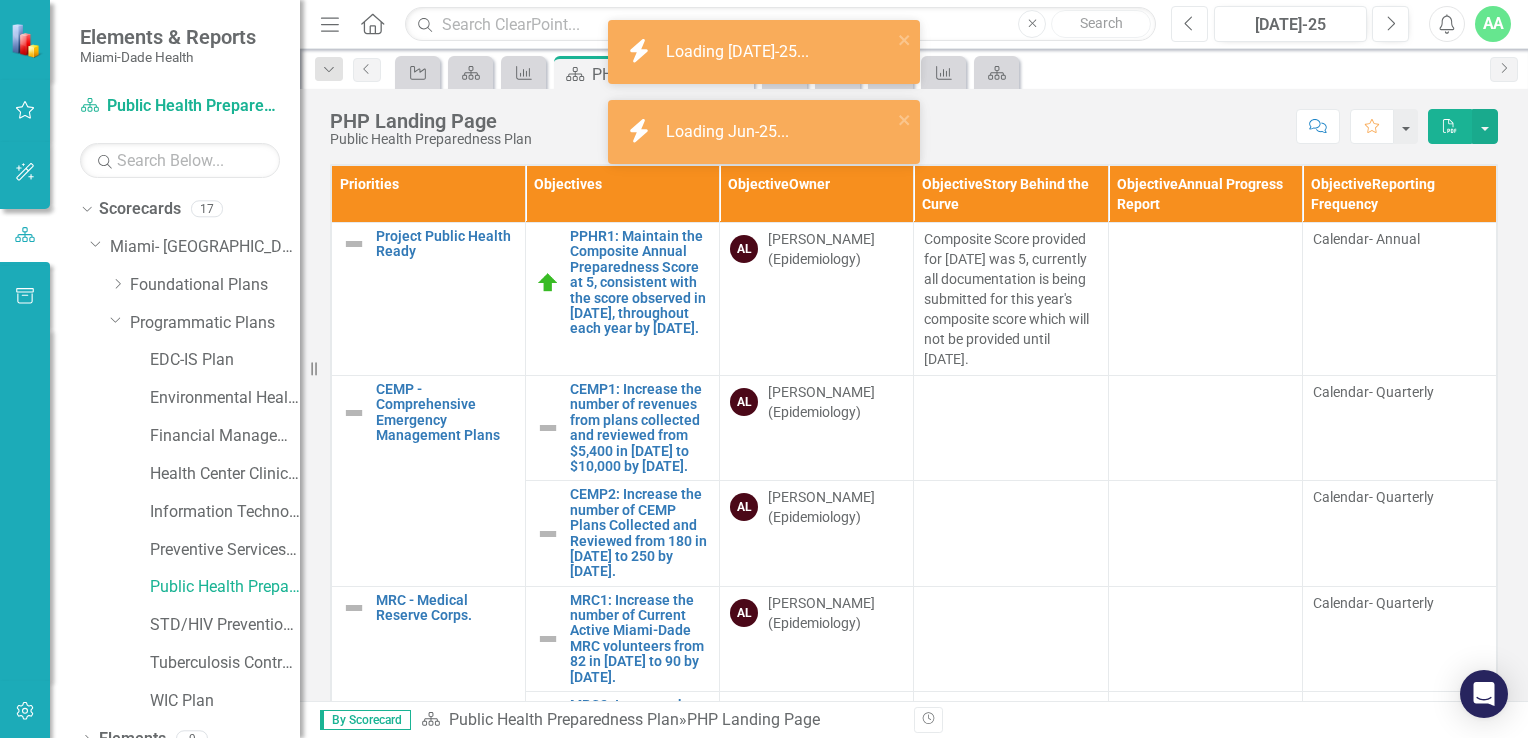 click on "Previous" 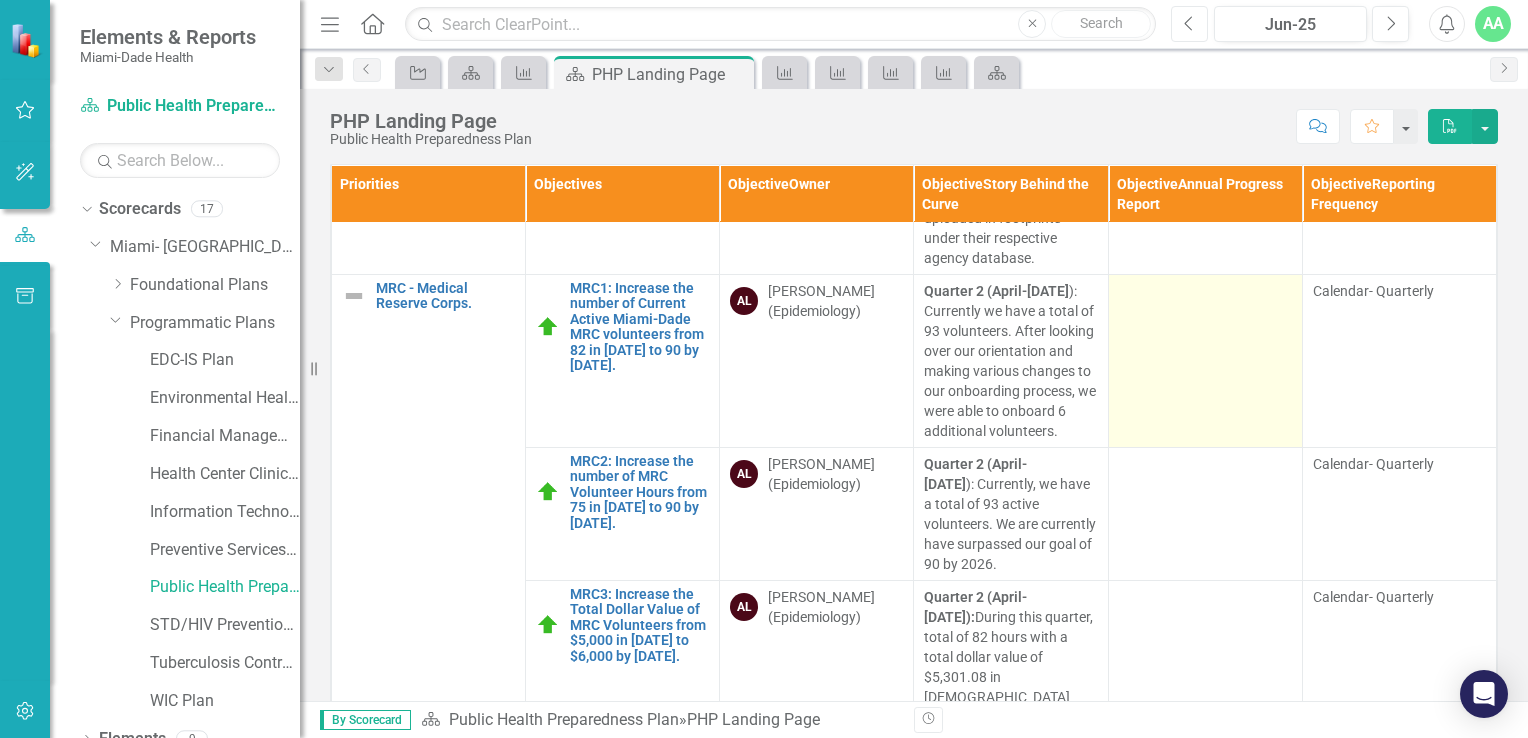 scroll, scrollTop: 840, scrollLeft: 0, axis: vertical 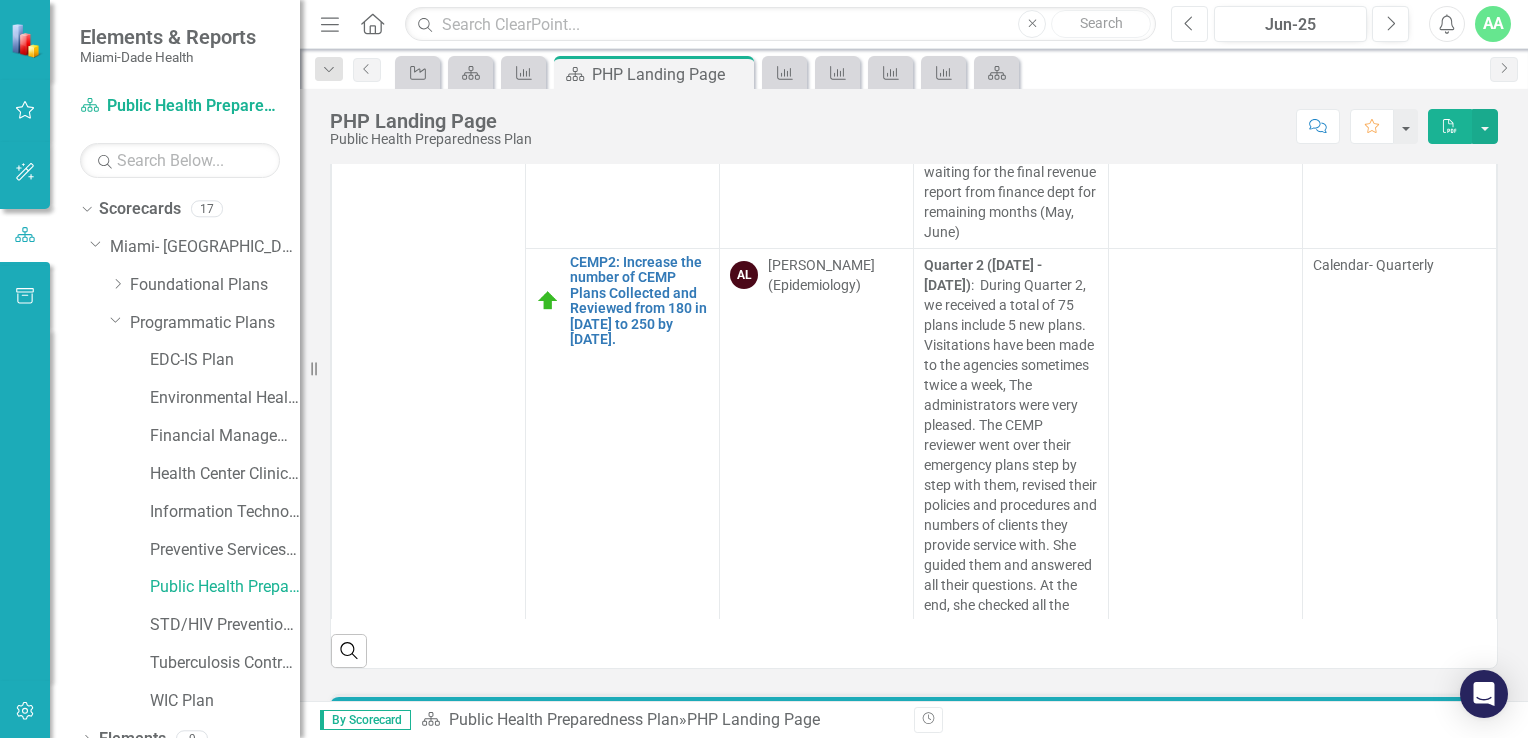 click on "Previous" 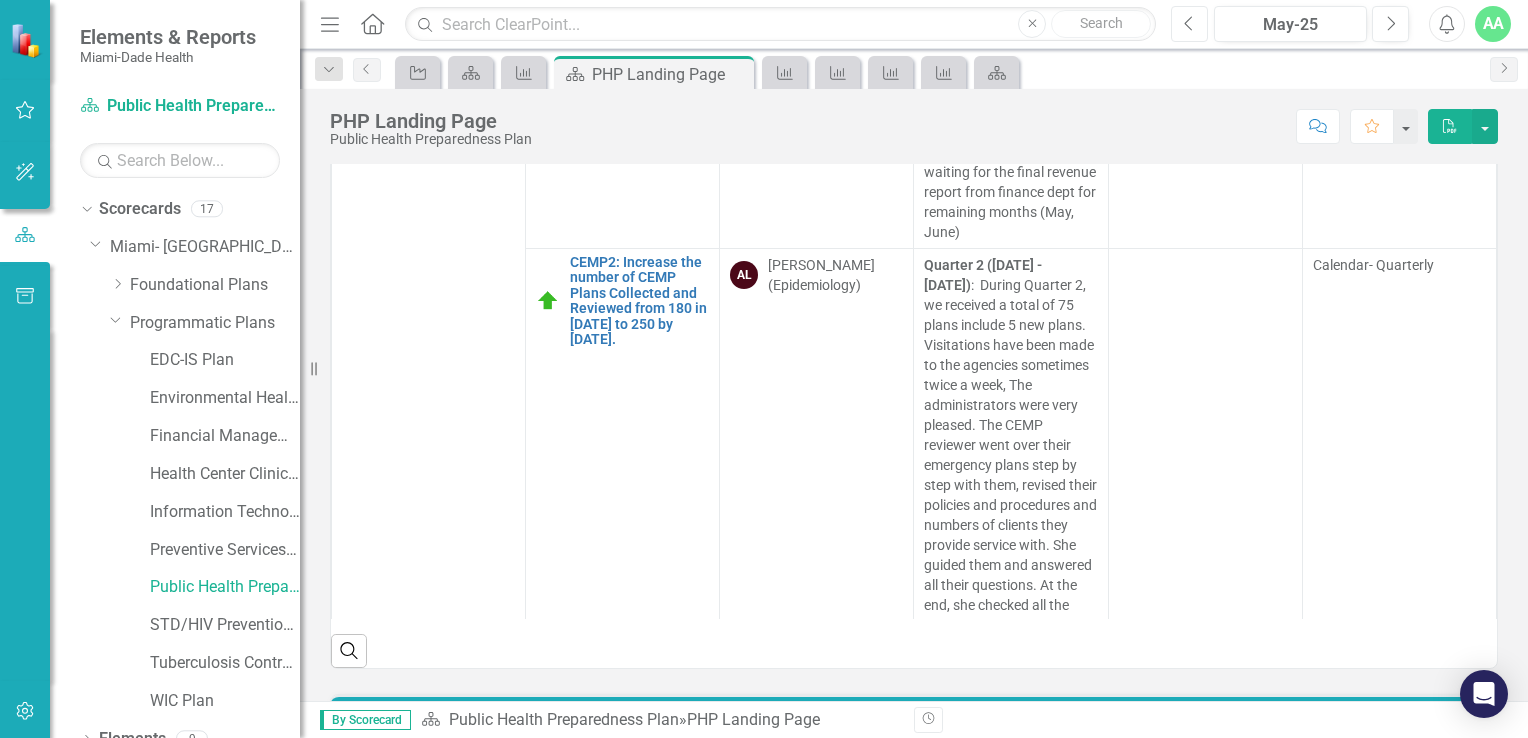 click on "Previous" 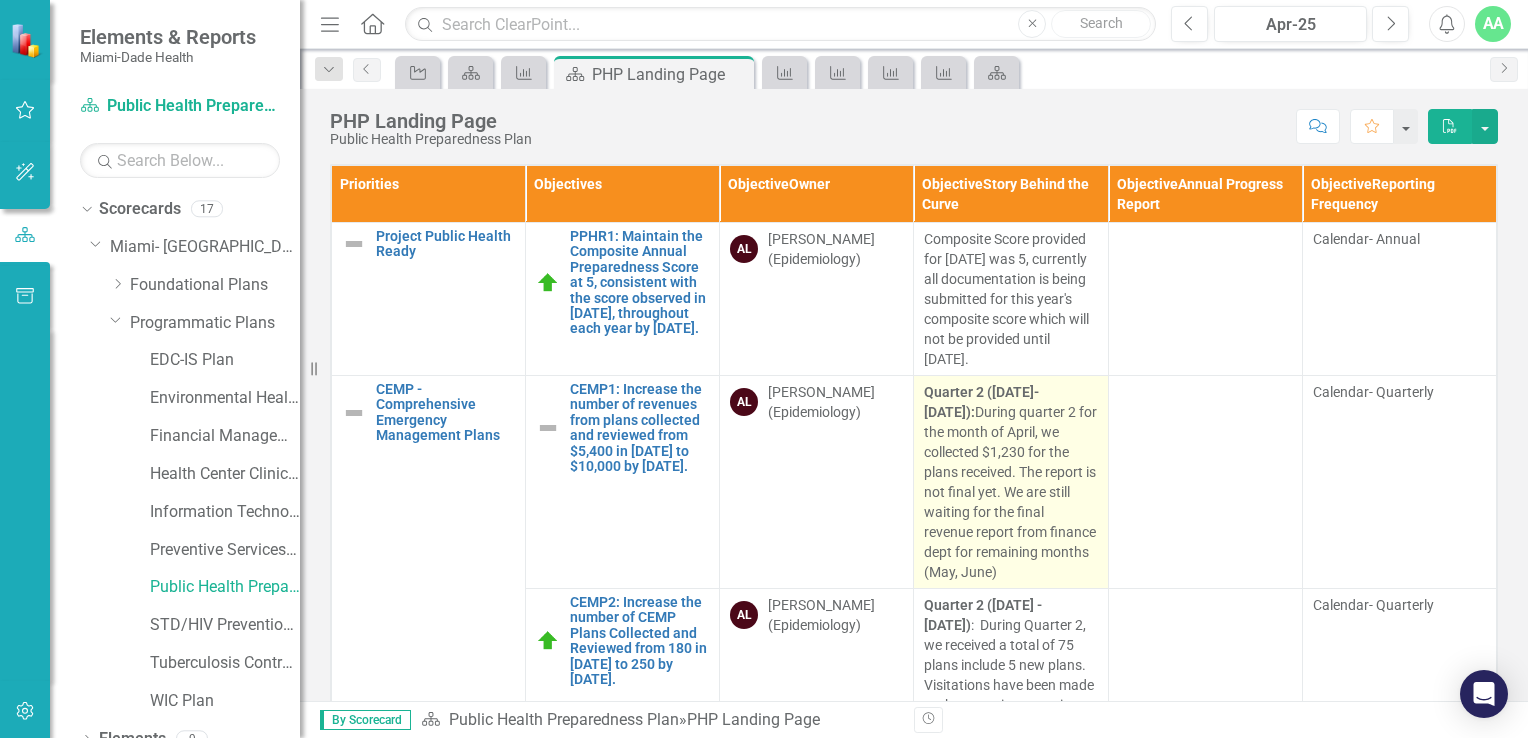click on "Quarter 2 (April 1- June 30):  During quarter 2 for the month of April, we collected $1,230 for the plans received. The report is not final yet. We are still waiting for the final  revenue report from finance dept for remaining months (May, June)" at bounding box center [1010, 482] 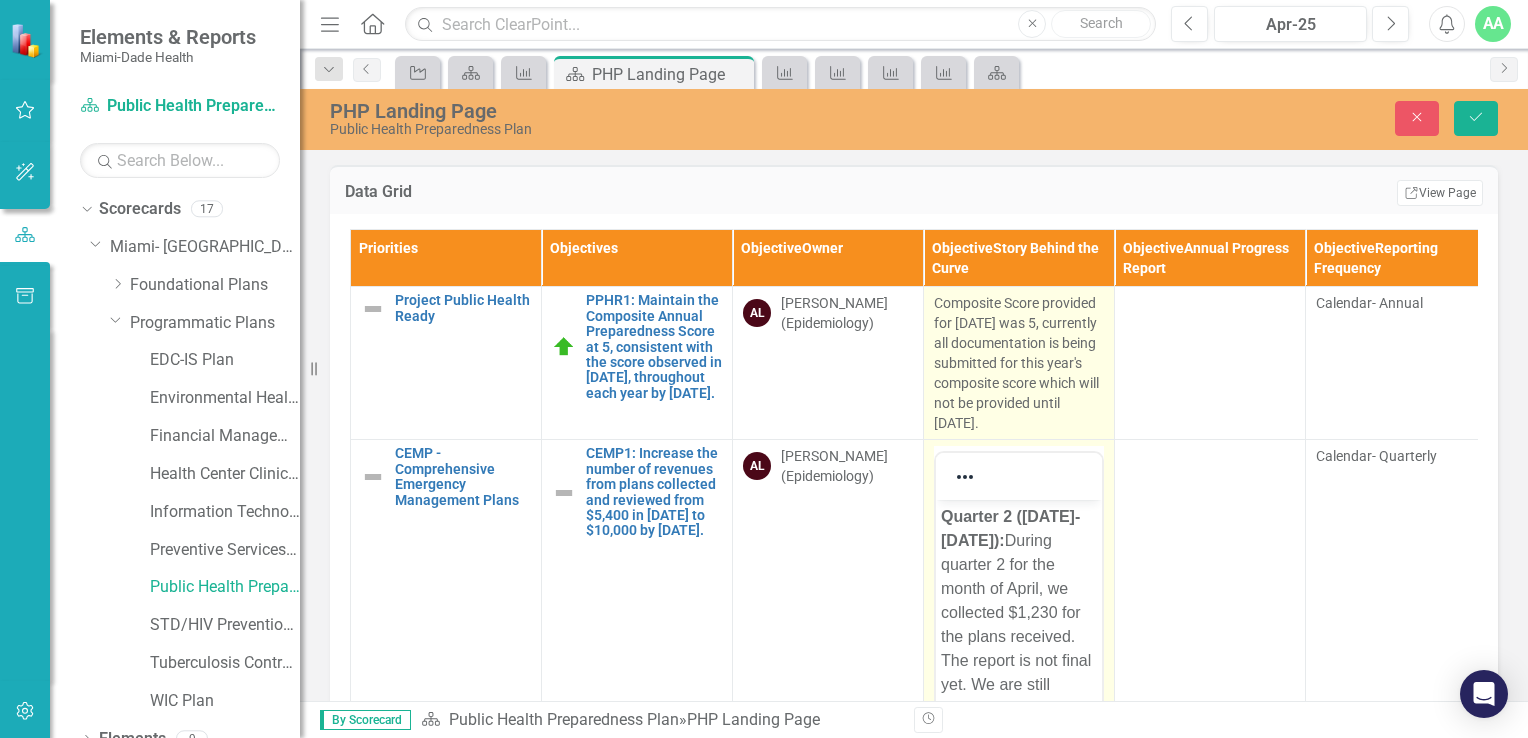 scroll, scrollTop: 0, scrollLeft: 0, axis: both 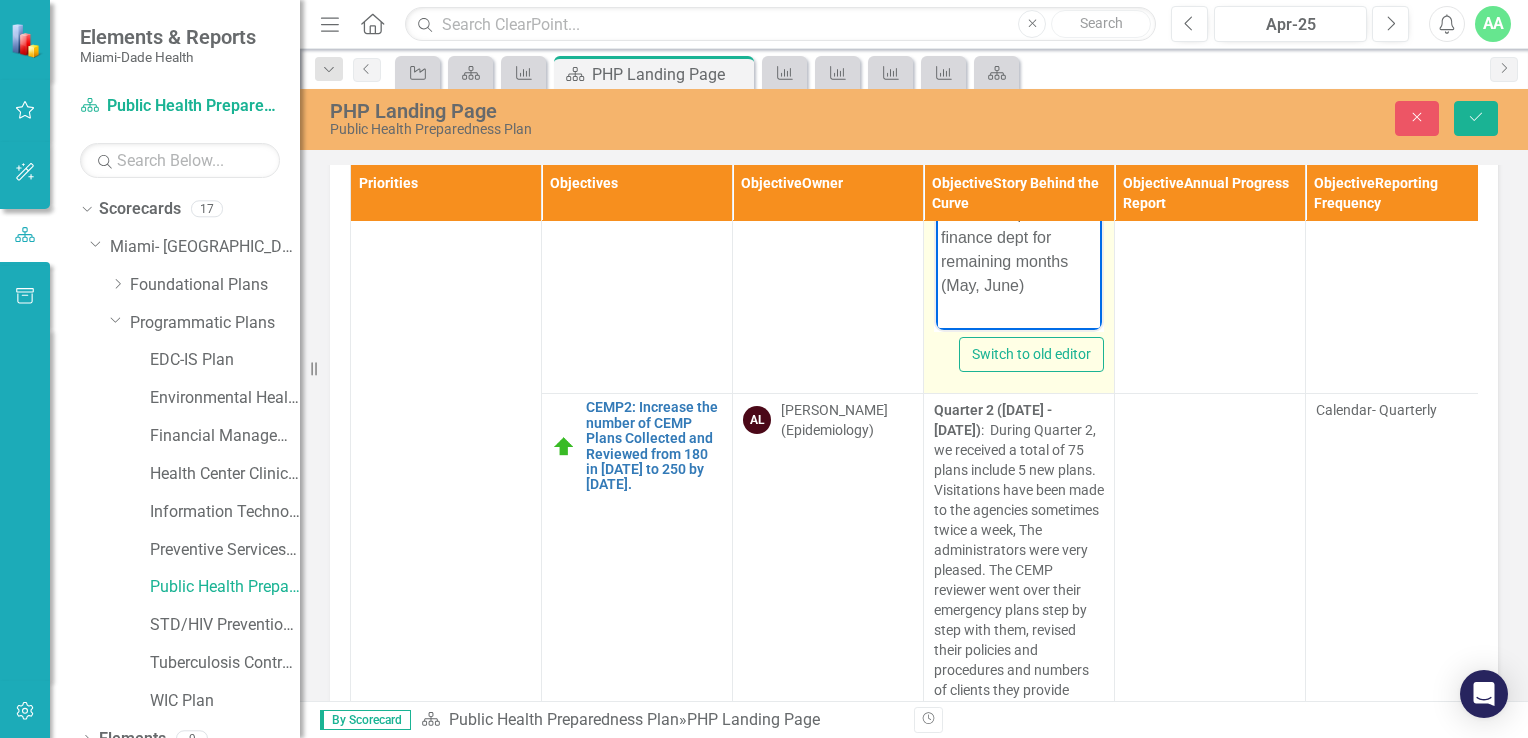 drag, startPoint x: 943, startPoint y: -6, endPoint x: 1016, endPoint y: 319, distance: 333.0976 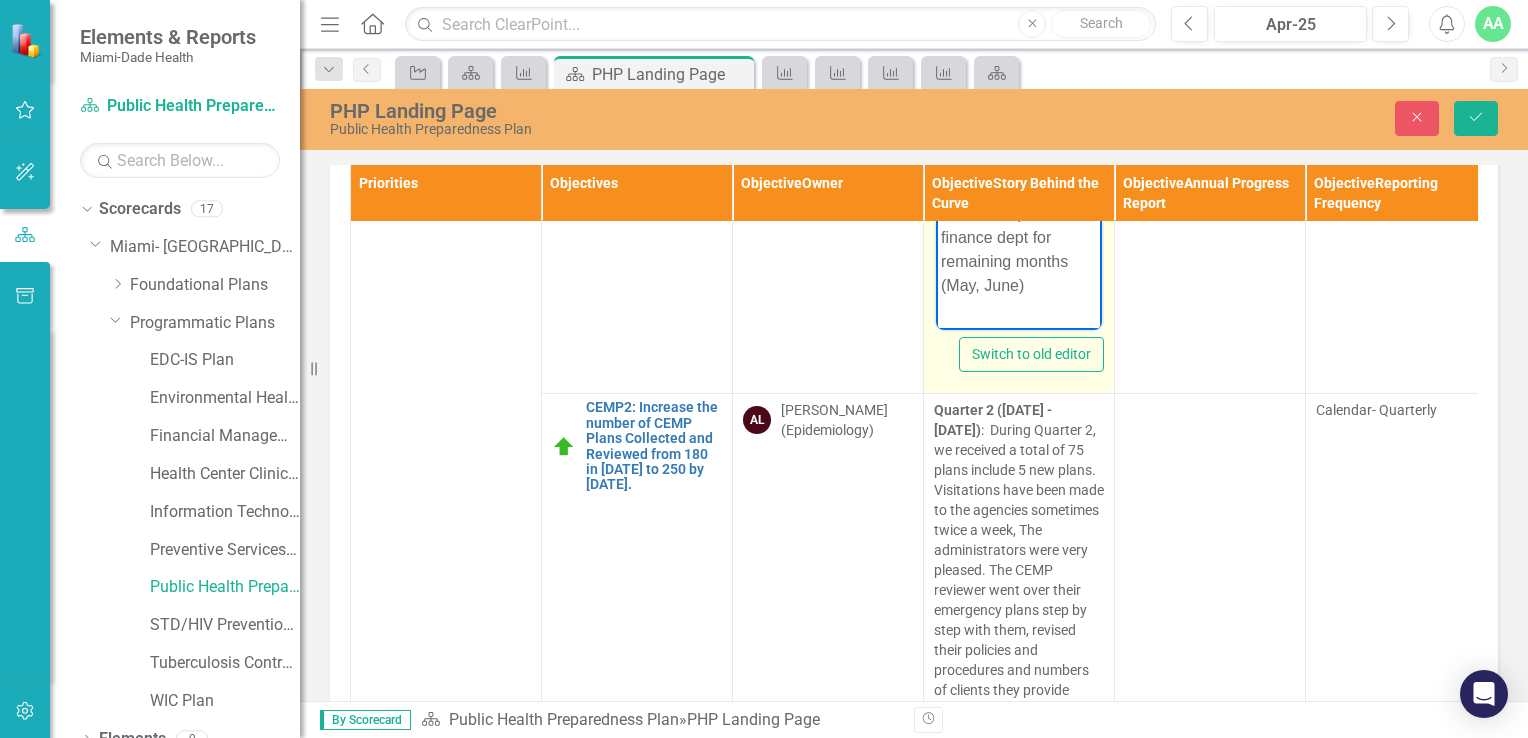 click on "Quarter 2 (April 1- June 30):  During quarter 2 for the month of April, we collected $1,230 for the plans received. The report is not final yet. We are still waiting for the final  revenue report from finance dept for remaining months (May, June)" at bounding box center (1019, 151) 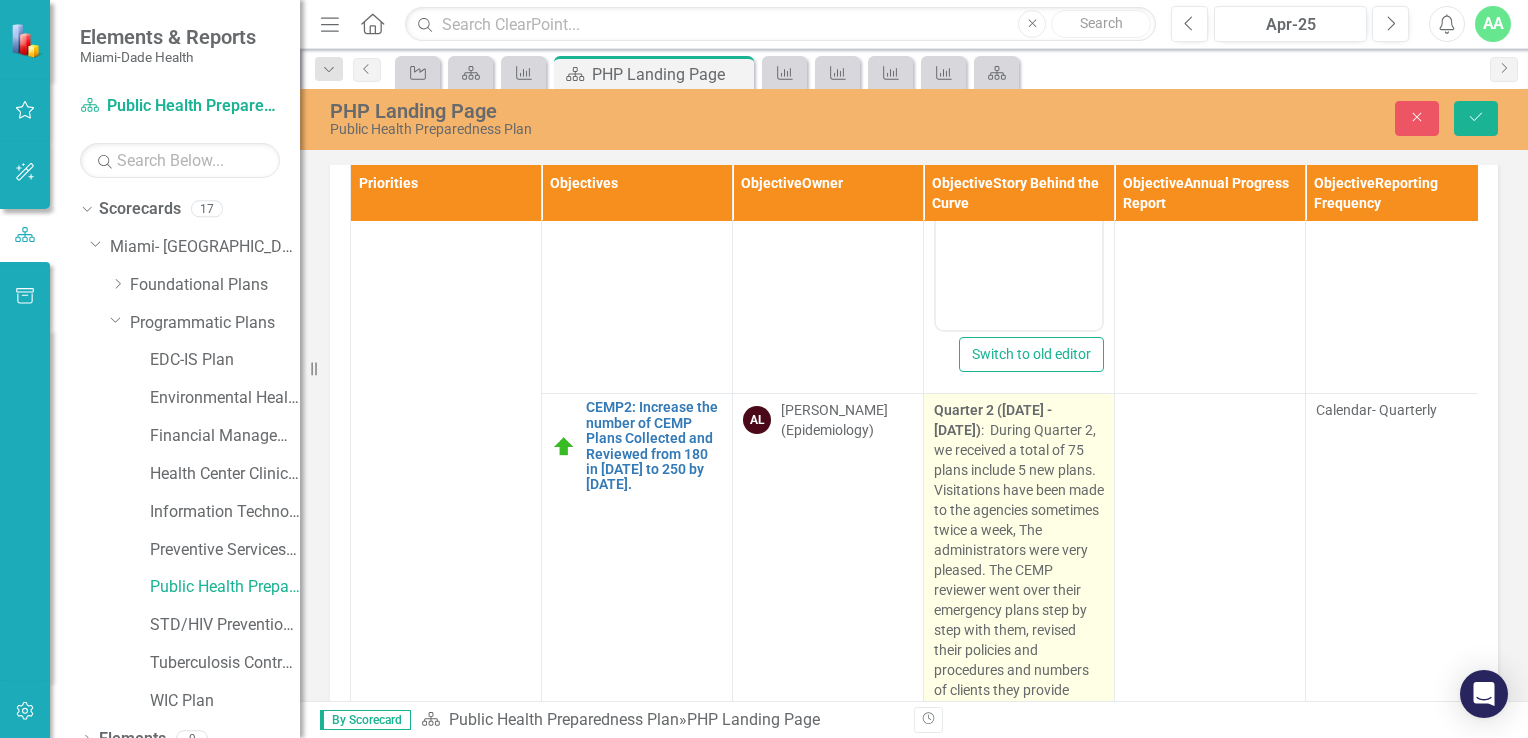 click on "Quarter 2 (April 1 - June 30) :  During Quarter 2, we received a total of 75 plans include 5 new plans.  Visitations have been made to the agencies sometimes twice a week, The administrators were very pleased. The CEMP reviewer went over their emergency plans step by step with them, revised their policies and procedures and numbers of clients they provide service with. She guided them and answered all their questions. At the end, she checked all the boxes on the visitation logs then both reviewer and administrators signed the forms.  Each log will be uploaded in footprints under their respective agency database." at bounding box center [1019, 660] 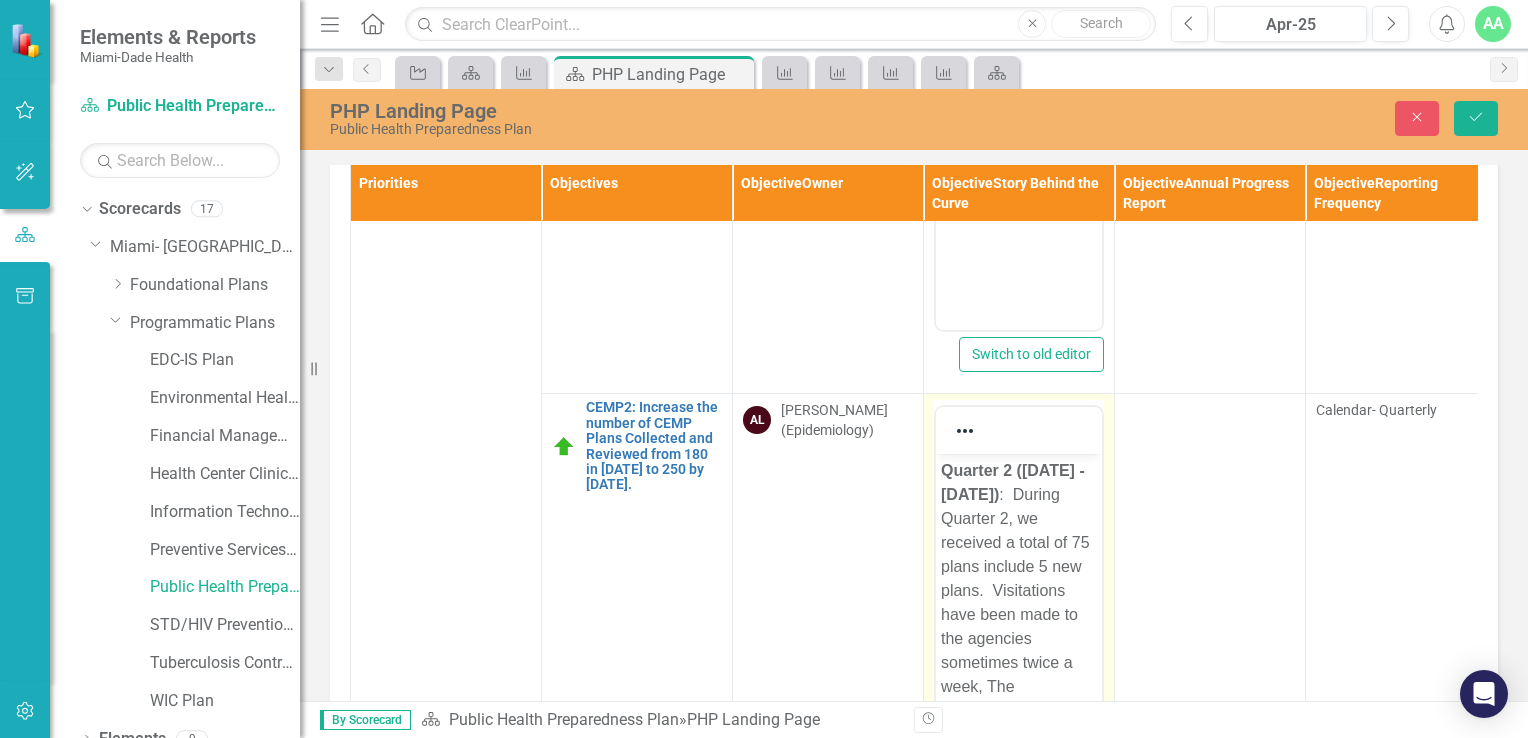 scroll, scrollTop: 0, scrollLeft: 0, axis: both 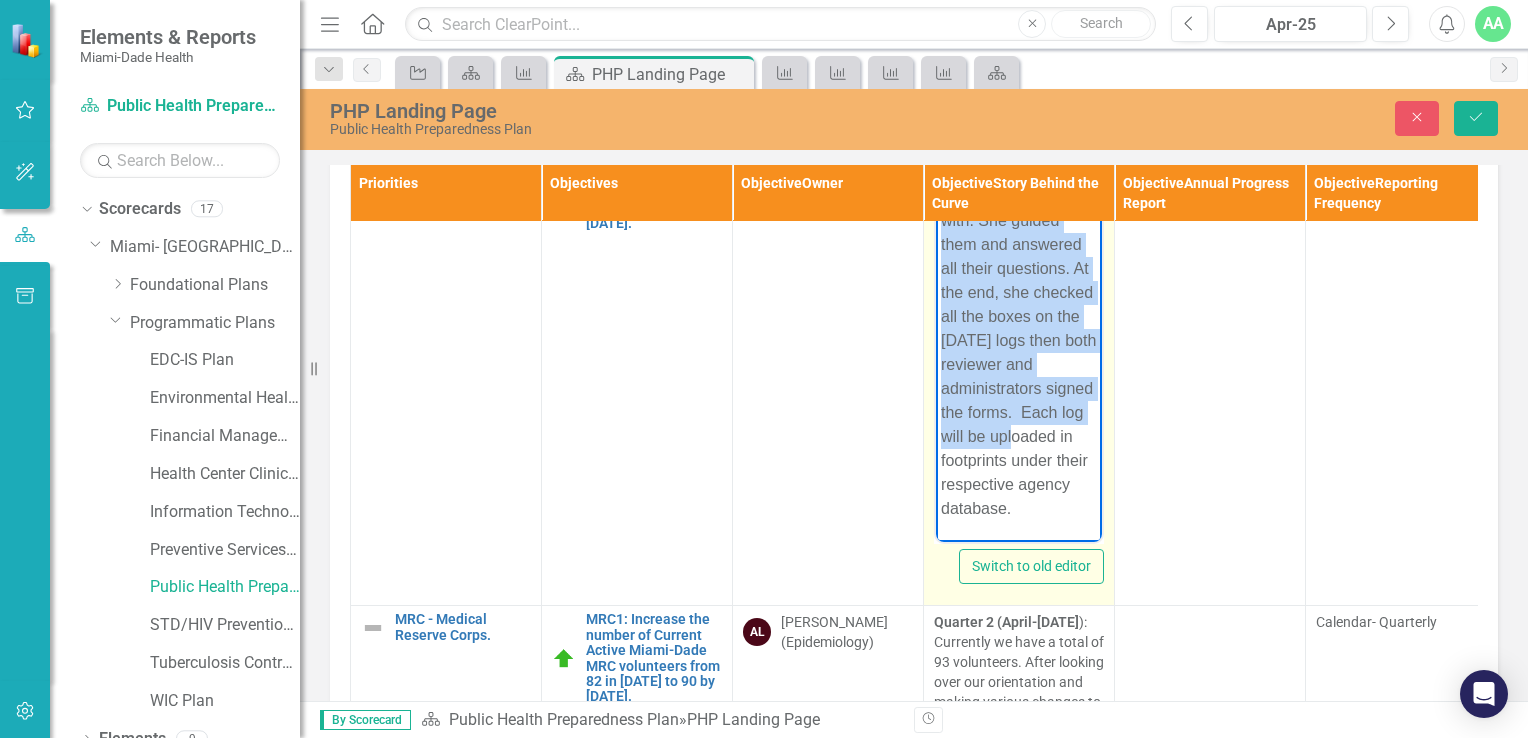 drag, startPoint x: 943, startPoint y: 211, endPoint x: 1091, endPoint y: 522, distance: 344.4198 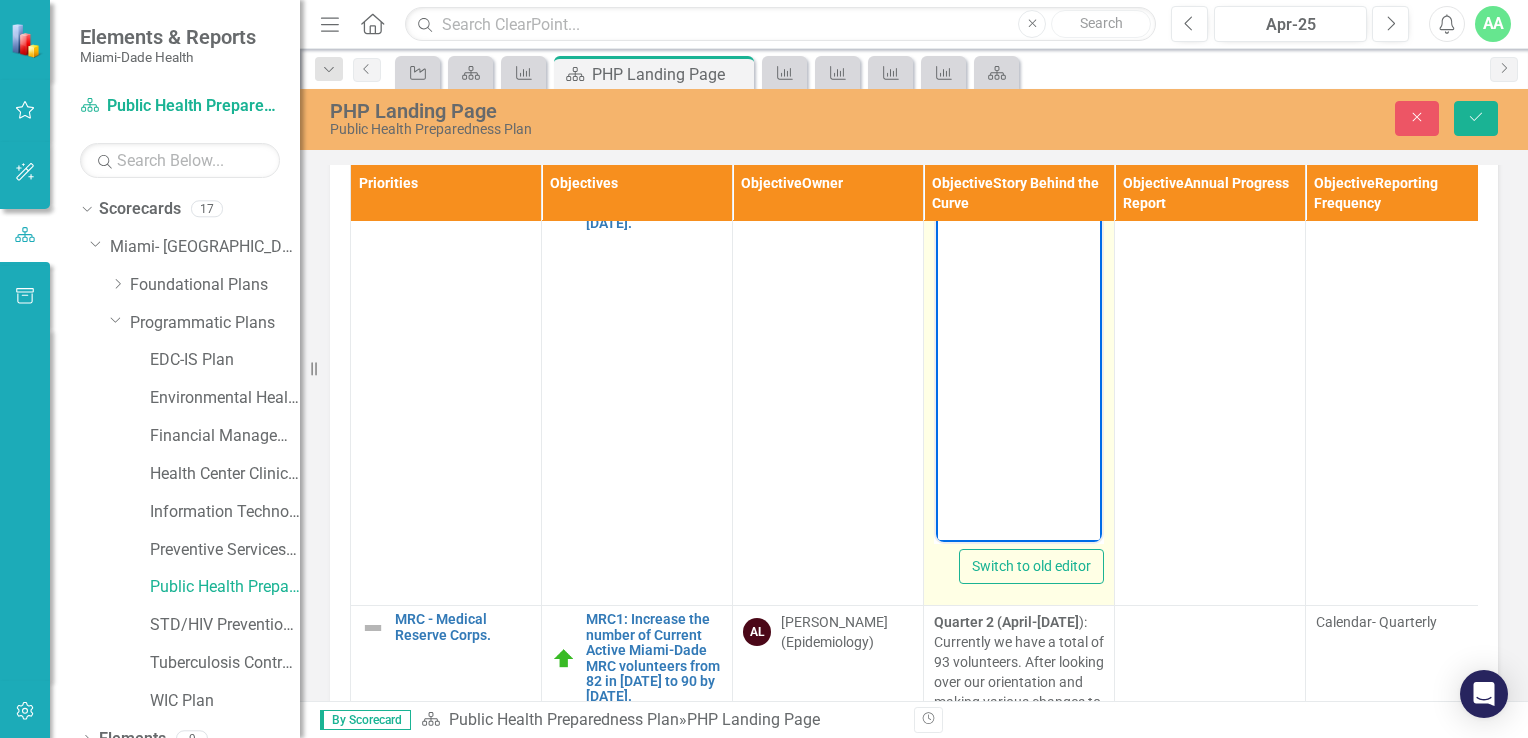scroll, scrollTop: 0, scrollLeft: 0, axis: both 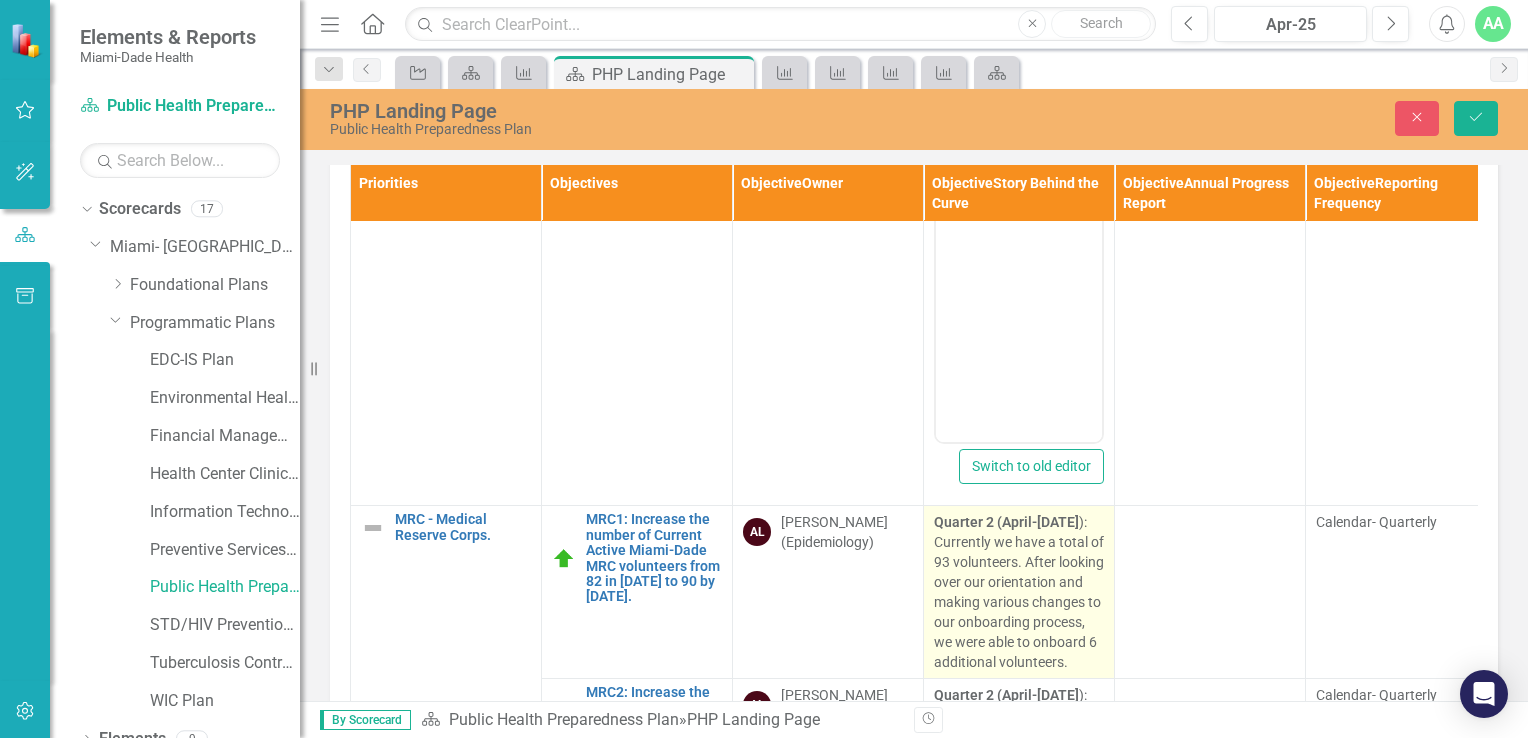 click on "Quarter 2 (April-June 30 ): Currently we have a total of 93 volunteers. After looking over our orientation and making various changes to our onboarding process, we were able to onboard 6 additional volunteers." at bounding box center (1019, 592) 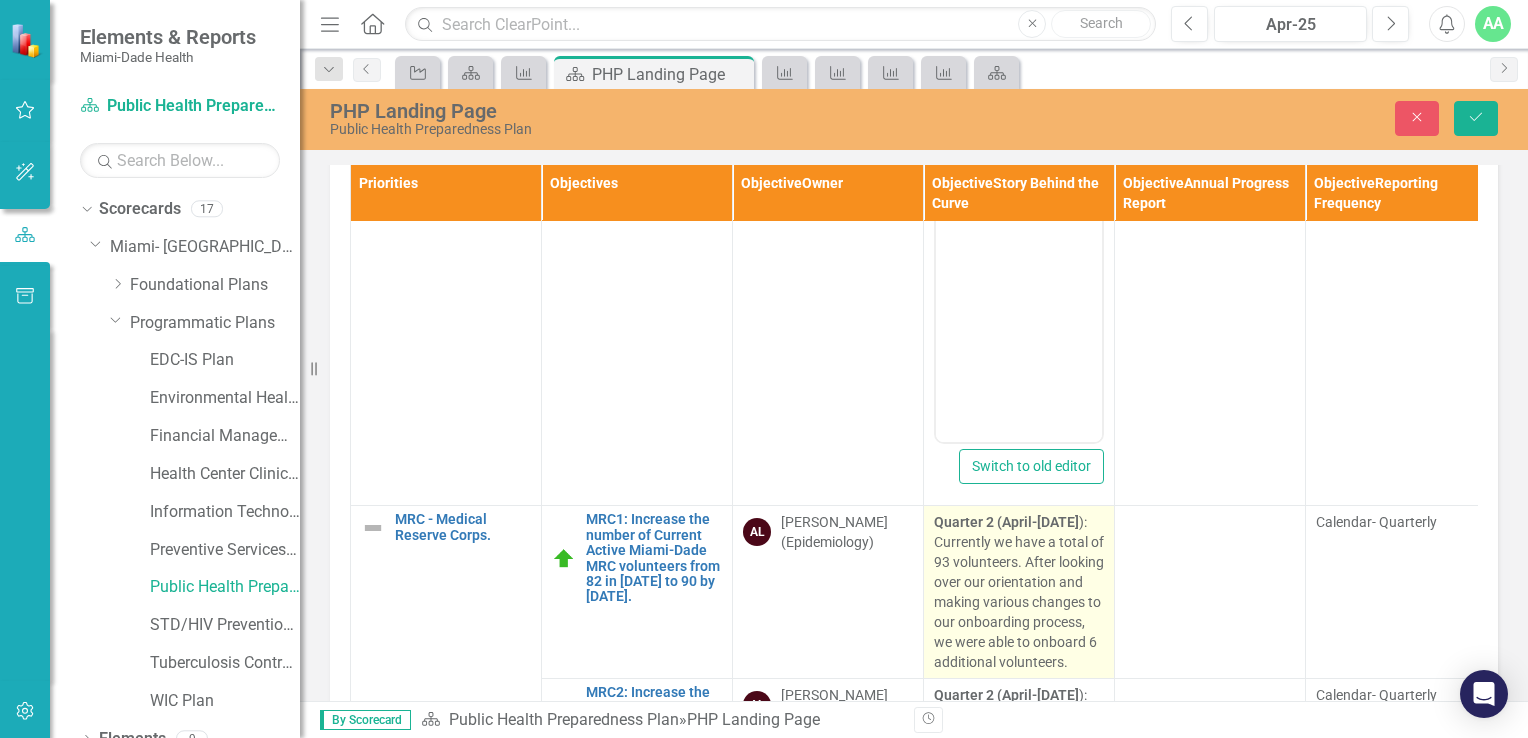 click on "Quarter 2 (April-June 30 ): Currently we have a total of 93 volunteers. After looking over our orientation and making various changes to our onboarding process, we were able to onboard 6 additional volunteers." at bounding box center (1019, 592) 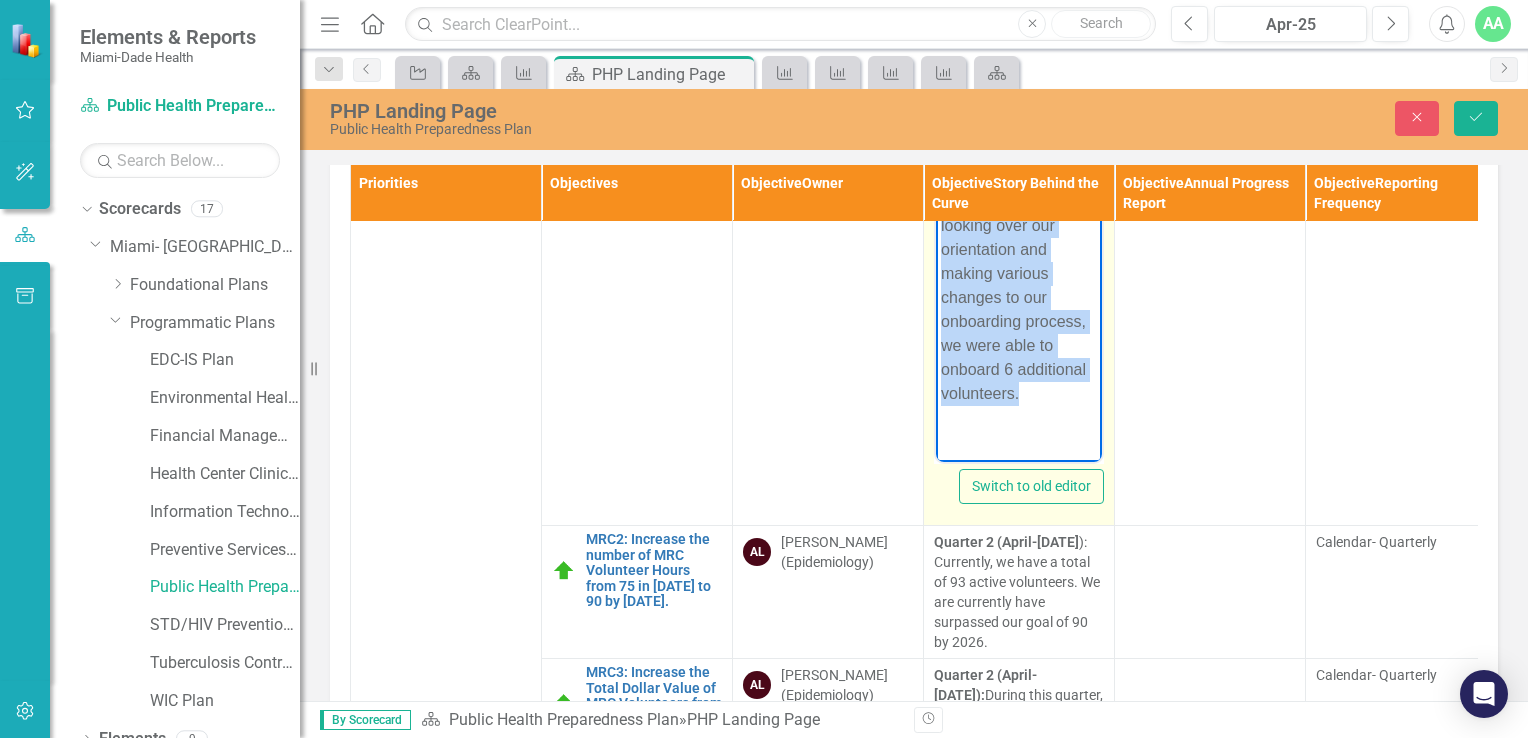 drag, startPoint x: 945, startPoint y: 129, endPoint x: 1041, endPoint y: 405, distance: 292.2191 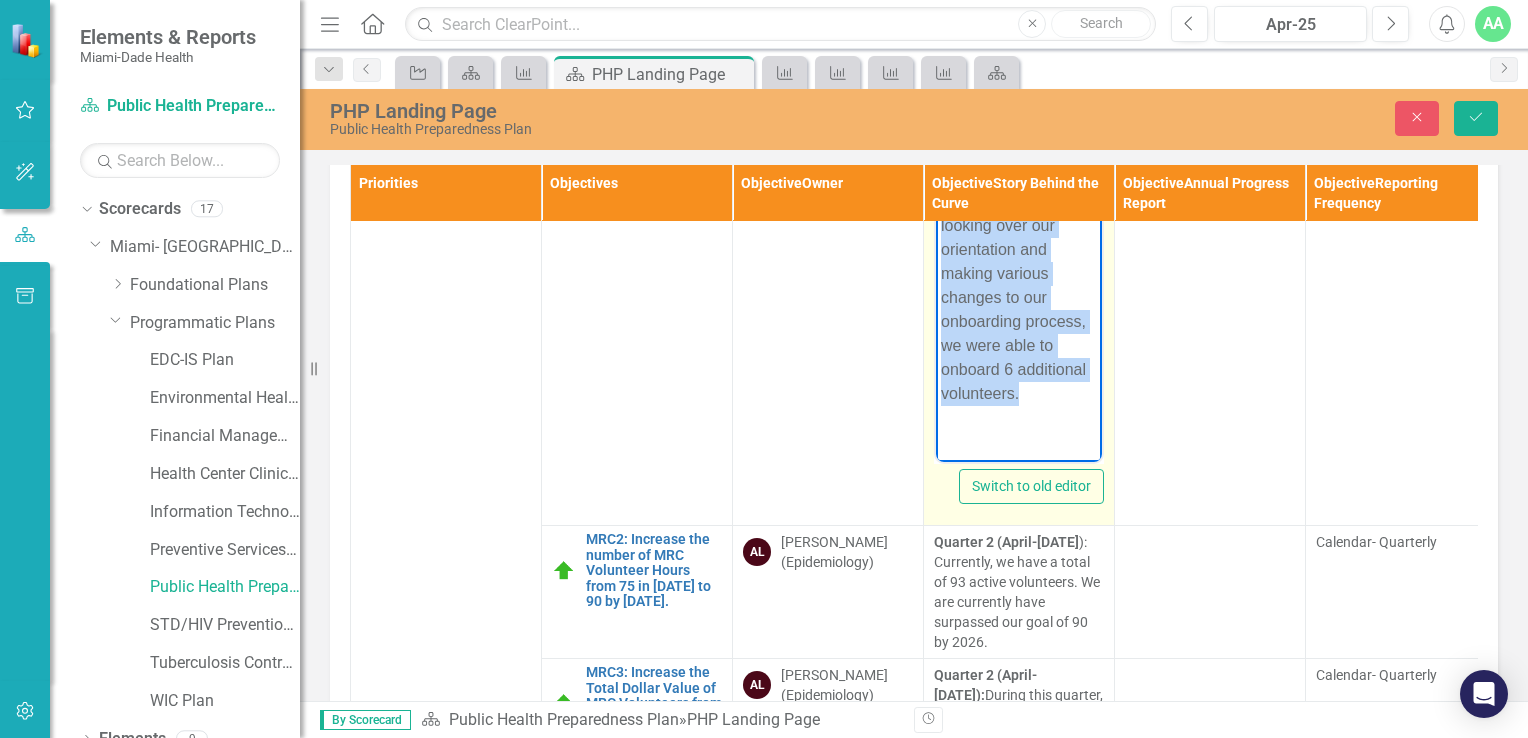 click on "Quarter 2 (April-June 30 ): Currently we have a total of 93 volunteers. After looking over our orientation and making various changes to our onboarding process, we were able to onboard 6 additional volunteers." at bounding box center (1019, 262) 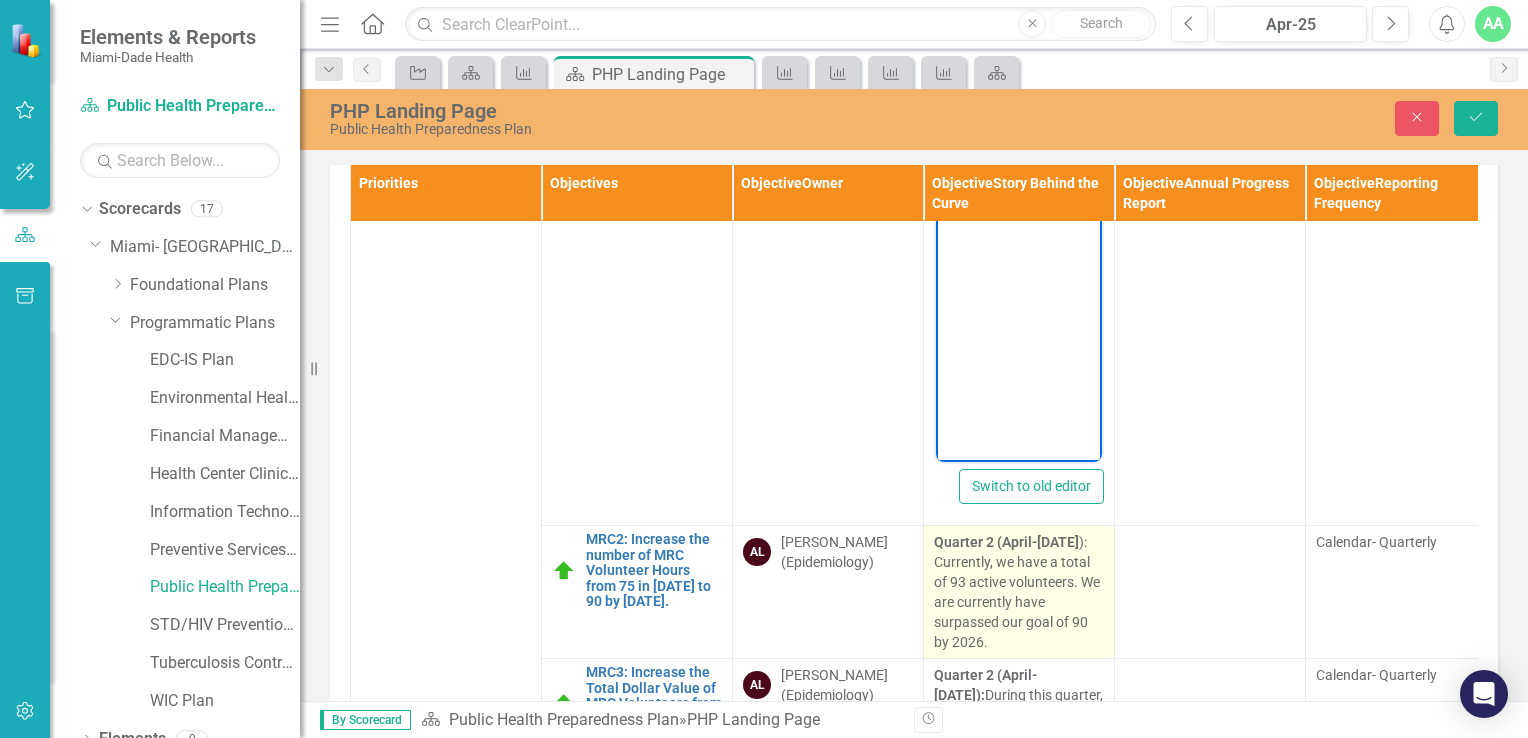 click on "Quarter 2 (April-June 30 ): Currently, we have a total of 93 active volunteers. We are currently have surpassed our goal of 90 by 2026." at bounding box center (1019, 592) 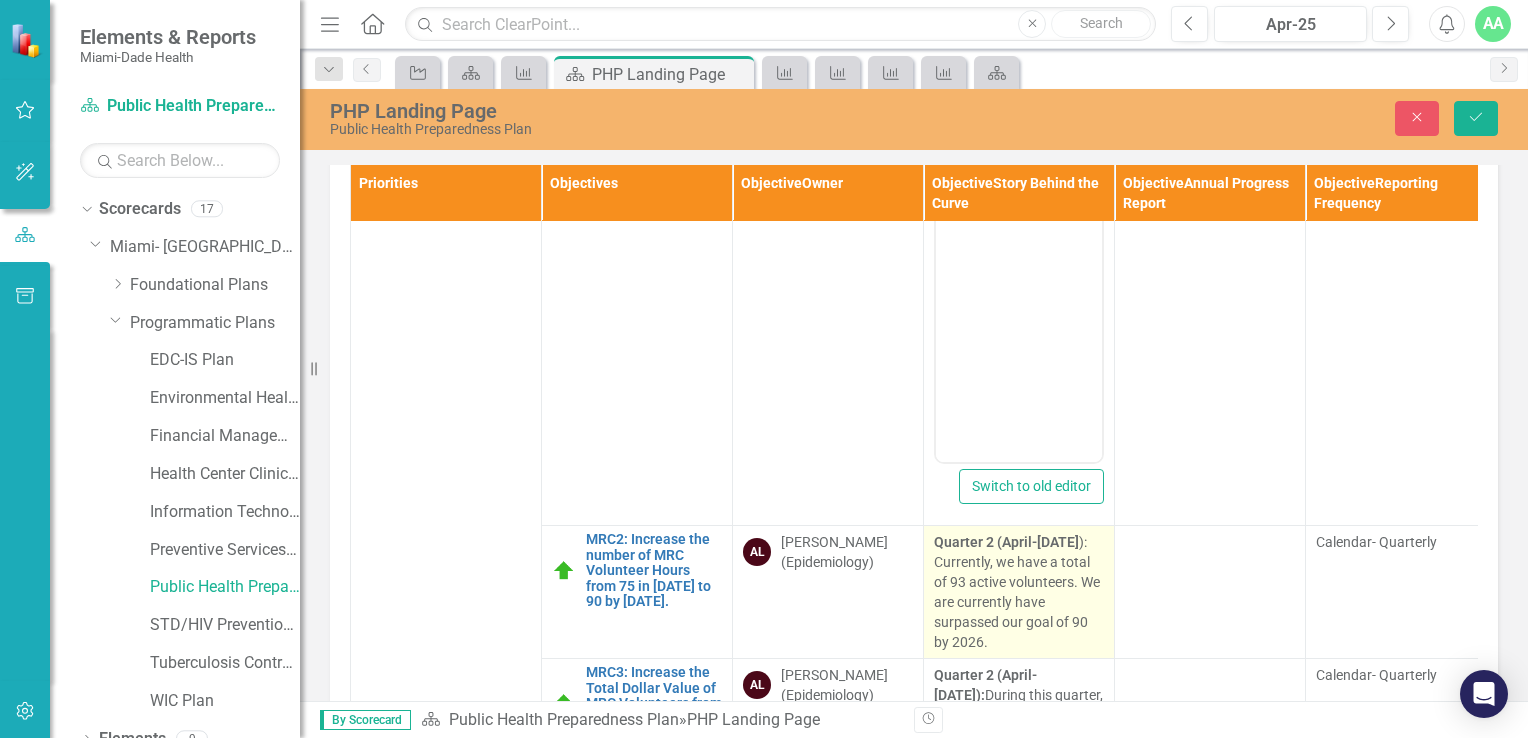 click on "Quarter 2 (April-June 30 ): Currently, we have a total of 93 active volunteers. We are currently have surpassed our goal of 90 by 2026." at bounding box center (1019, 592) 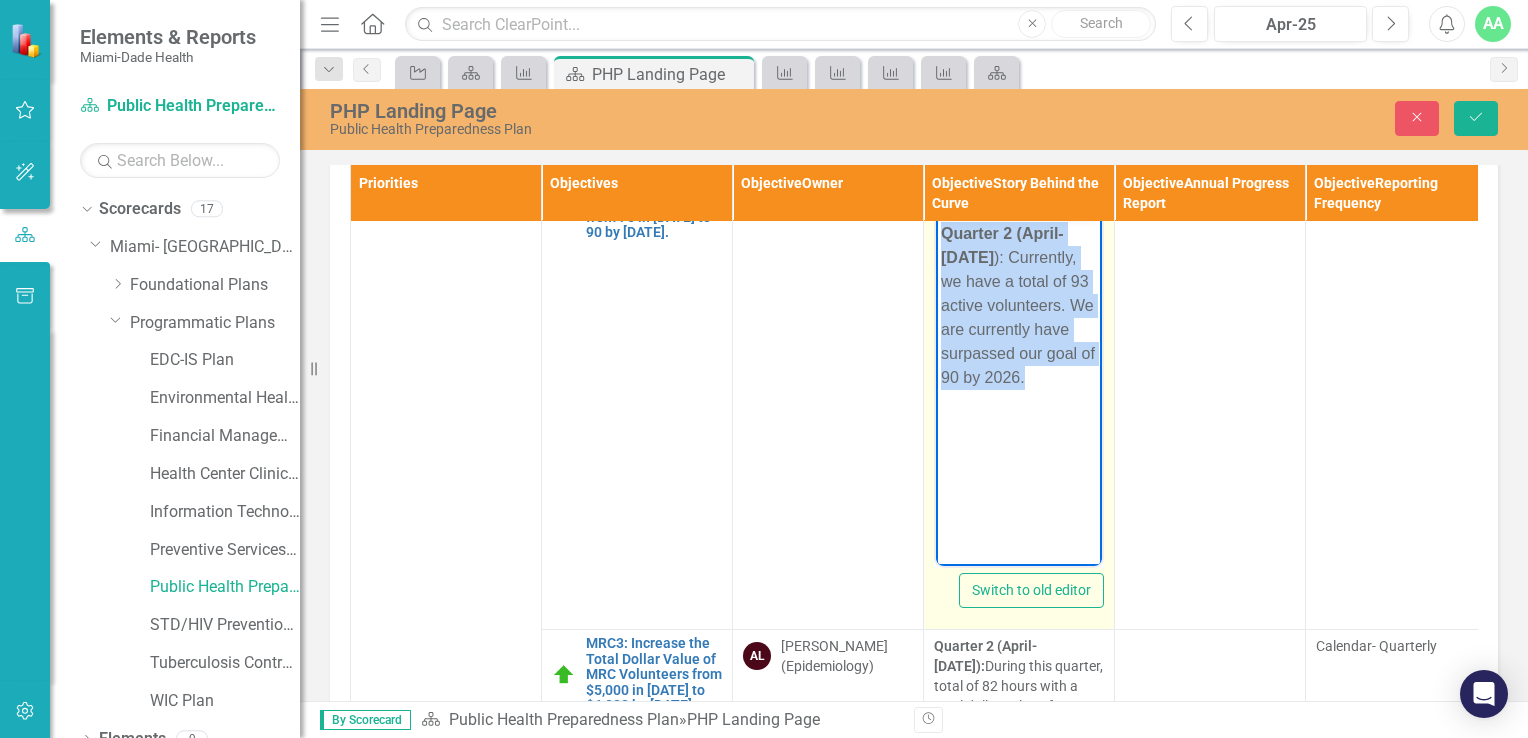 drag, startPoint x: 945, startPoint y: 228, endPoint x: 1030, endPoint y: 420, distance: 209.9738 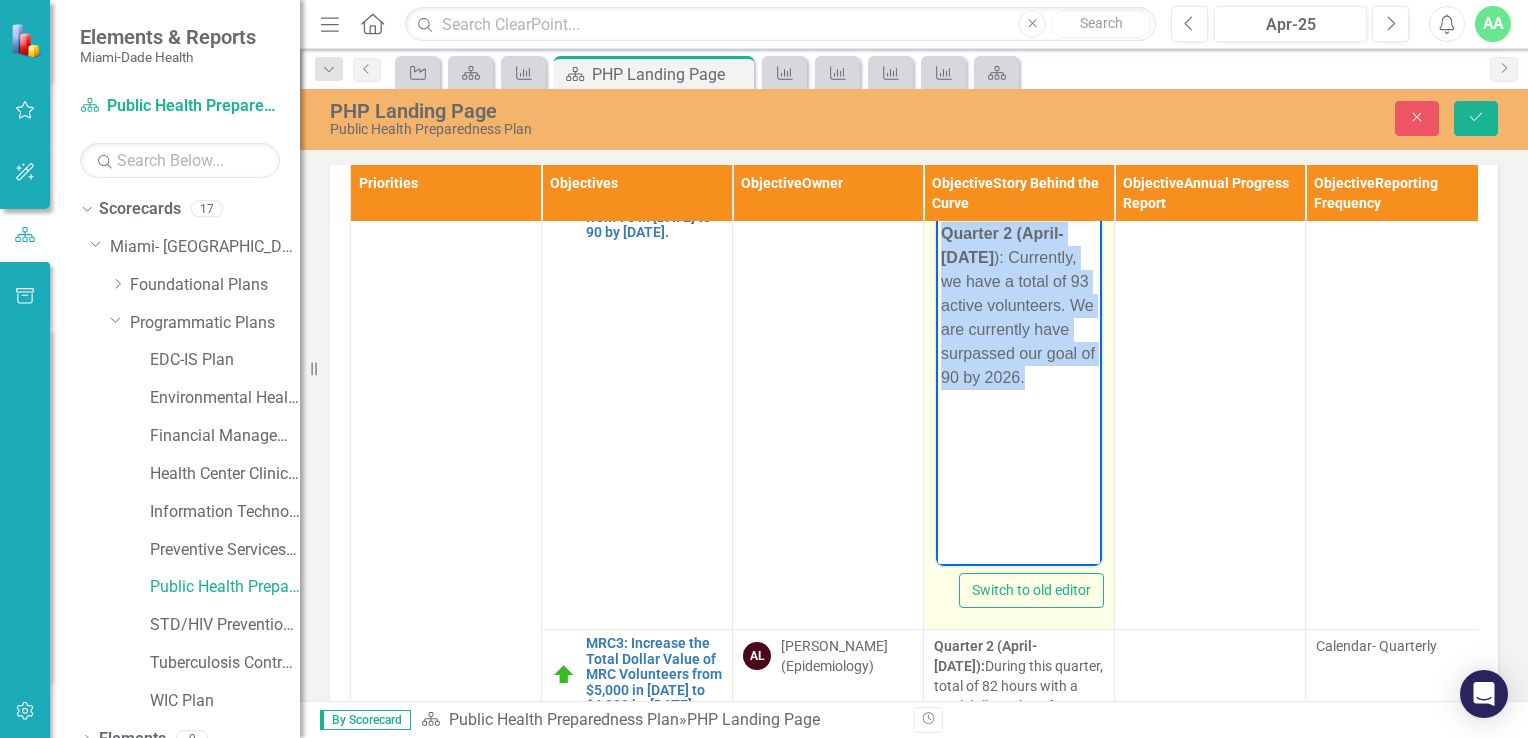 click on "Quarter 2 (April-June 30 ): Currently, we have a total of 93 active volunteers. We are currently have surpassed our goal of 90 by 2026." at bounding box center (1019, 367) 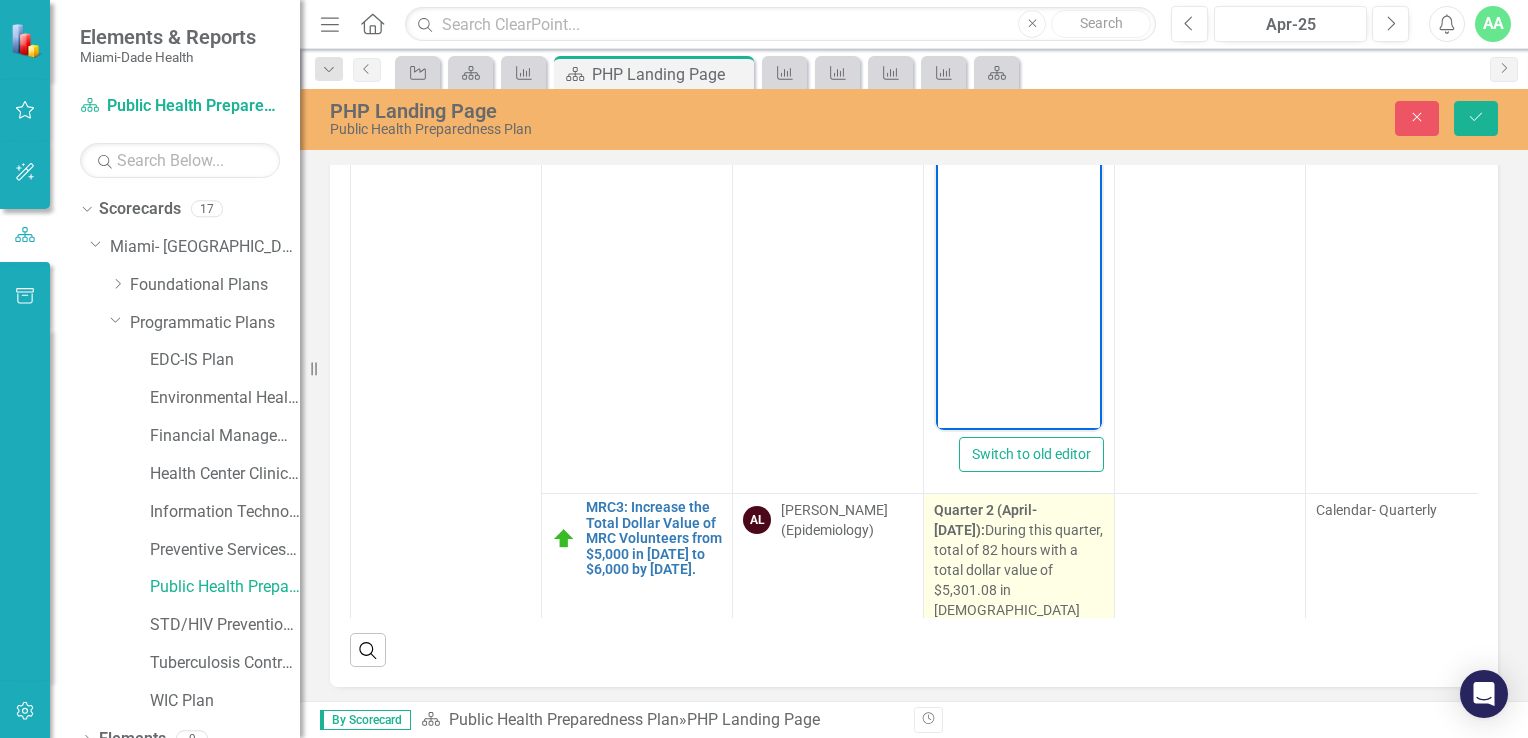 click on "Quarter 2 (April-June 30):  During this quarter, total of 82 hours with a total dollar value of $5,301.08 in volunteer work." at bounding box center (1019, 570) 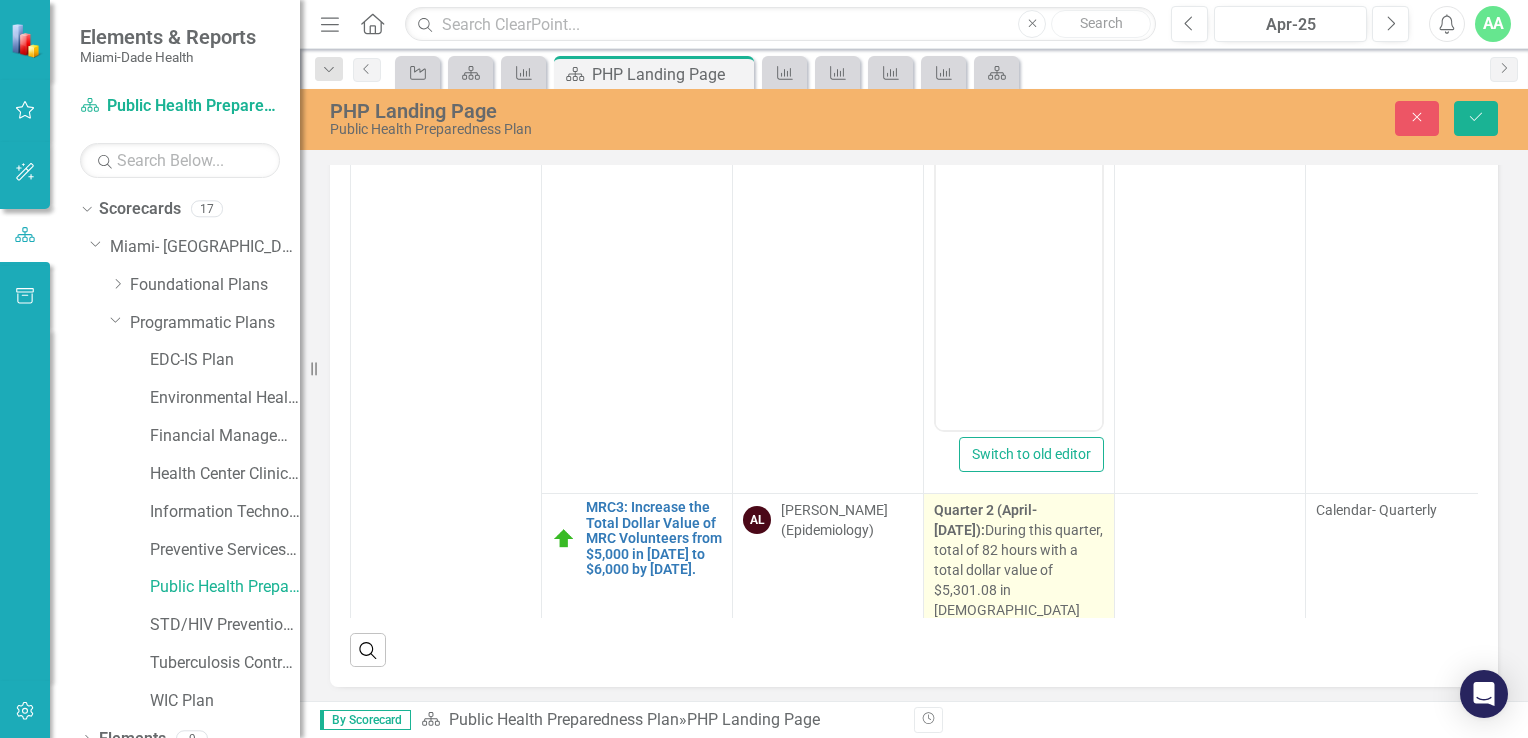 click on "Quarter 2 (April-June 30):  During this quarter, total of 82 hours with a total dollar value of $5,301.08 in volunteer work." at bounding box center (1019, 570) 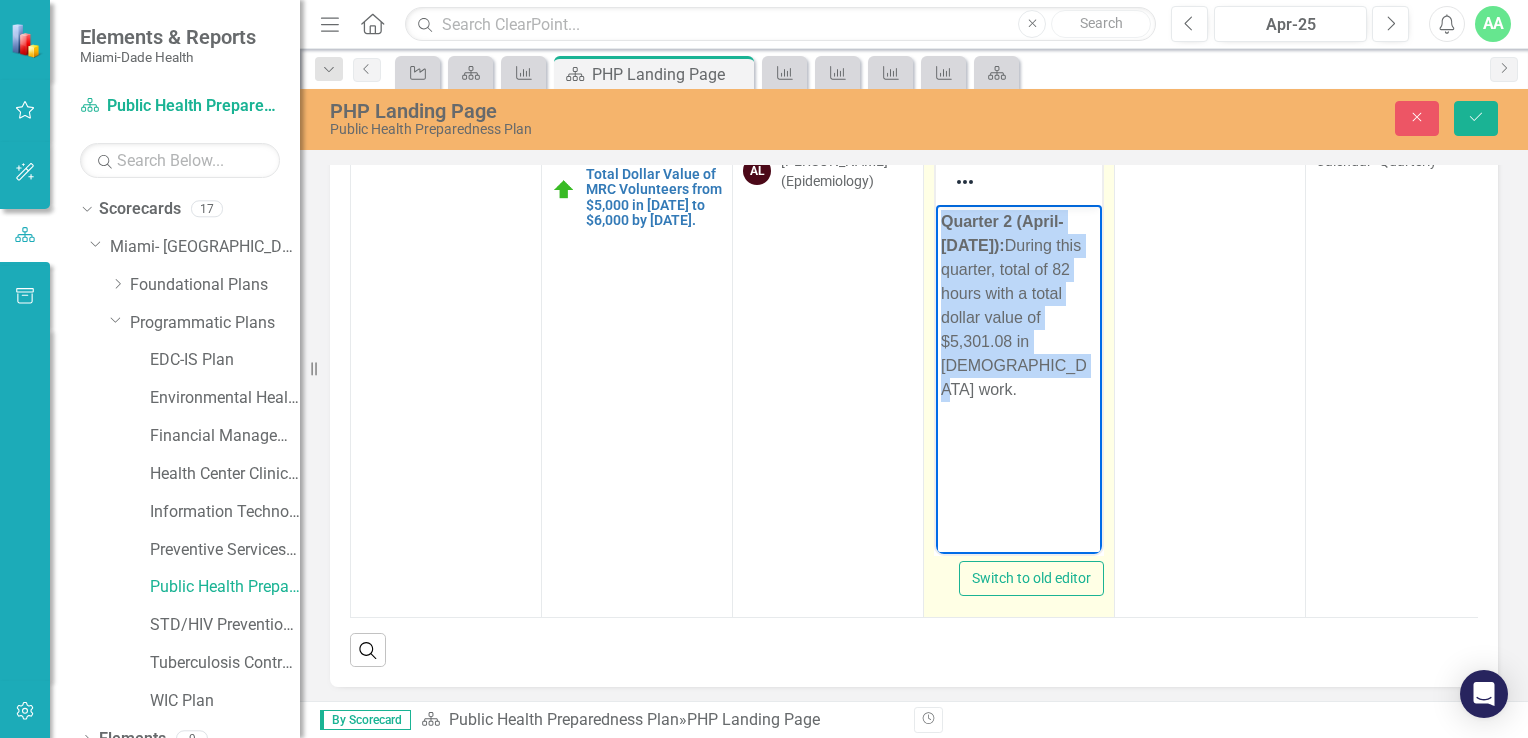 drag, startPoint x: 937, startPoint y: 222, endPoint x: 1068, endPoint y: 382, distance: 206.78732 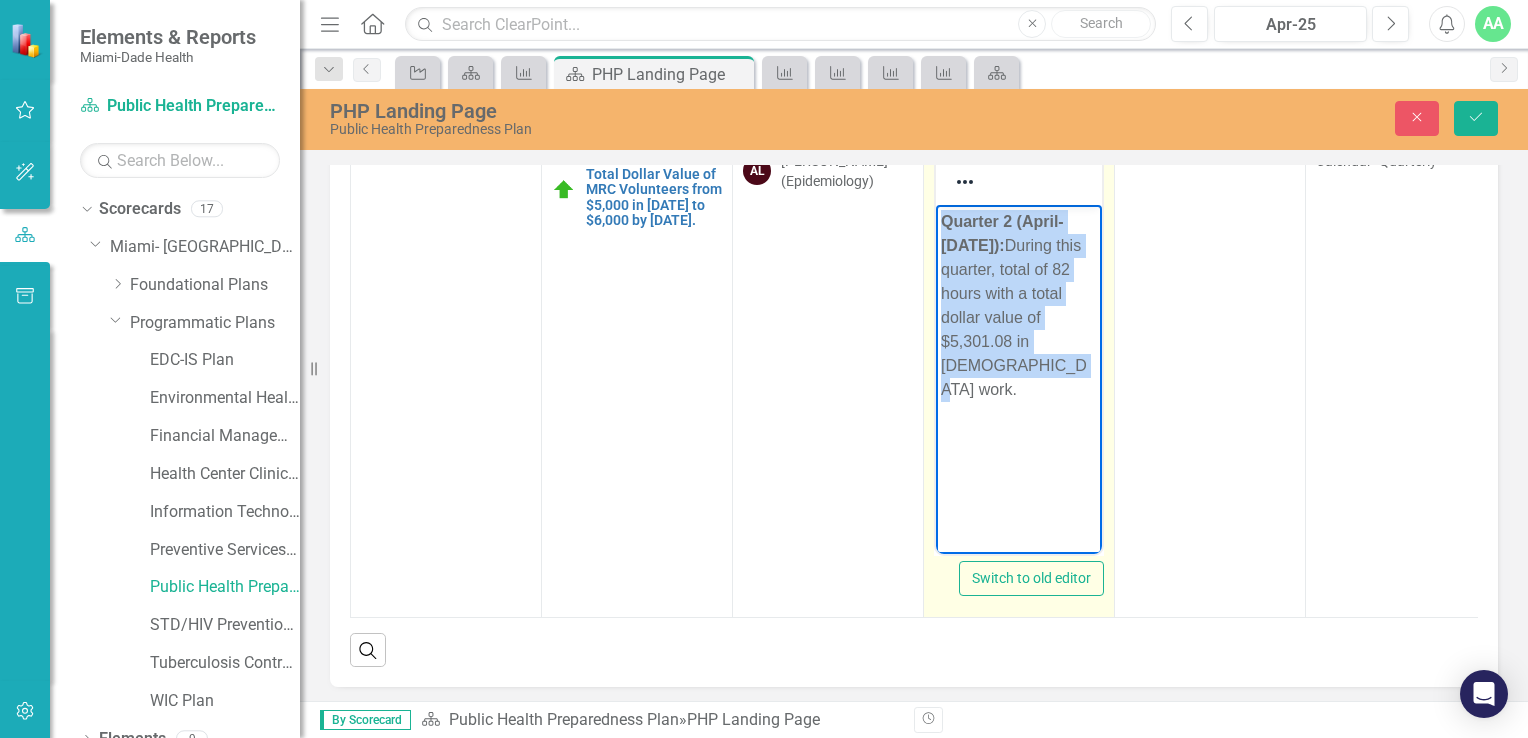 click on "Quarter 2 (April-June 30):  During this quarter, total of 82 hours with a total dollar value of $5,301.08 in volunteer work." at bounding box center [1019, 355] 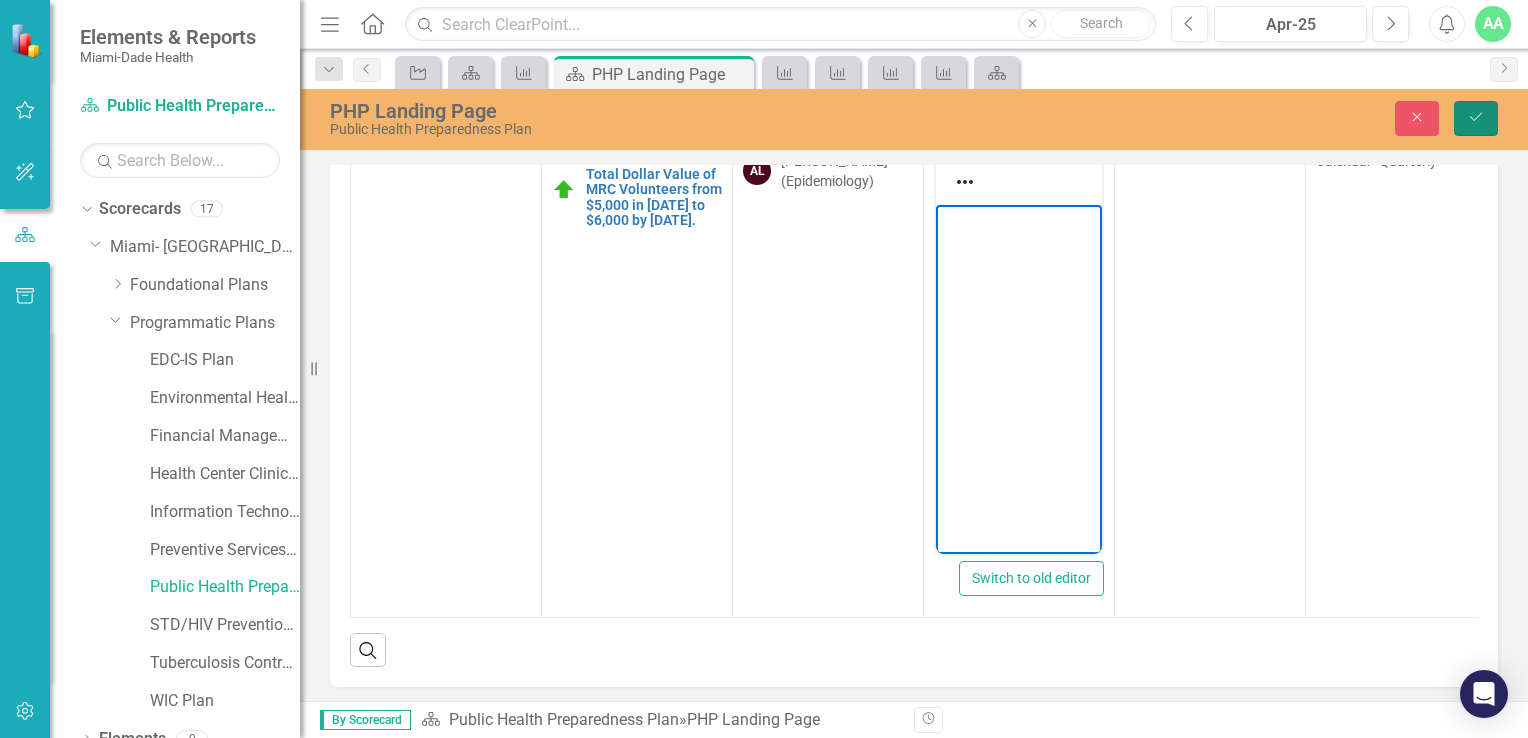 click on "Save" 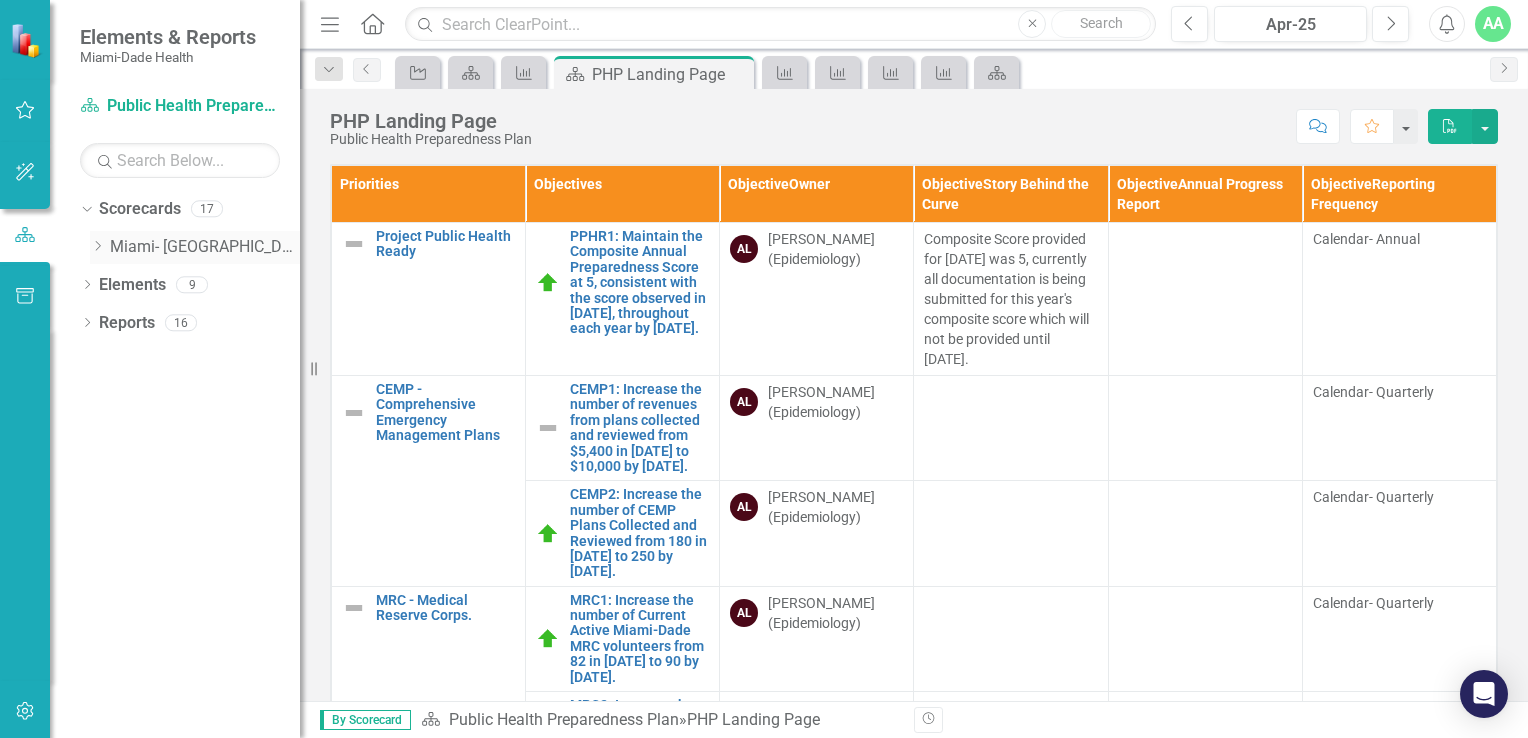 click on "Dropdown" 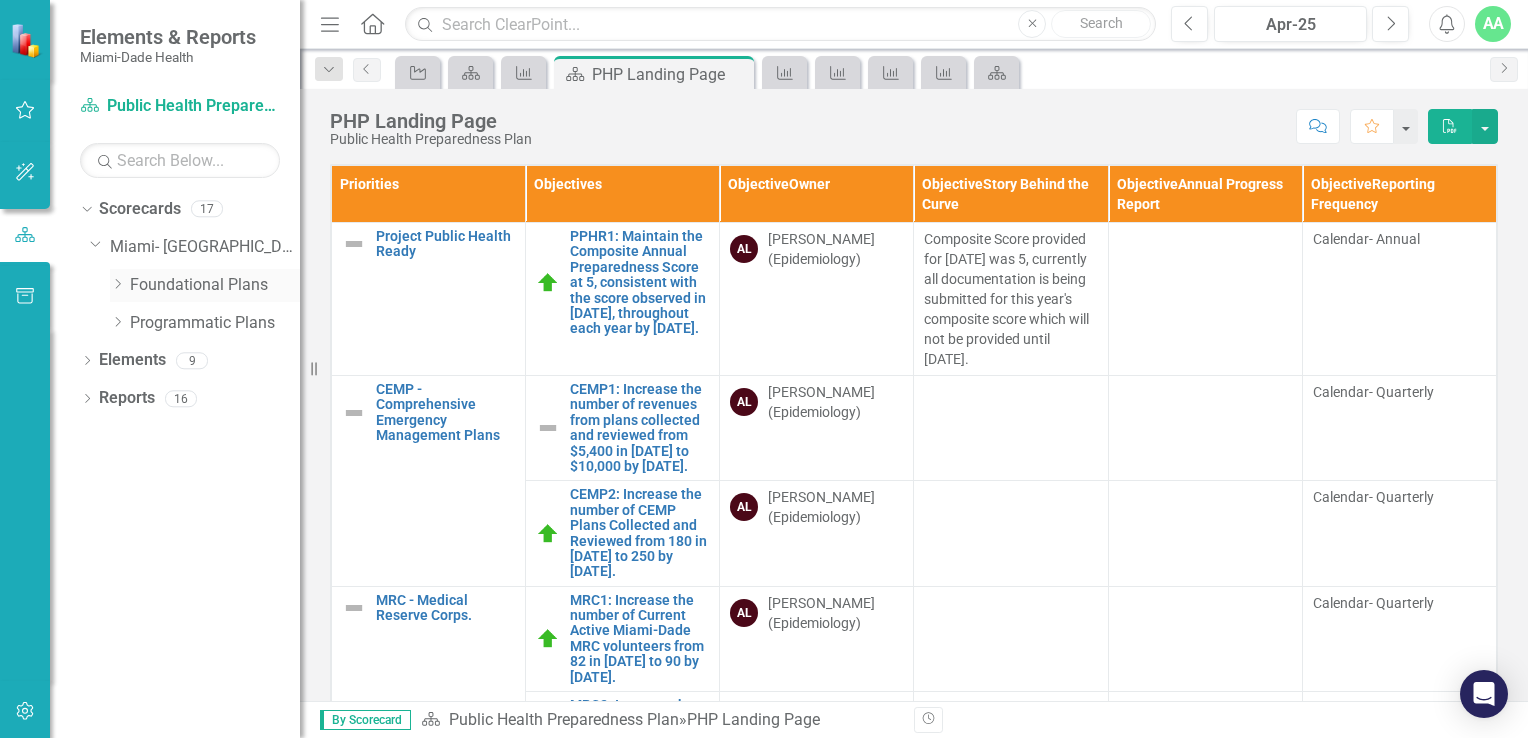 click on "Dropdown" 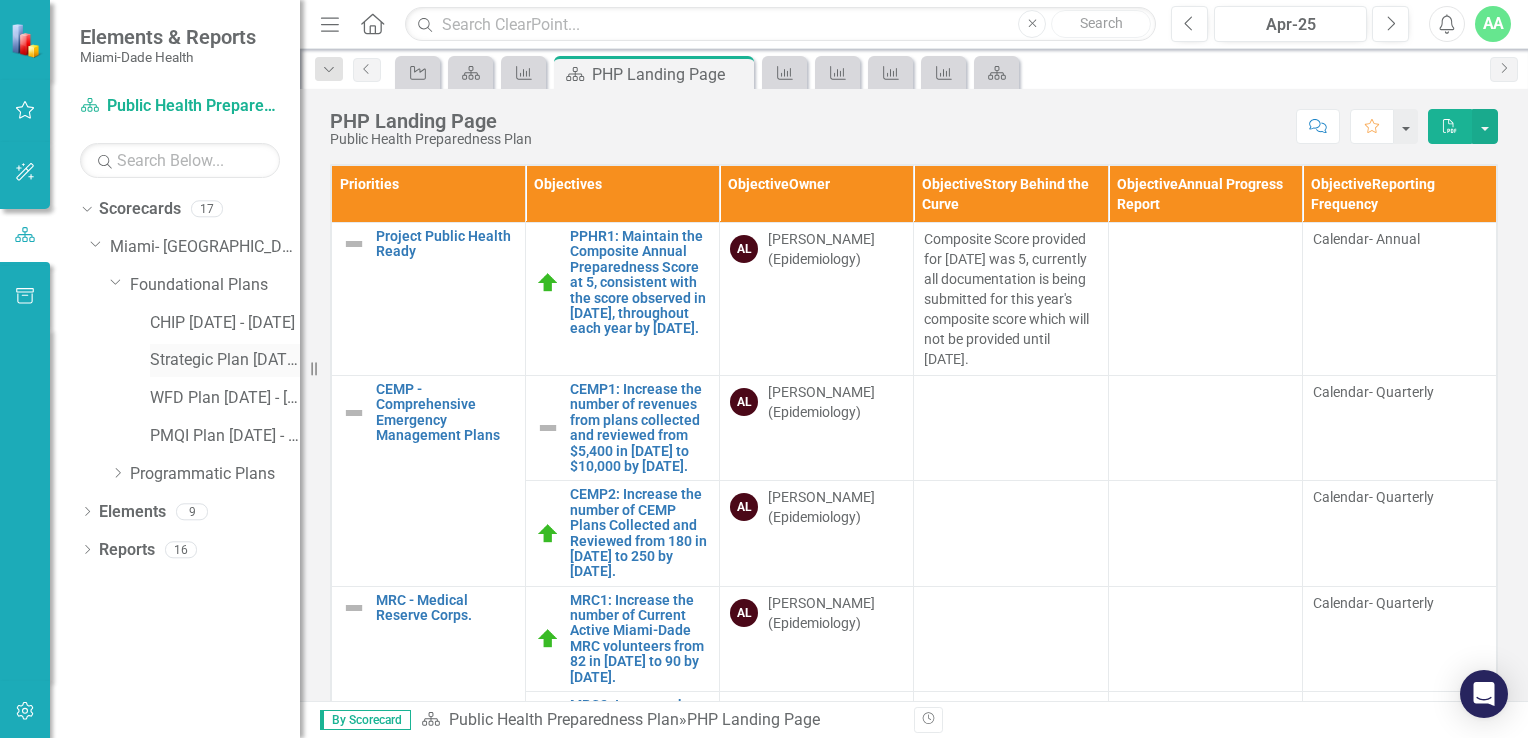 click on "Strategic Plan [DATE] - [DATE]" at bounding box center [225, 360] 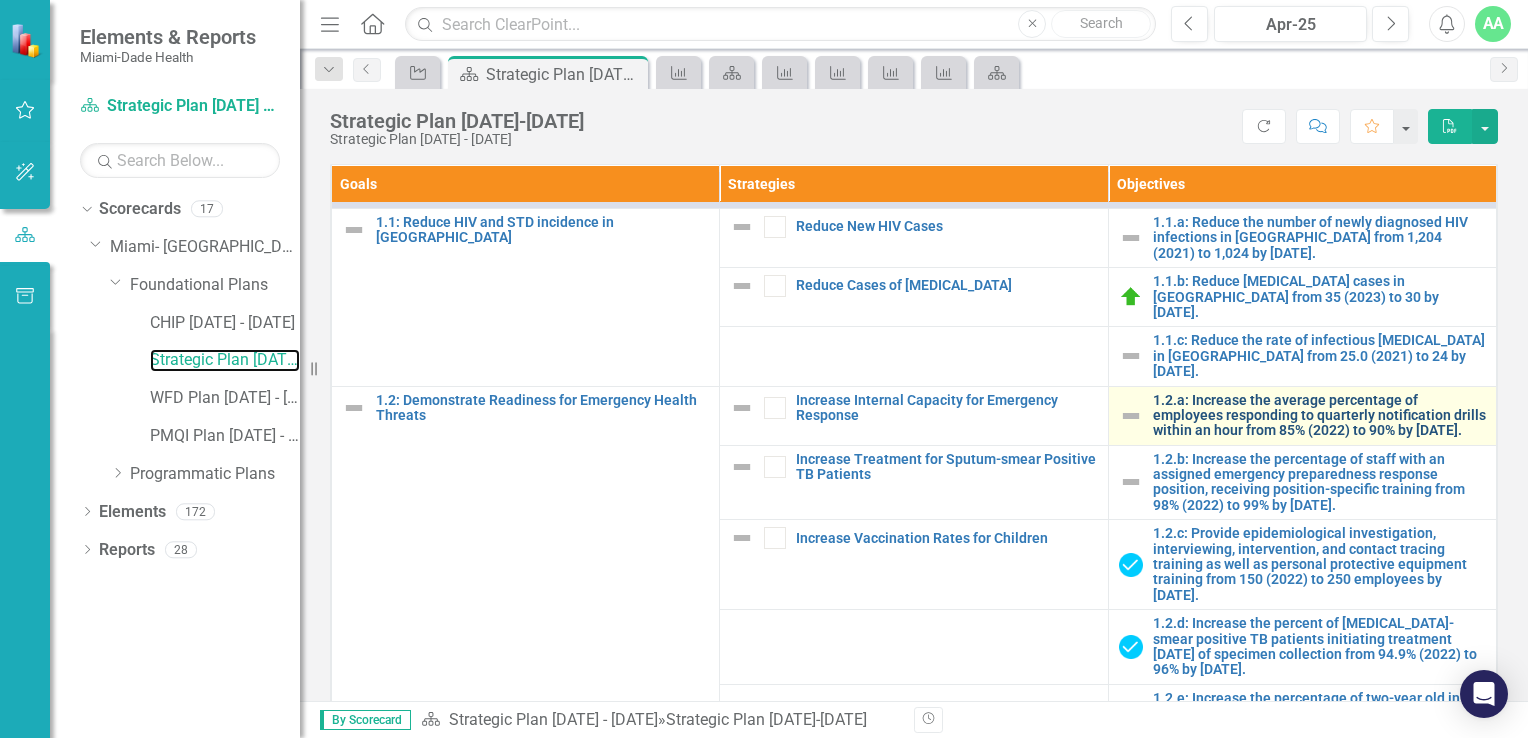 scroll, scrollTop: 0, scrollLeft: 0, axis: both 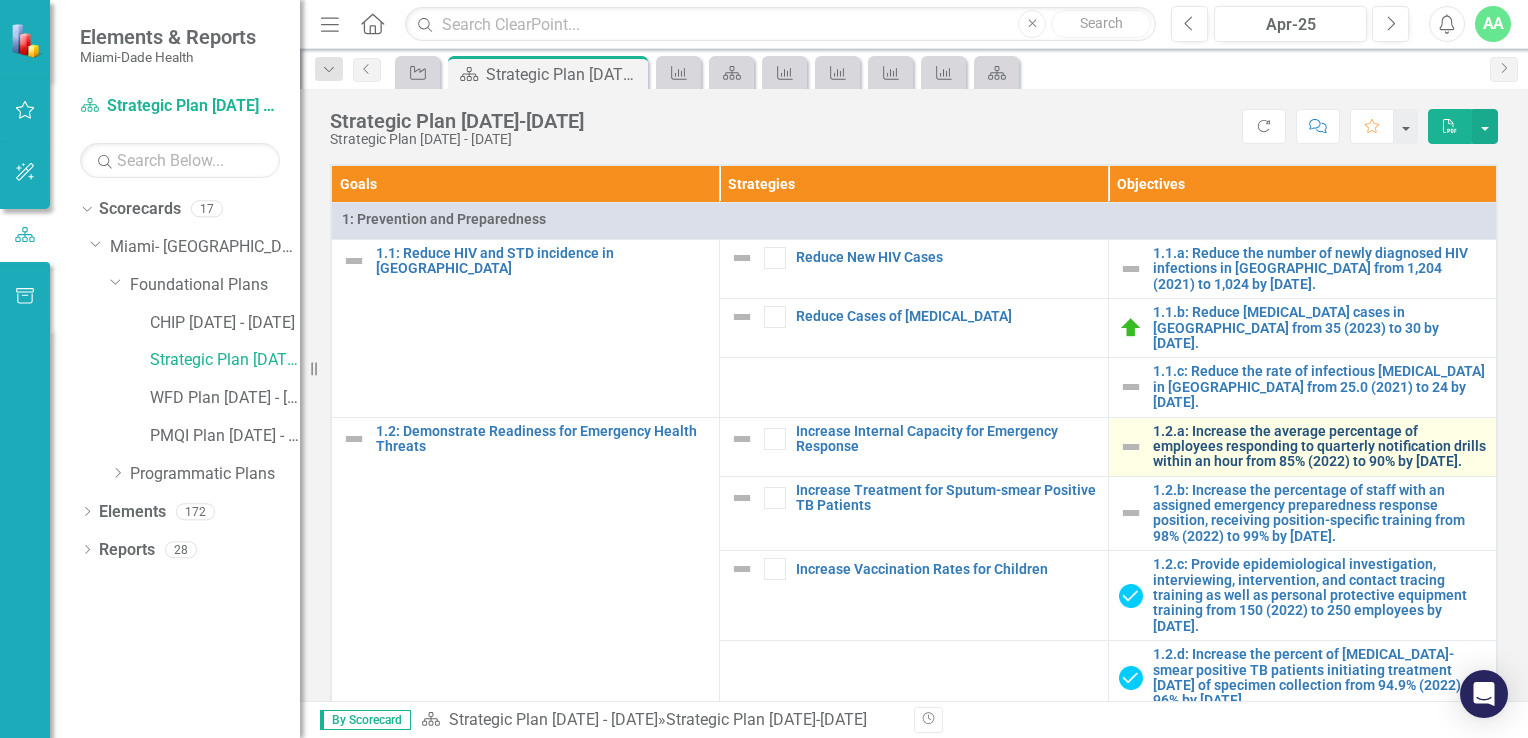 click on "1.2.a: Increase the average percentage of employees responding to quarterly notification drills within an hour from 85% (2022) to 90% by [DATE]." at bounding box center (1319, 447) 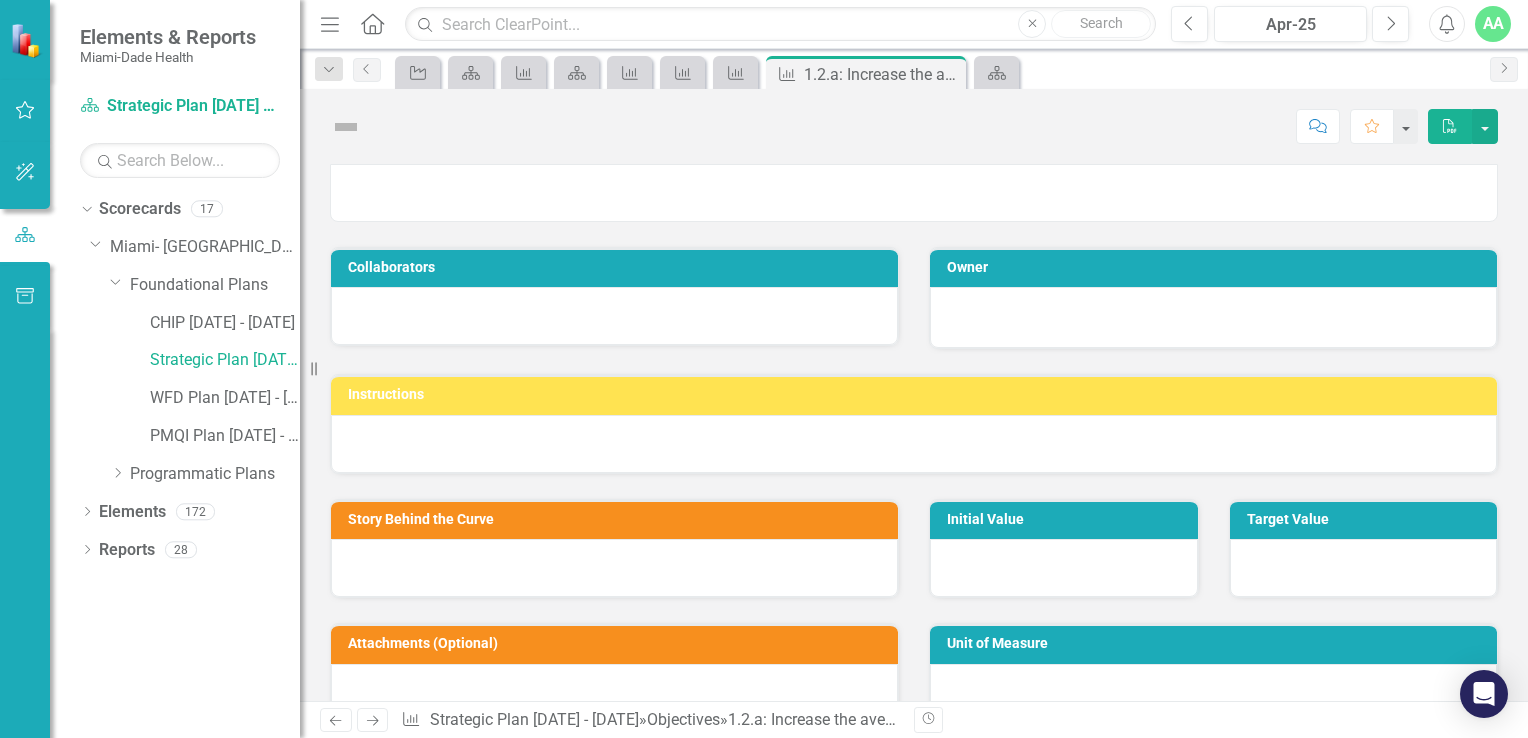 click at bounding box center (914, 444) 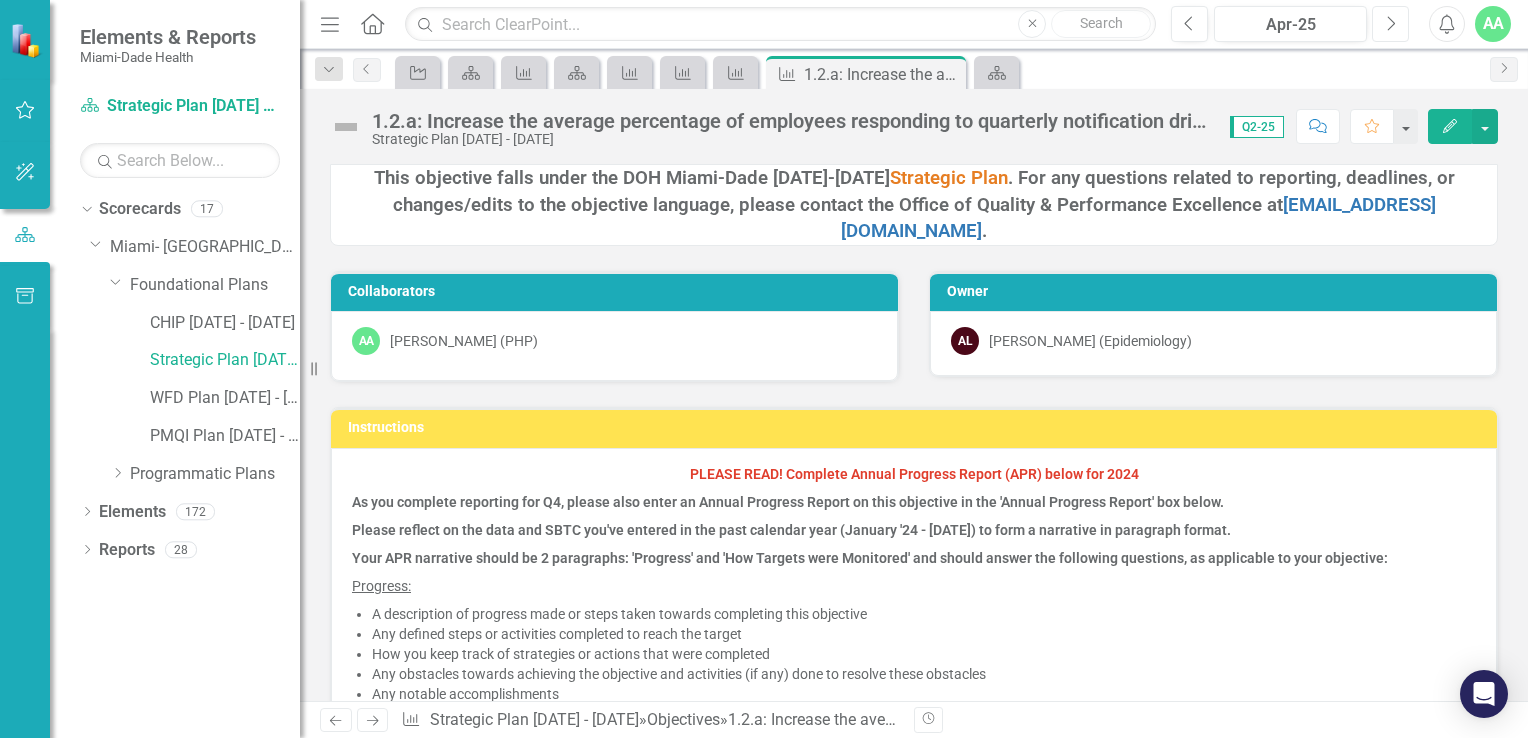 click 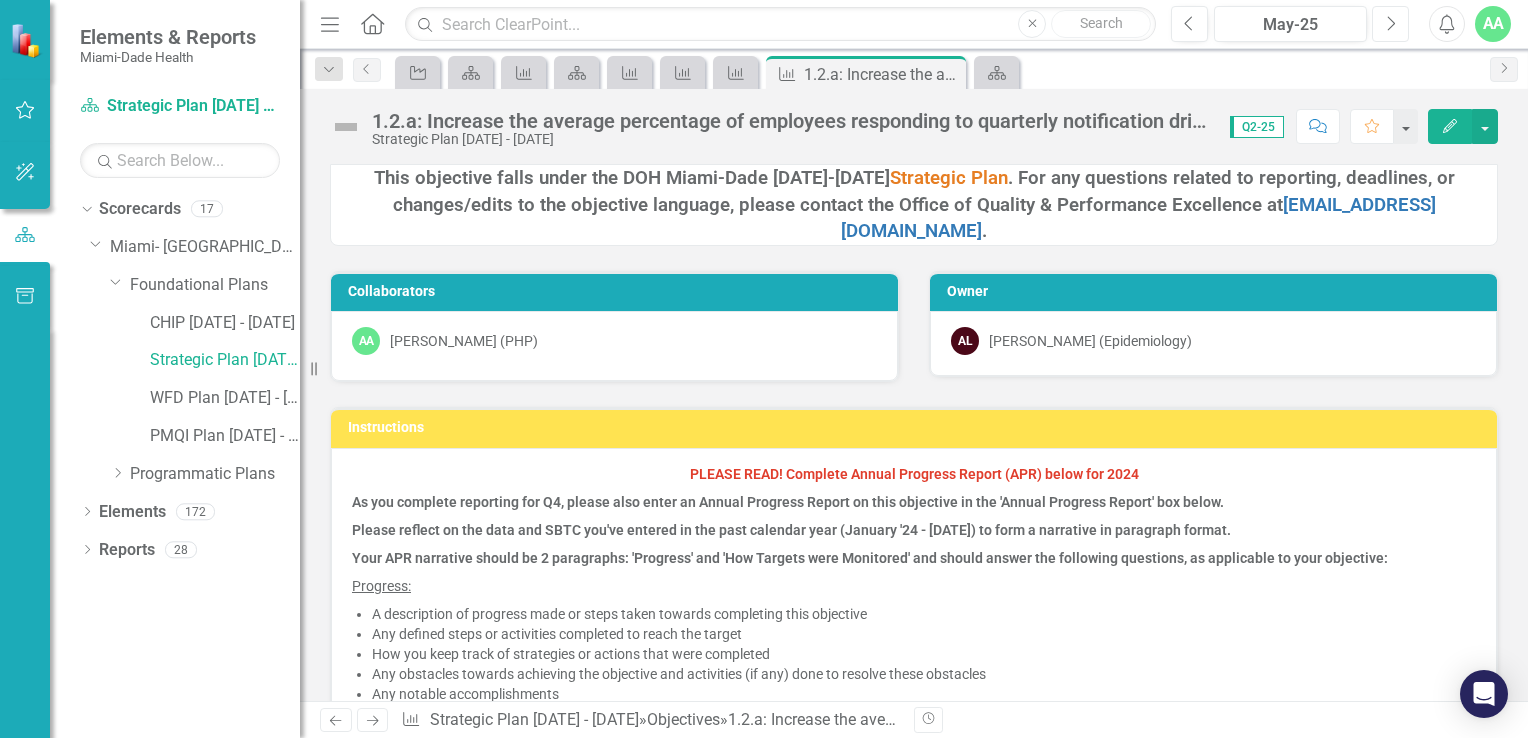 click 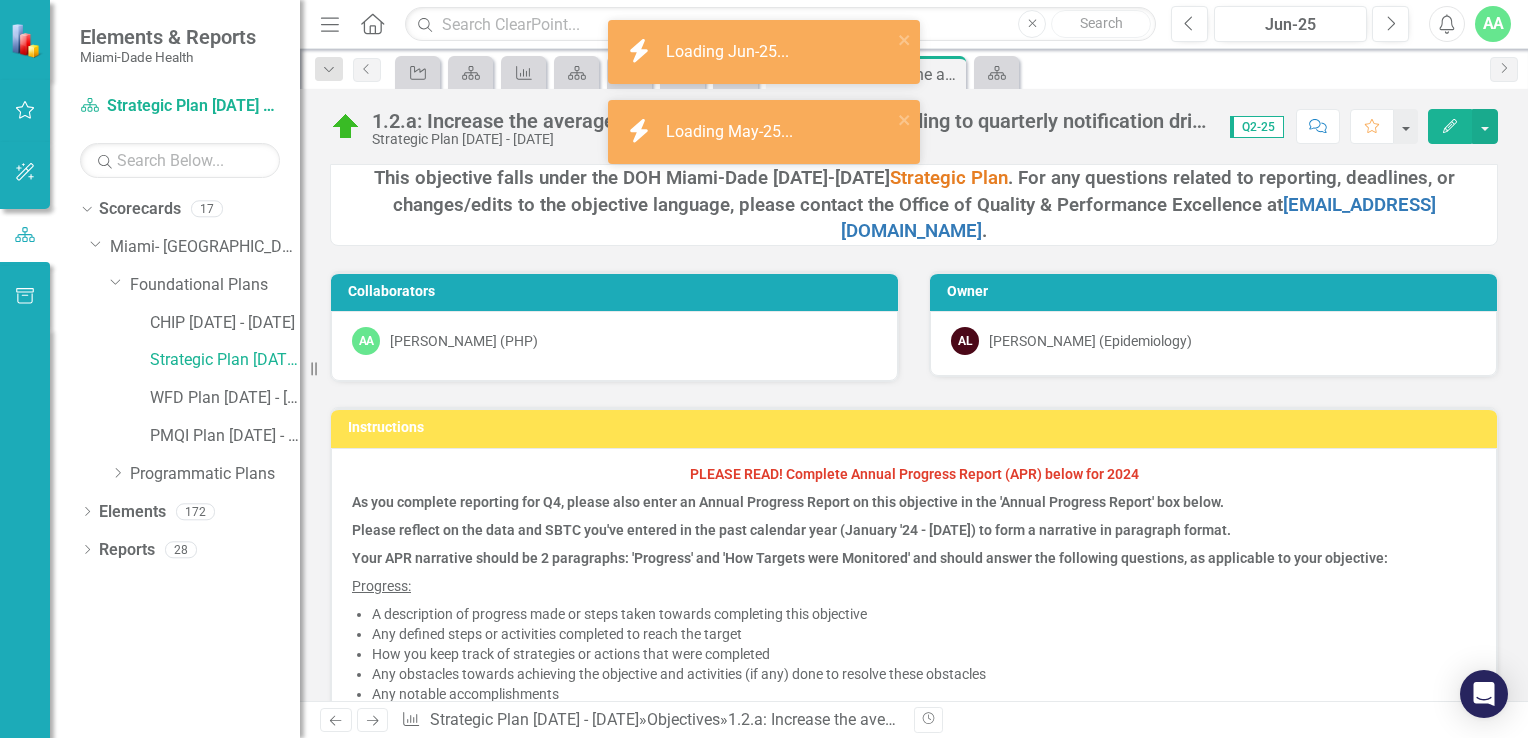 click on "Edit" at bounding box center (1450, 126) 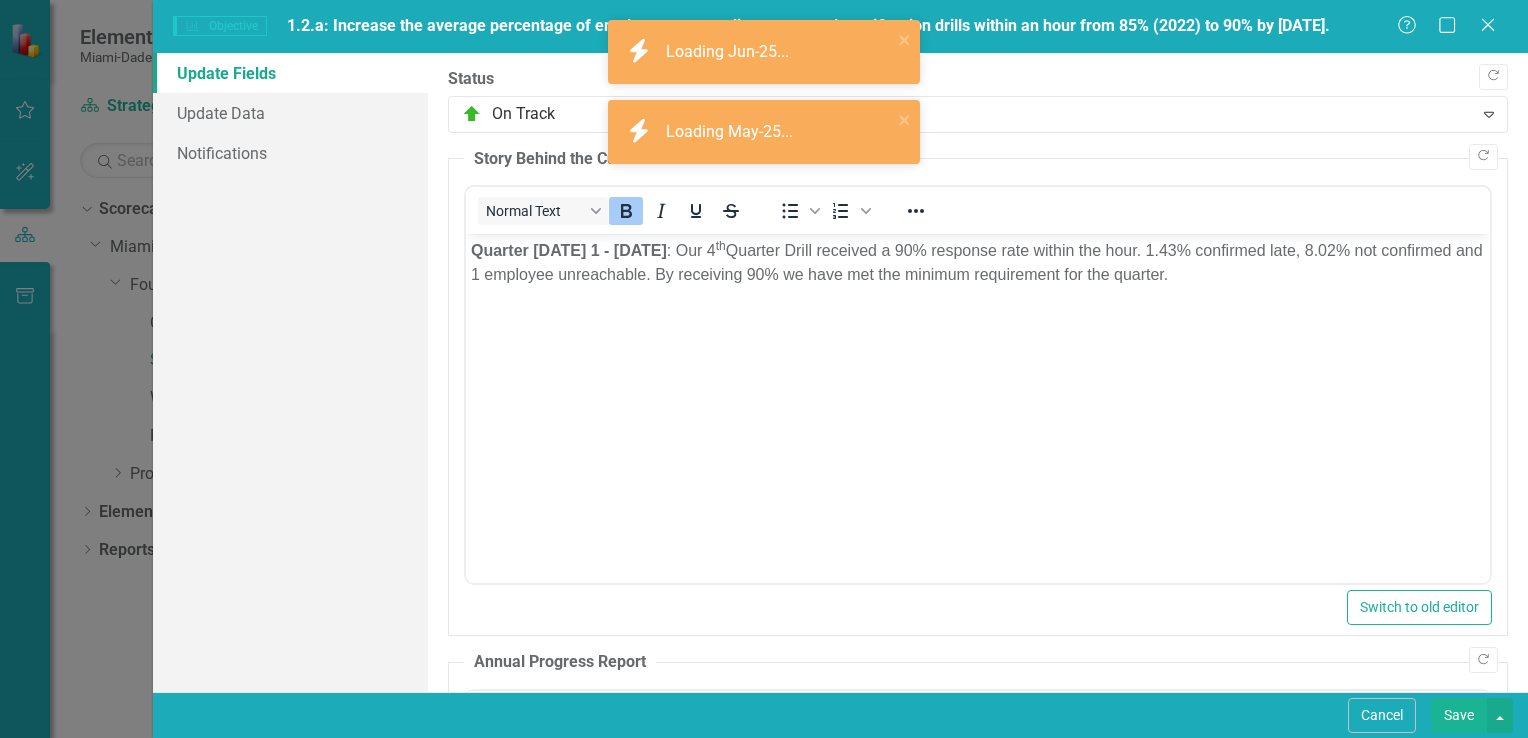 scroll, scrollTop: 0, scrollLeft: 0, axis: both 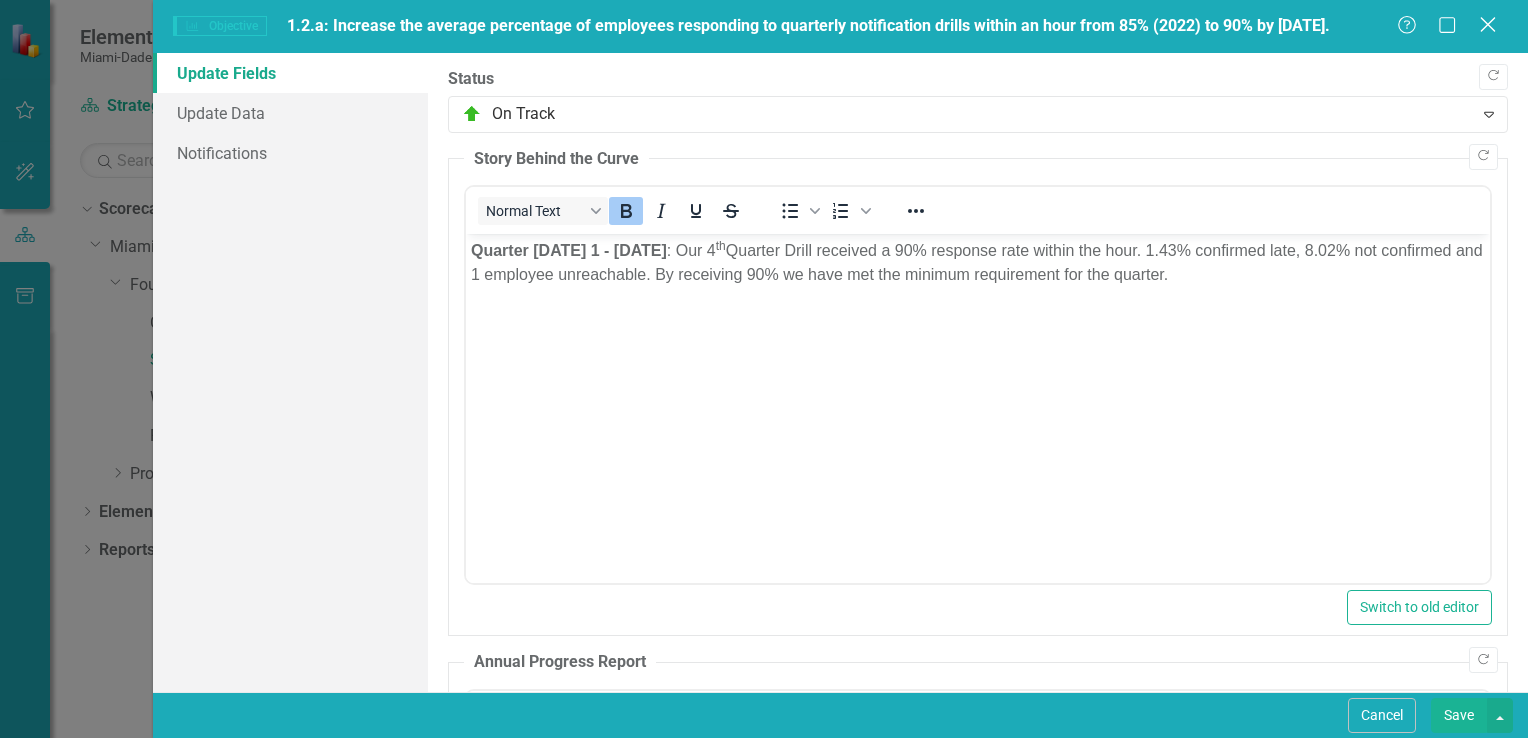 click 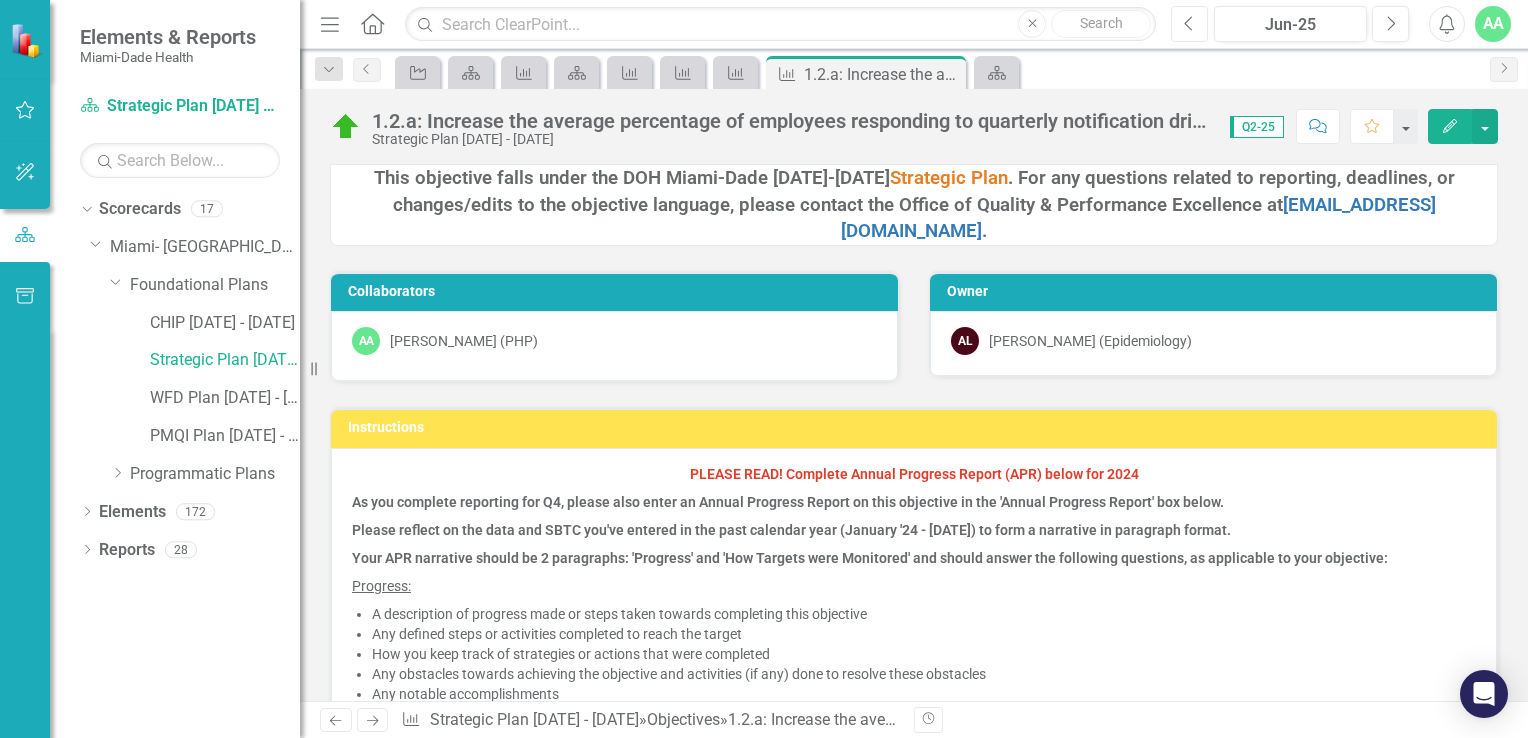 click on "Previous" at bounding box center (1189, 24) 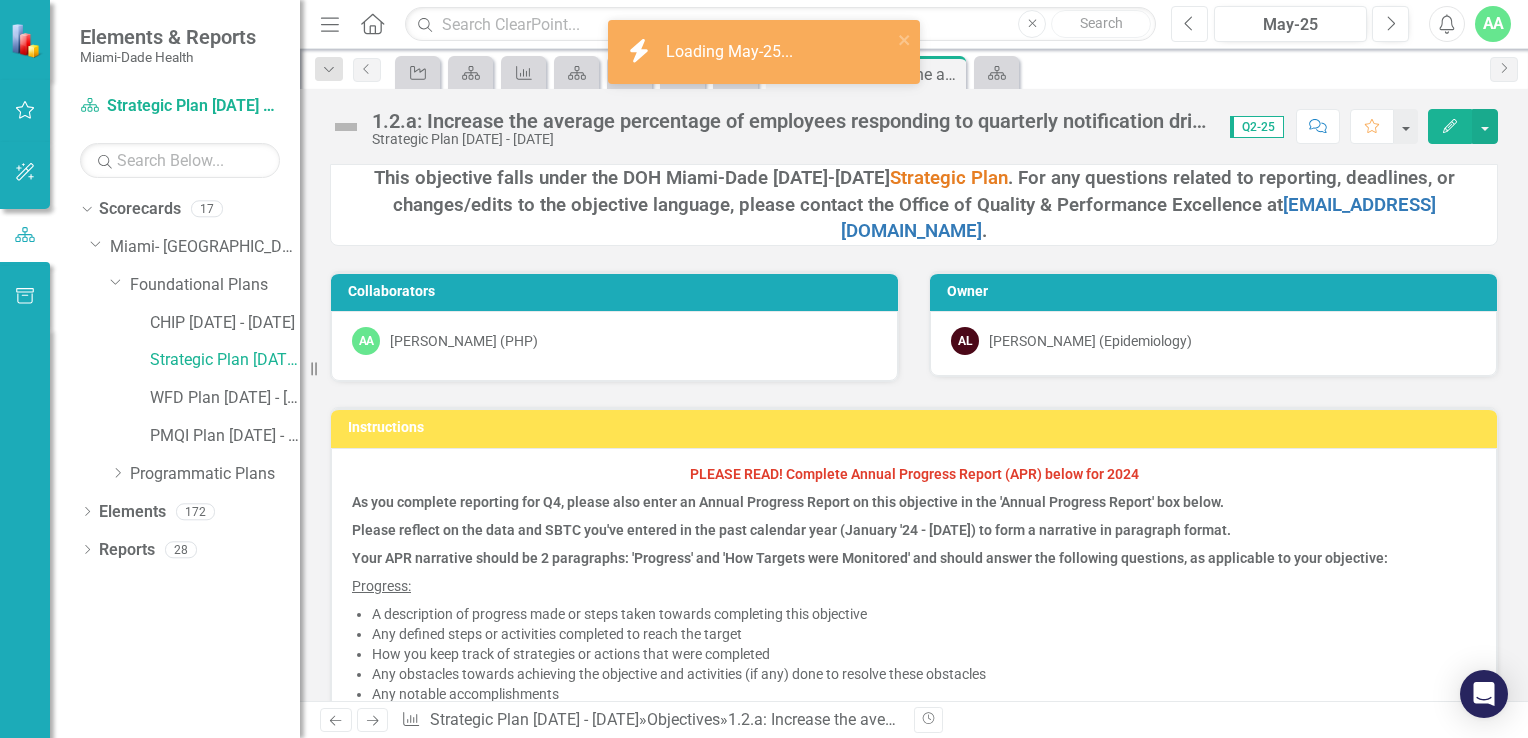 click 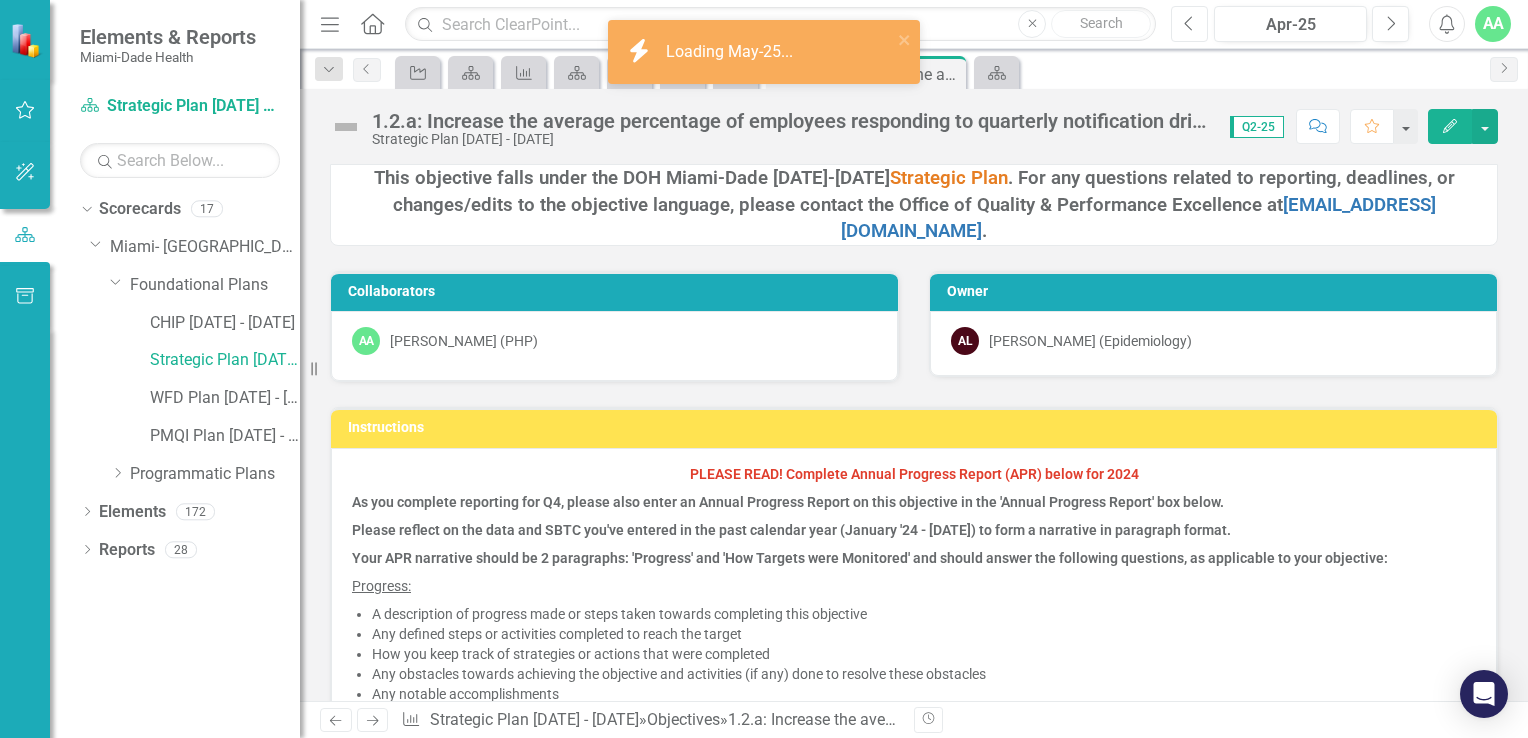 click 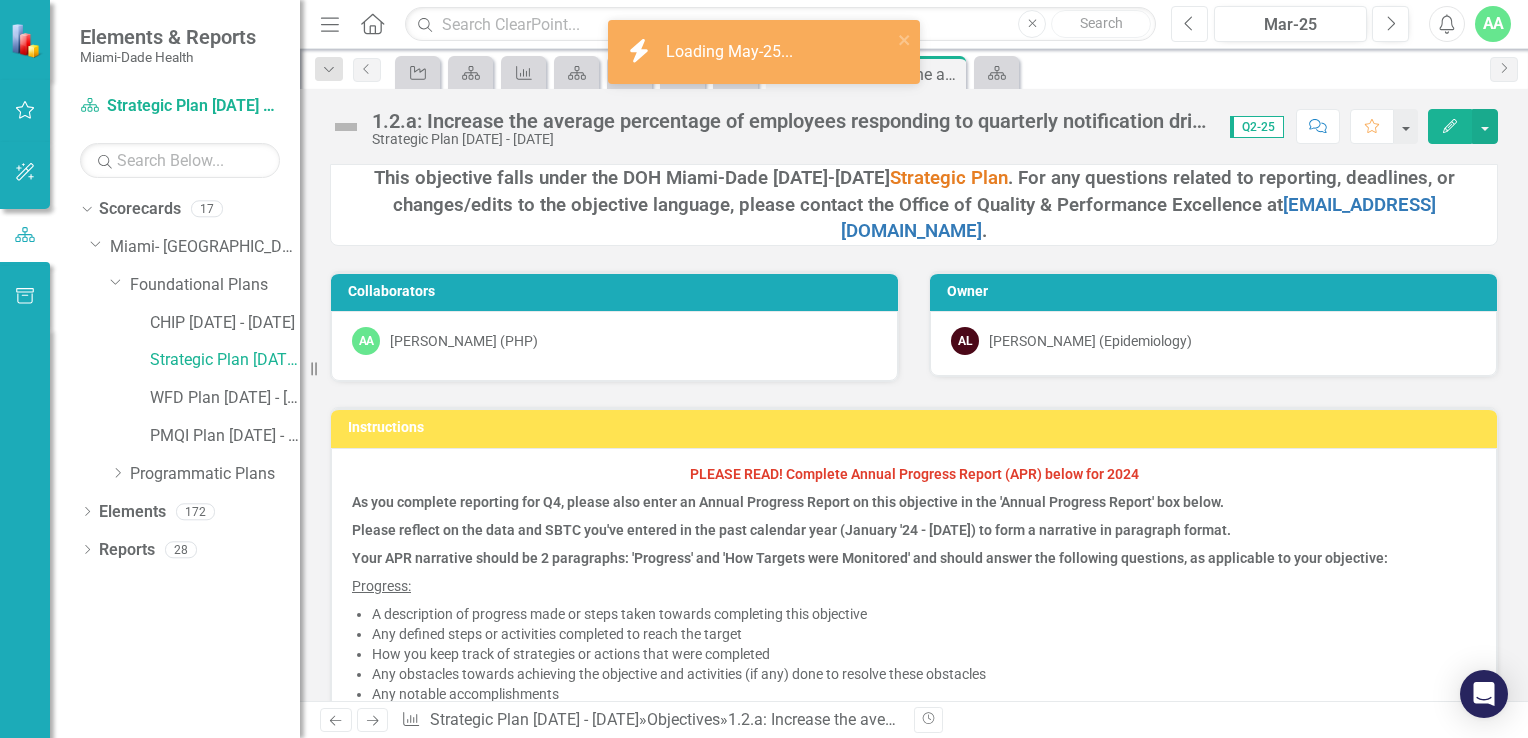 click 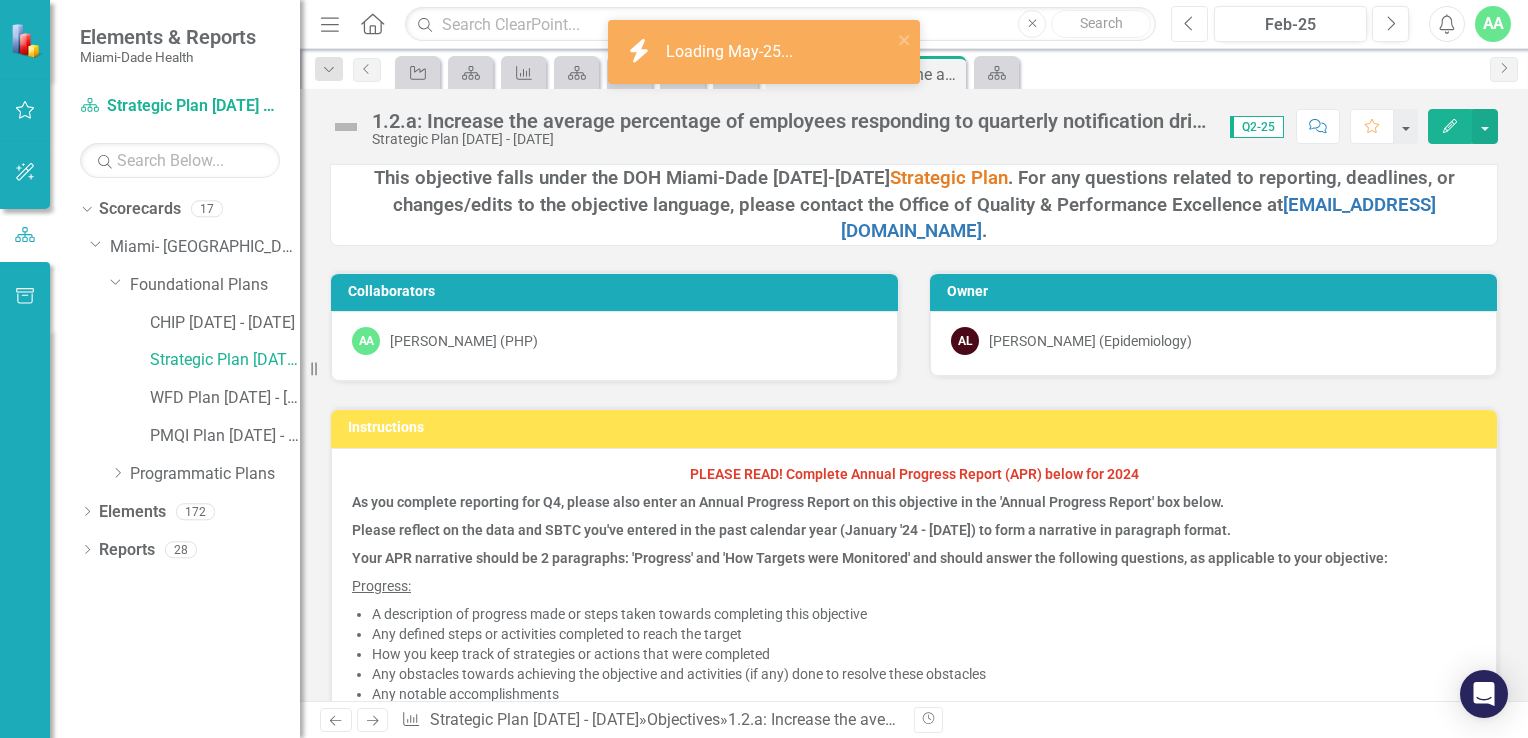 click 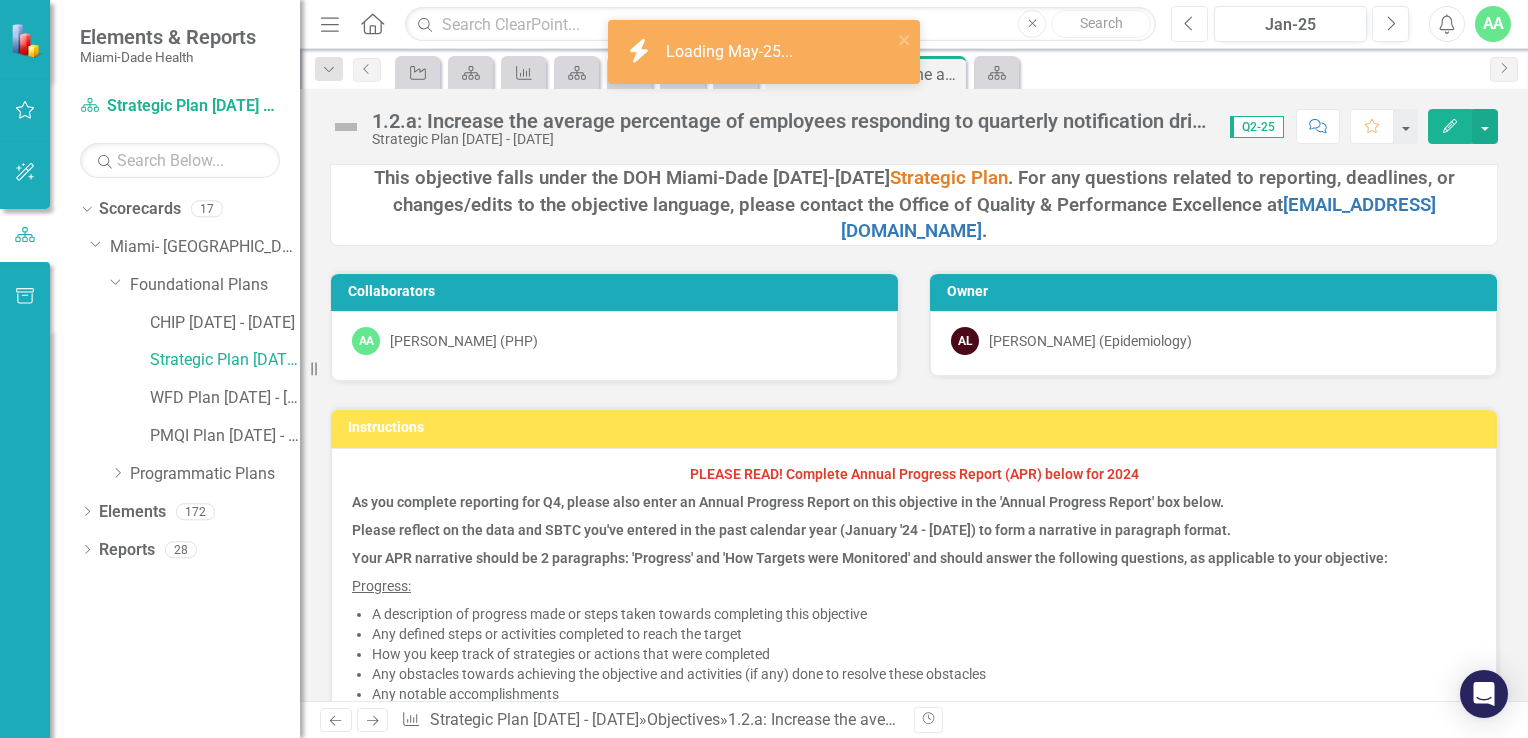 click 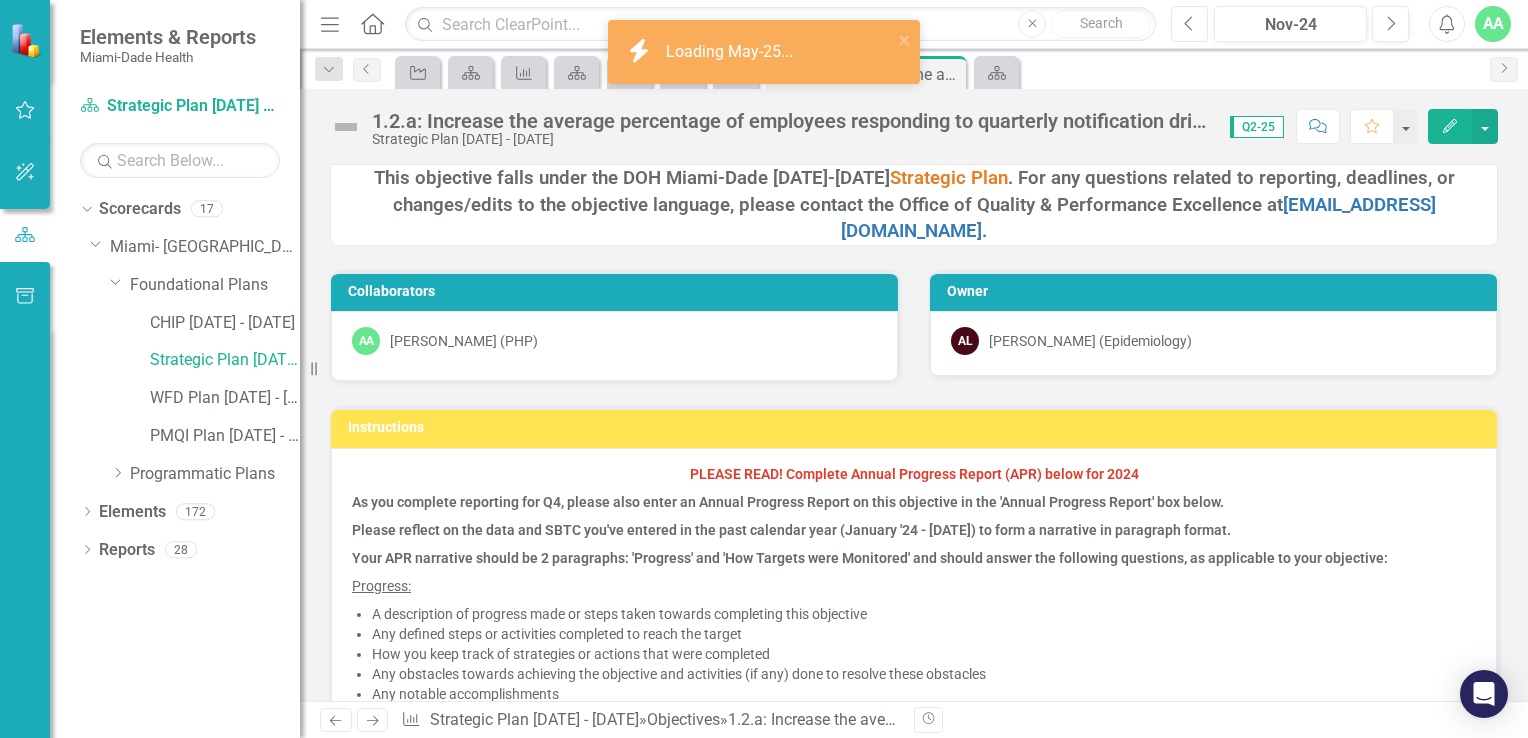 click 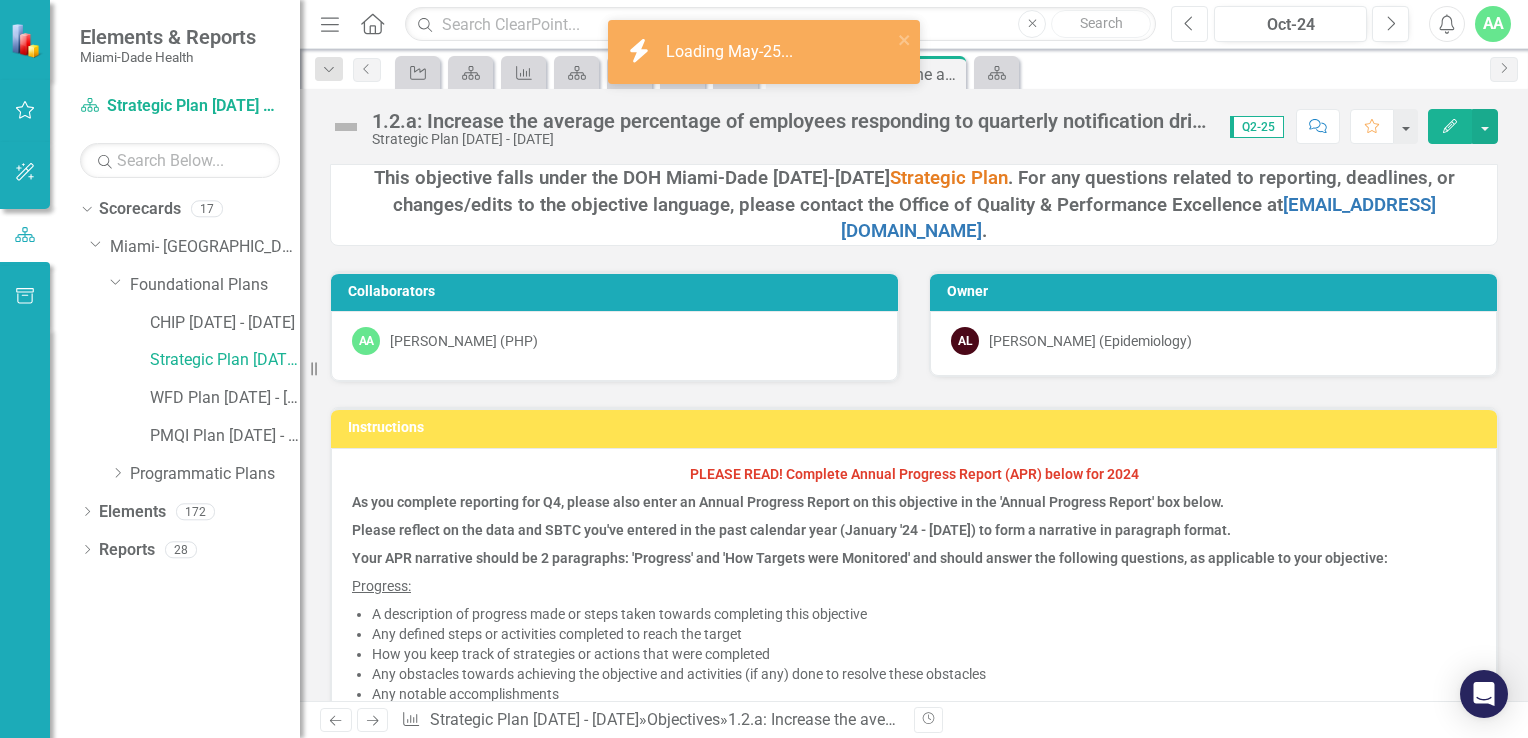 click 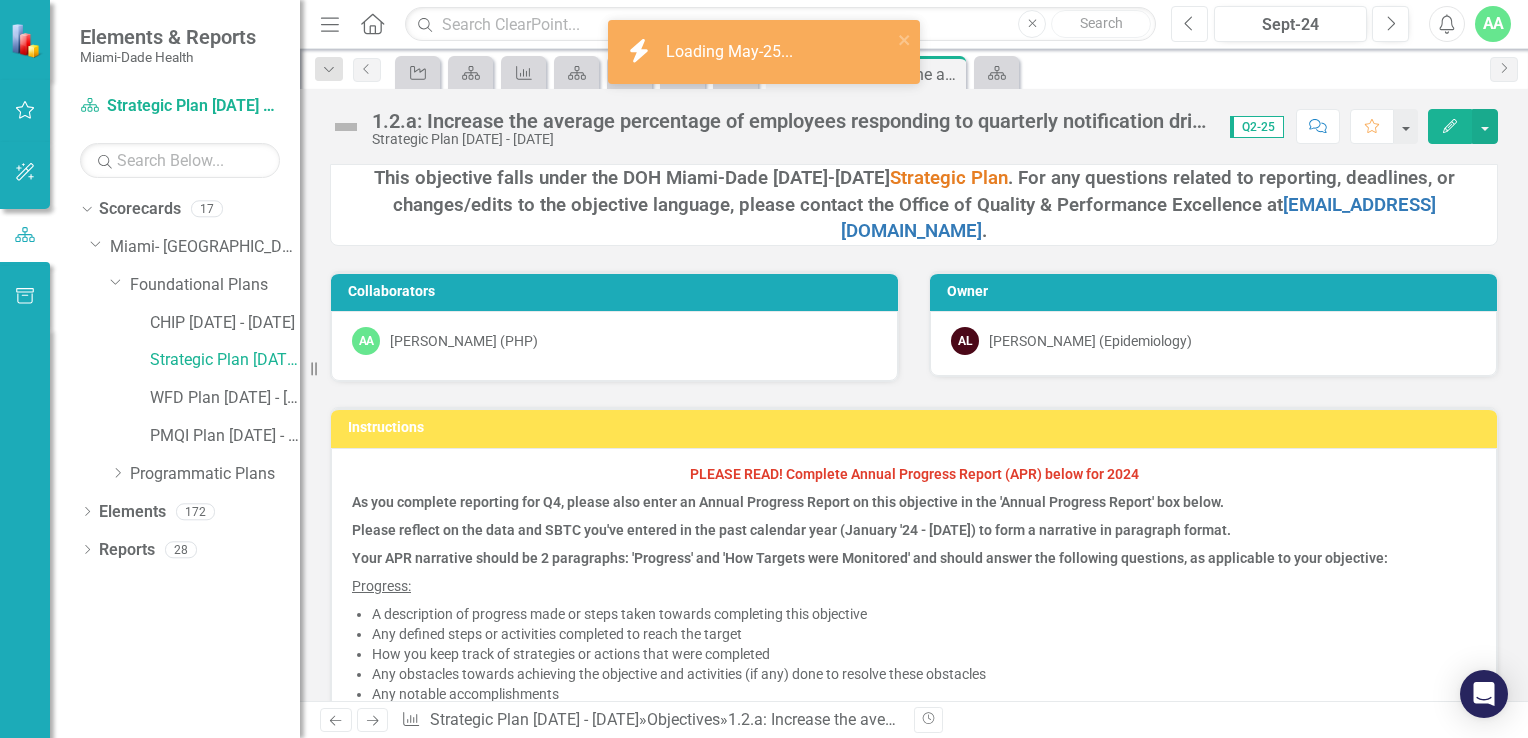 click 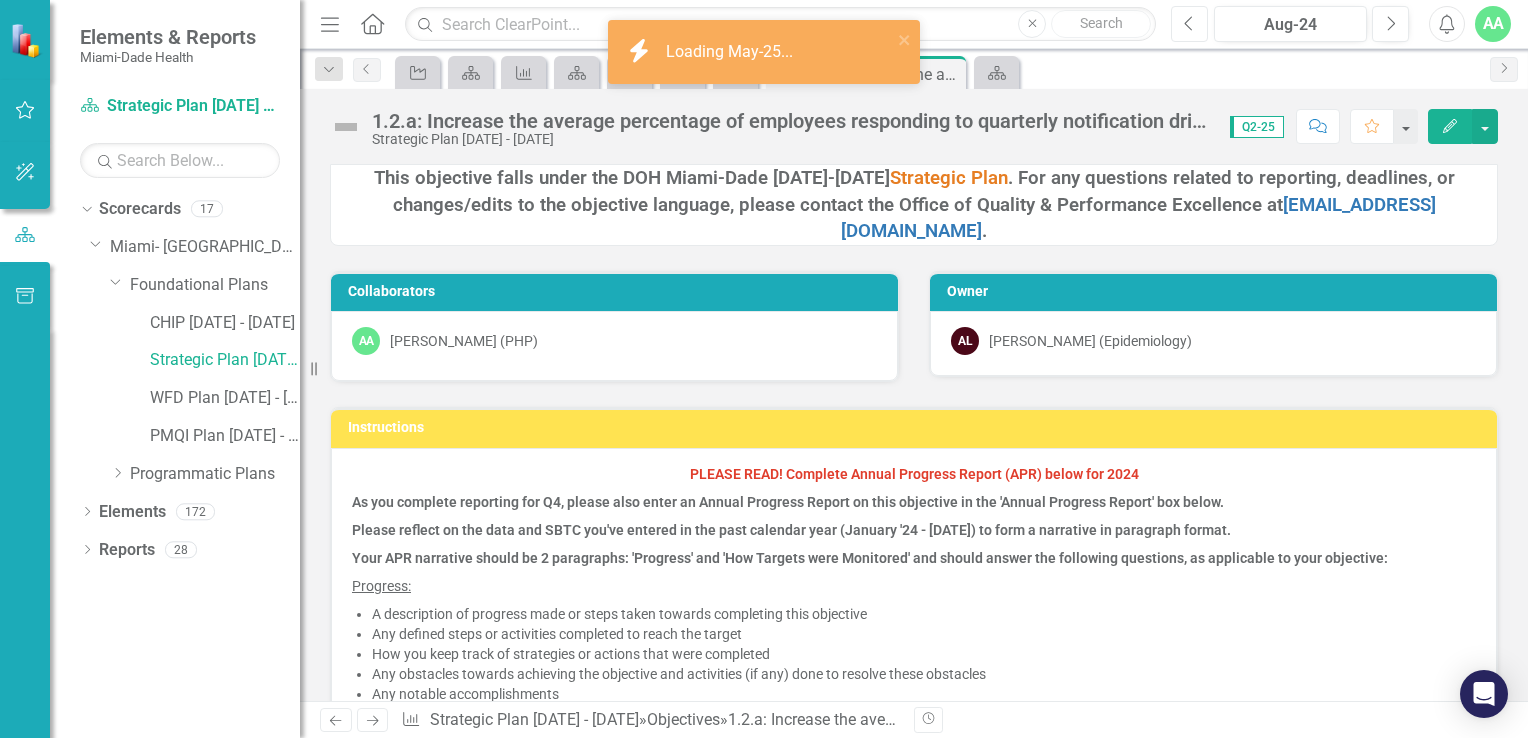 click 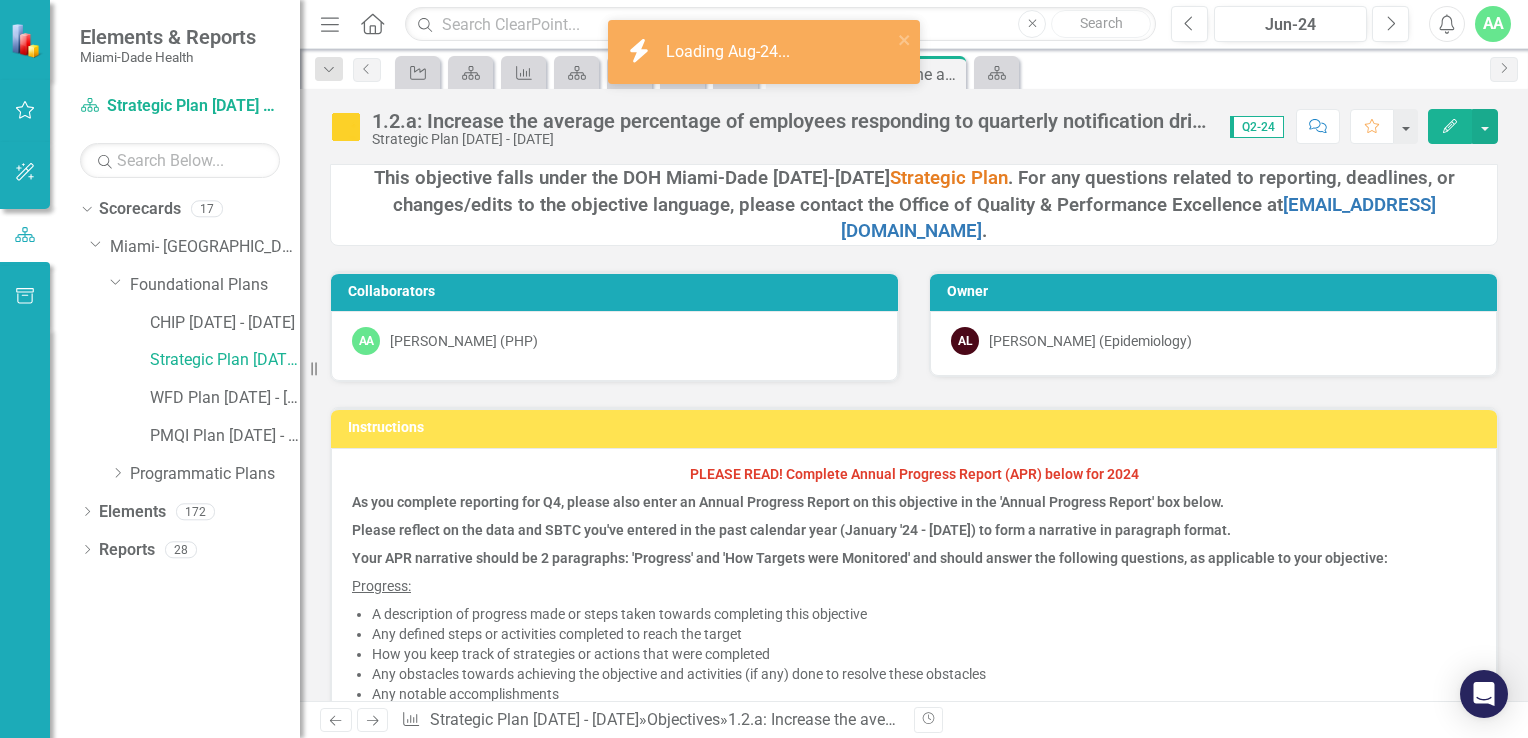 click on "Edit" 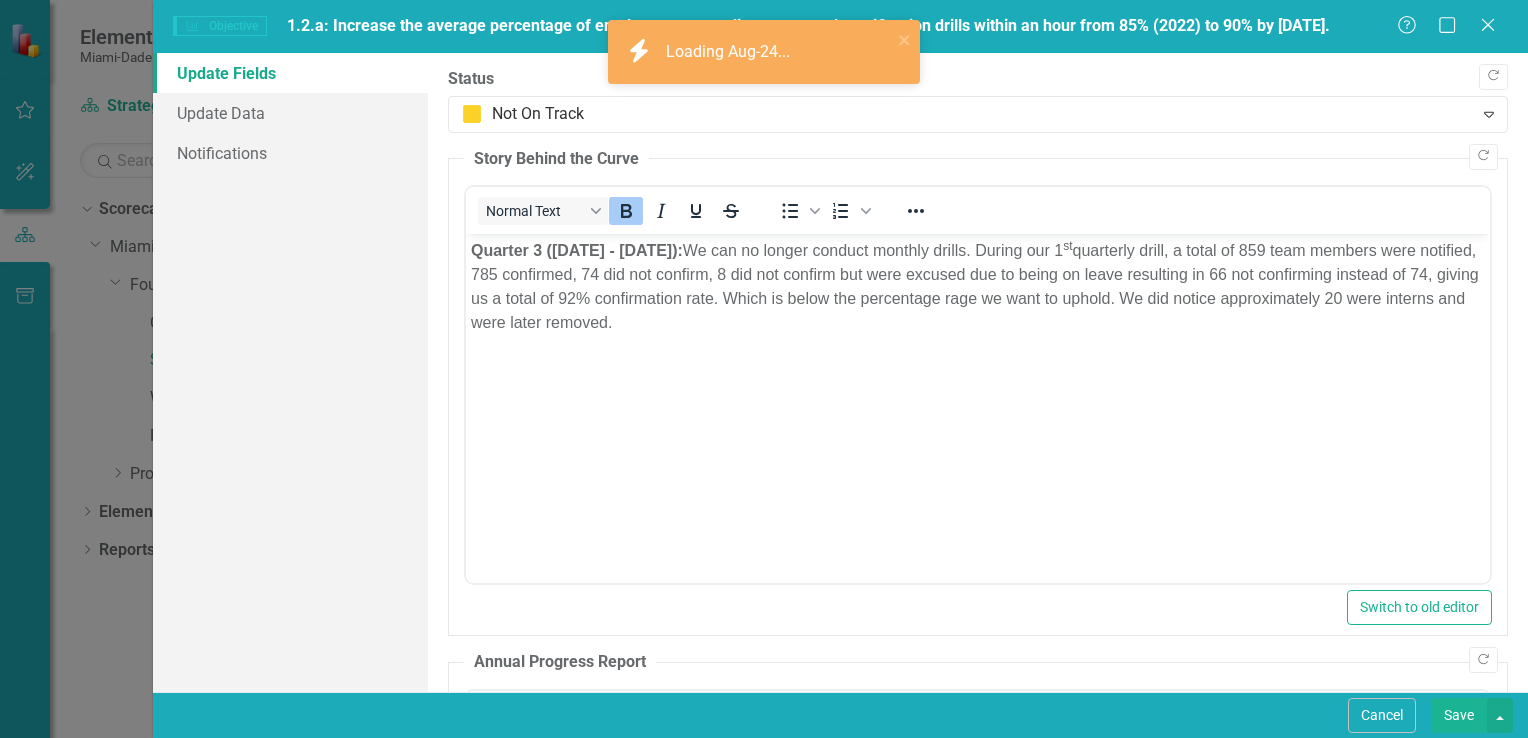 scroll, scrollTop: 0, scrollLeft: 0, axis: both 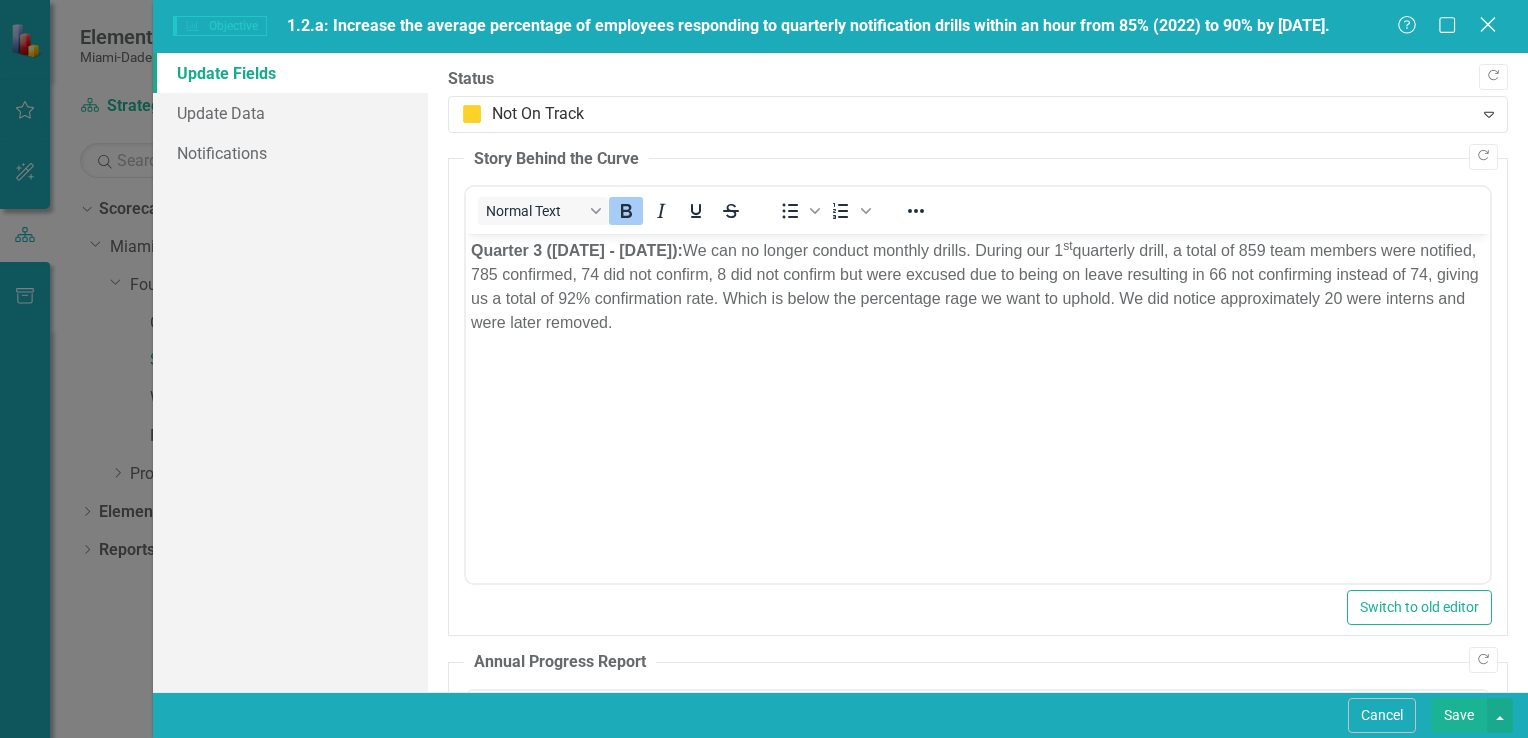 click 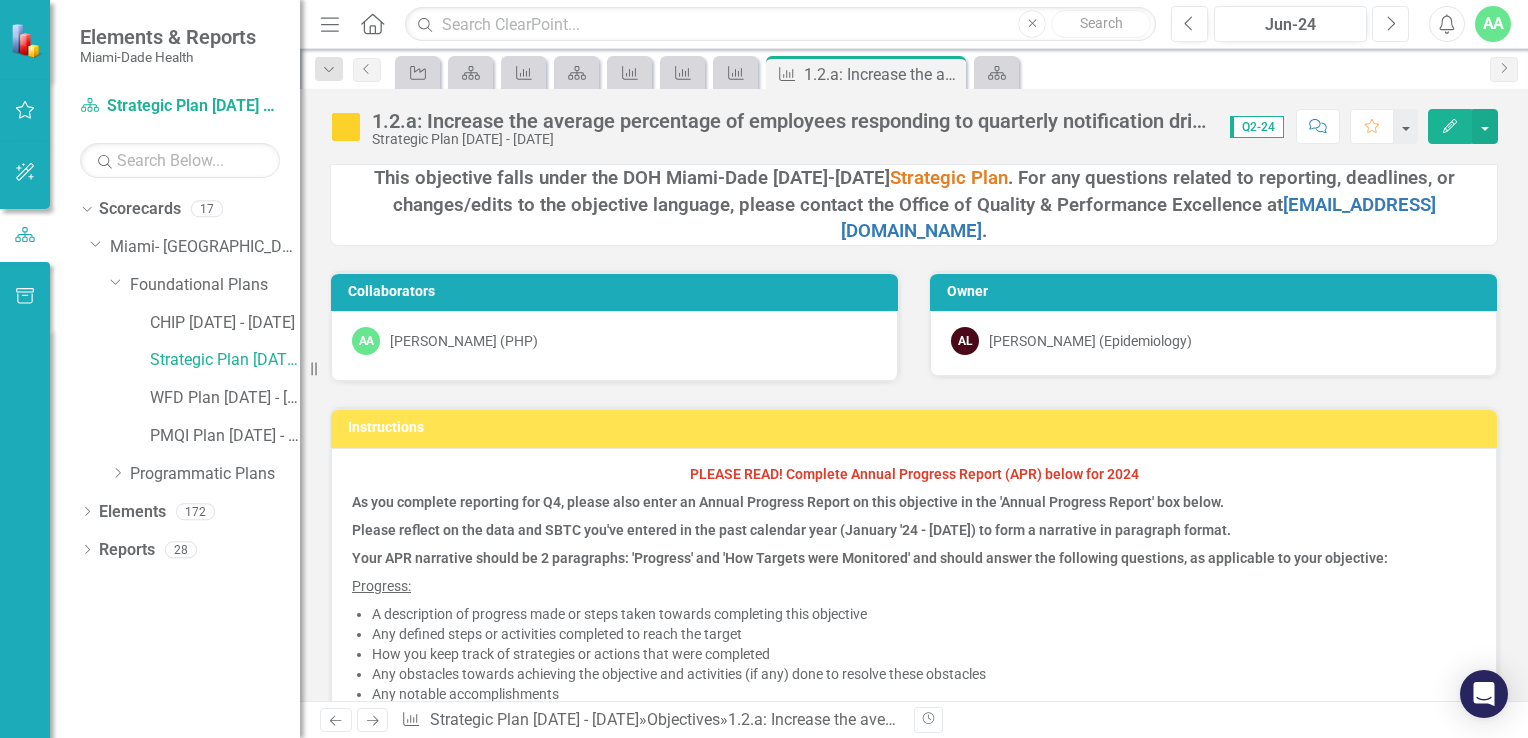 click on "Next" at bounding box center (1390, 24) 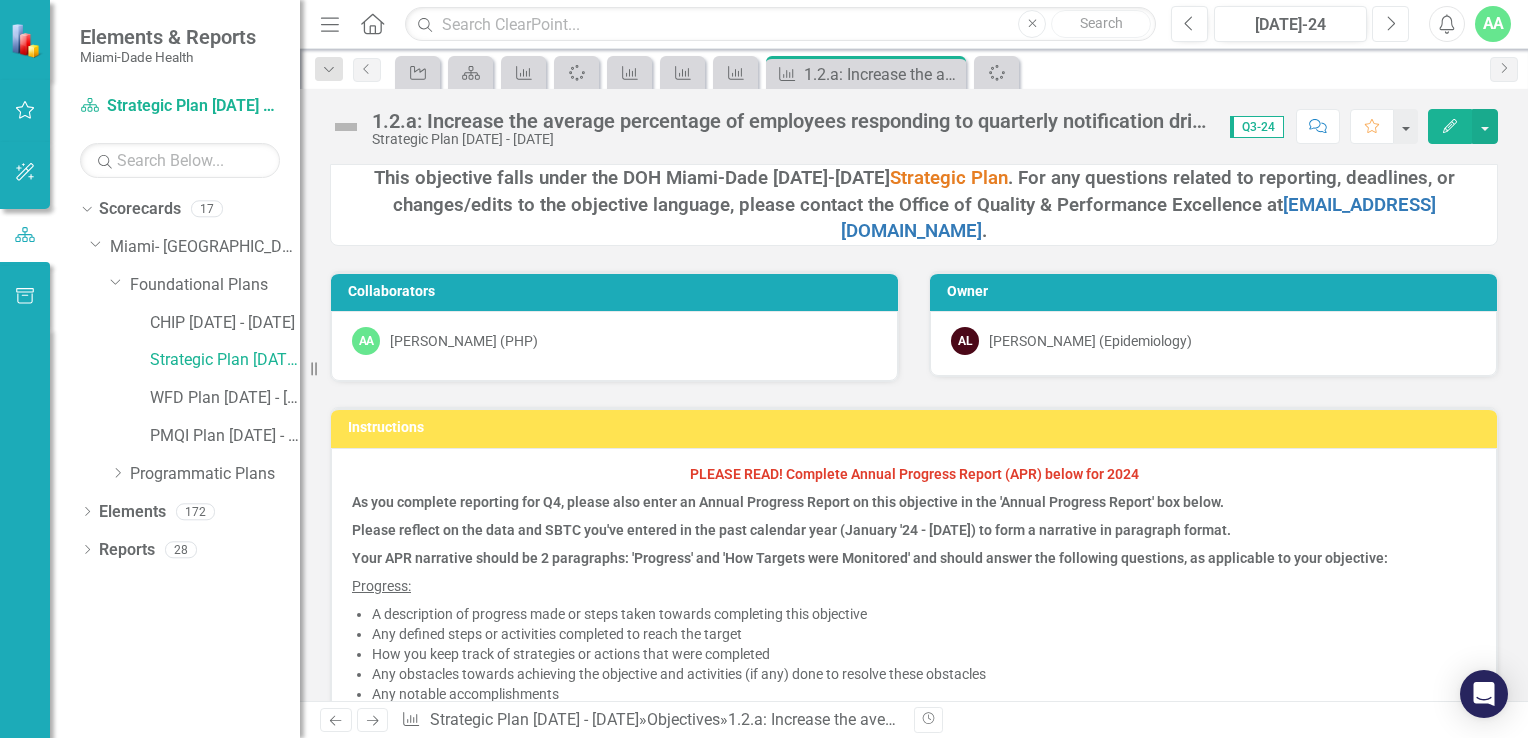 click 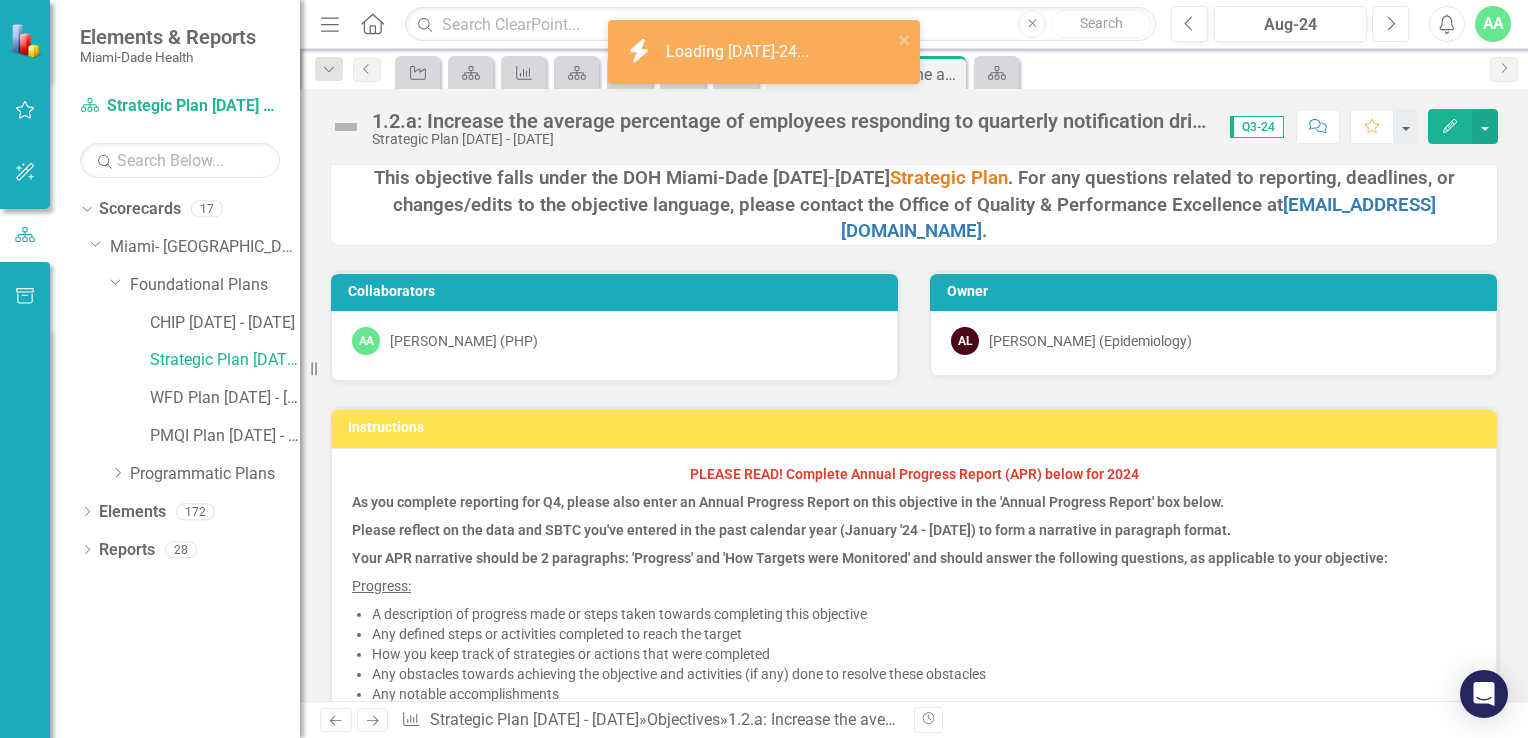 click 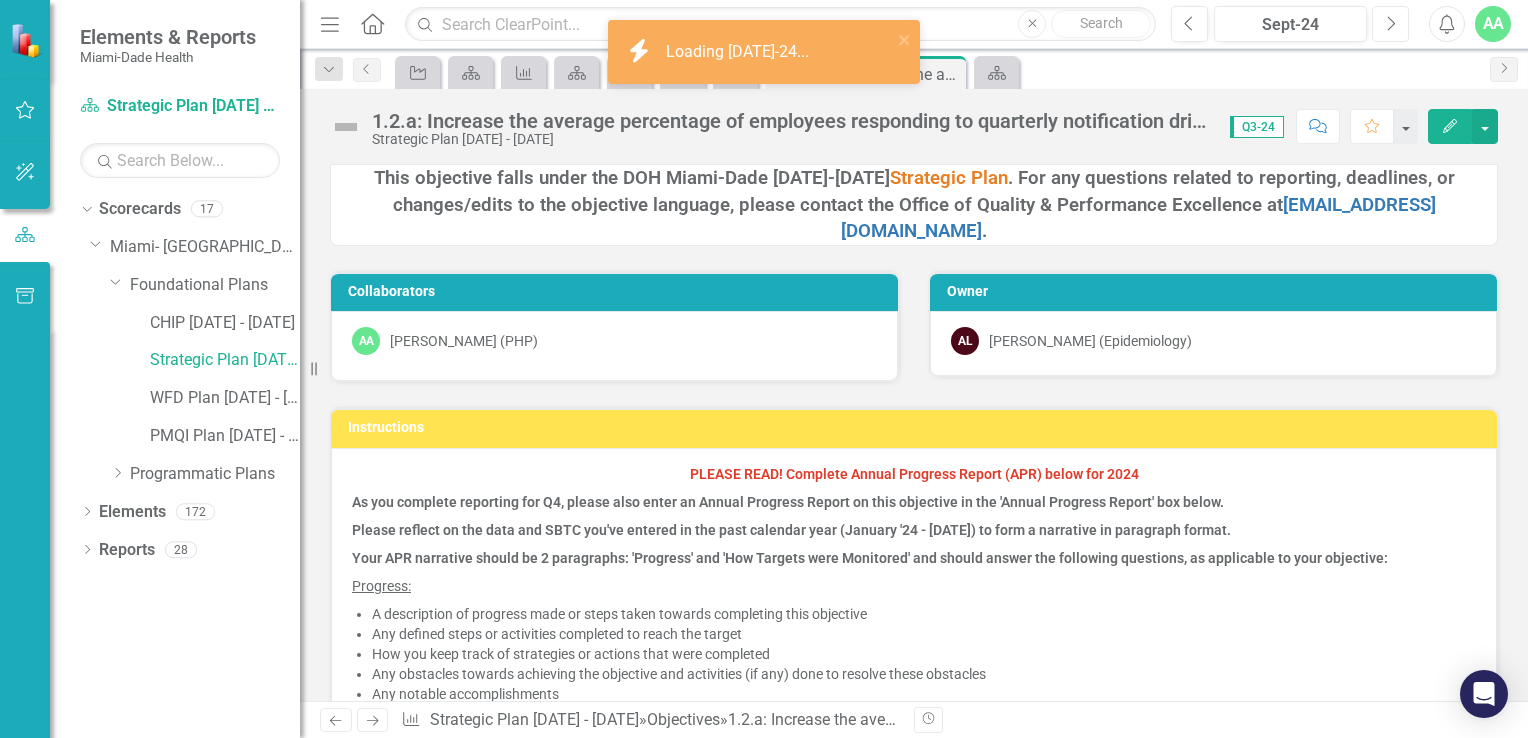 click 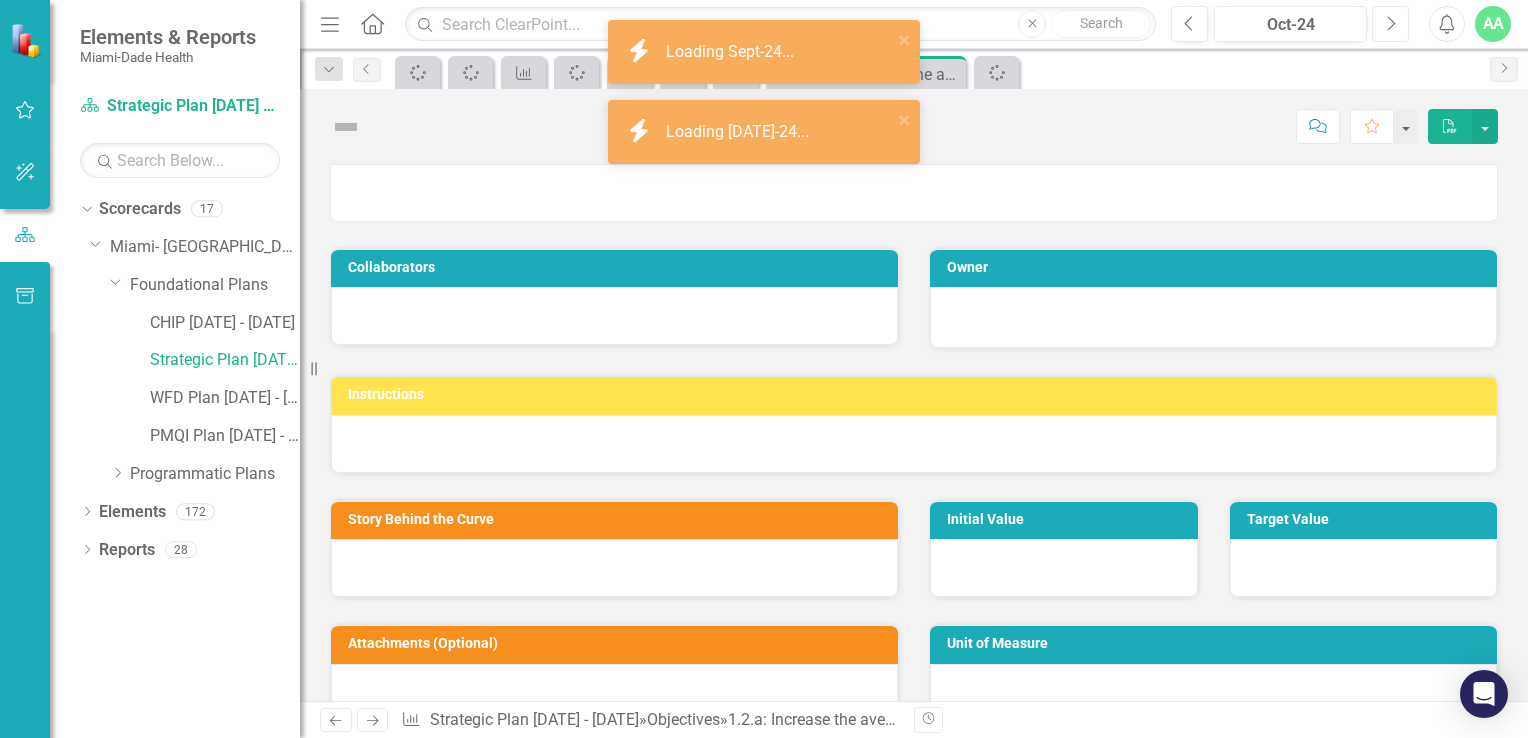 click 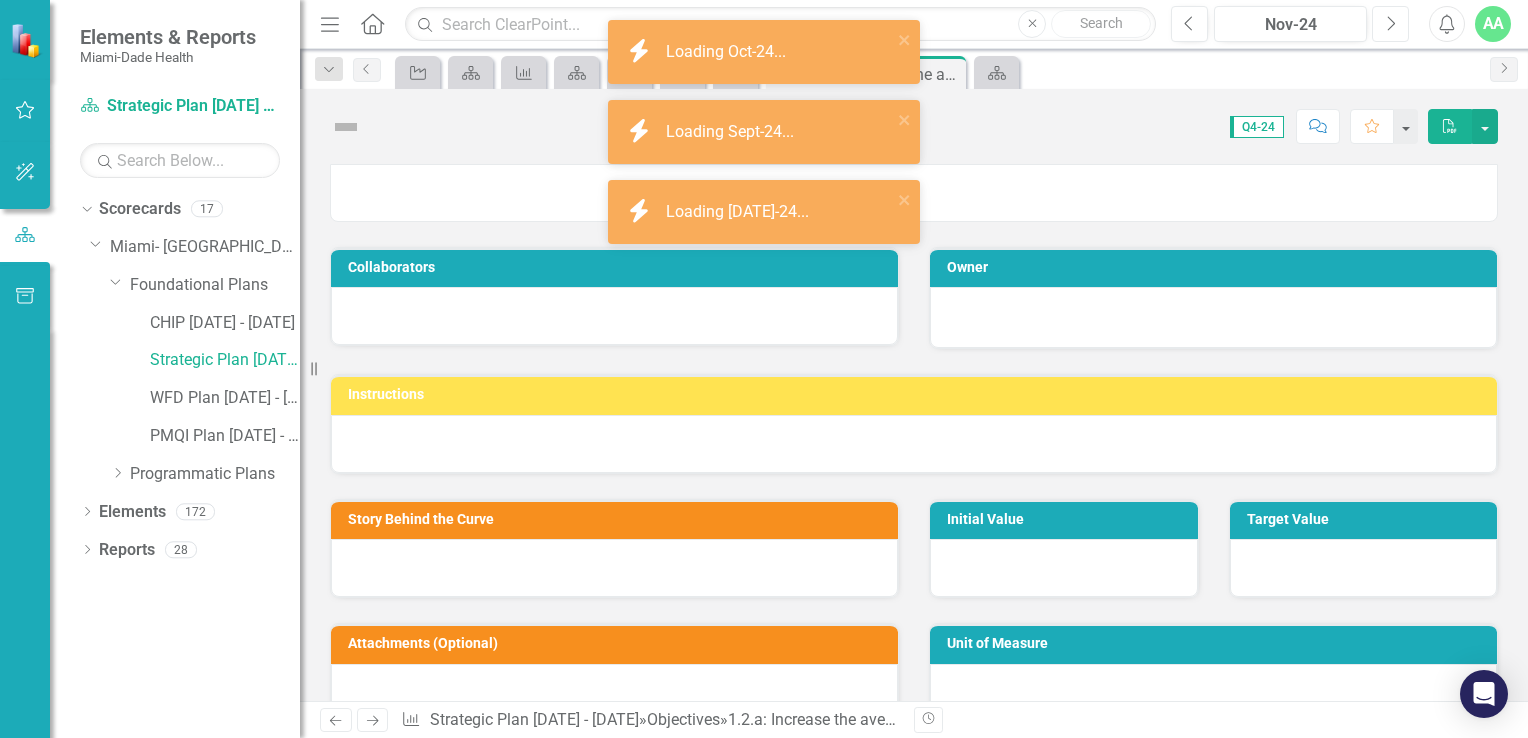 click 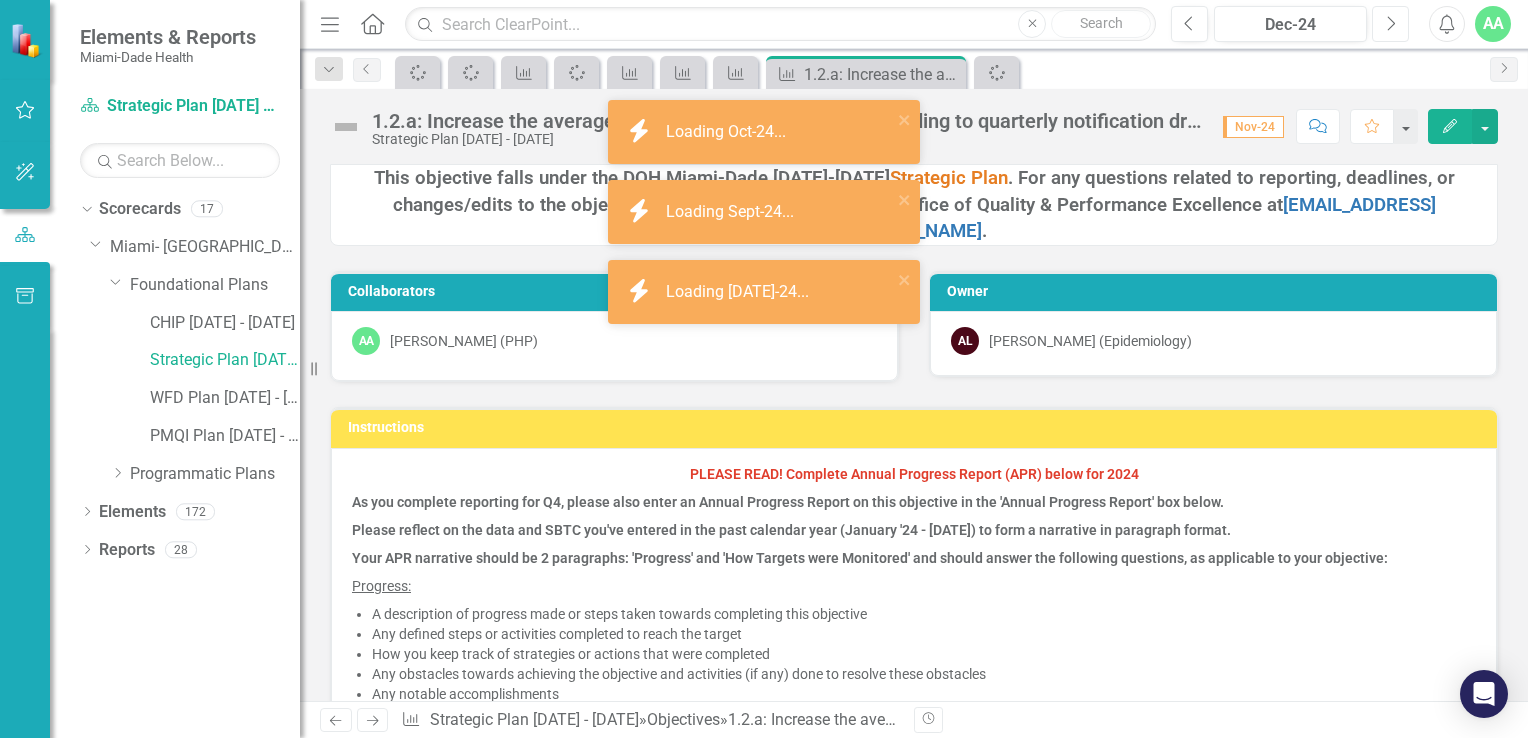 click 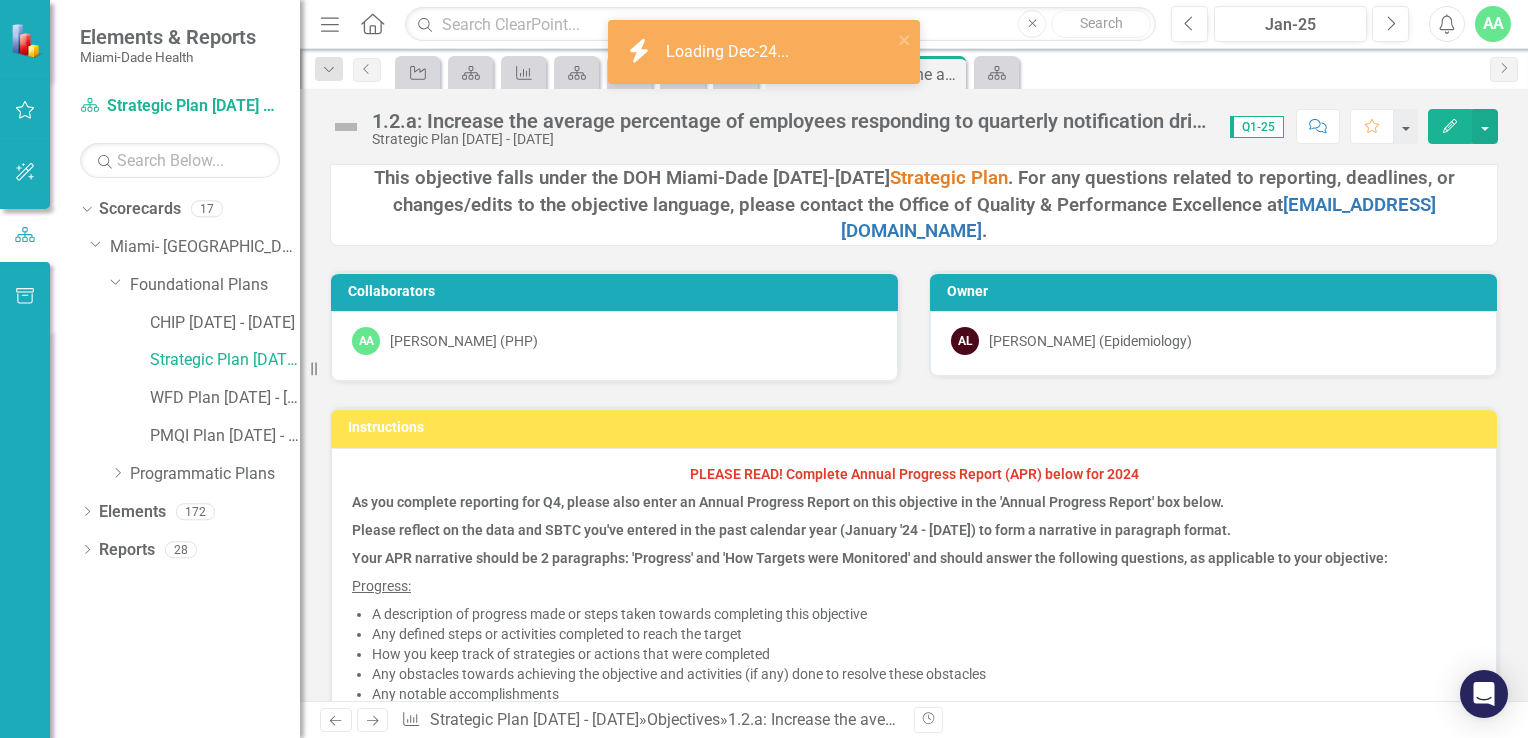 click on "Edit" 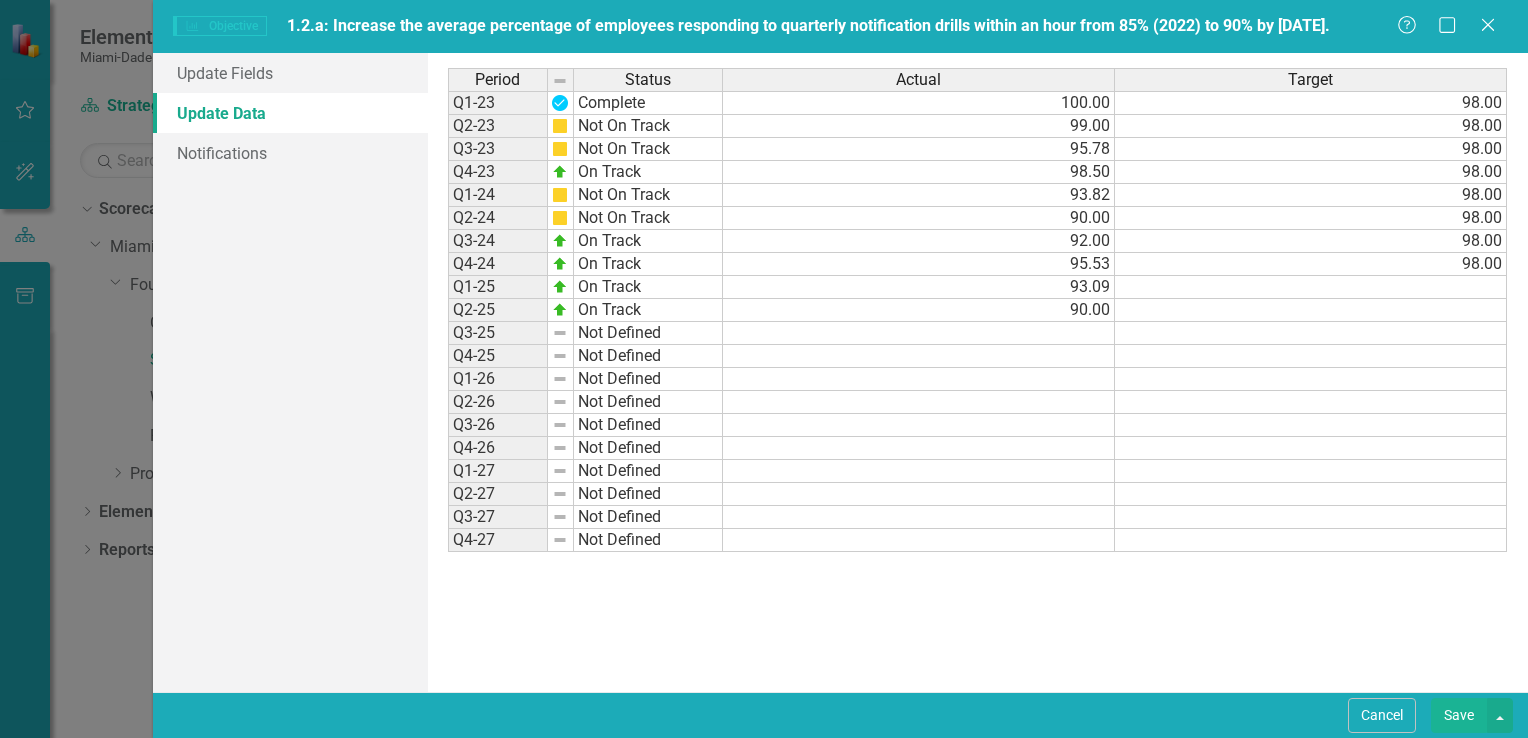 scroll, scrollTop: 0, scrollLeft: 0, axis: both 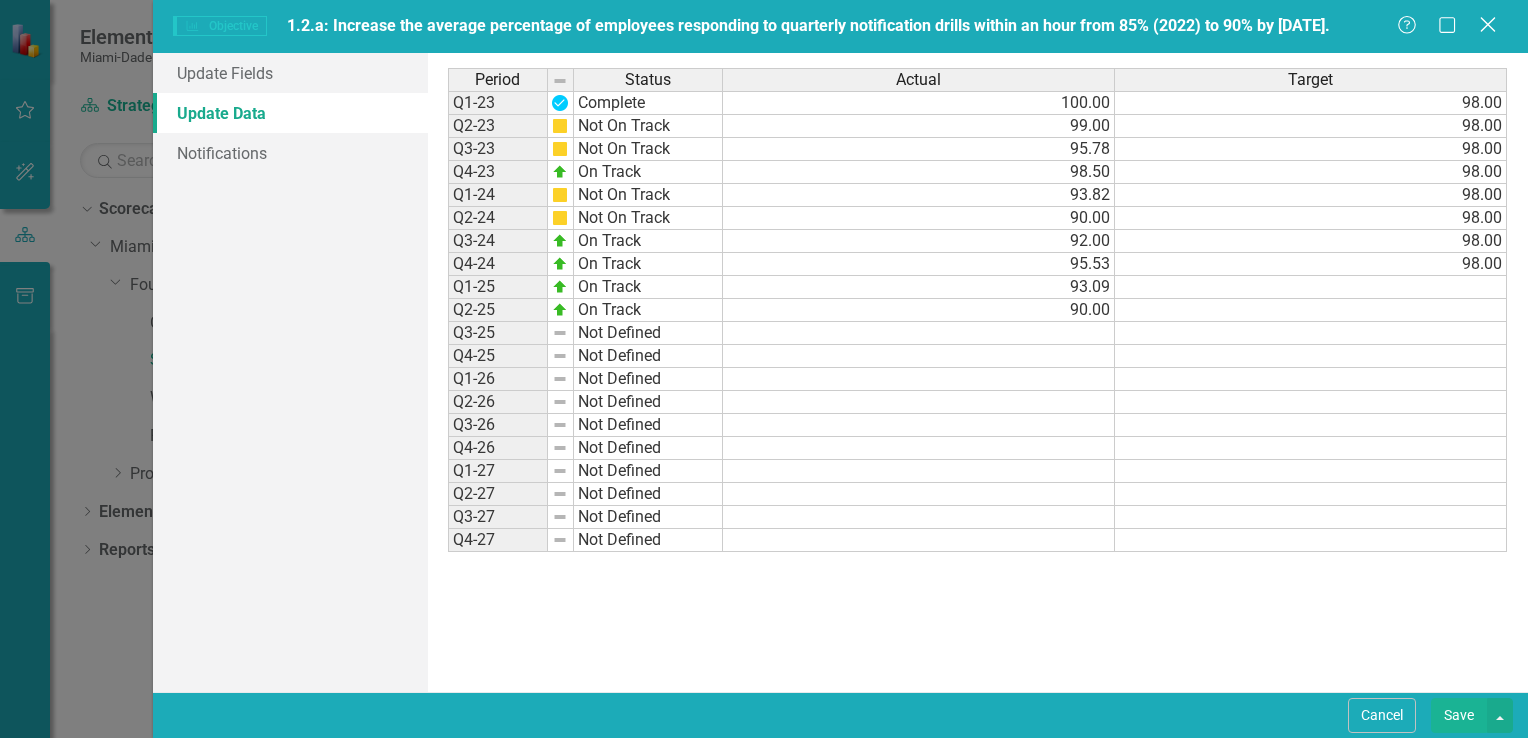click on "Help Maximize Close" at bounding box center (1452, 26) 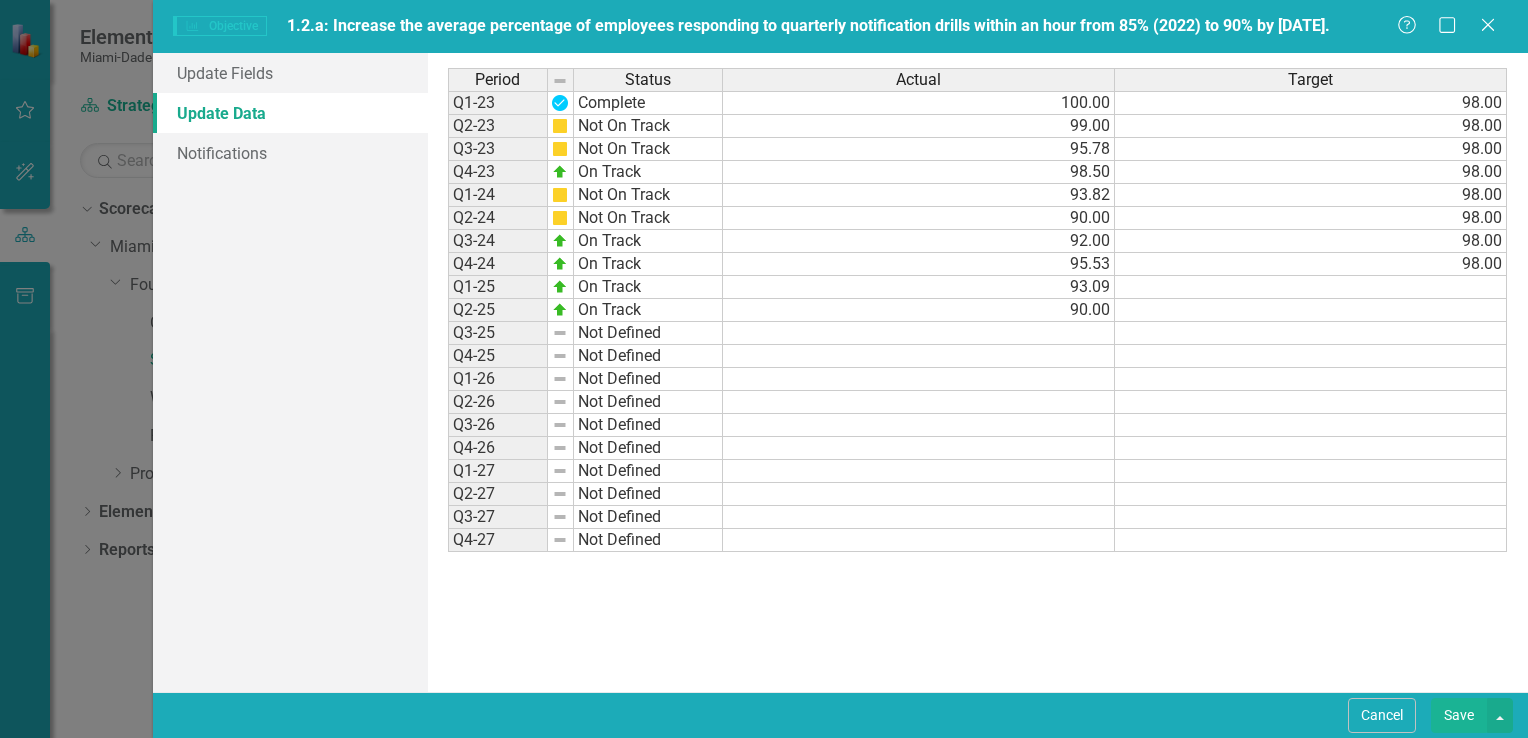 click on "Save" at bounding box center [1459, 715] 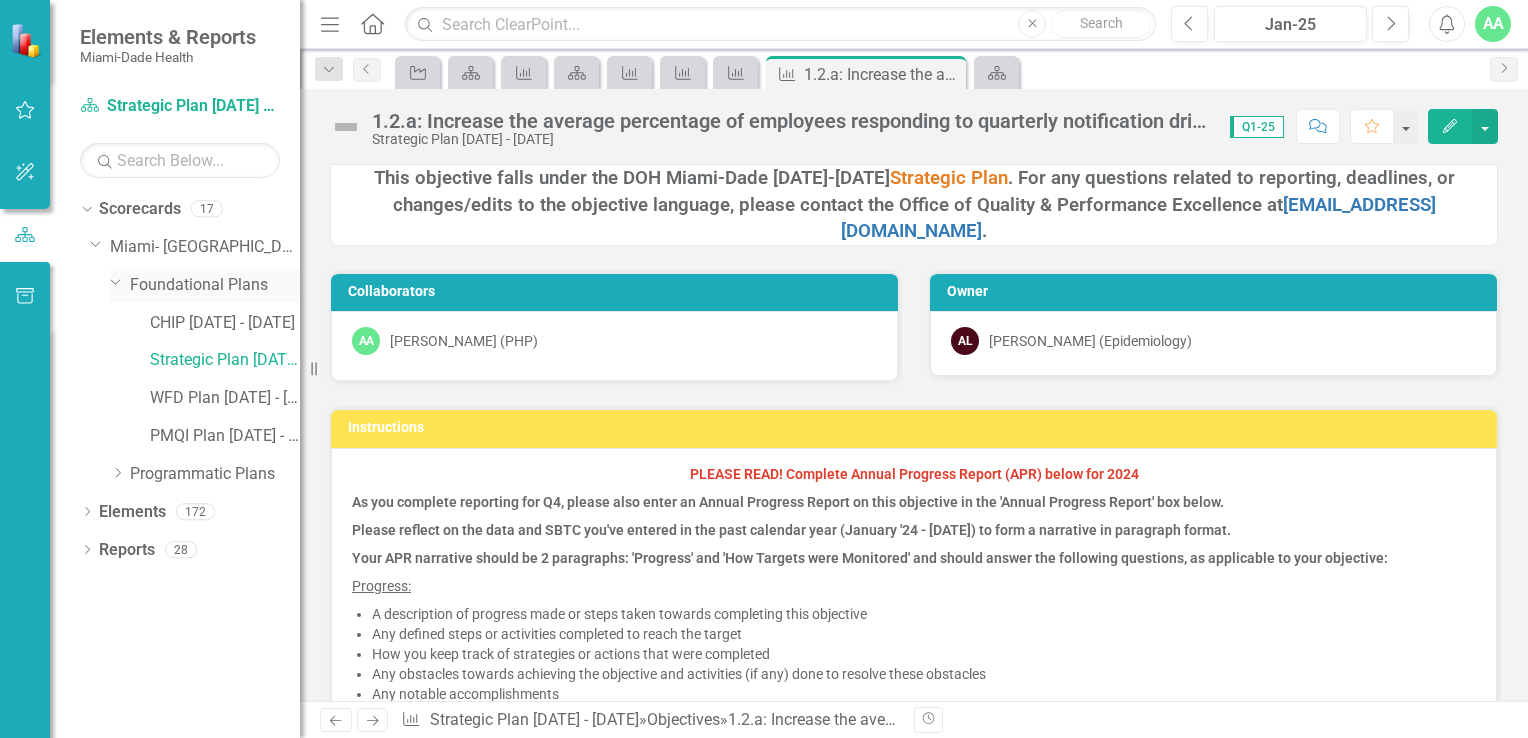 click on "Dropdown" 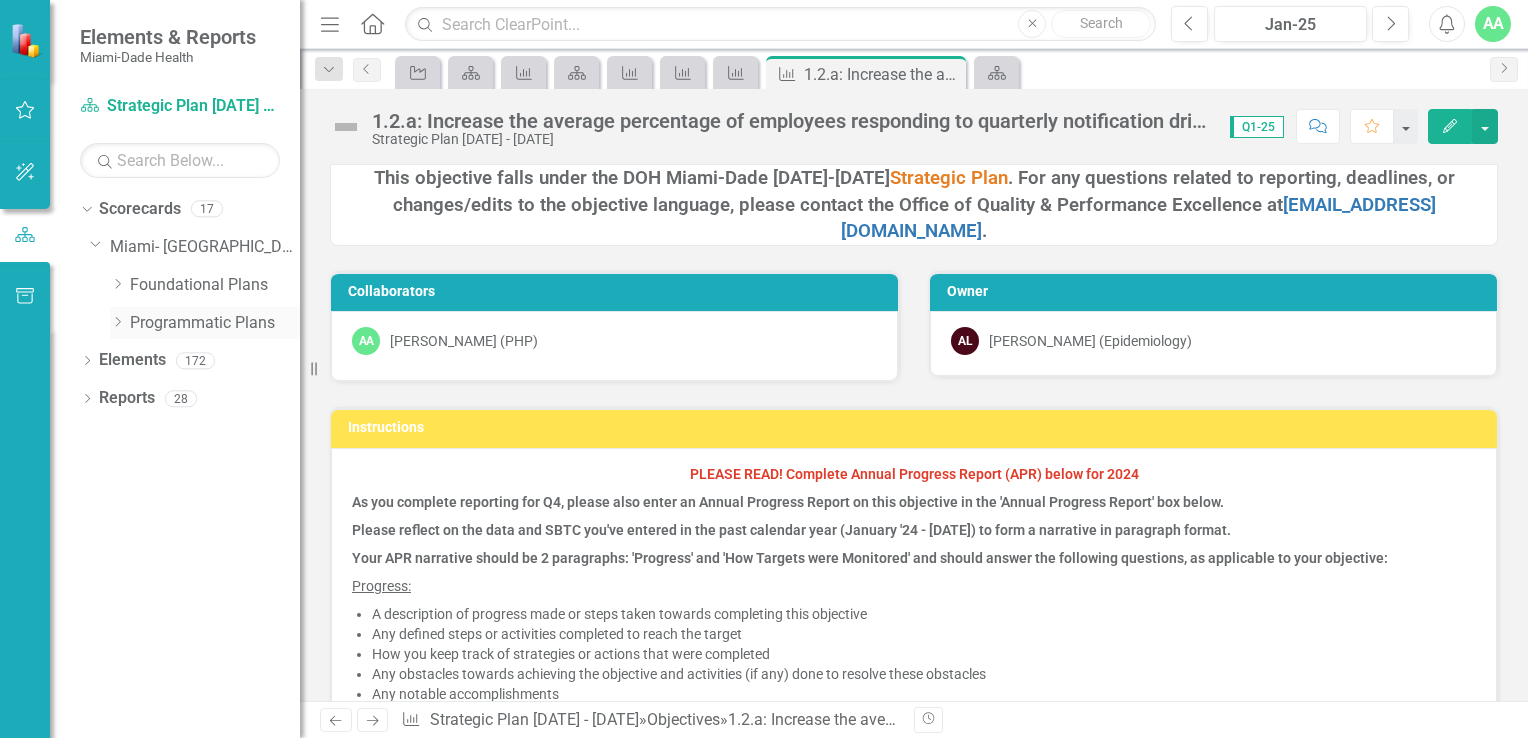 click on "Dropdown" 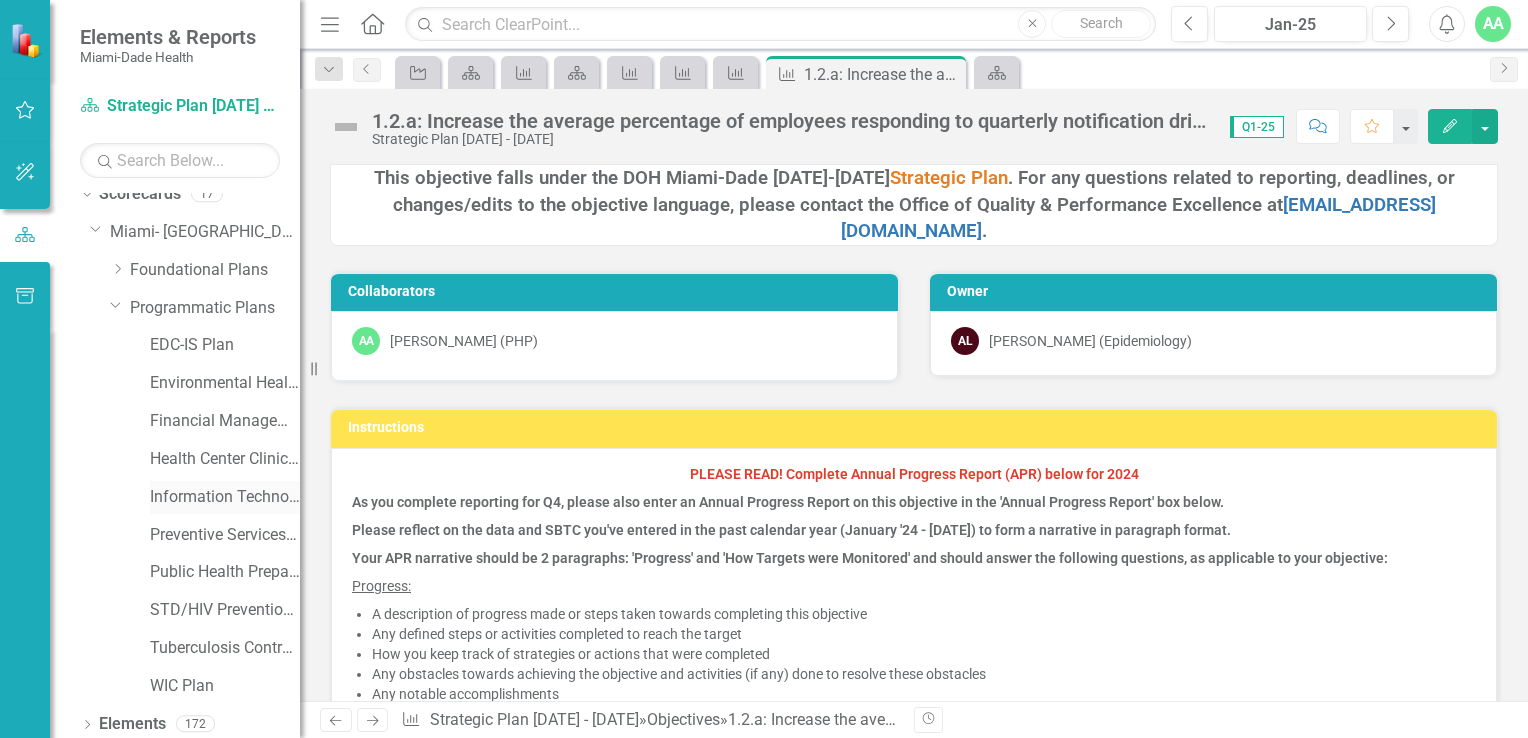 scroll, scrollTop: 60, scrollLeft: 0, axis: vertical 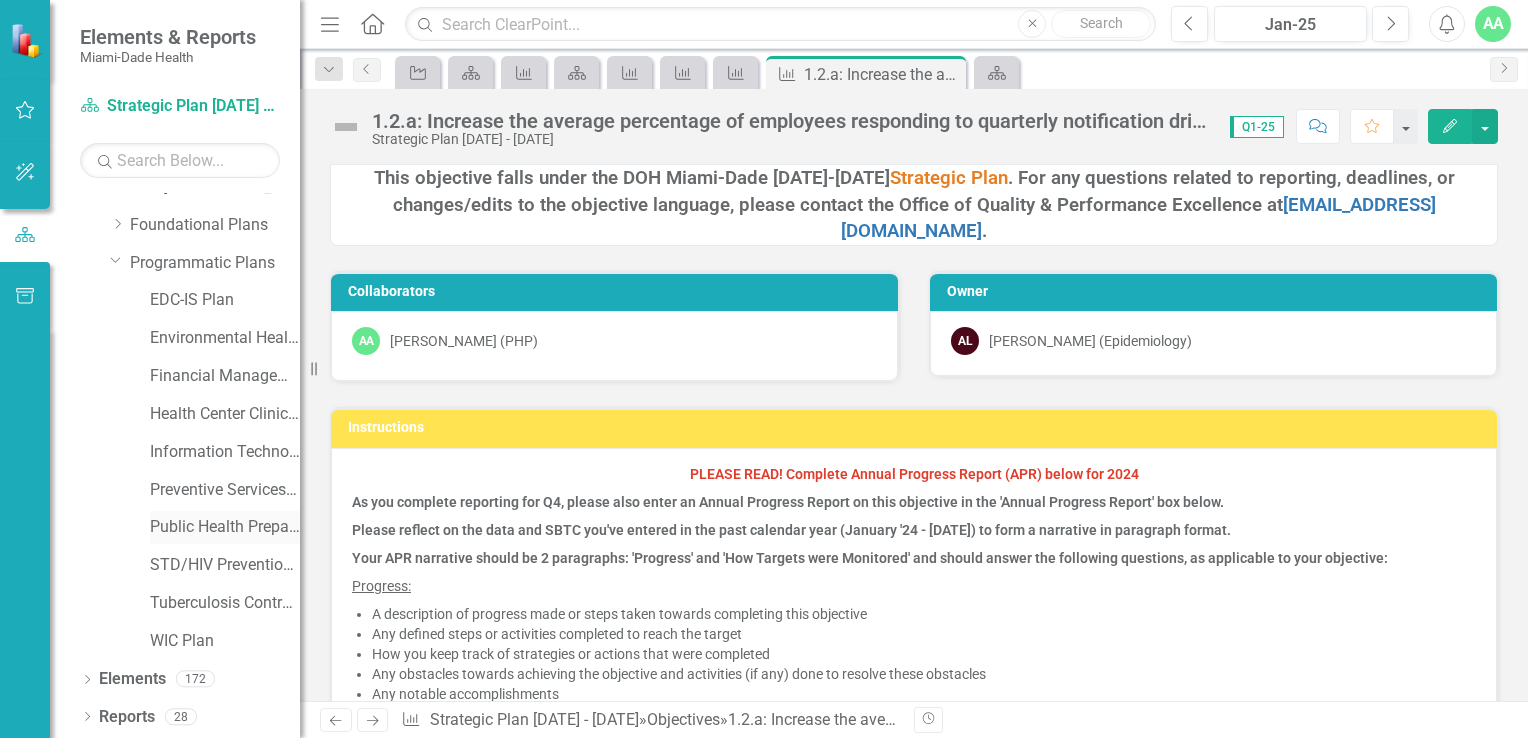 click on "Public Health Preparedness Plan" at bounding box center [225, 527] 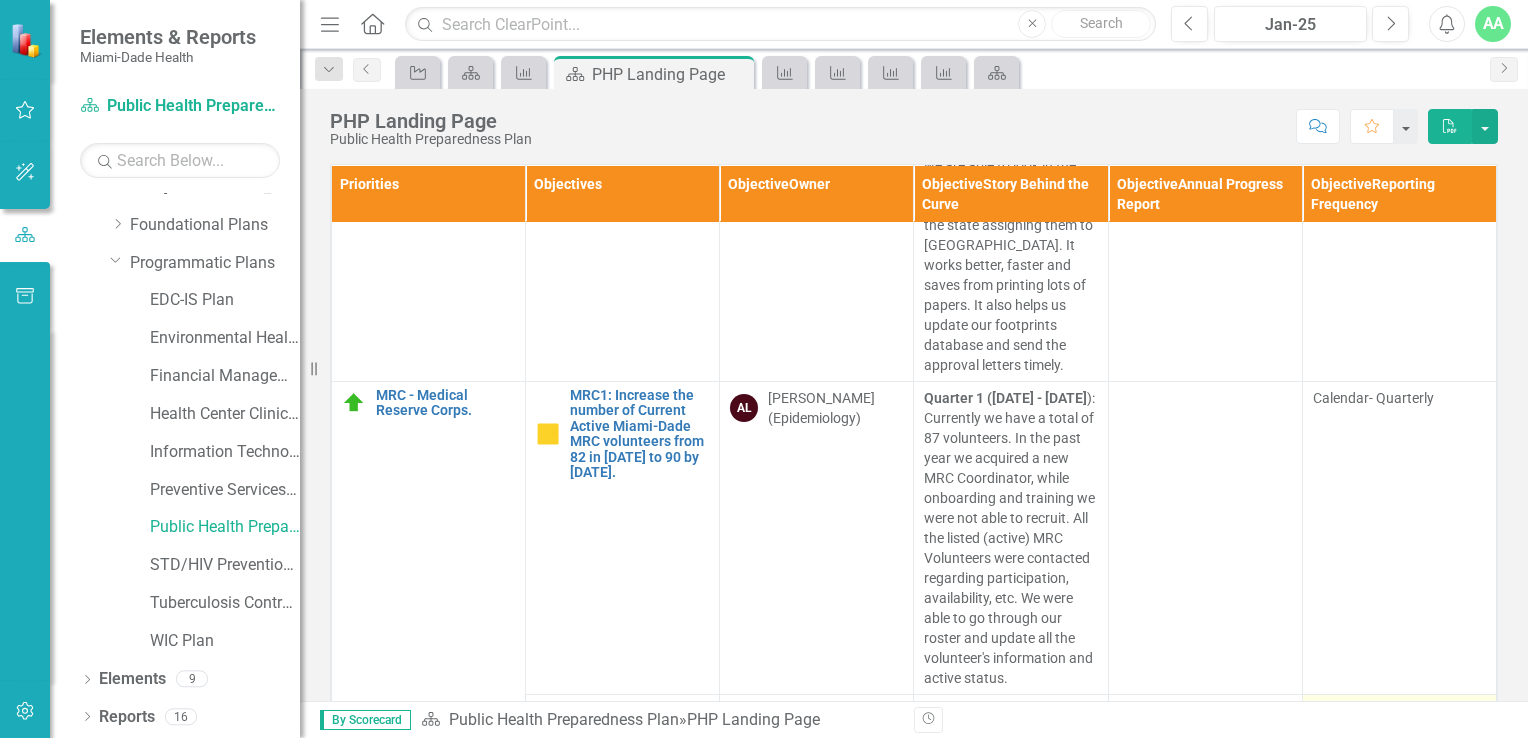 scroll, scrollTop: 1280, scrollLeft: 0, axis: vertical 